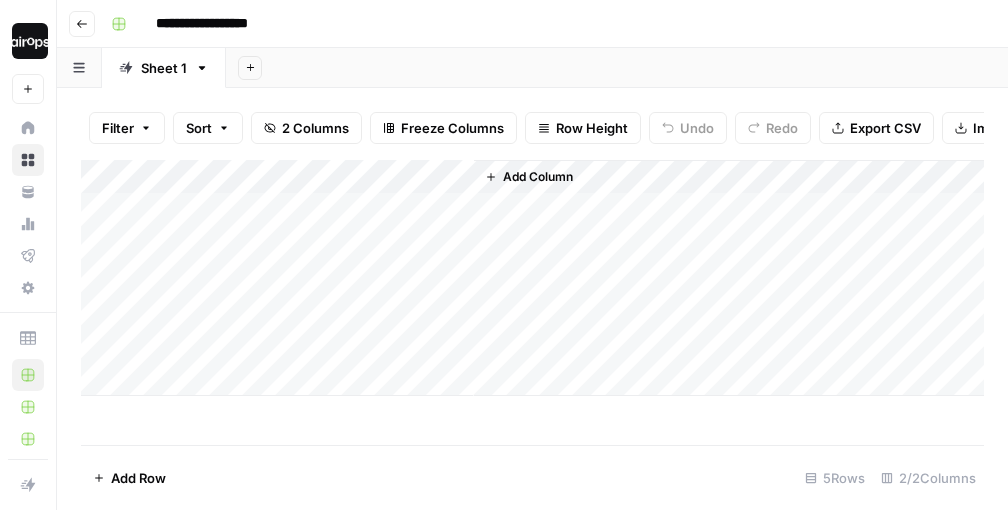 scroll, scrollTop: 0, scrollLeft: 0, axis: both 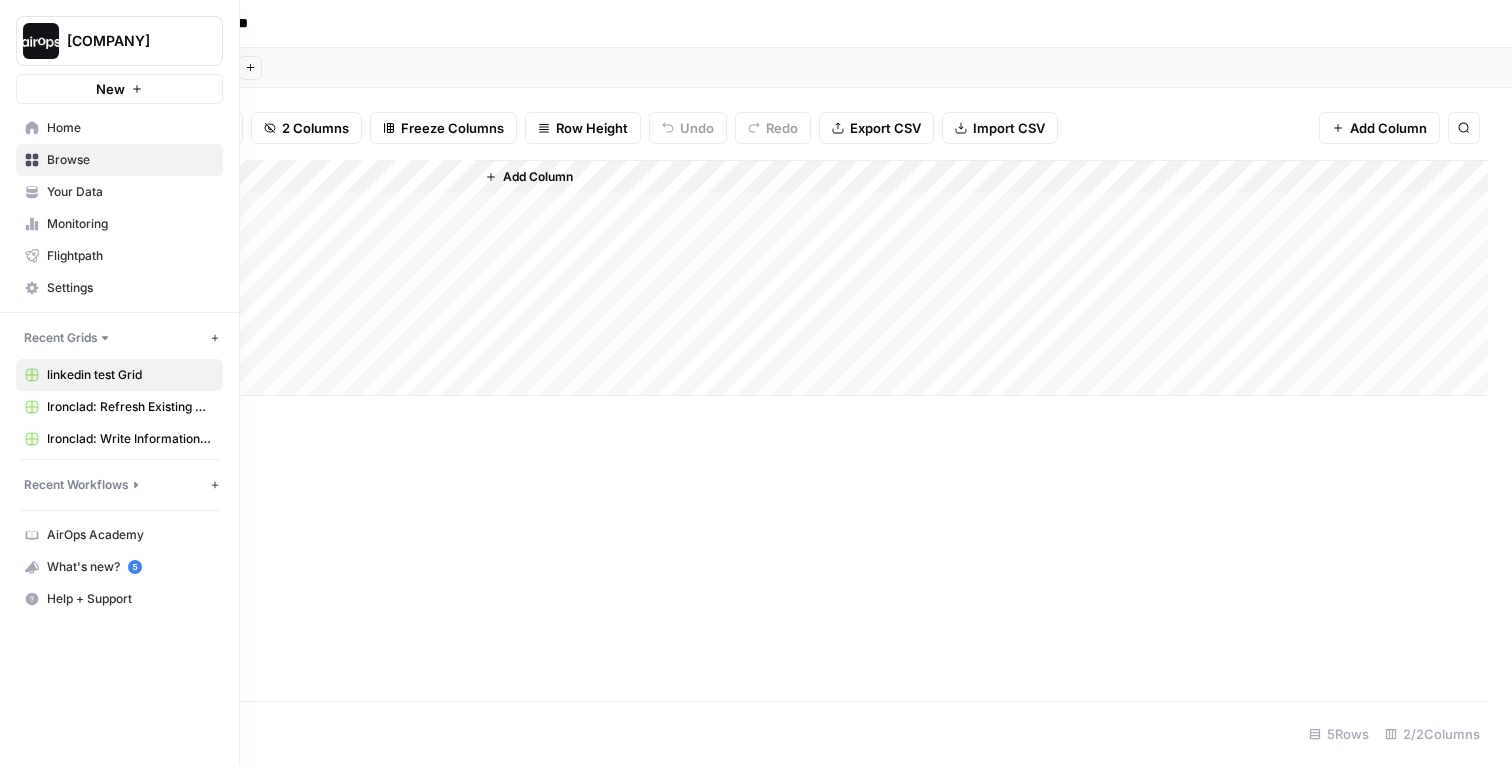 click on "Your Data" at bounding box center [119, 192] 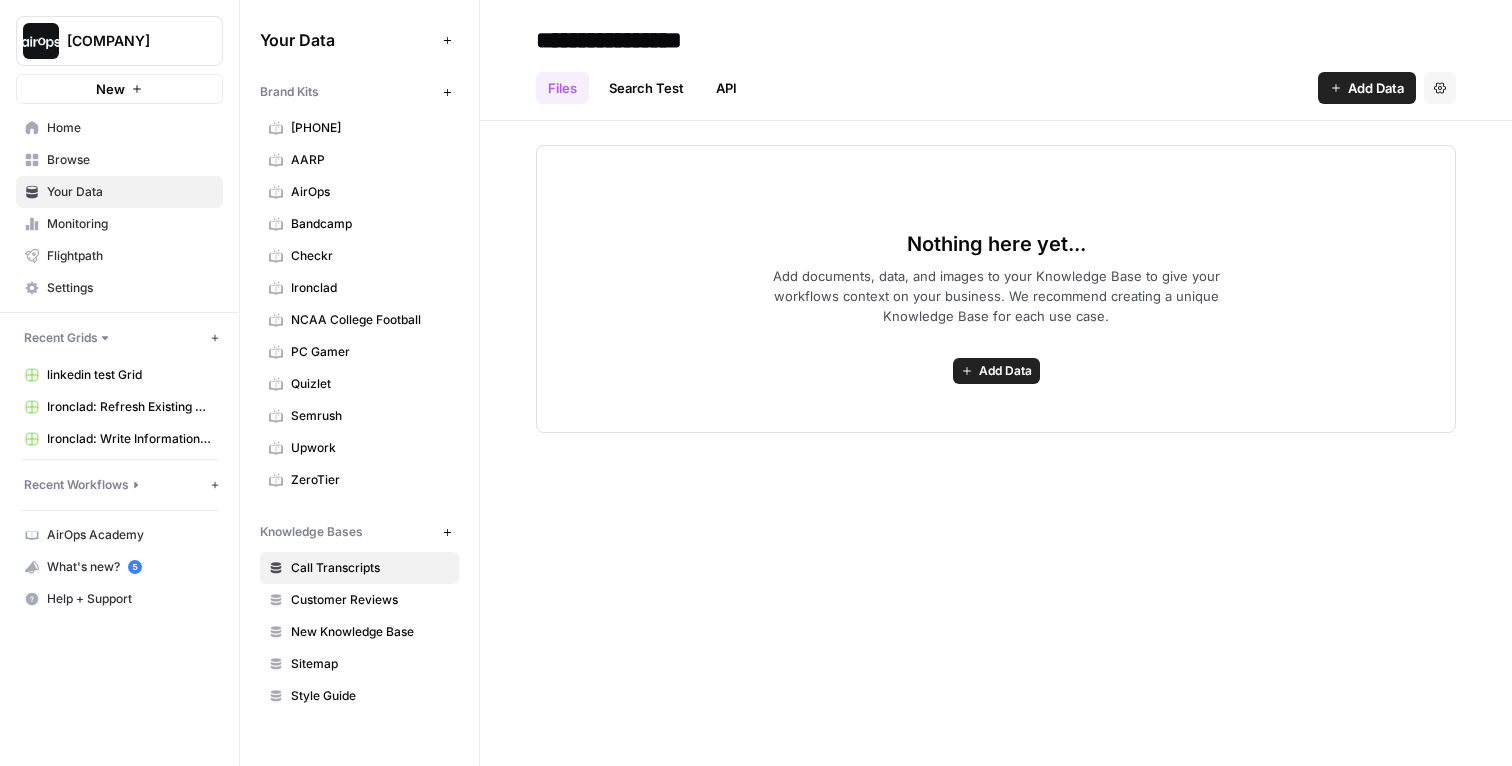 click on "New" at bounding box center [447, 92] 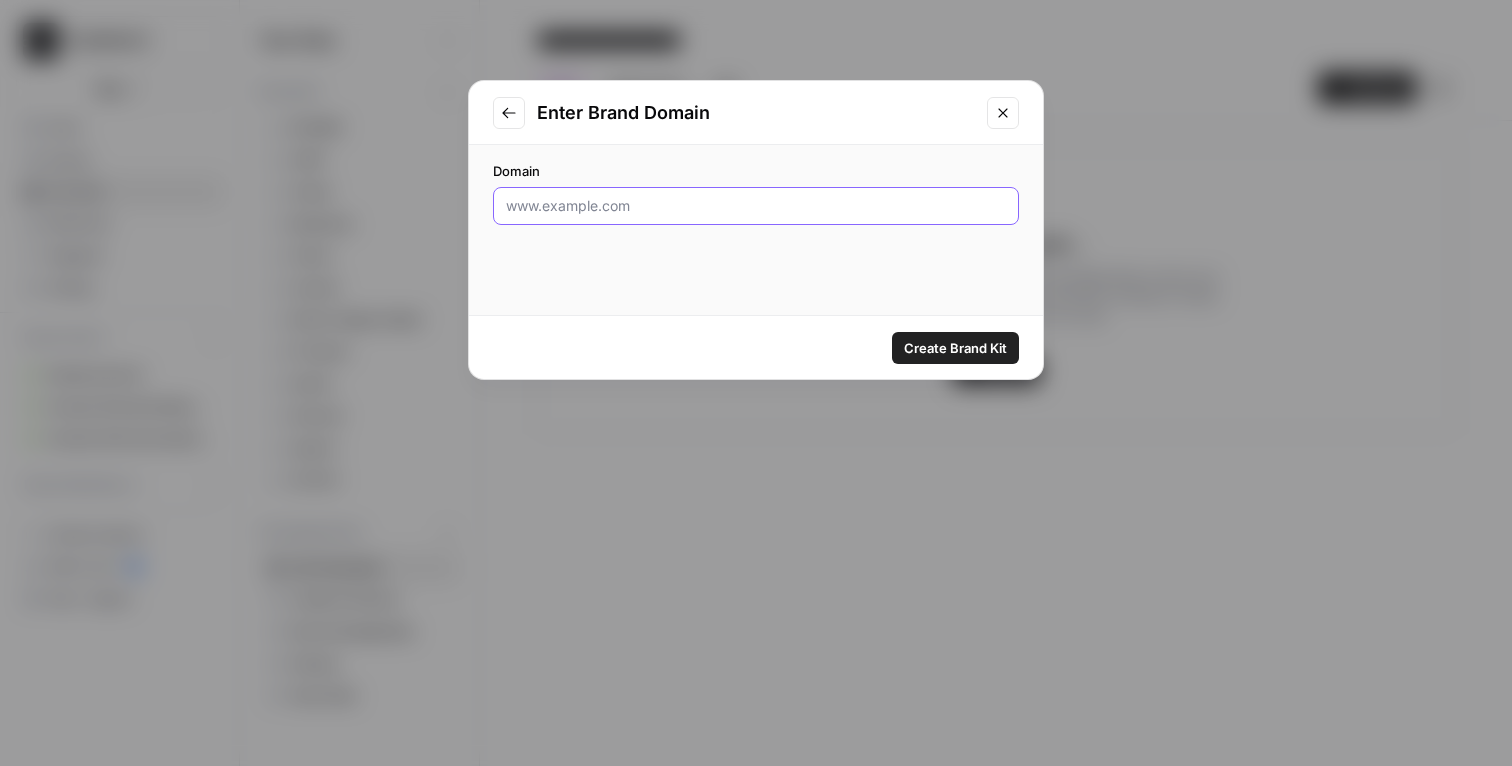 click on "Domain" at bounding box center (756, 206) 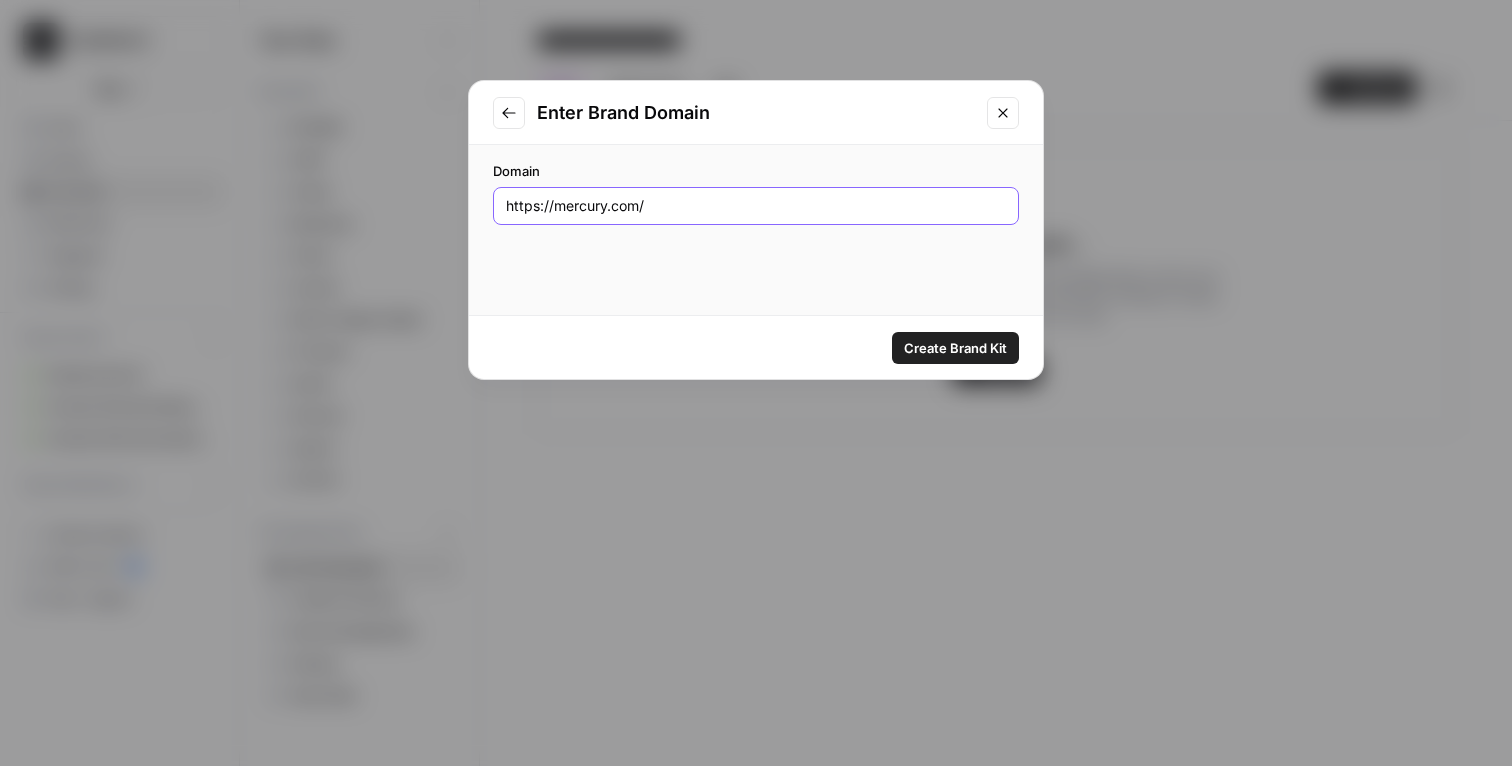 type on "https://mercury.com/" 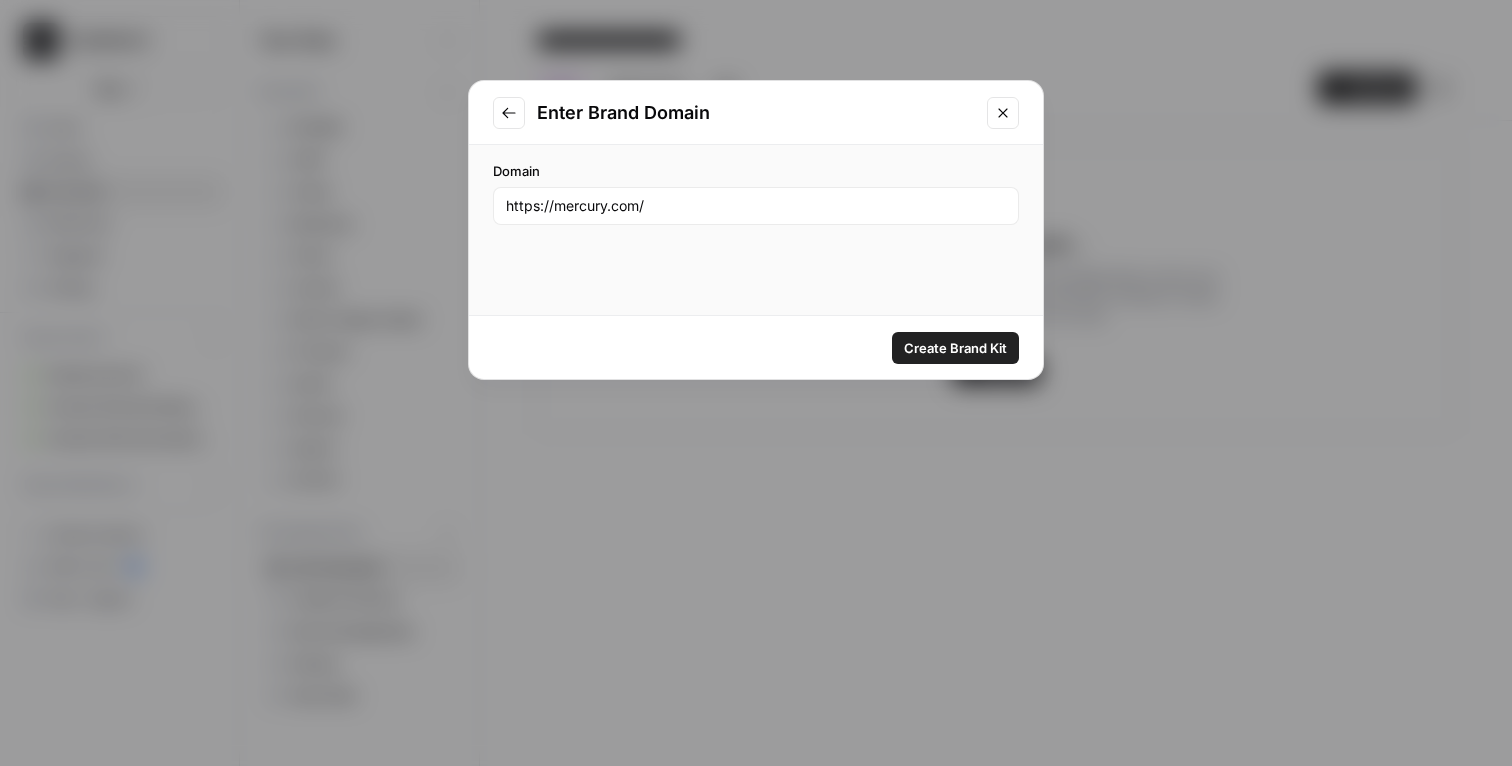 click on "Create Brand Kit" at bounding box center (955, 348) 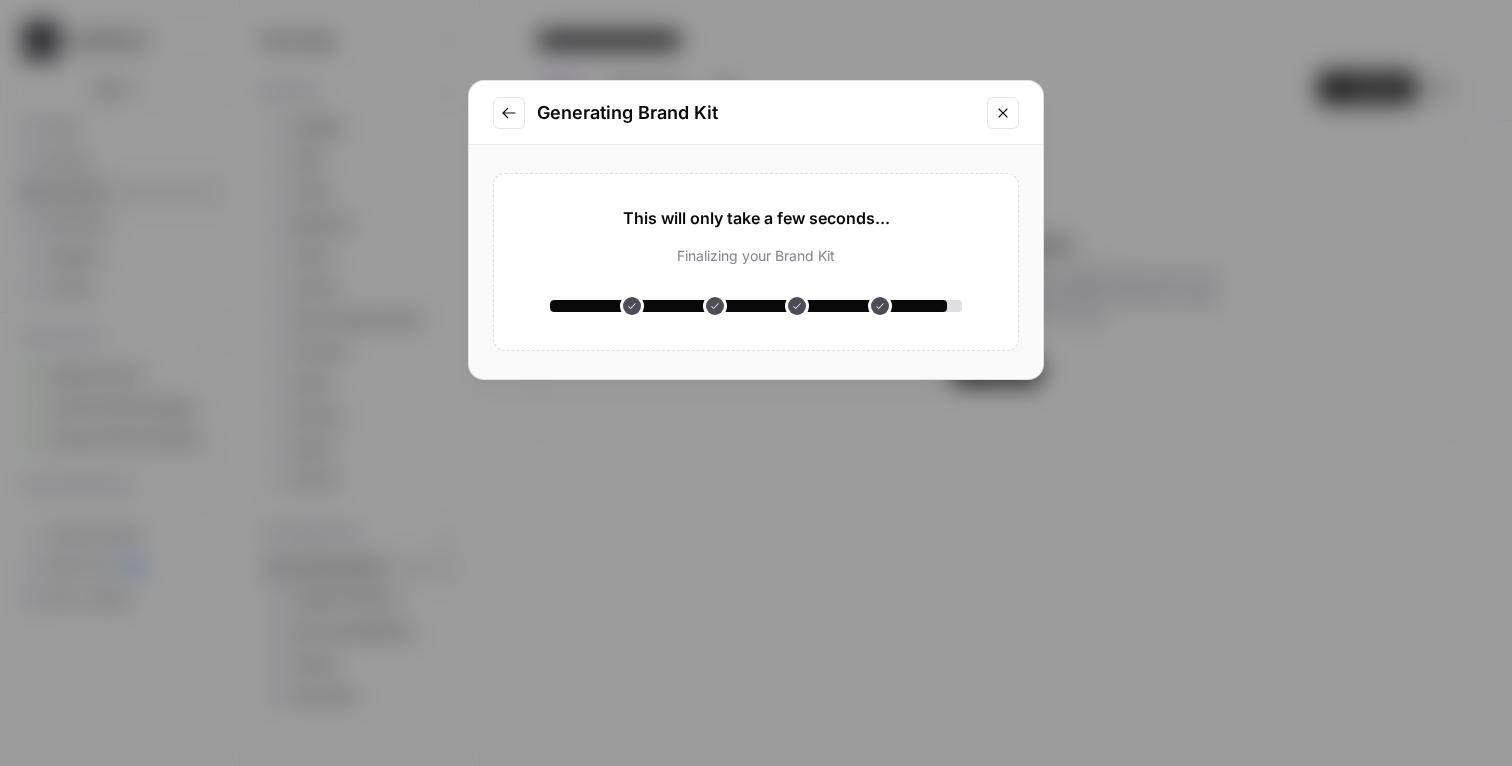 click on "Generating Brand Kit" at bounding box center (756, 113) 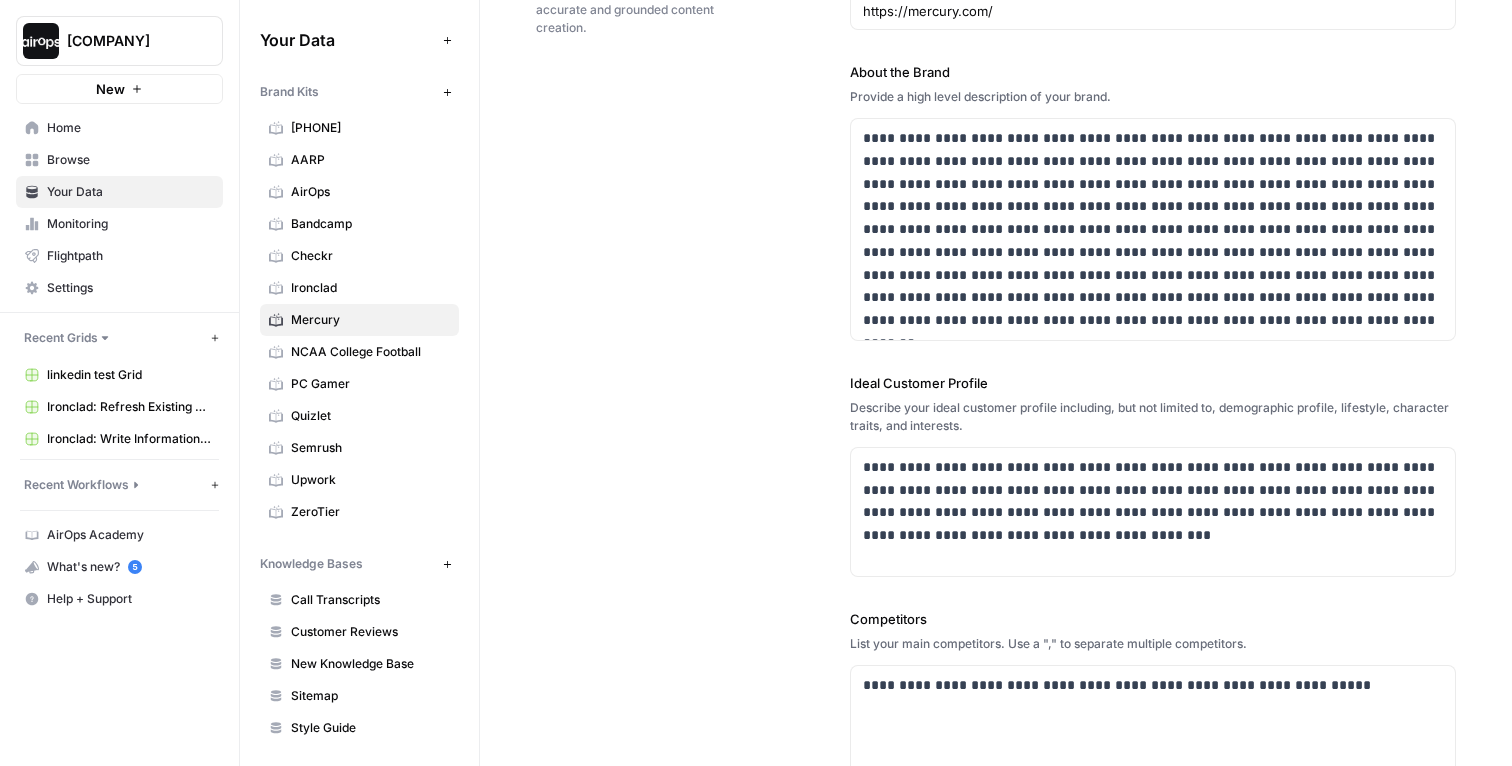 scroll, scrollTop: 204, scrollLeft: 0, axis: vertical 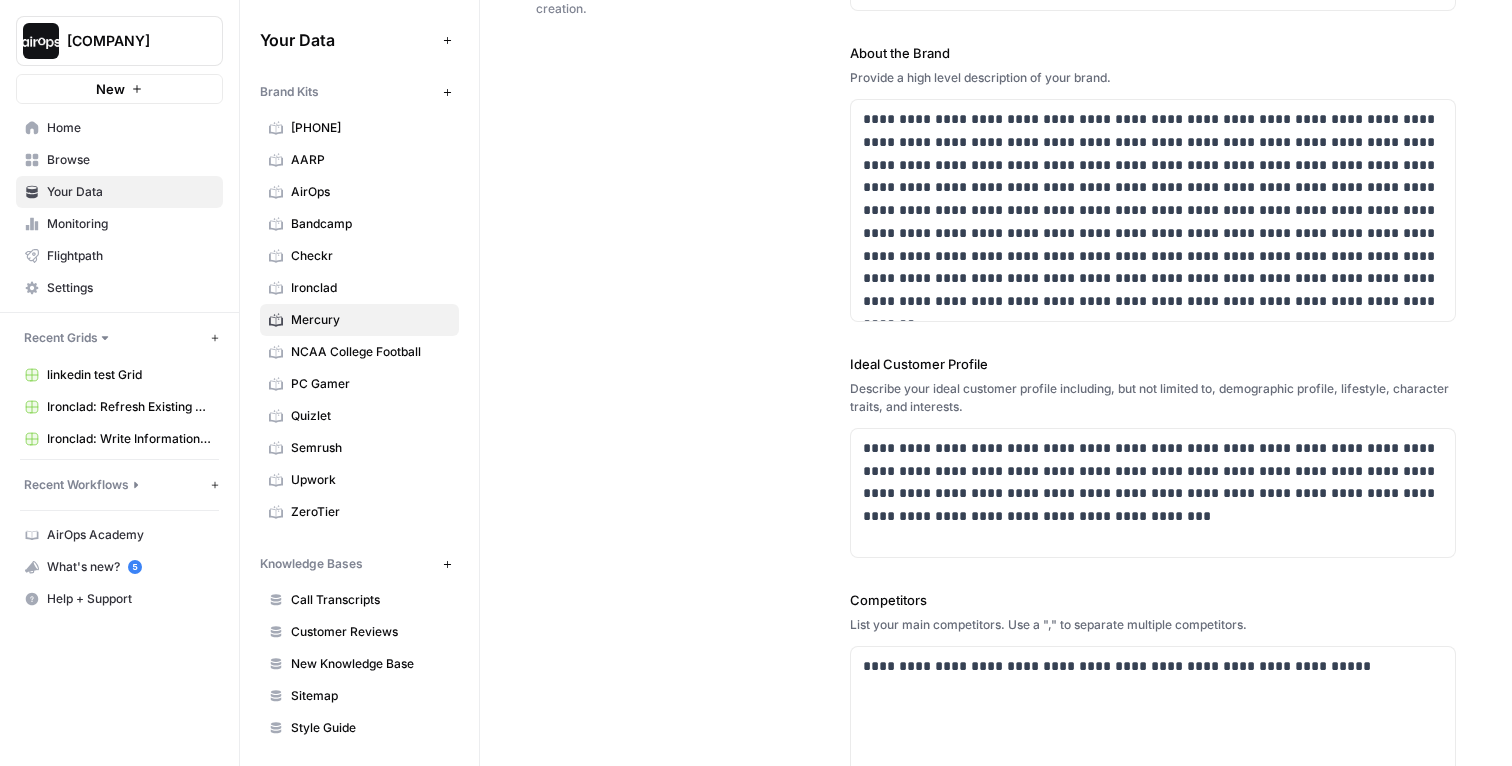 click on "**********" at bounding box center (996, 457) 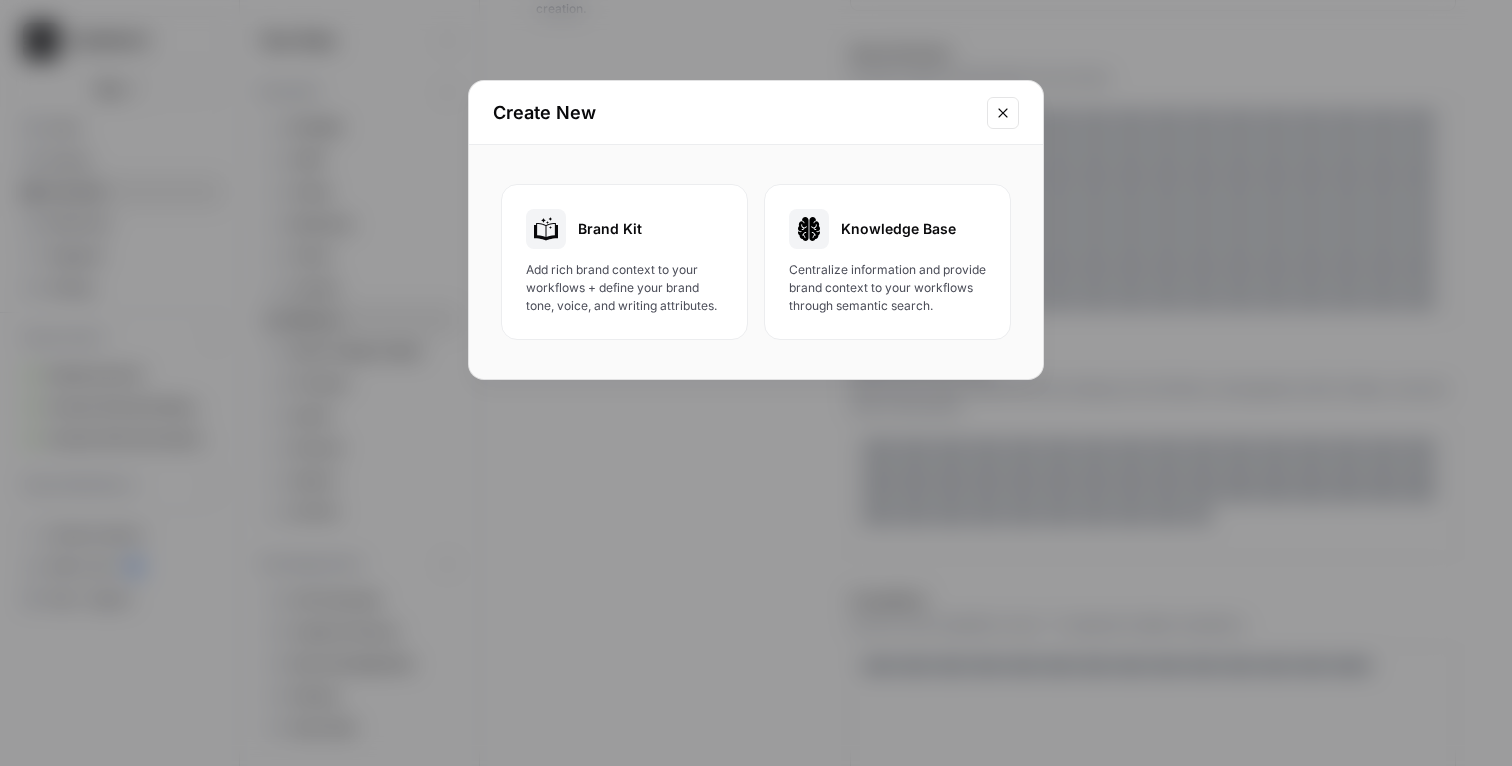 click 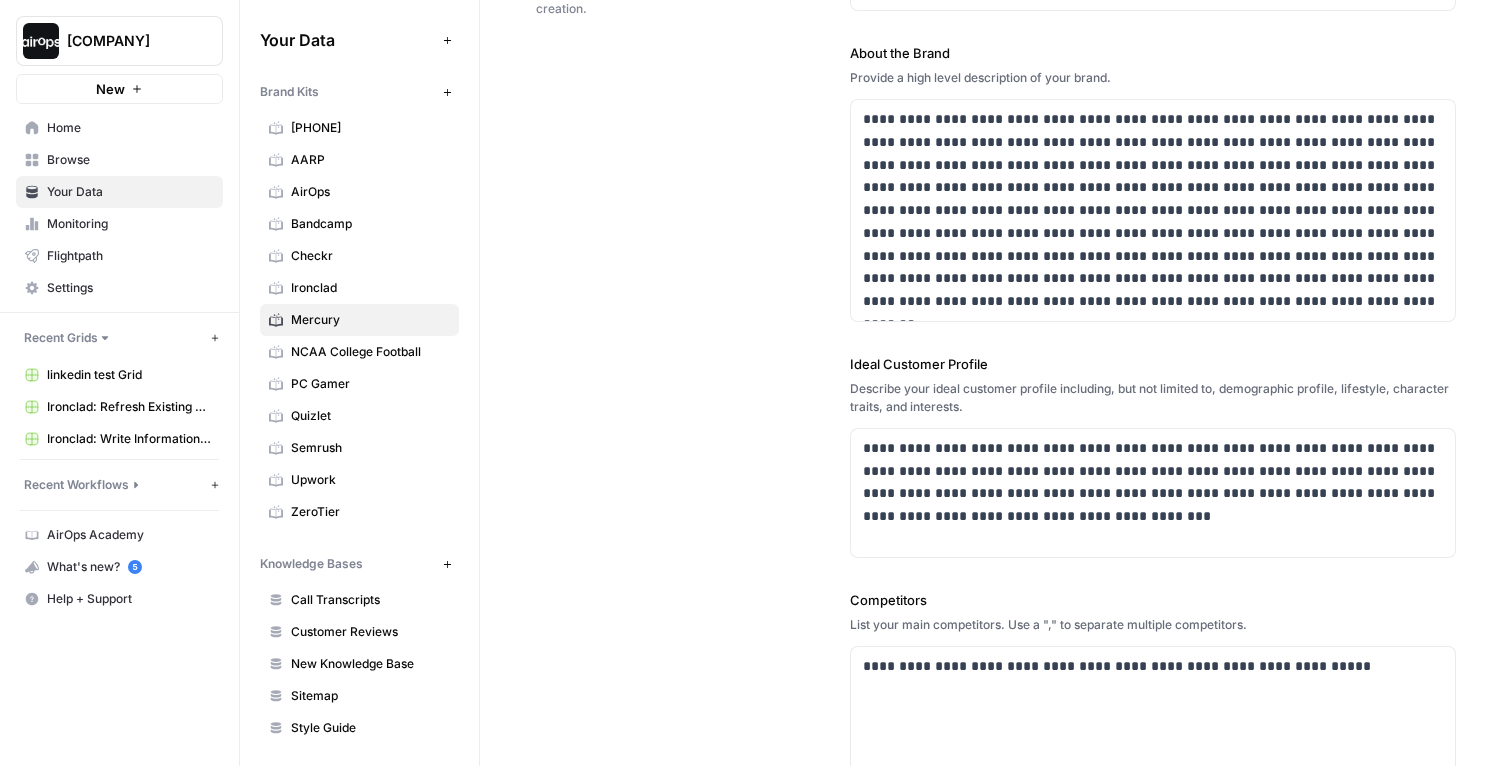 click on "**********" at bounding box center [996, 457] 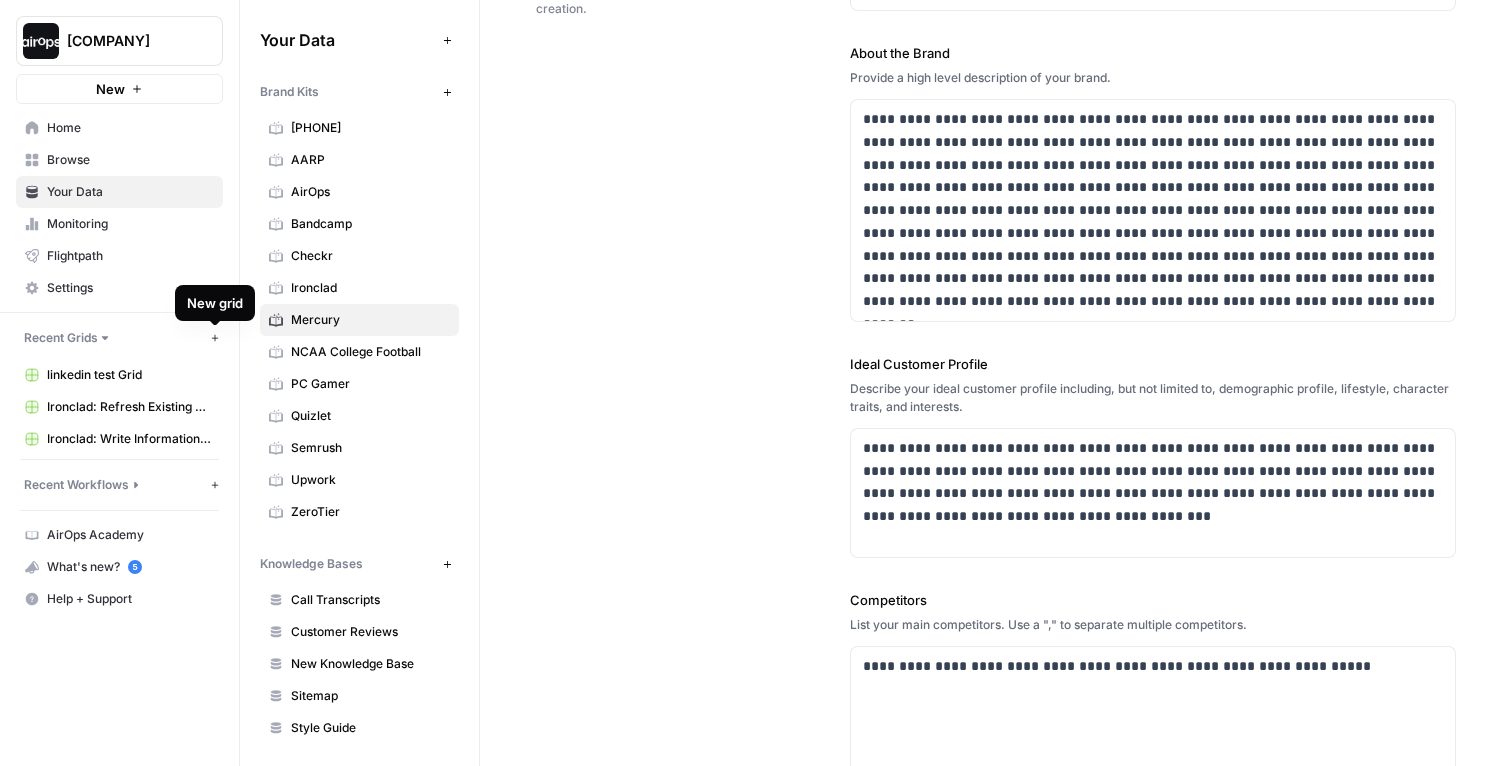 click 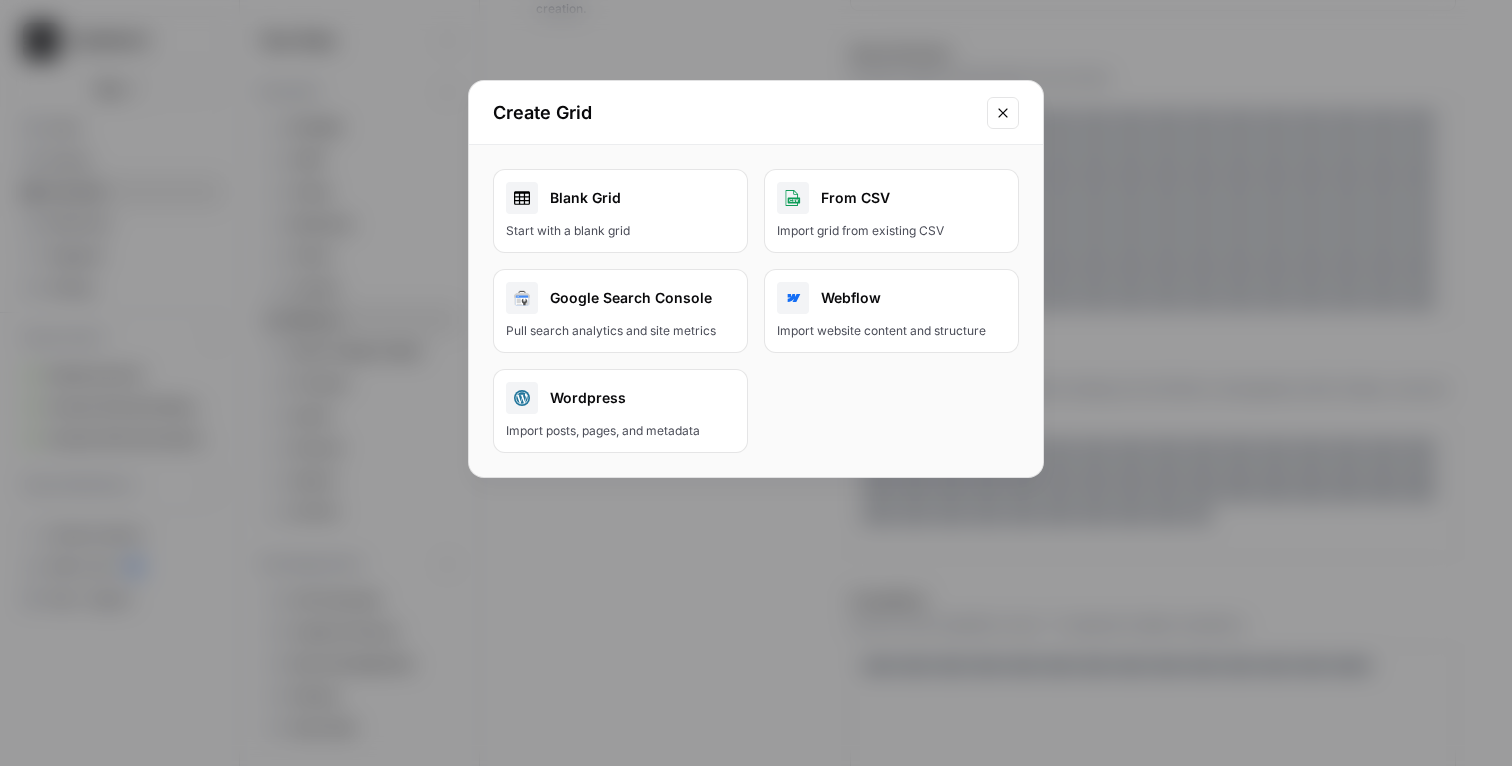 click 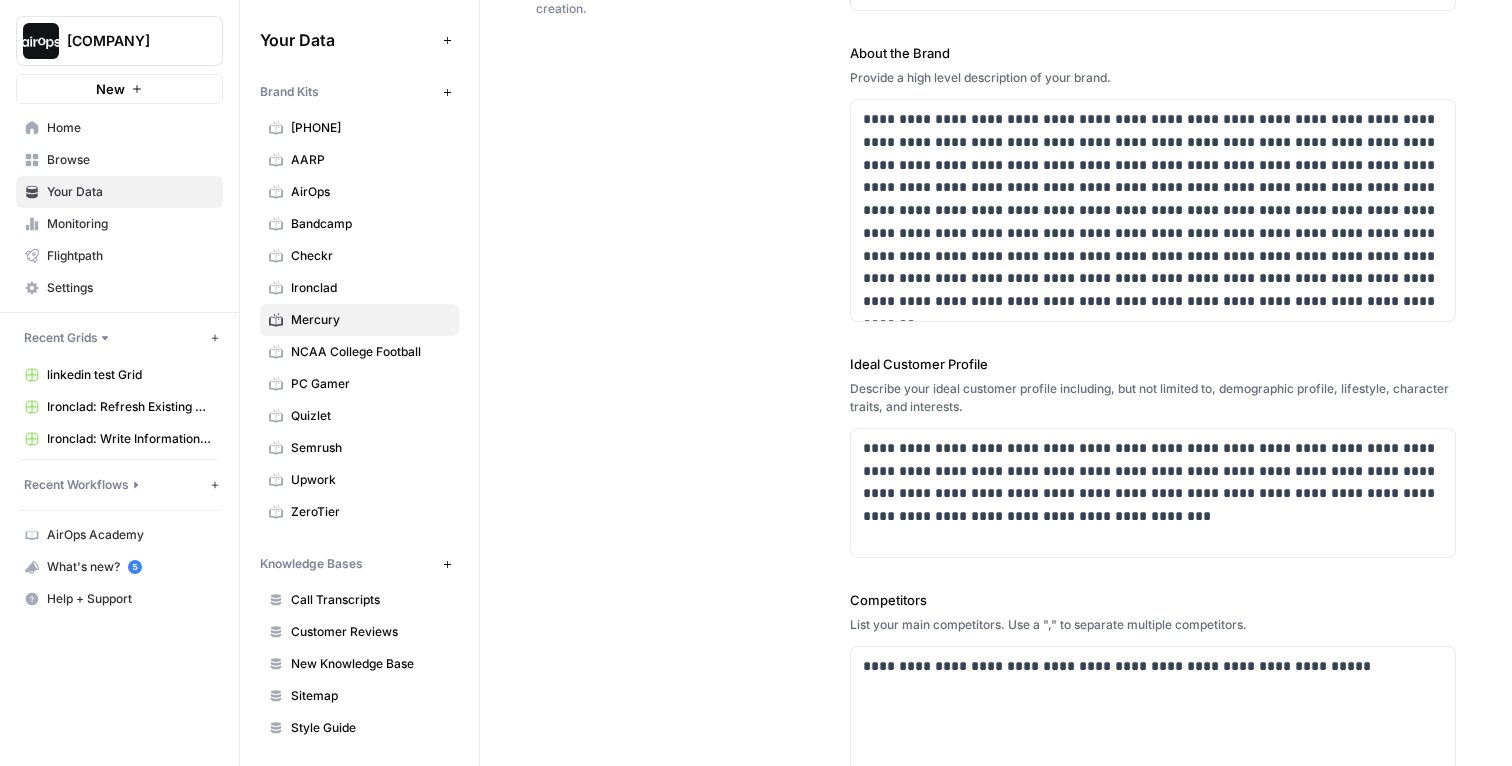 click on "Home" at bounding box center [130, 128] 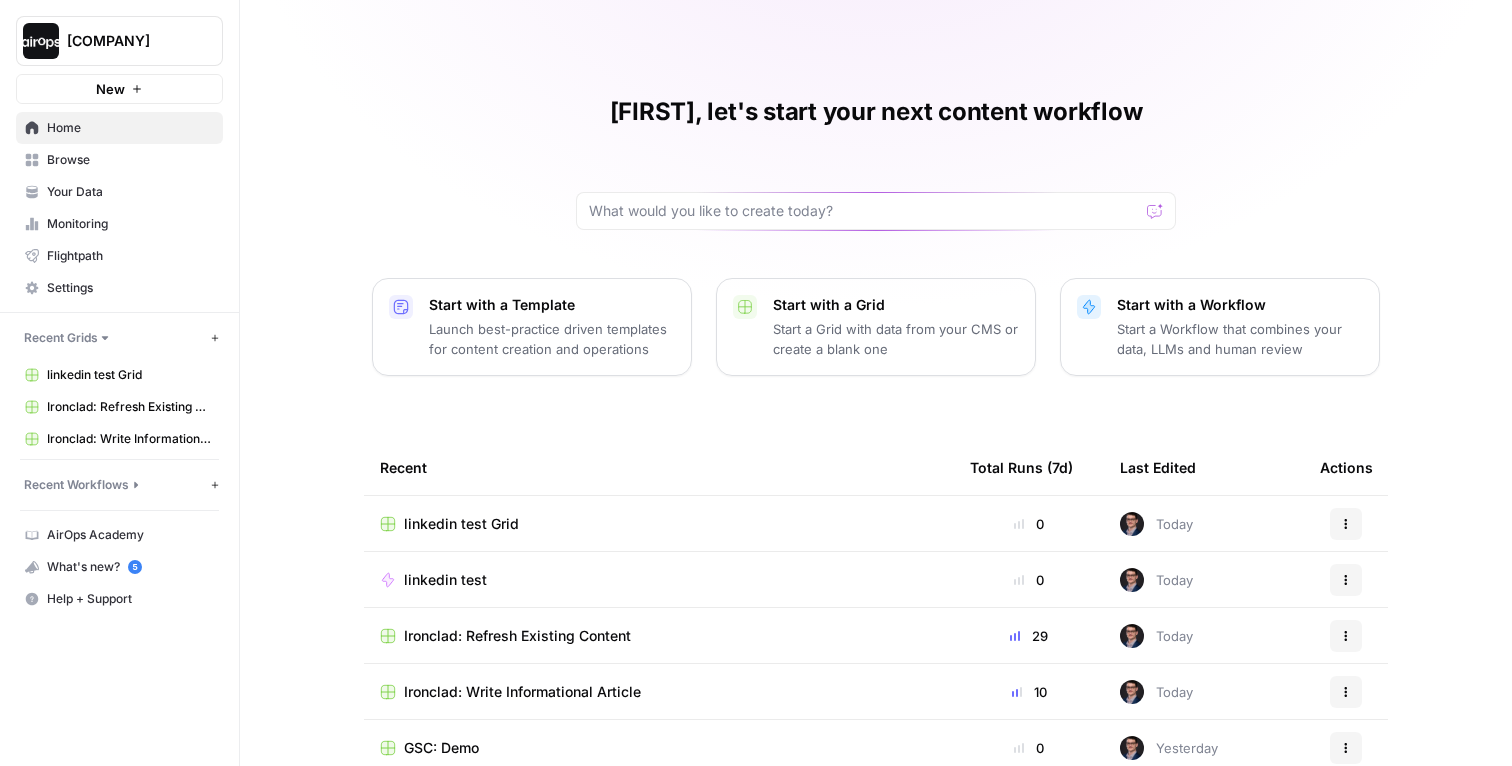 click on "Start with a Template" at bounding box center [552, 305] 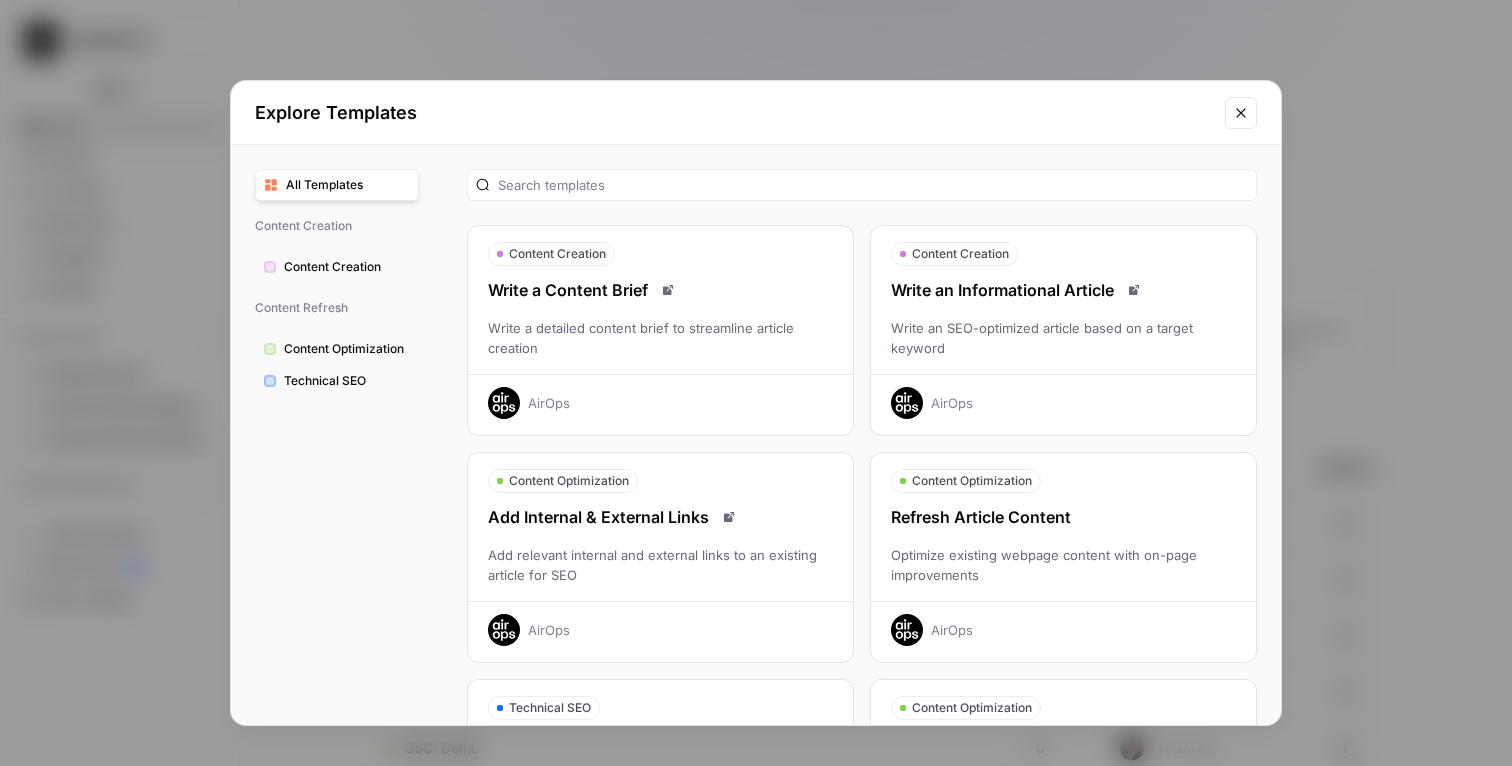 click on "Write an SEO-optimized article based on a target keyword" at bounding box center [1063, 338] 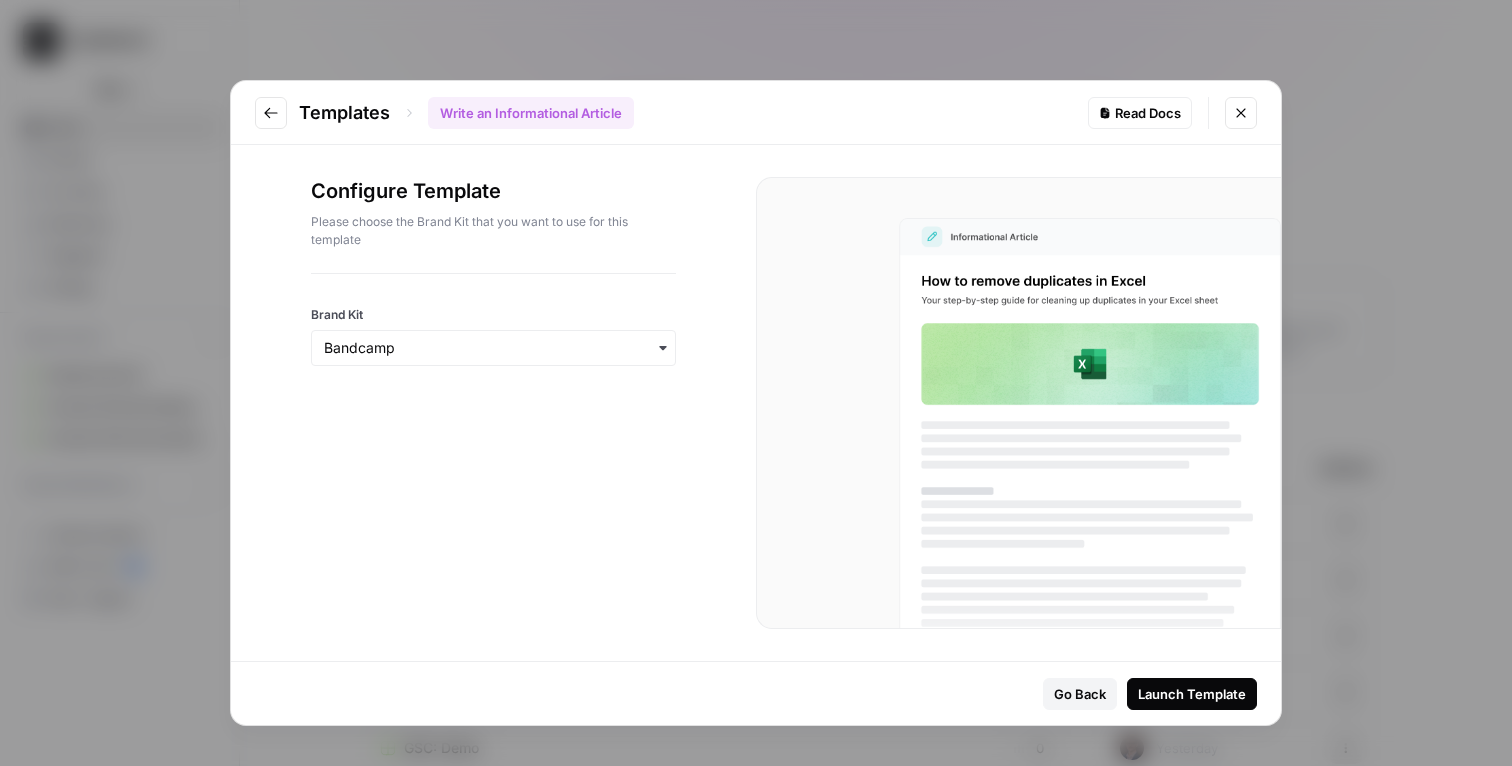 click 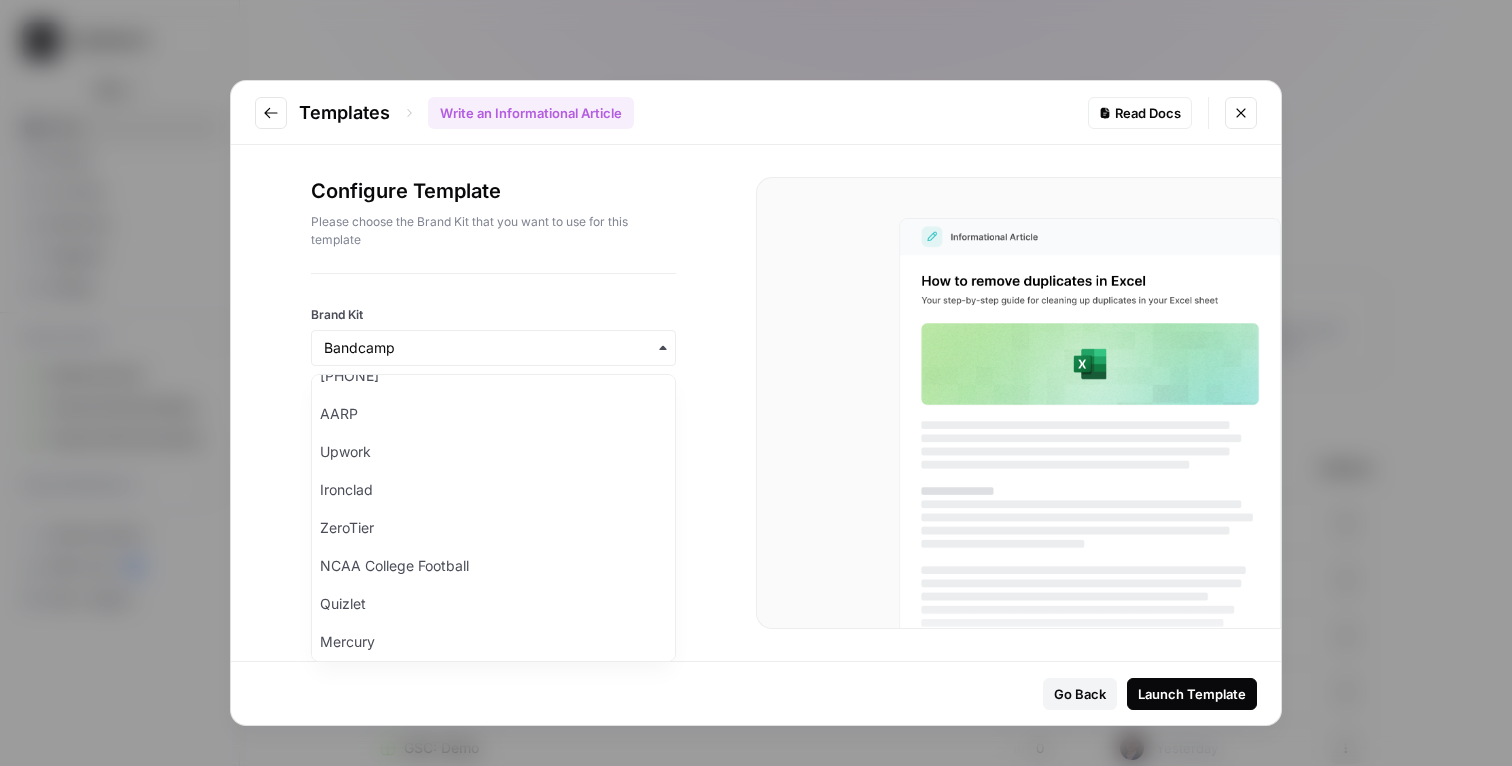 scroll, scrollTop: 224, scrollLeft: 0, axis: vertical 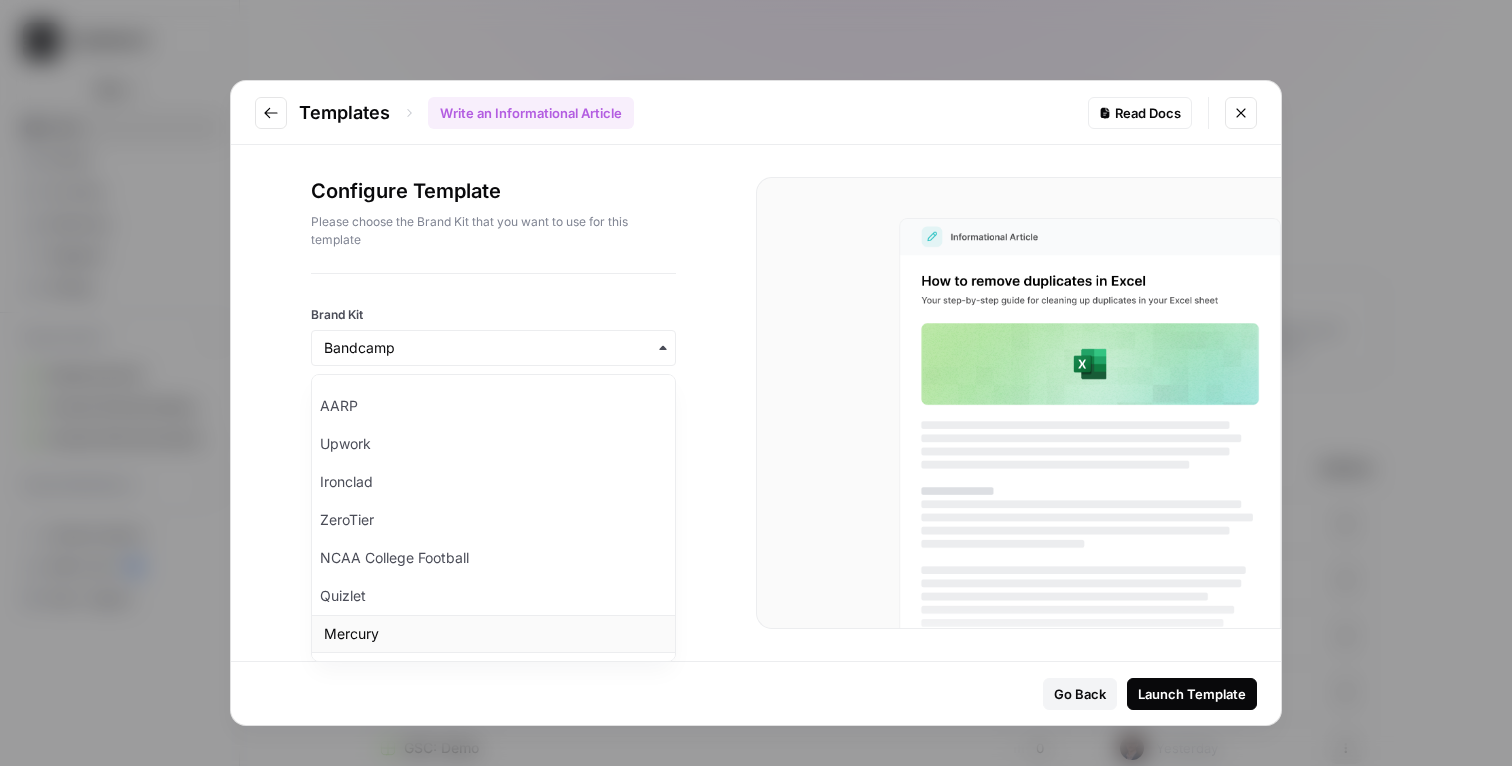 click on "Mercury" at bounding box center [493, 634] 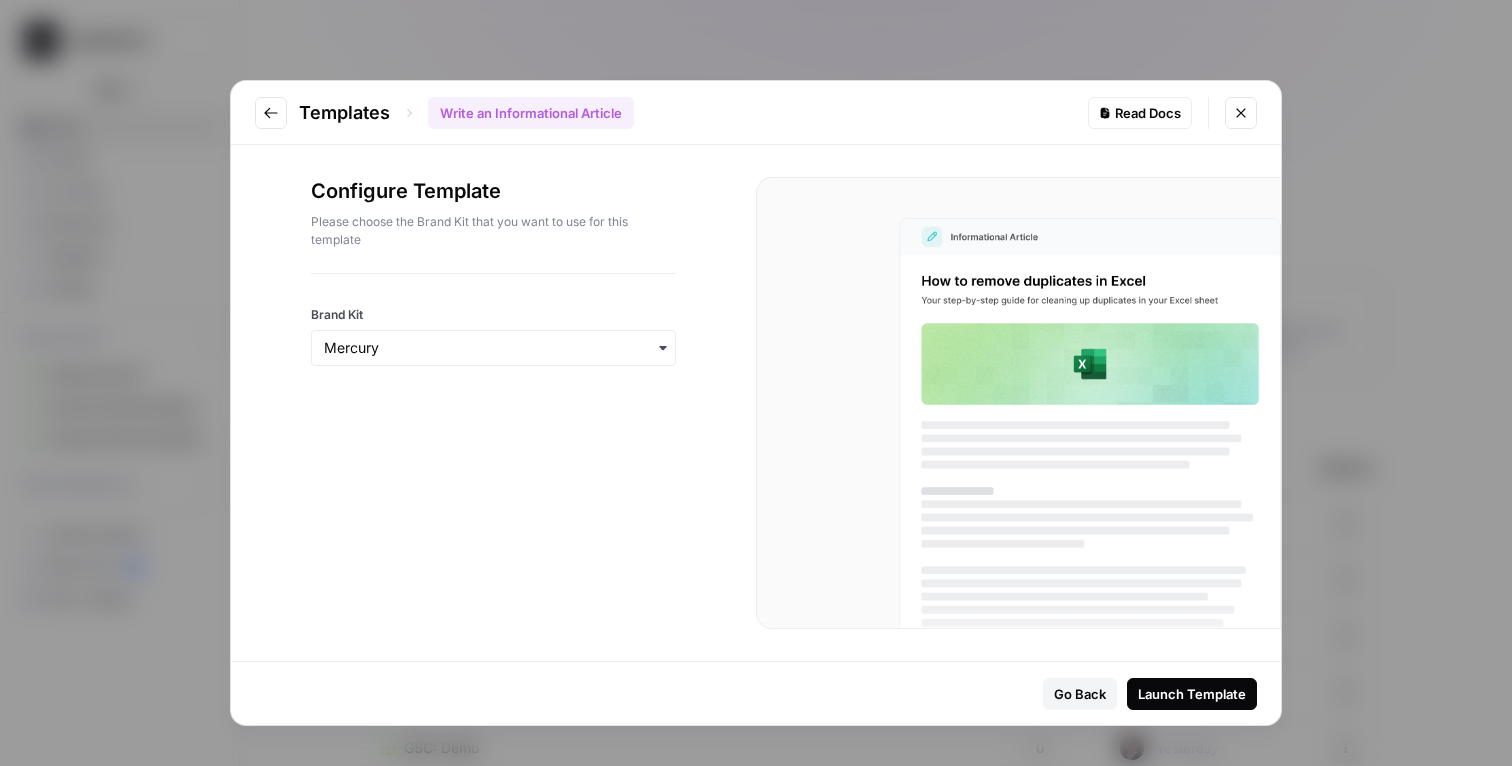 click on "Launch Template" at bounding box center [1192, 694] 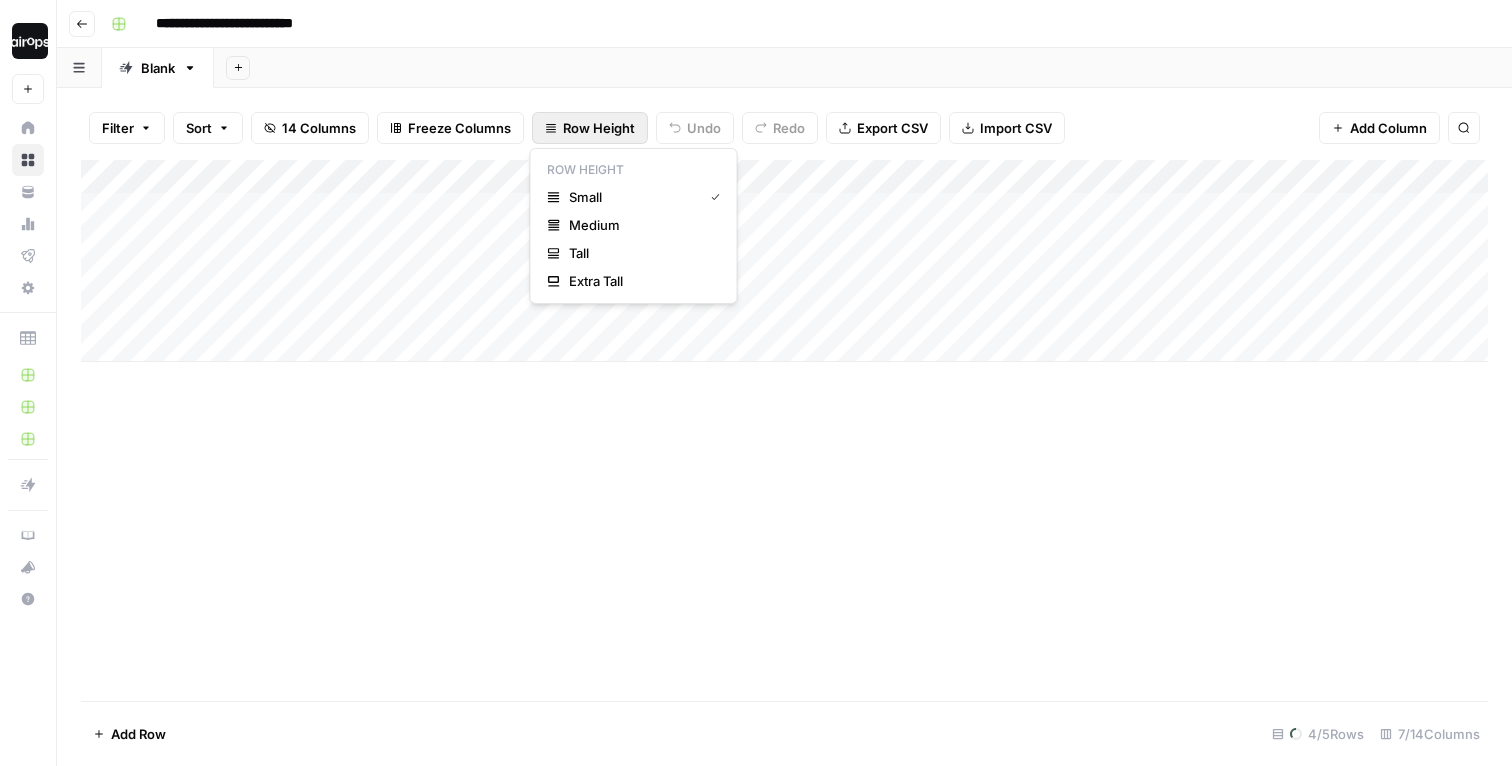 click on "Row Height" at bounding box center (590, 128) 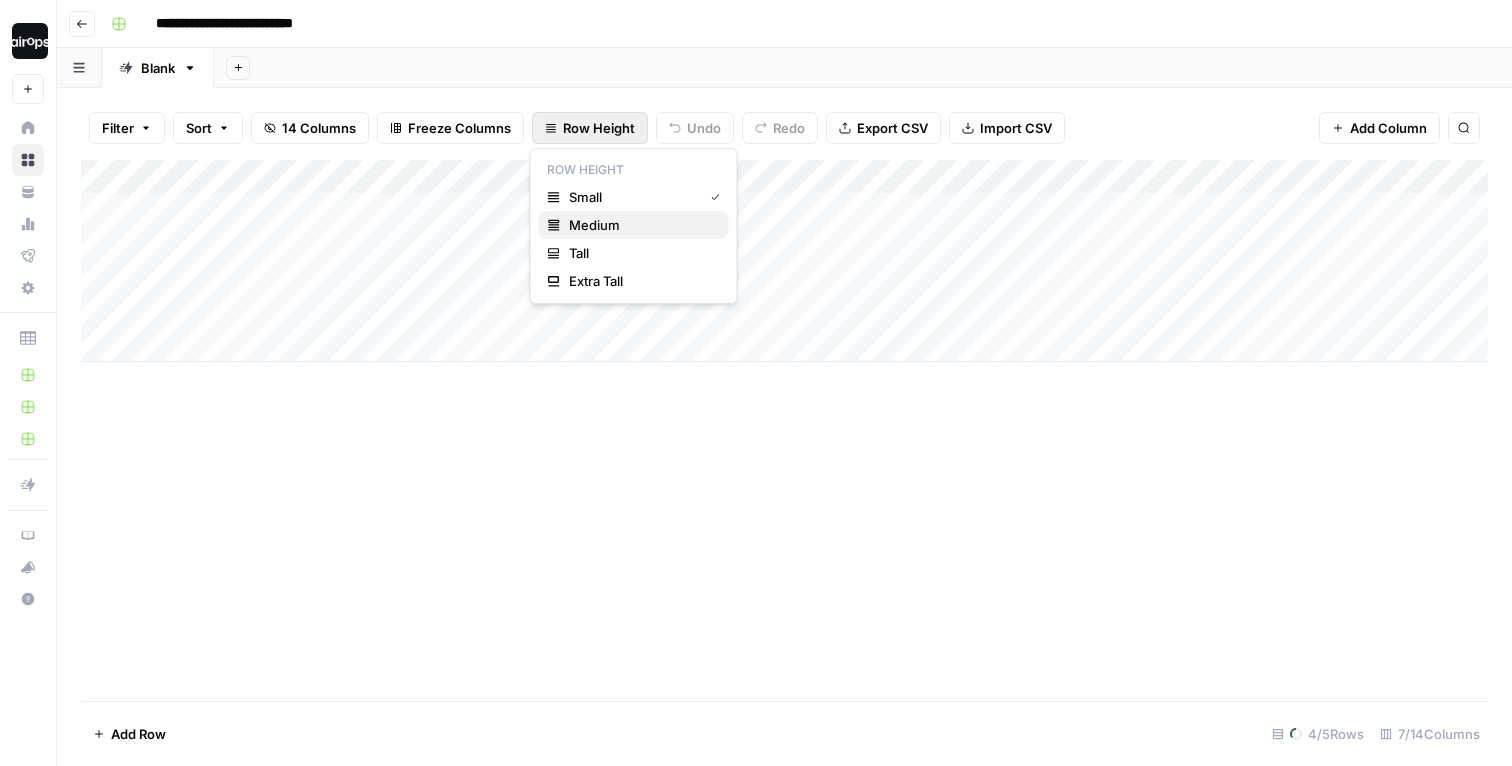 click on "Medium" at bounding box center [641, 225] 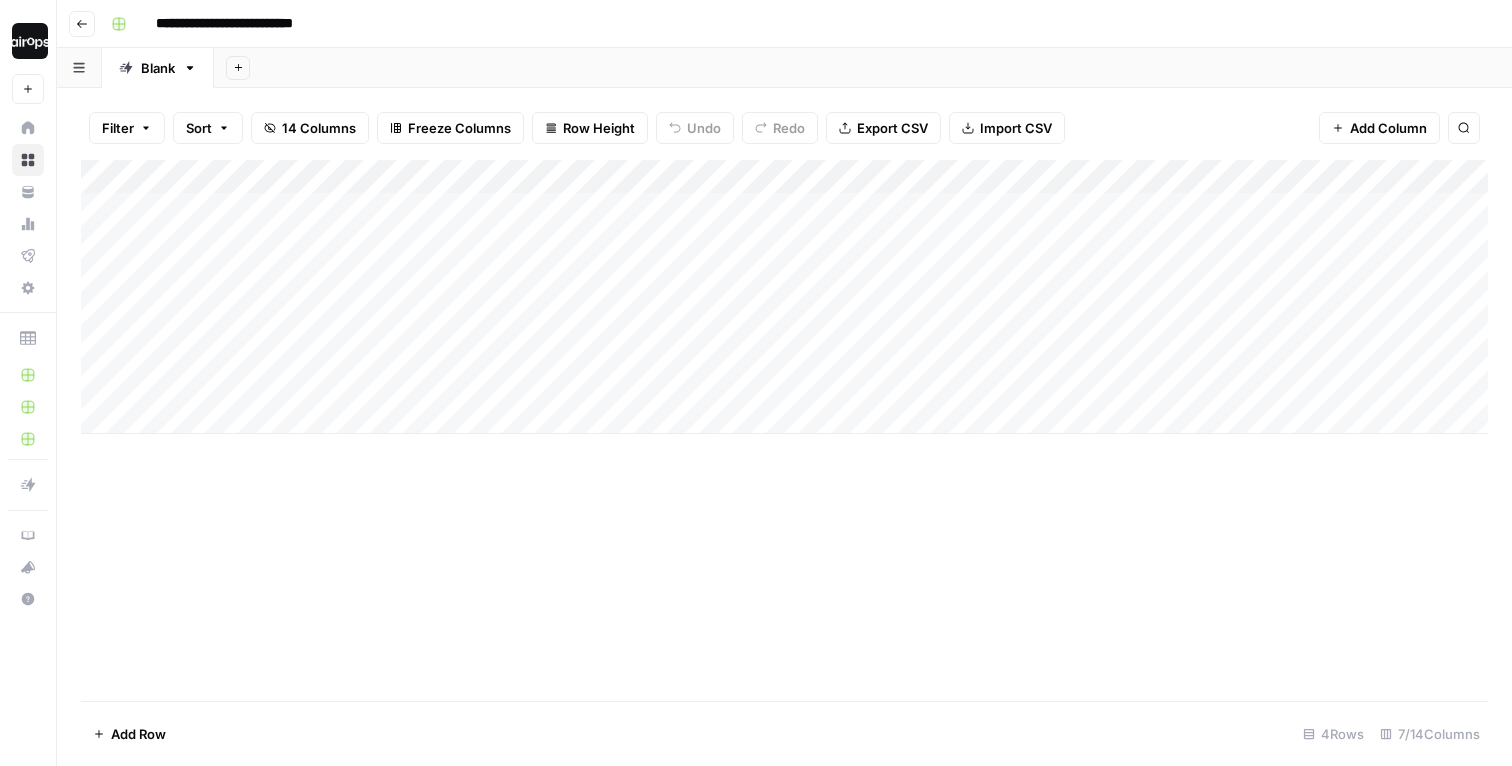 click on "Add Column" at bounding box center [784, 430] 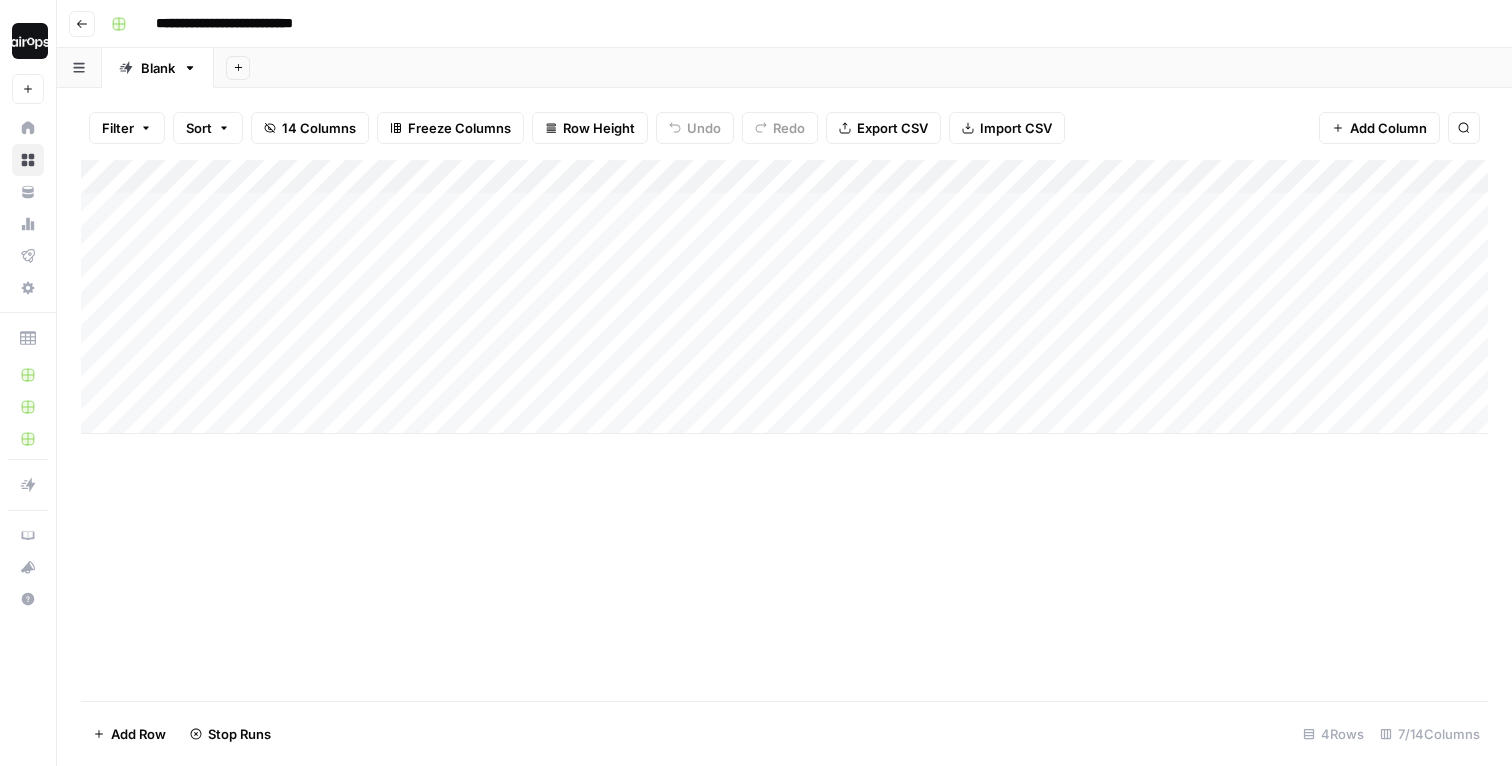 click on "Add Column" at bounding box center [784, 297] 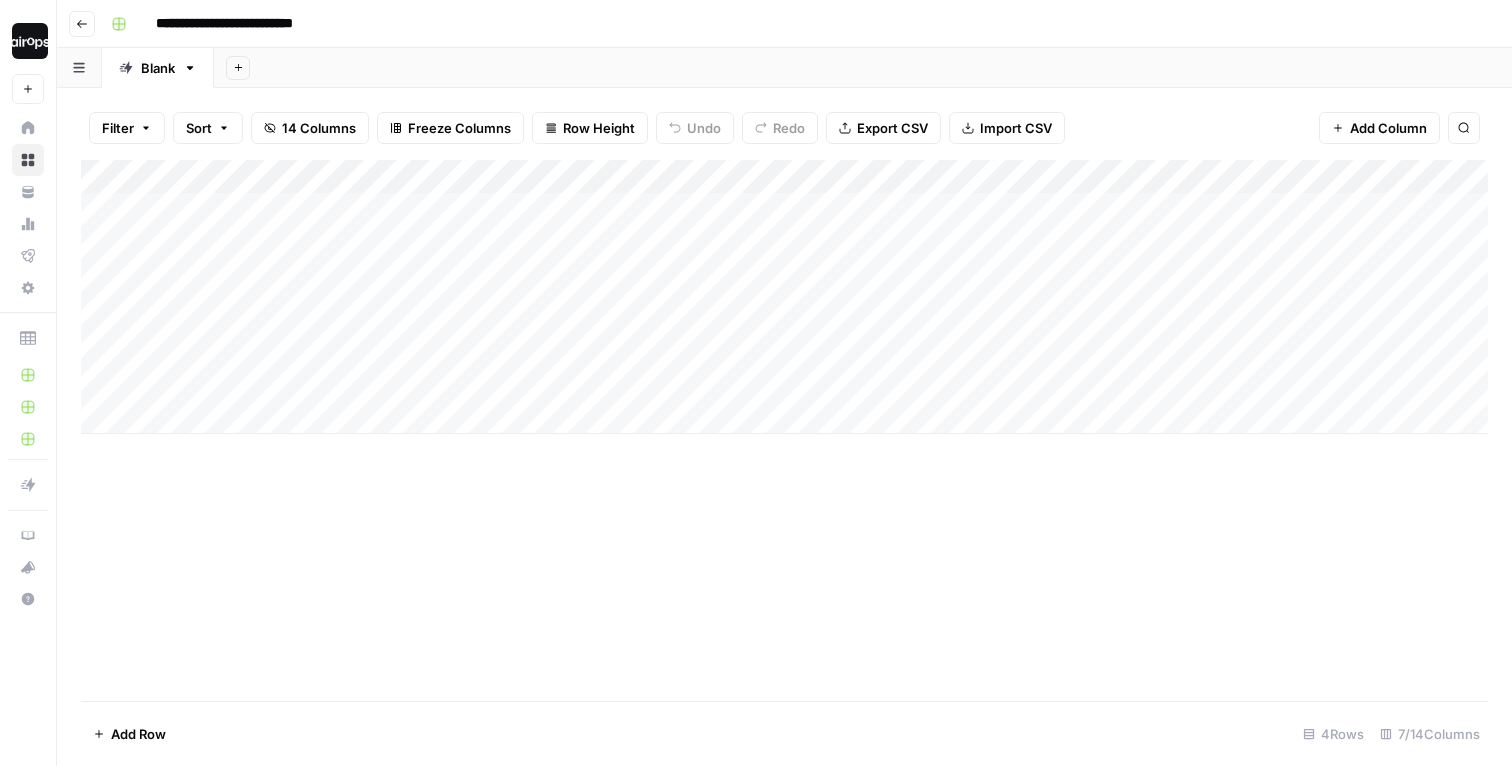 click on "Add Column" at bounding box center (784, 430) 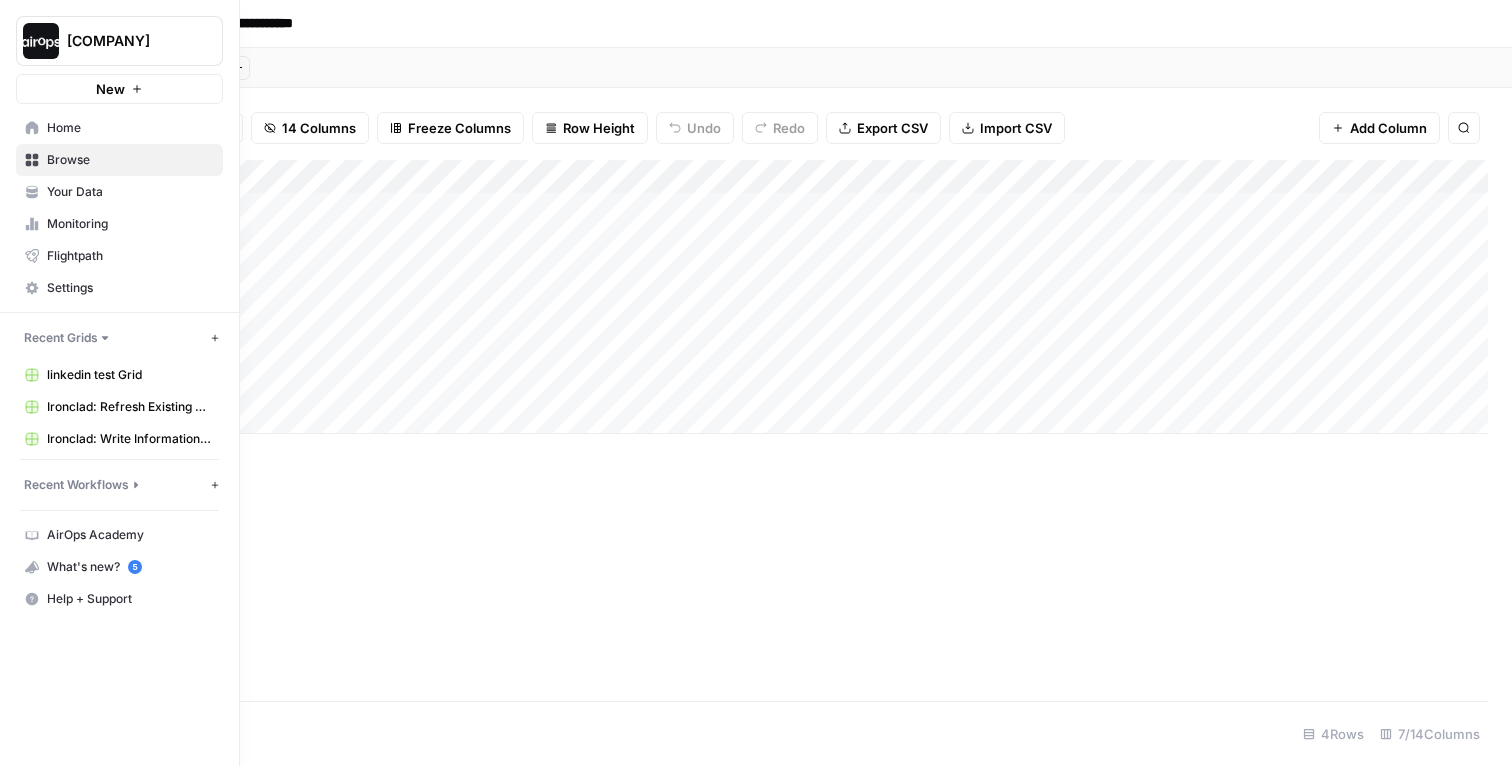 click on "Home" at bounding box center (130, 128) 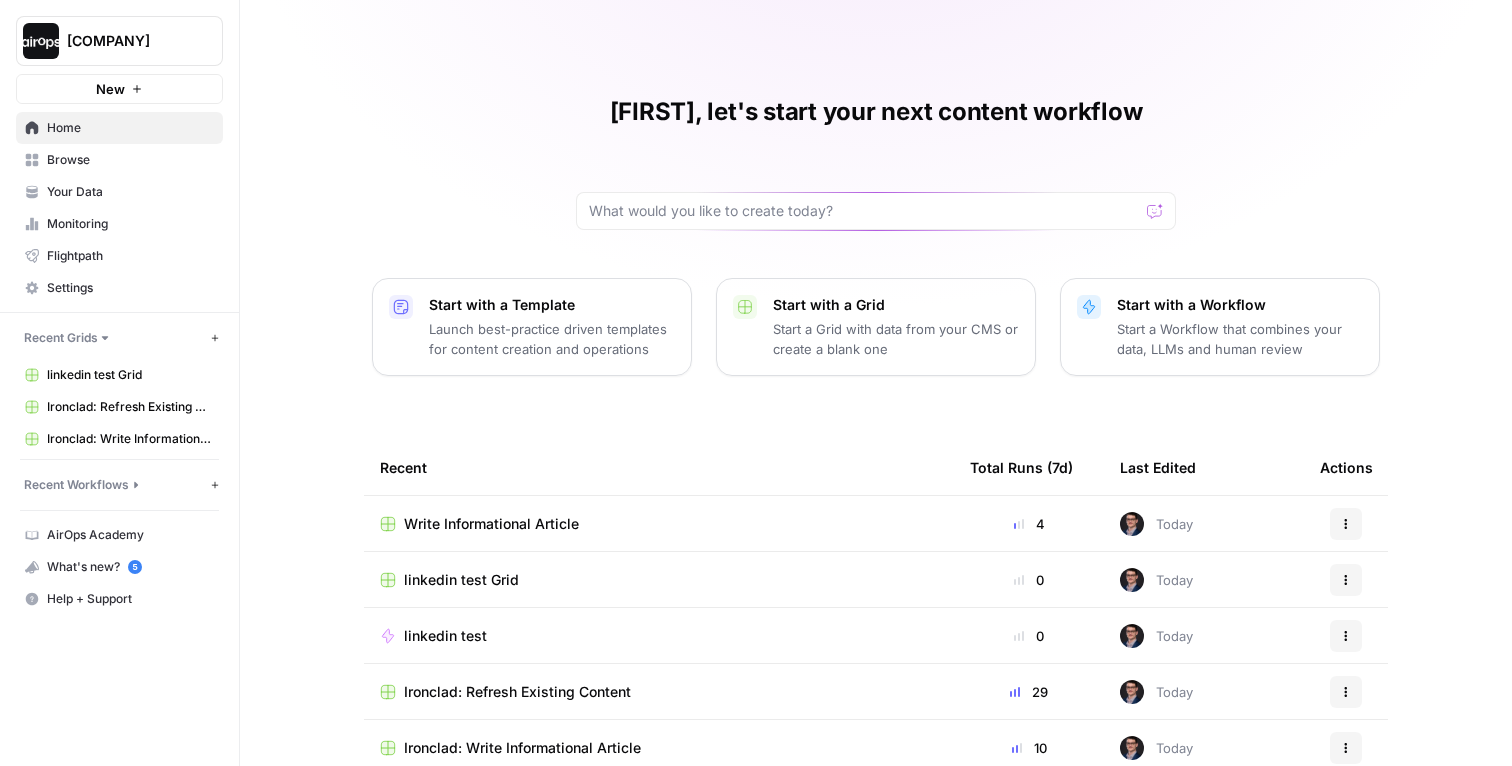 click on "Launch best-practice driven templates for content creation and operations" at bounding box center (552, 339) 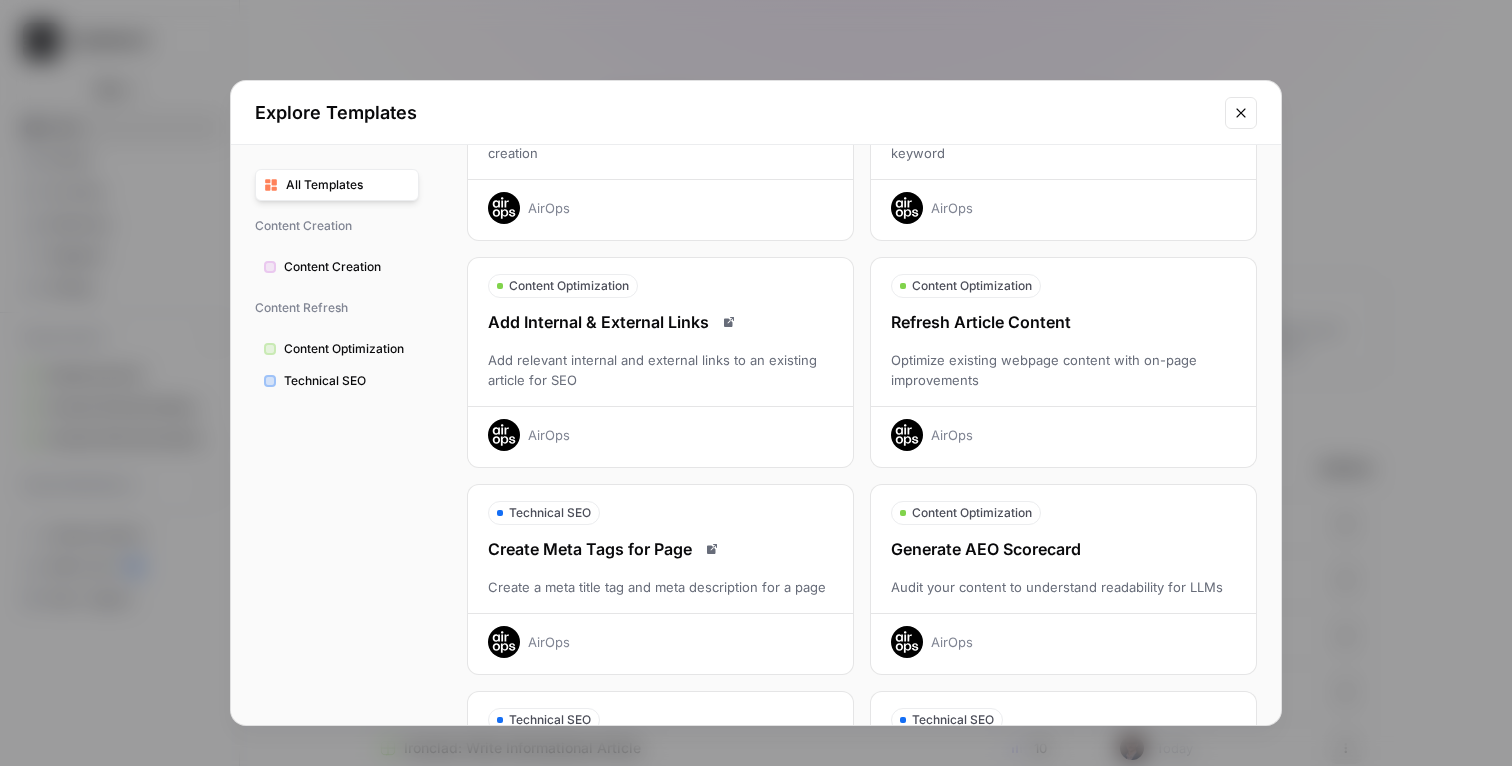scroll, scrollTop: 197, scrollLeft: 0, axis: vertical 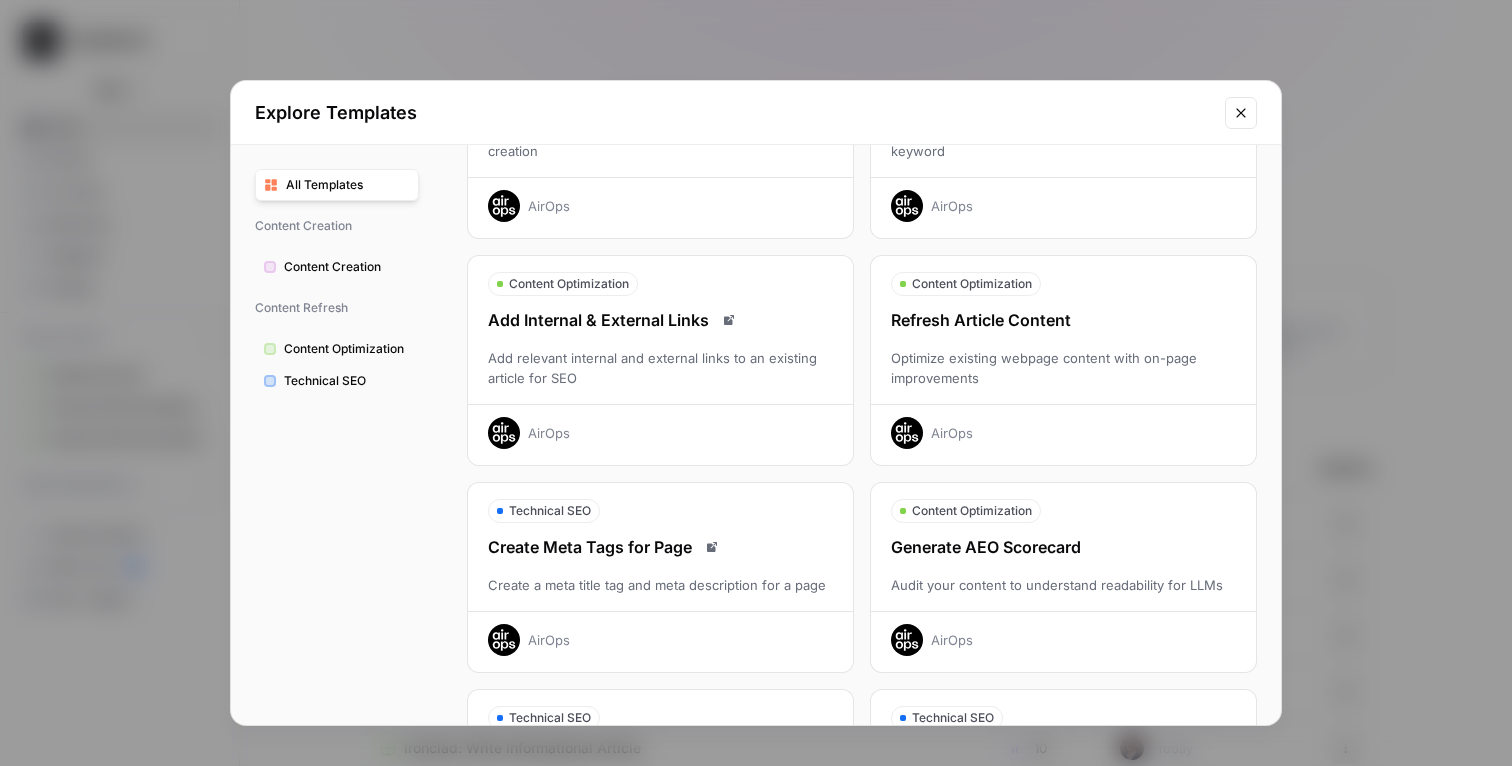 click on "Refresh Article Content Optimize existing webpage content with on-page improvements AirOps" at bounding box center [1063, 378] 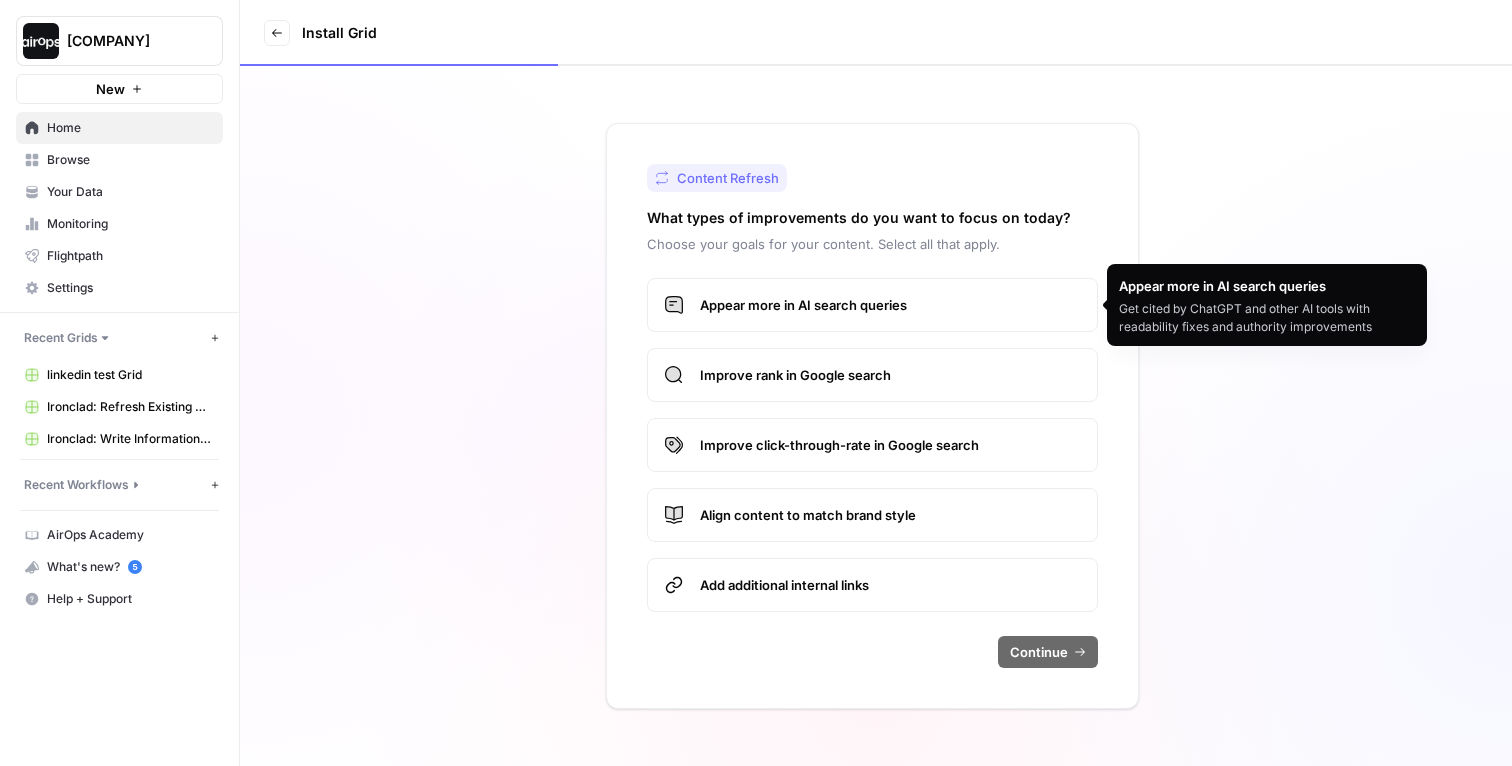 click on "Appear more in AI search queries" at bounding box center [872, 305] 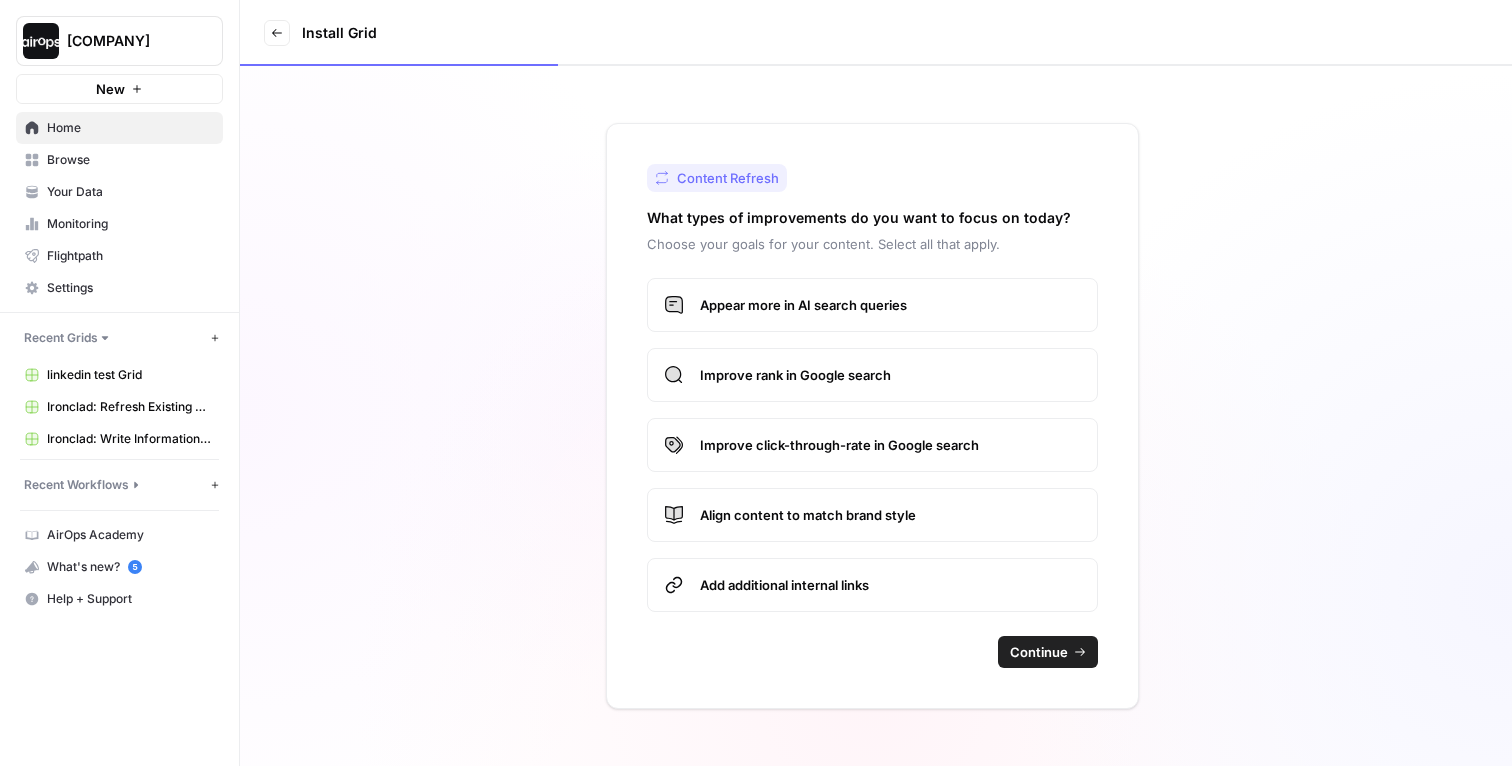 click on "Improve rank in Google search" at bounding box center (872, 375) 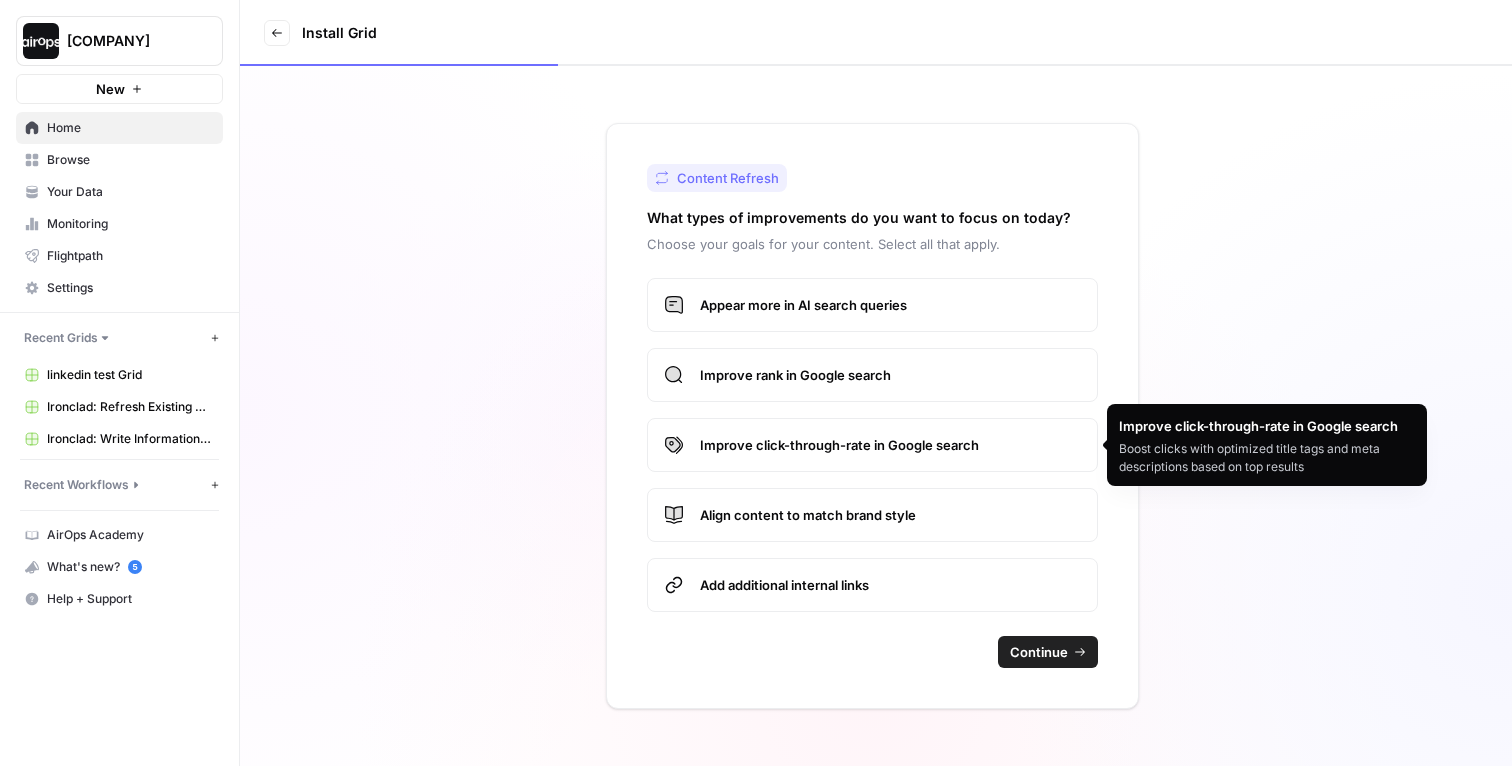 click on "Improve click-through-rate in Google search" at bounding box center (890, 445) 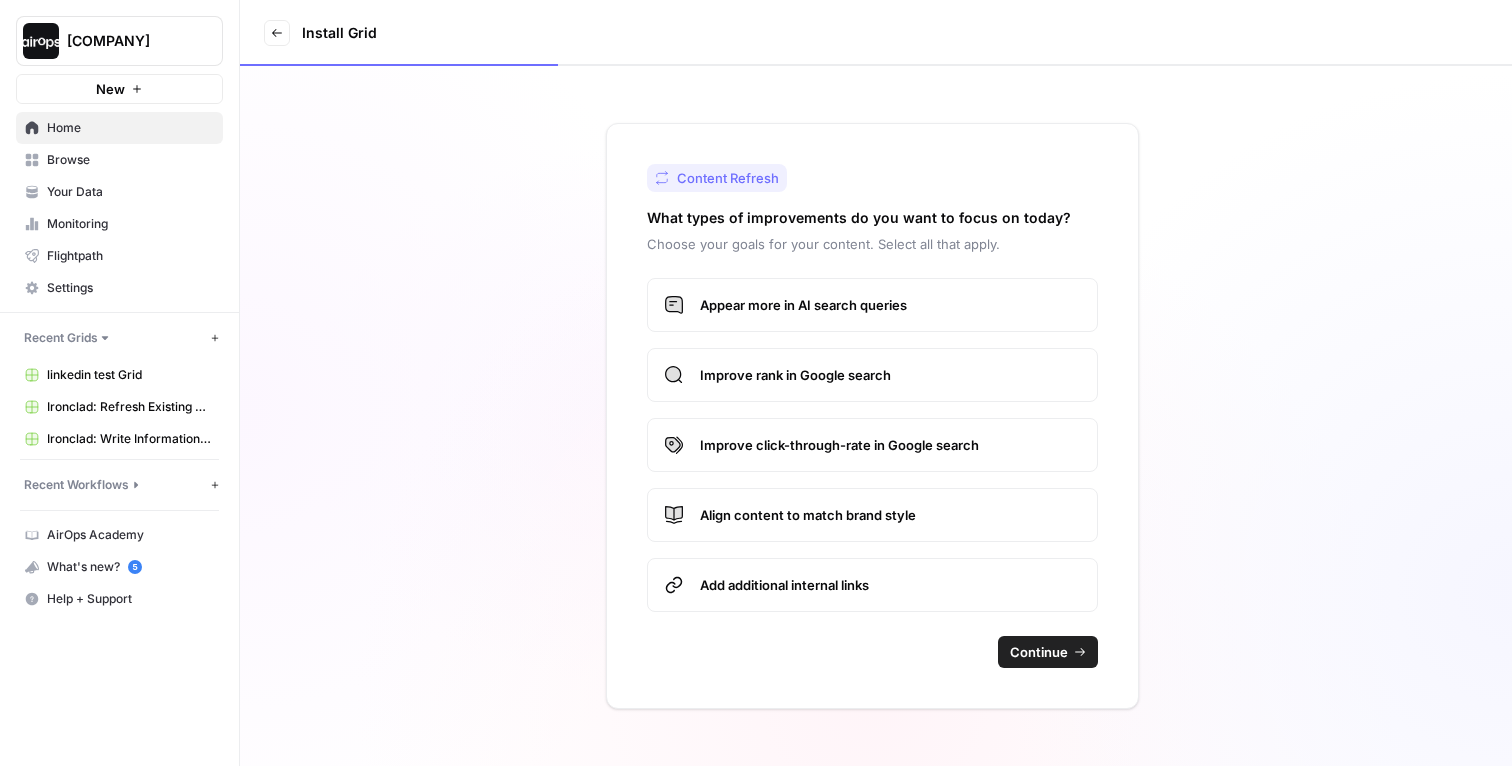 click on "Align content to match brand style" at bounding box center (890, 515) 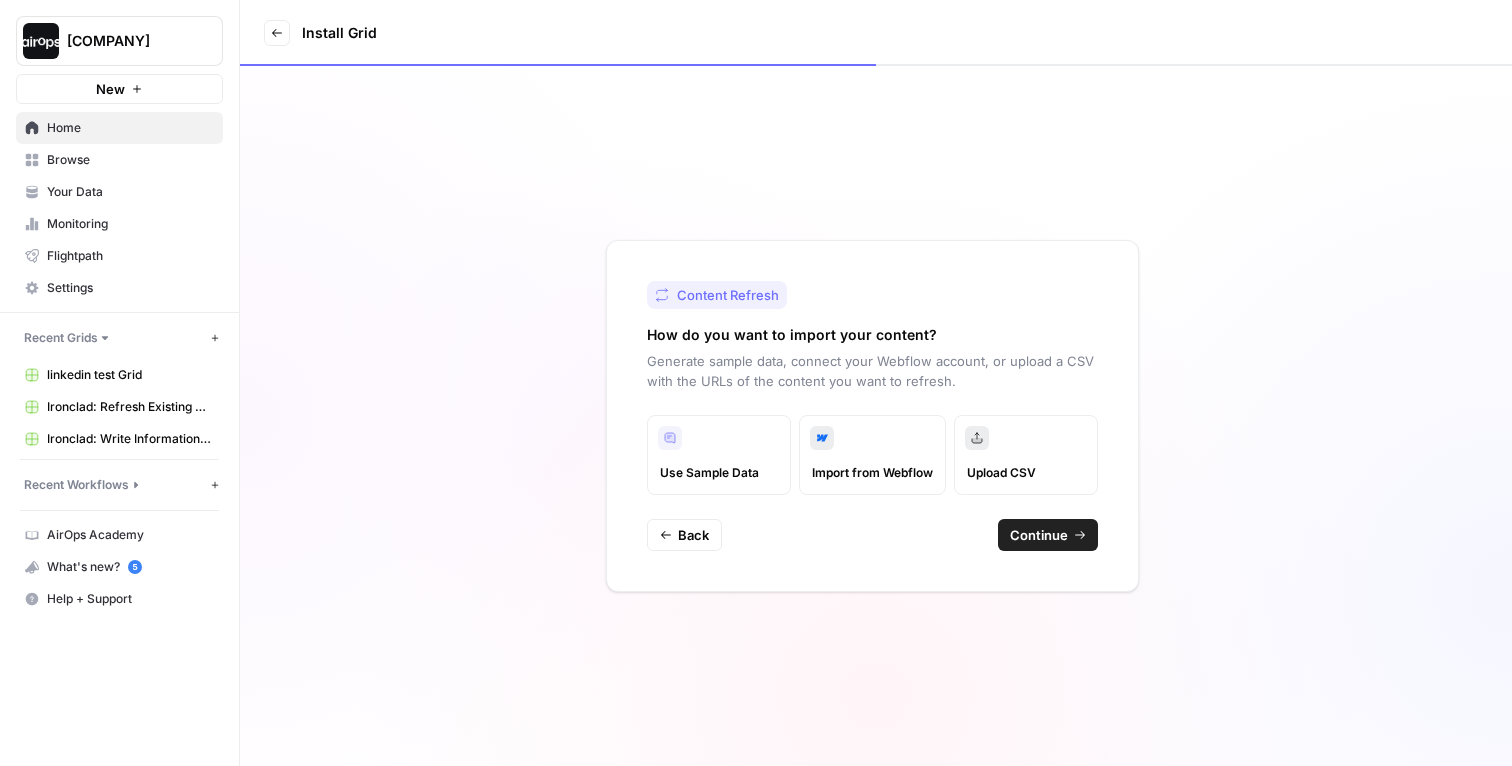 click on "Continue" at bounding box center (1039, 535) 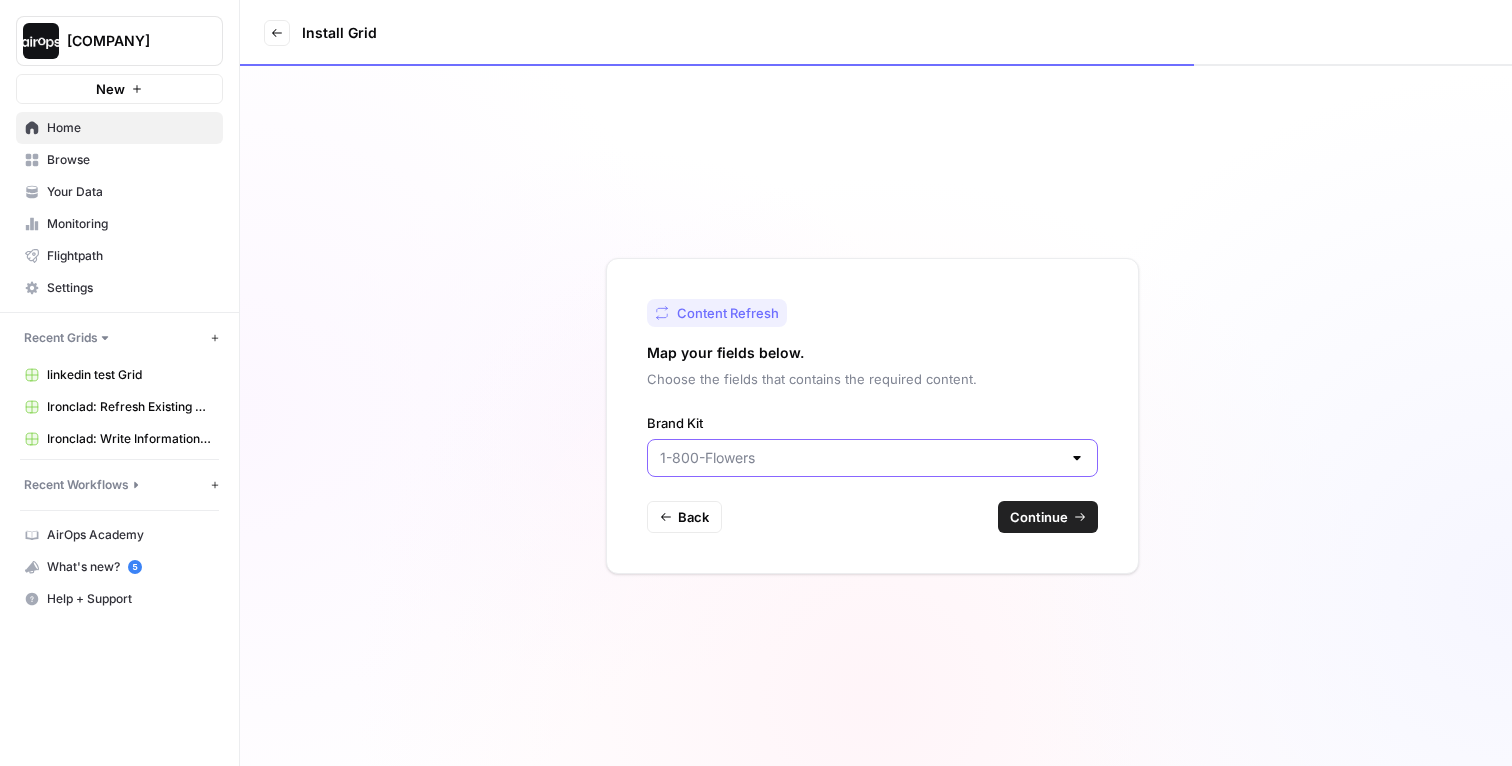 click on "Brand Kit" at bounding box center (860, 458) 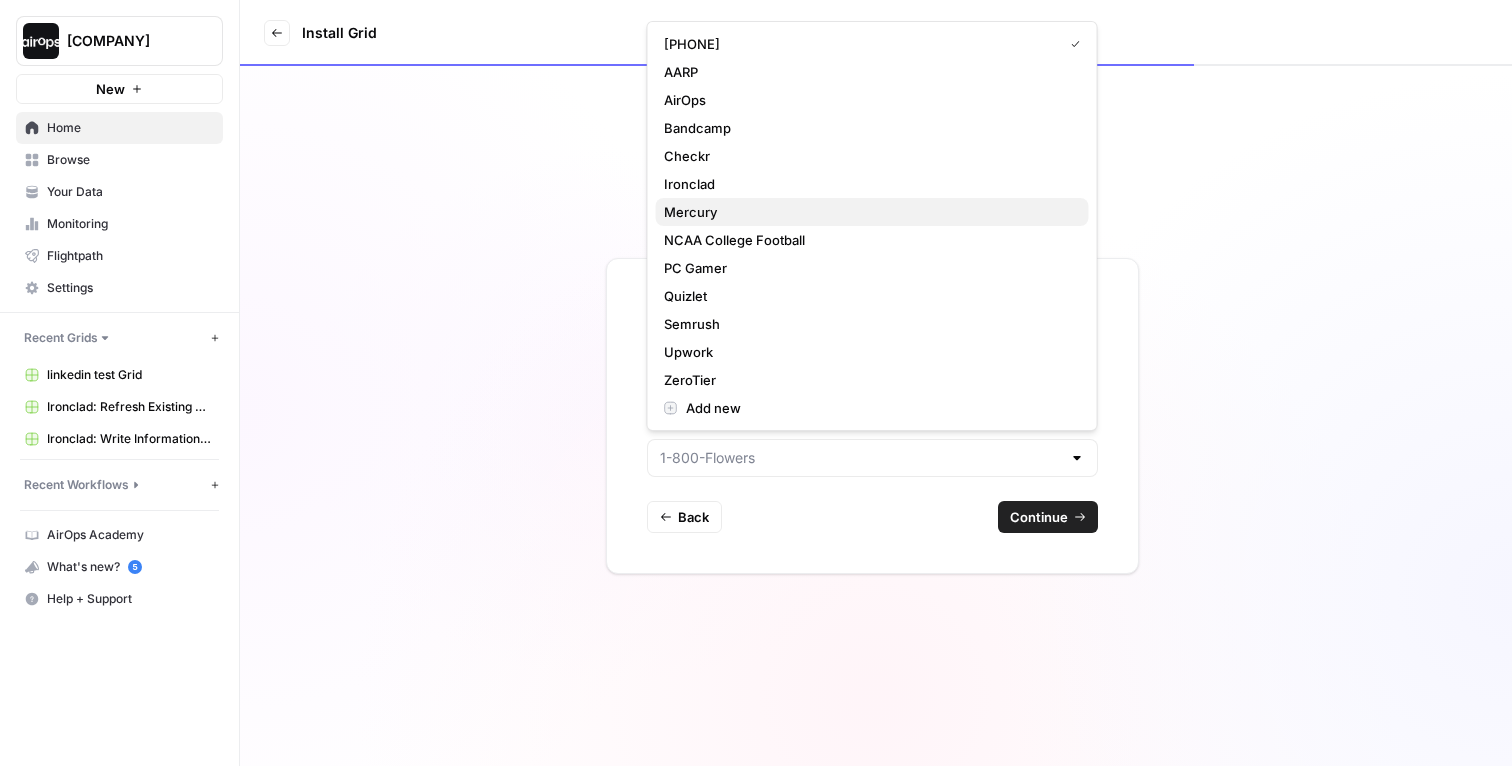 click on "Mercury" at bounding box center (868, 212) 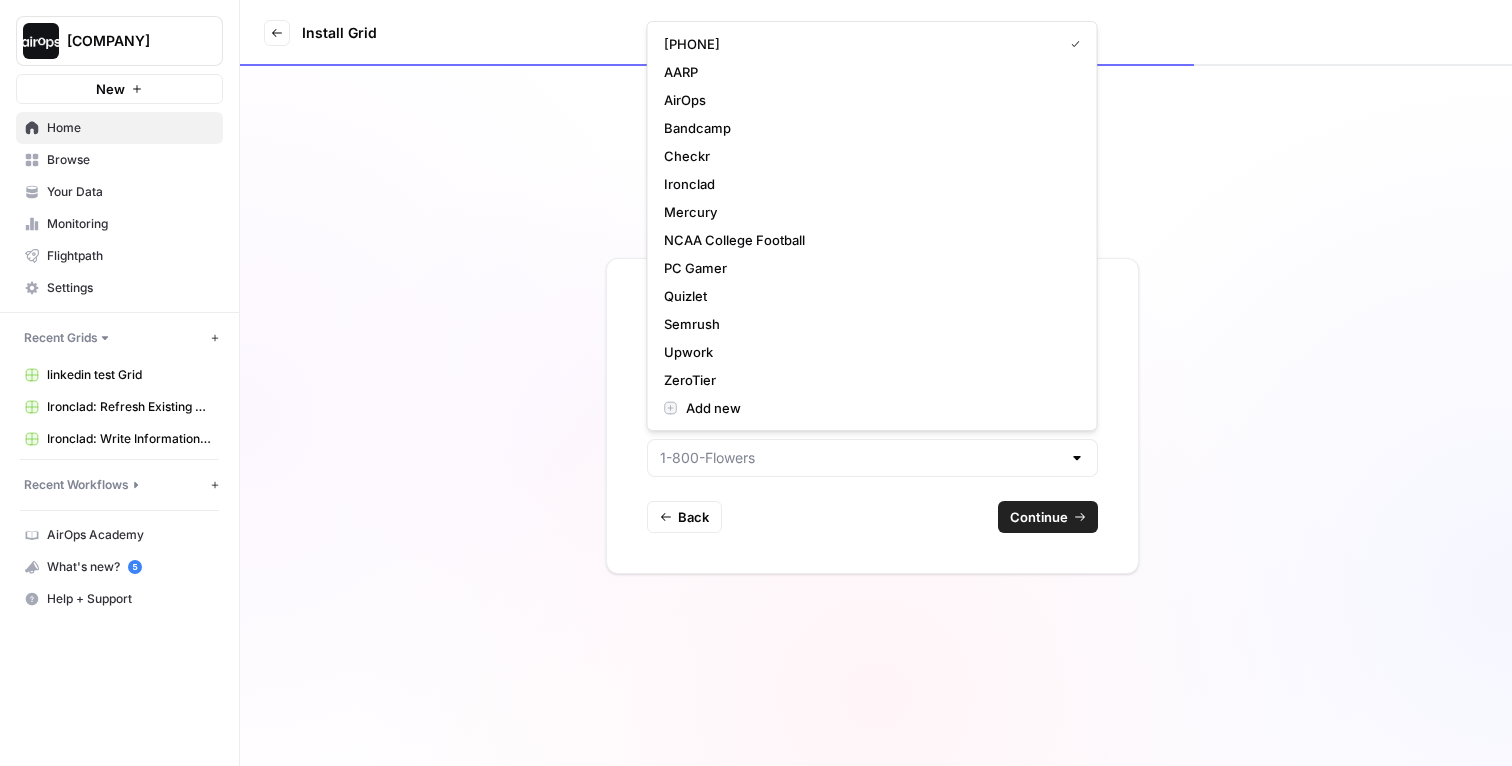 type on "Mercury" 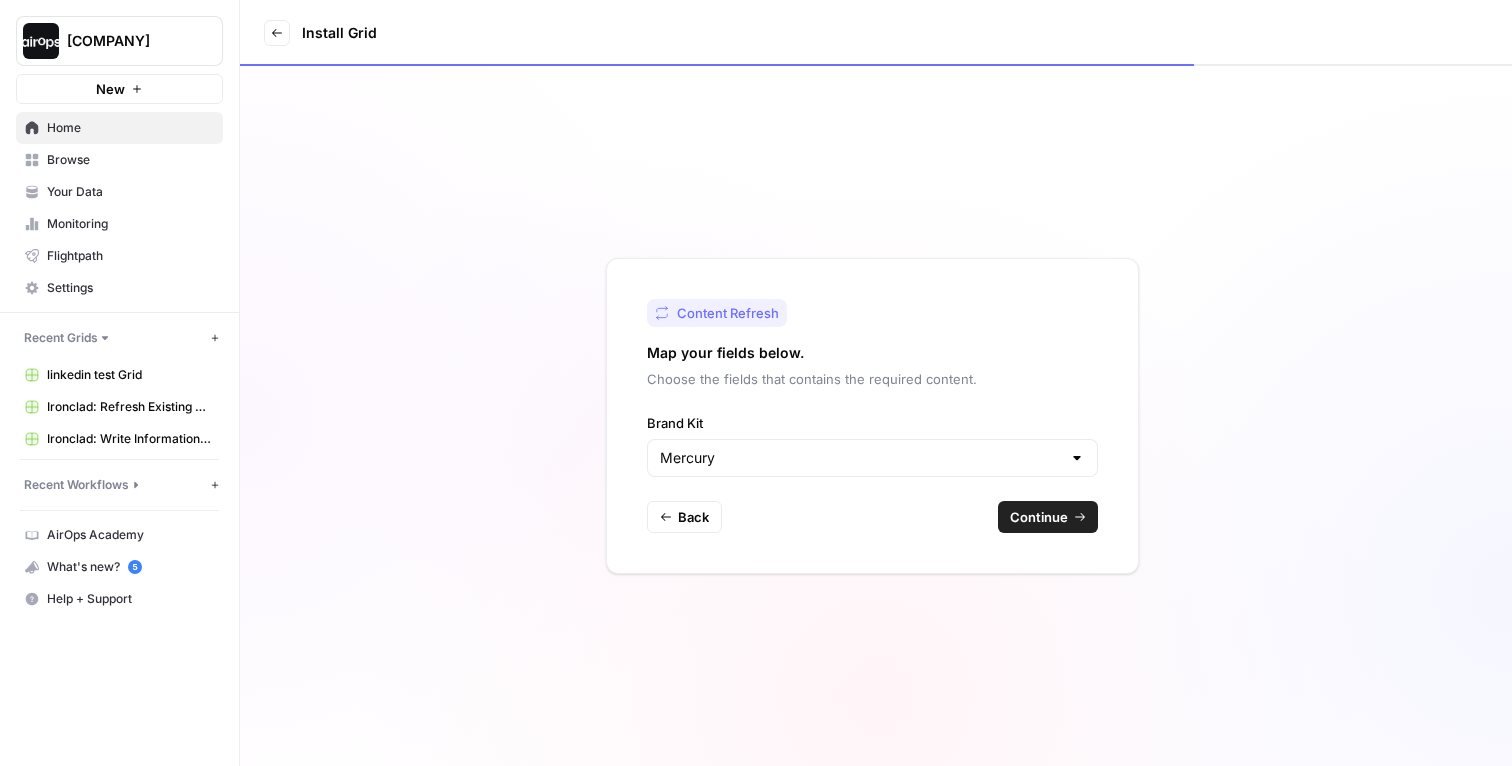 click on "Continue" at bounding box center [1039, 517] 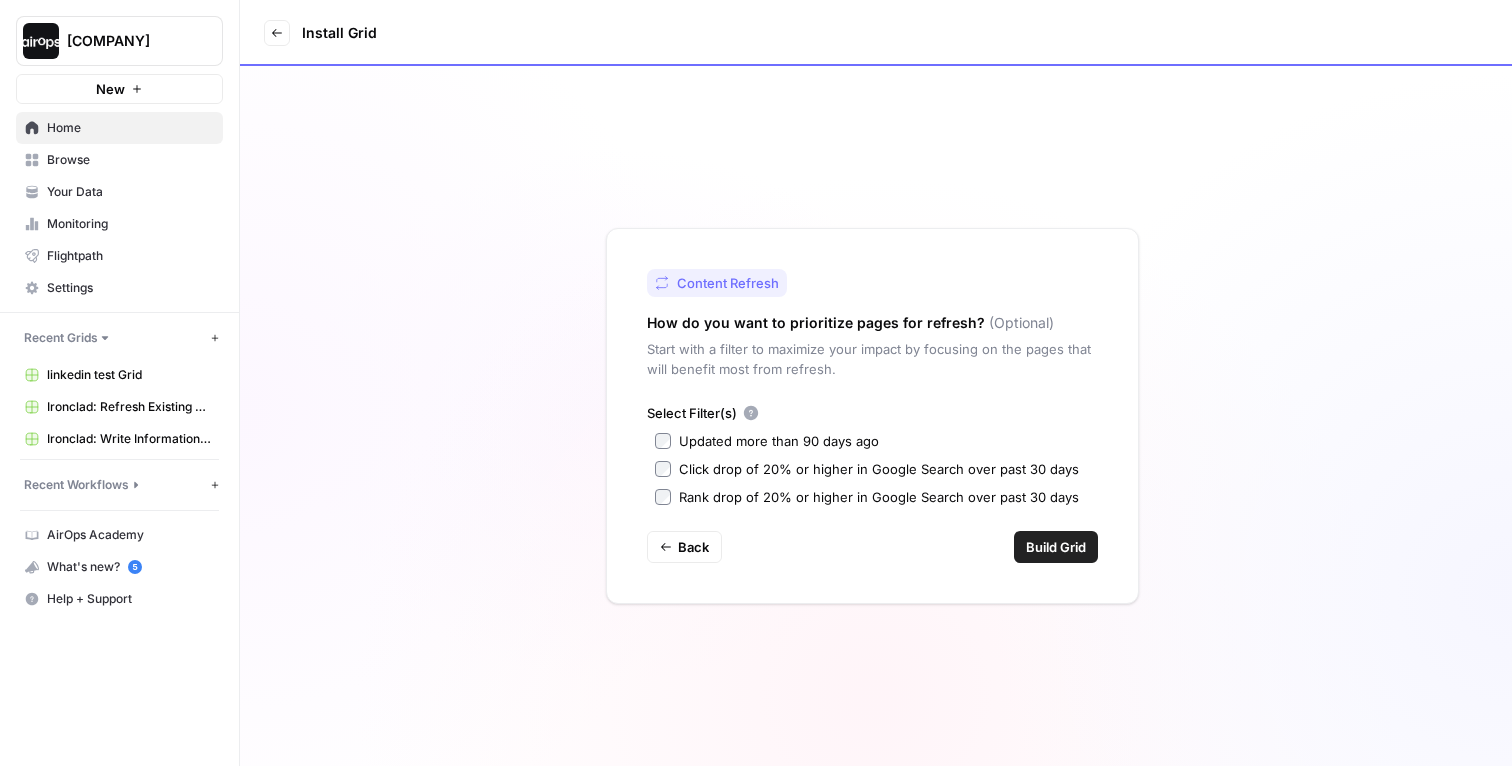 click on "Build Grid" at bounding box center [1056, 547] 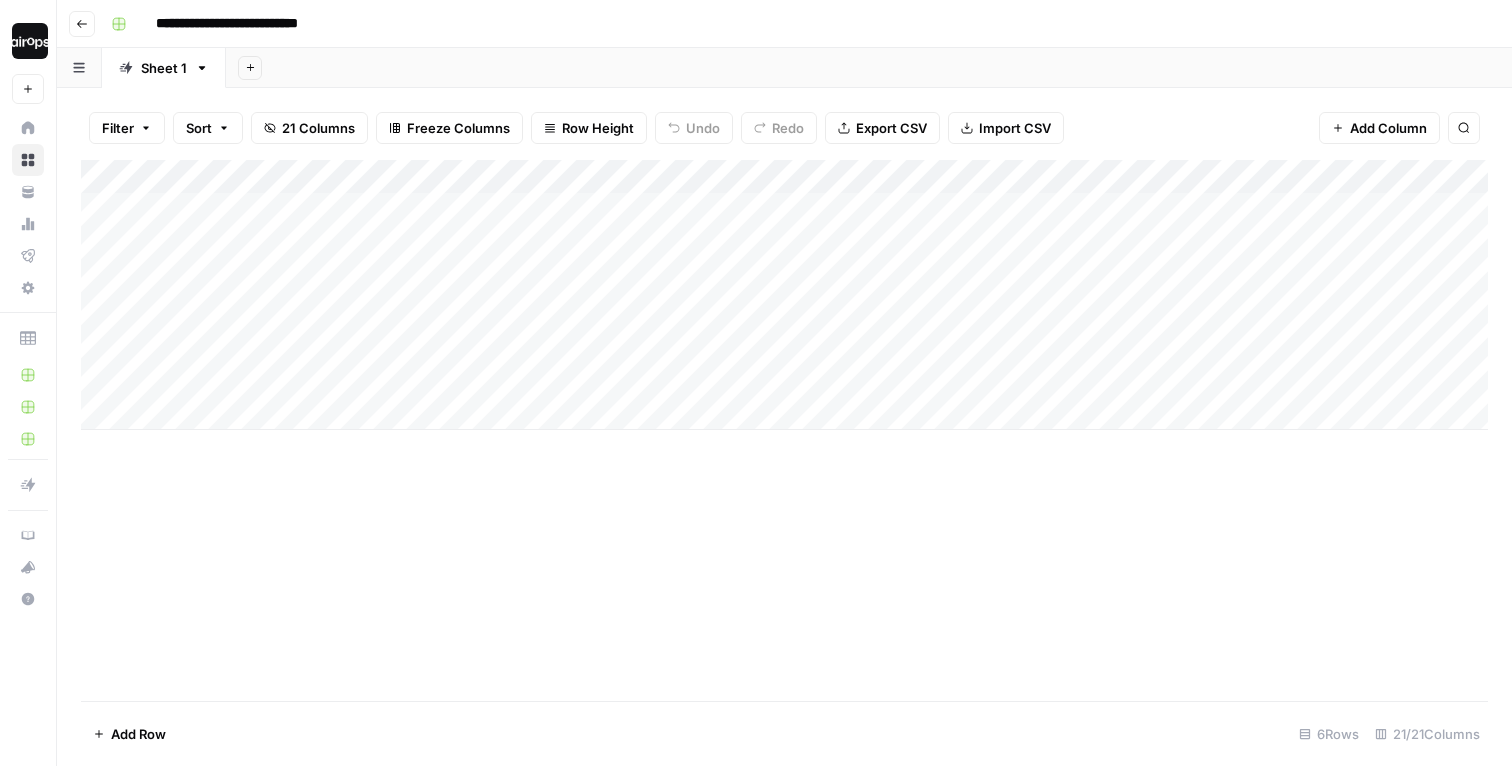click on "**********" at bounding box center (250, 24) 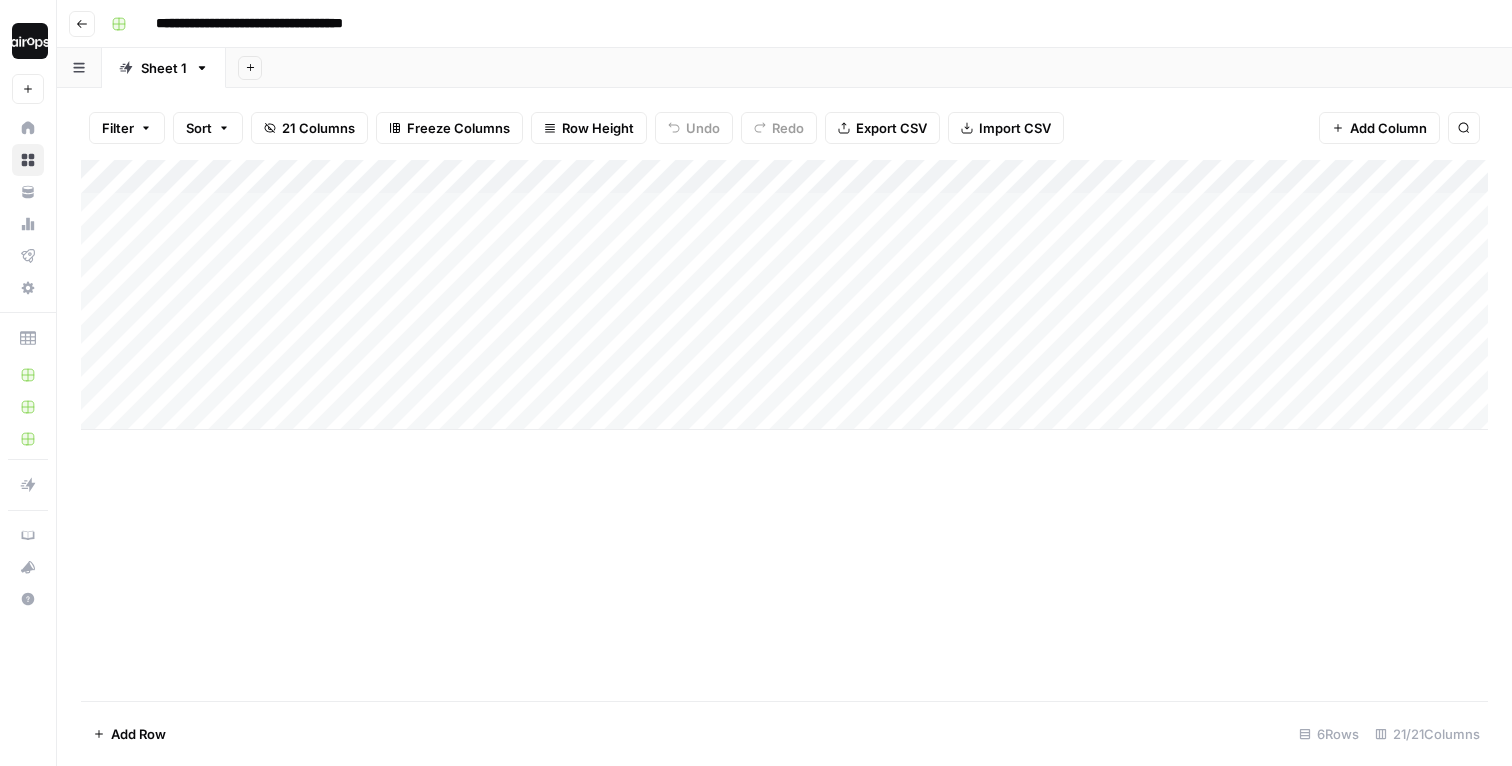 click on "**********" at bounding box center [282, 24] 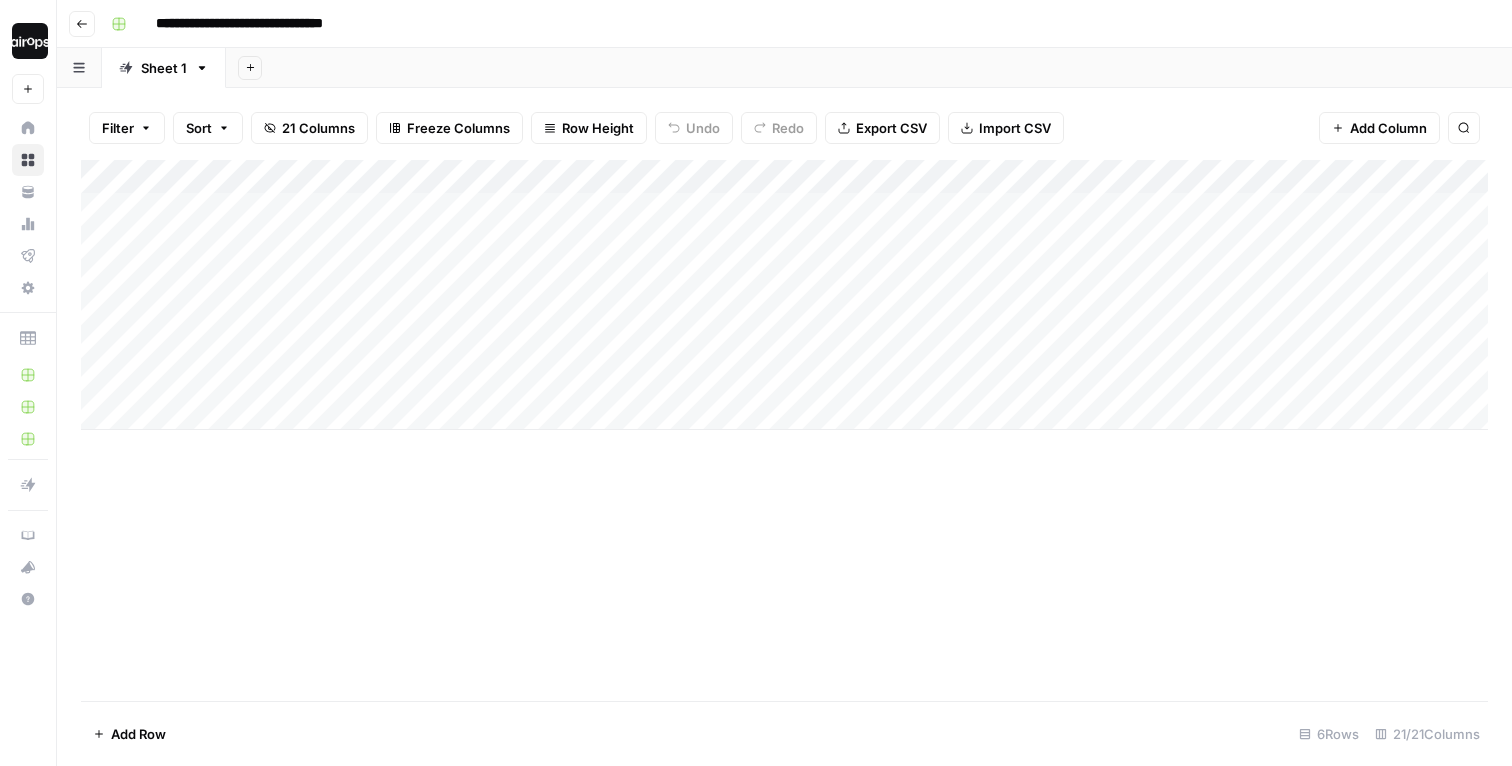 type on "**********" 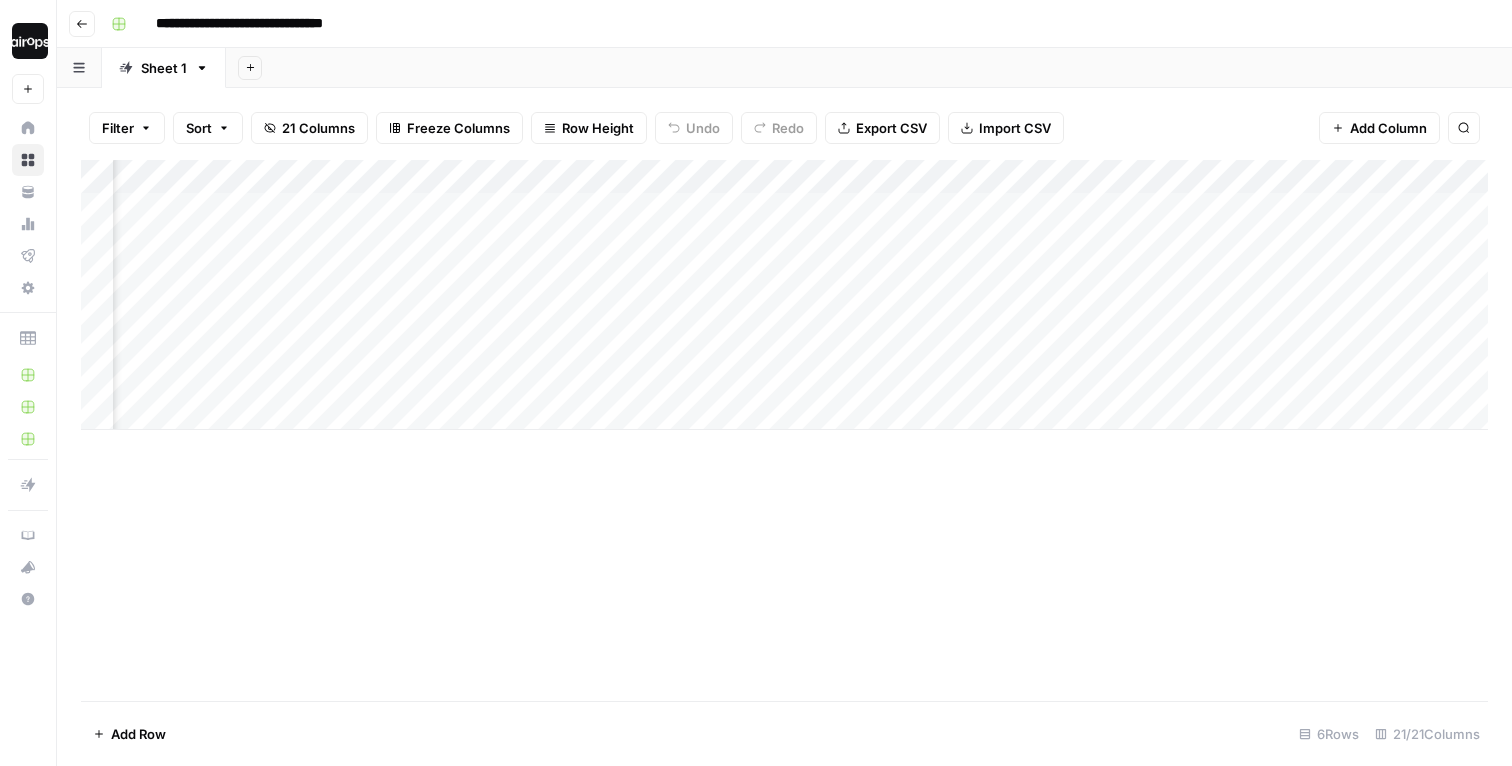 scroll, scrollTop: 0, scrollLeft: 338, axis: horizontal 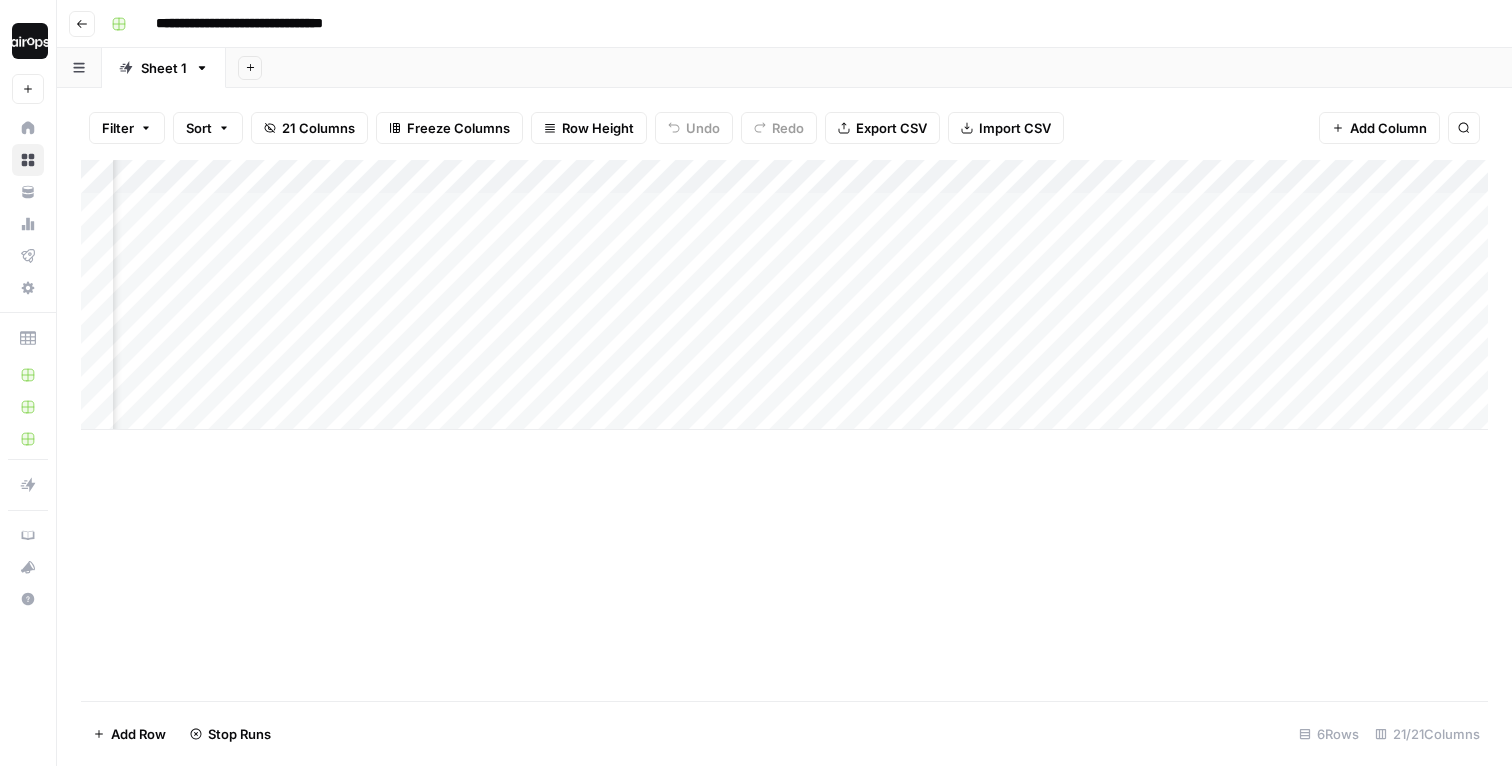click on "Add Column" at bounding box center [784, 295] 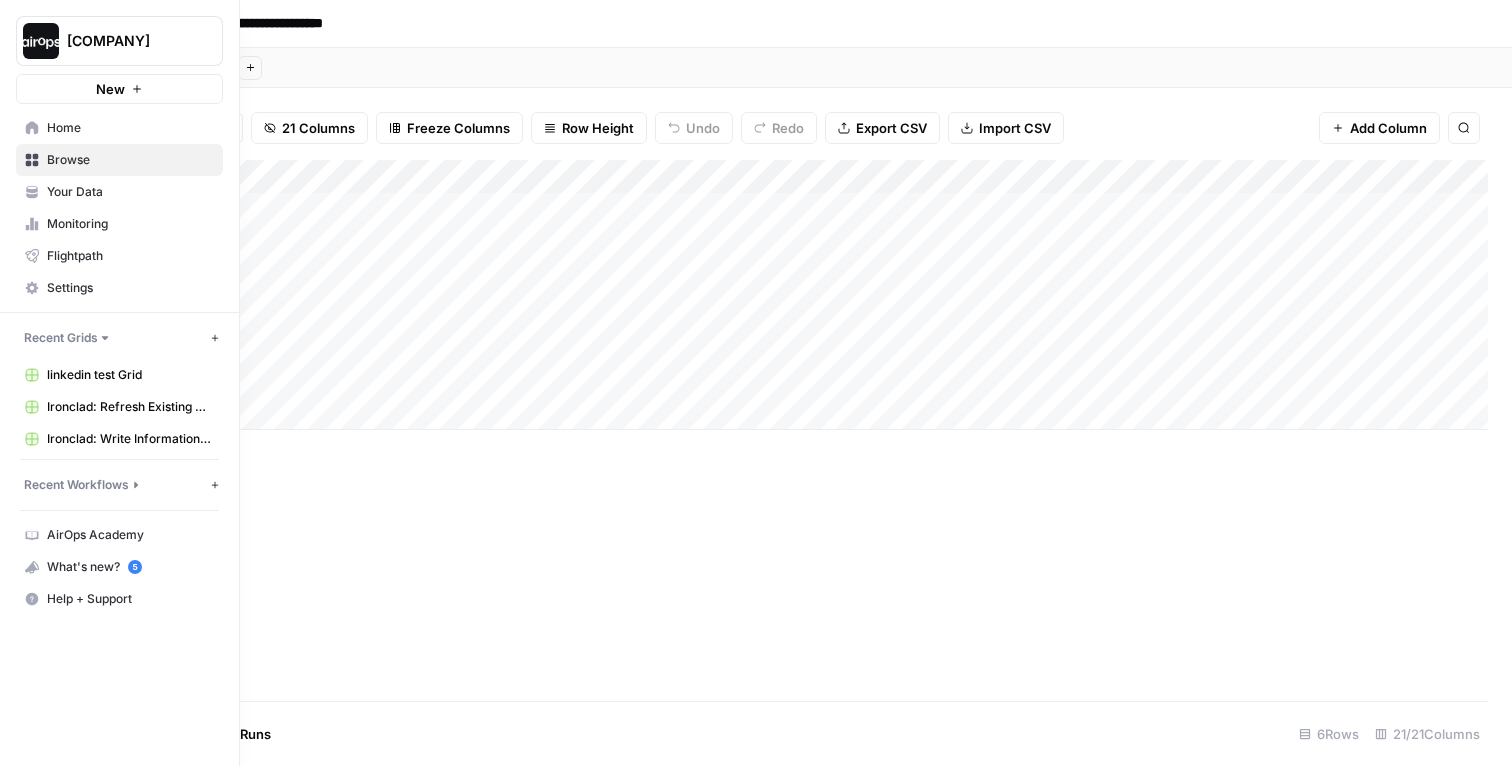 click on "Home" at bounding box center [130, 128] 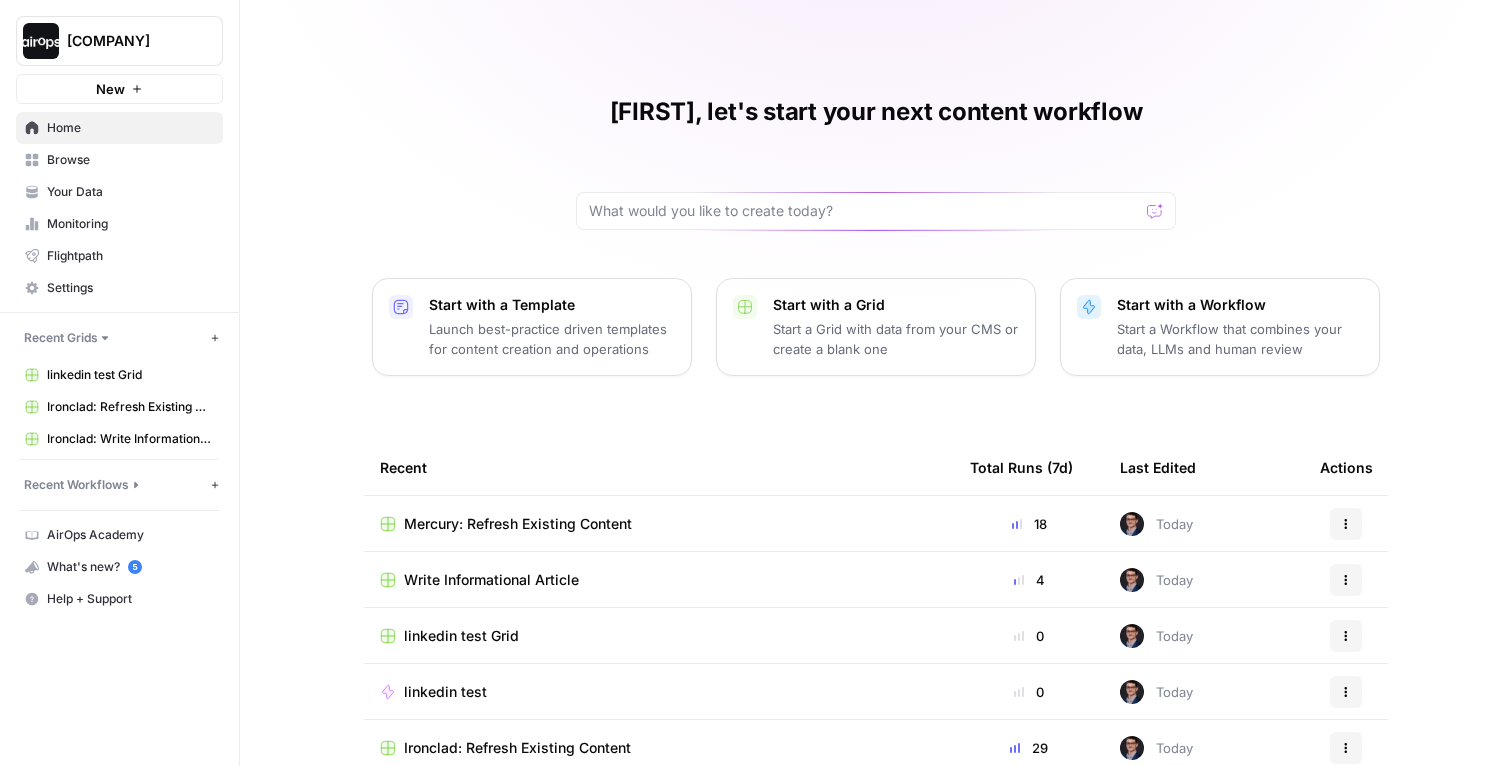 click on "Write Informational Article" at bounding box center [491, 580] 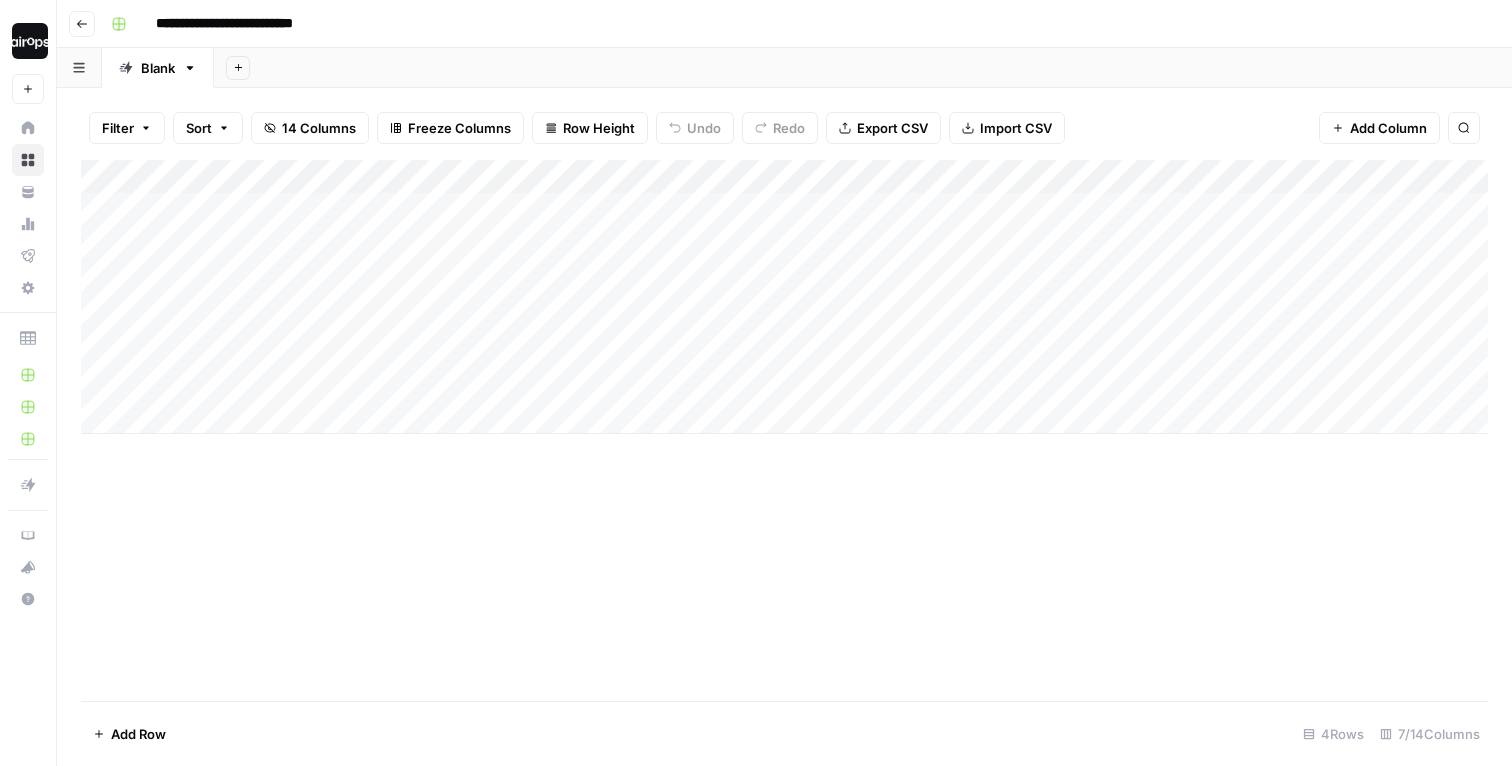 click on "**********" at bounding box center [245, 24] 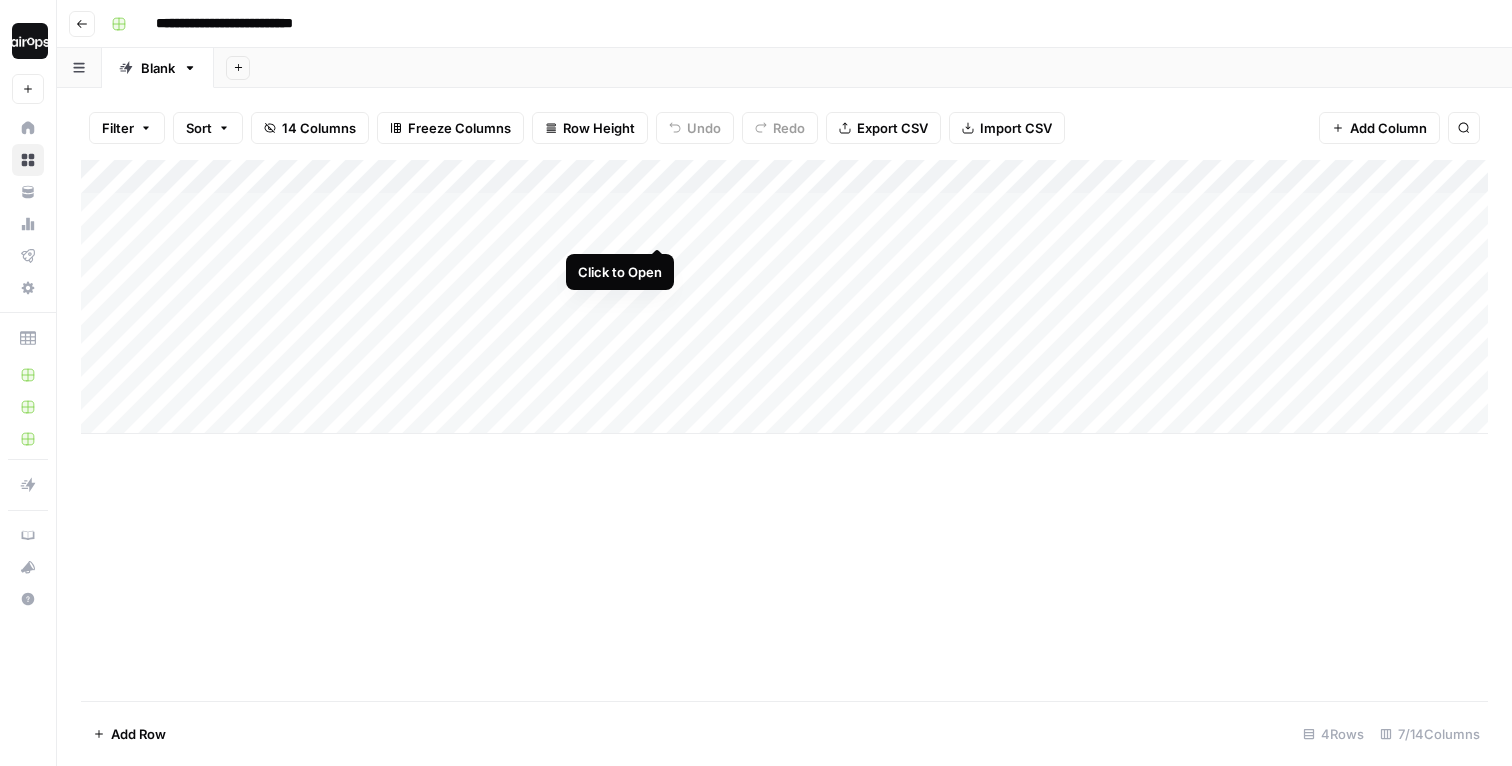 click on "Add Column" at bounding box center (784, 297) 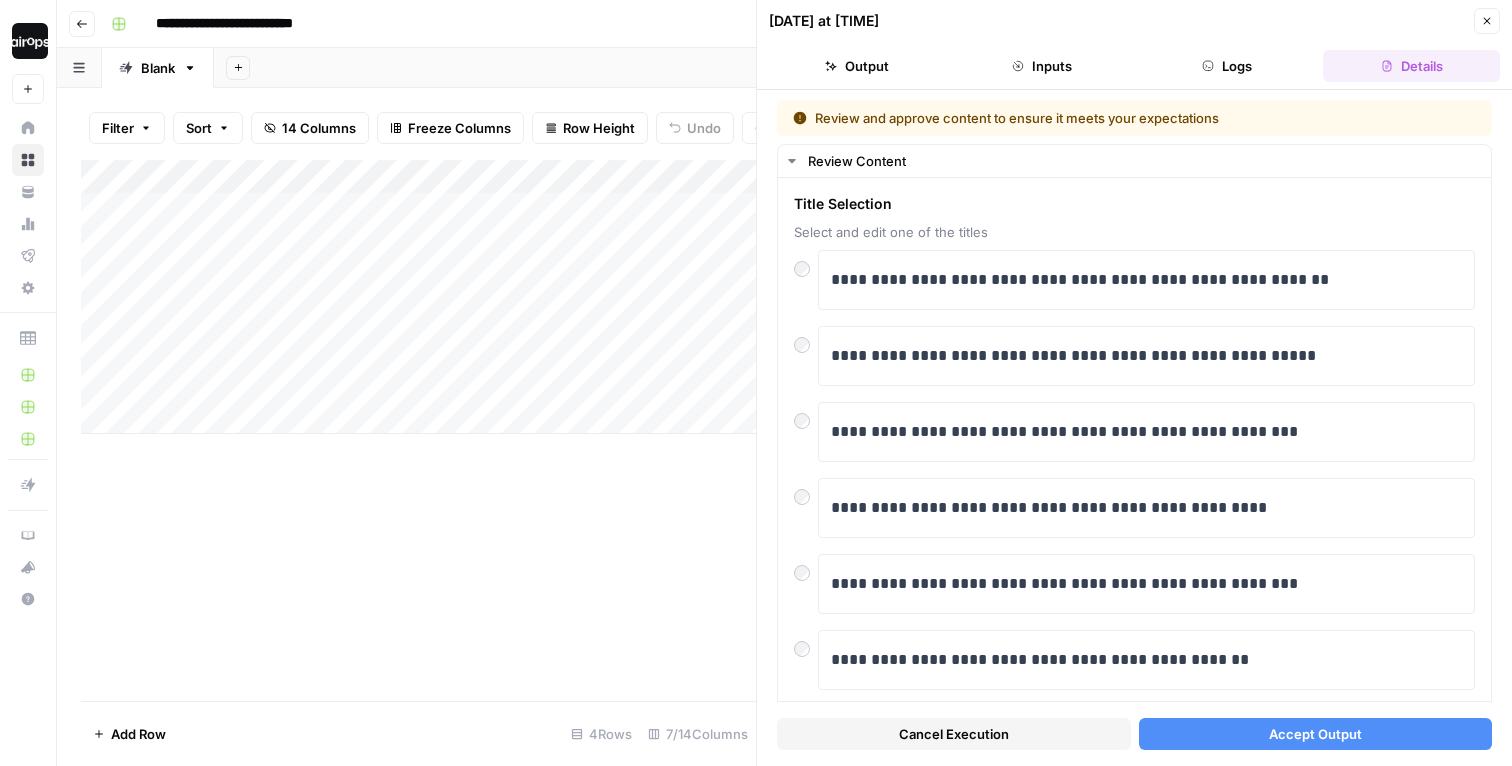 click on "Accept Output" at bounding box center (1316, 734) 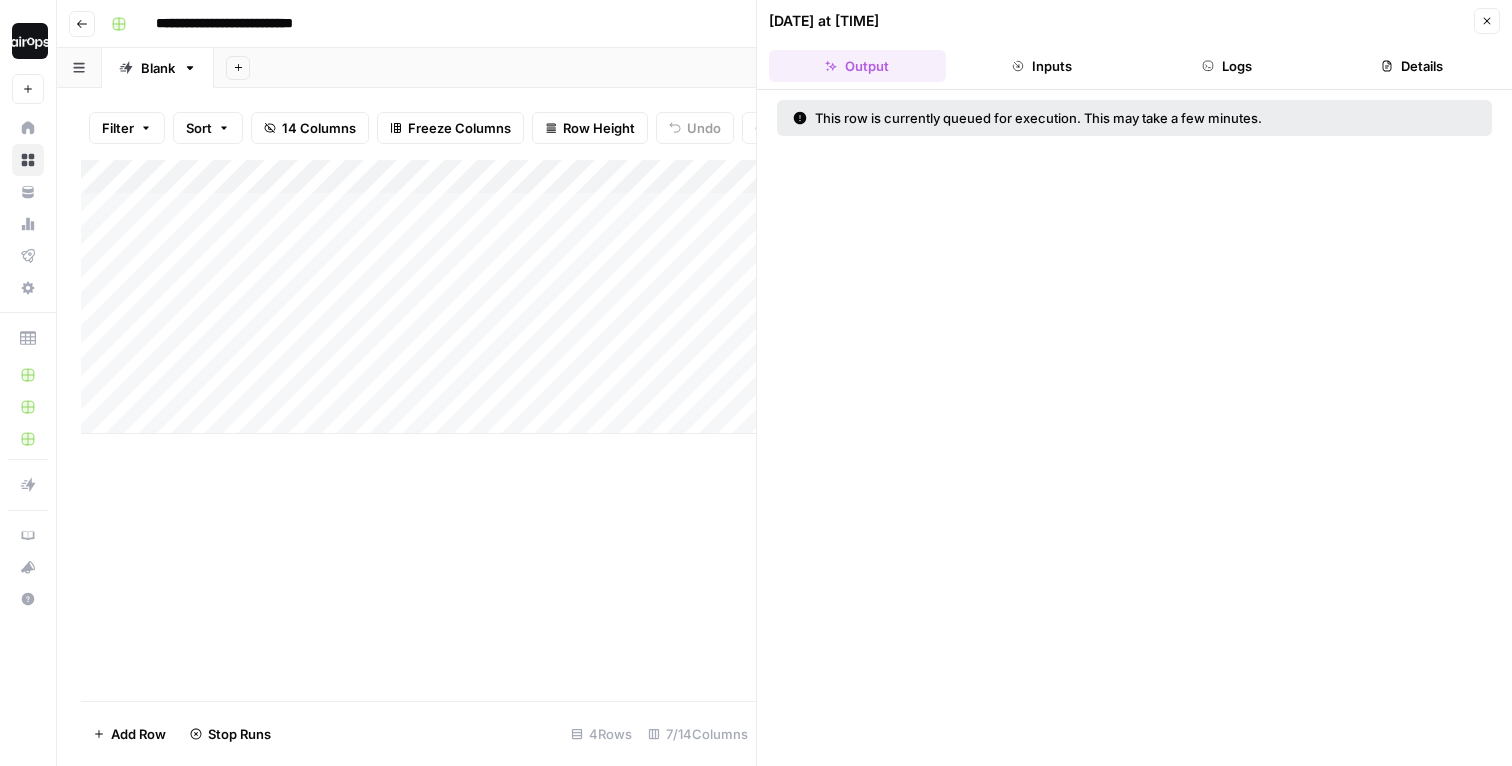 click on "Add Column" at bounding box center (418, 430) 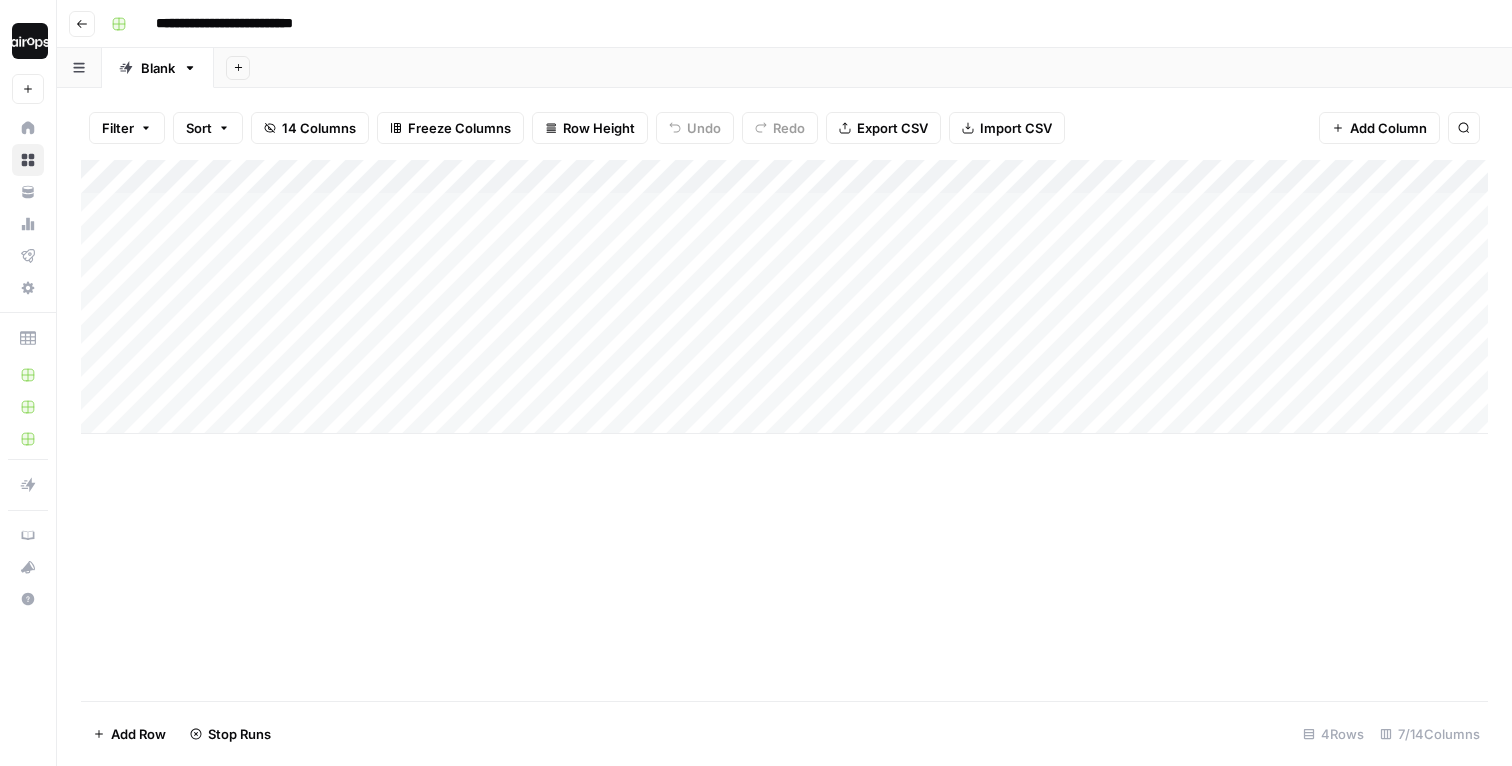 click on "**********" at bounding box center [245, 24] 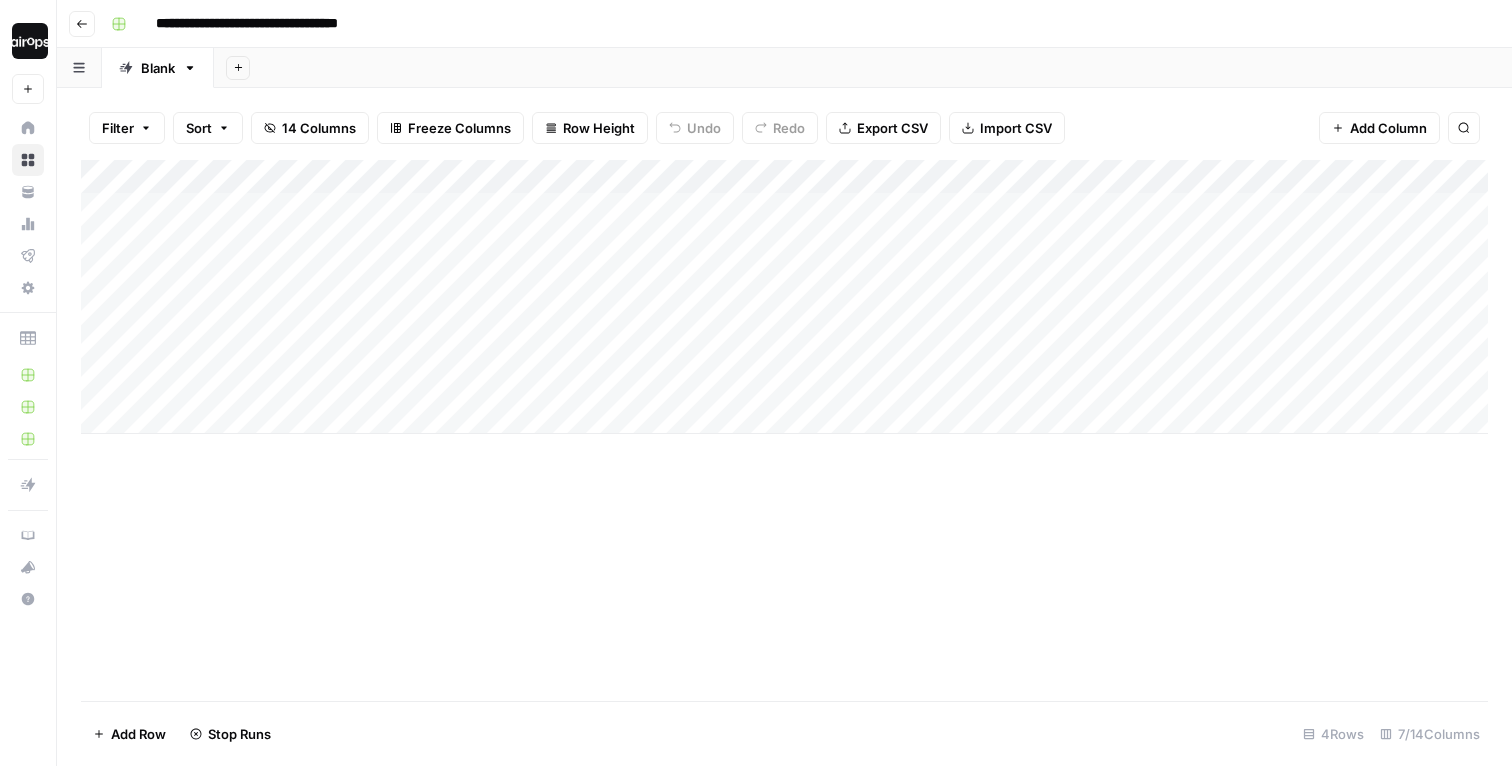 type on "**********" 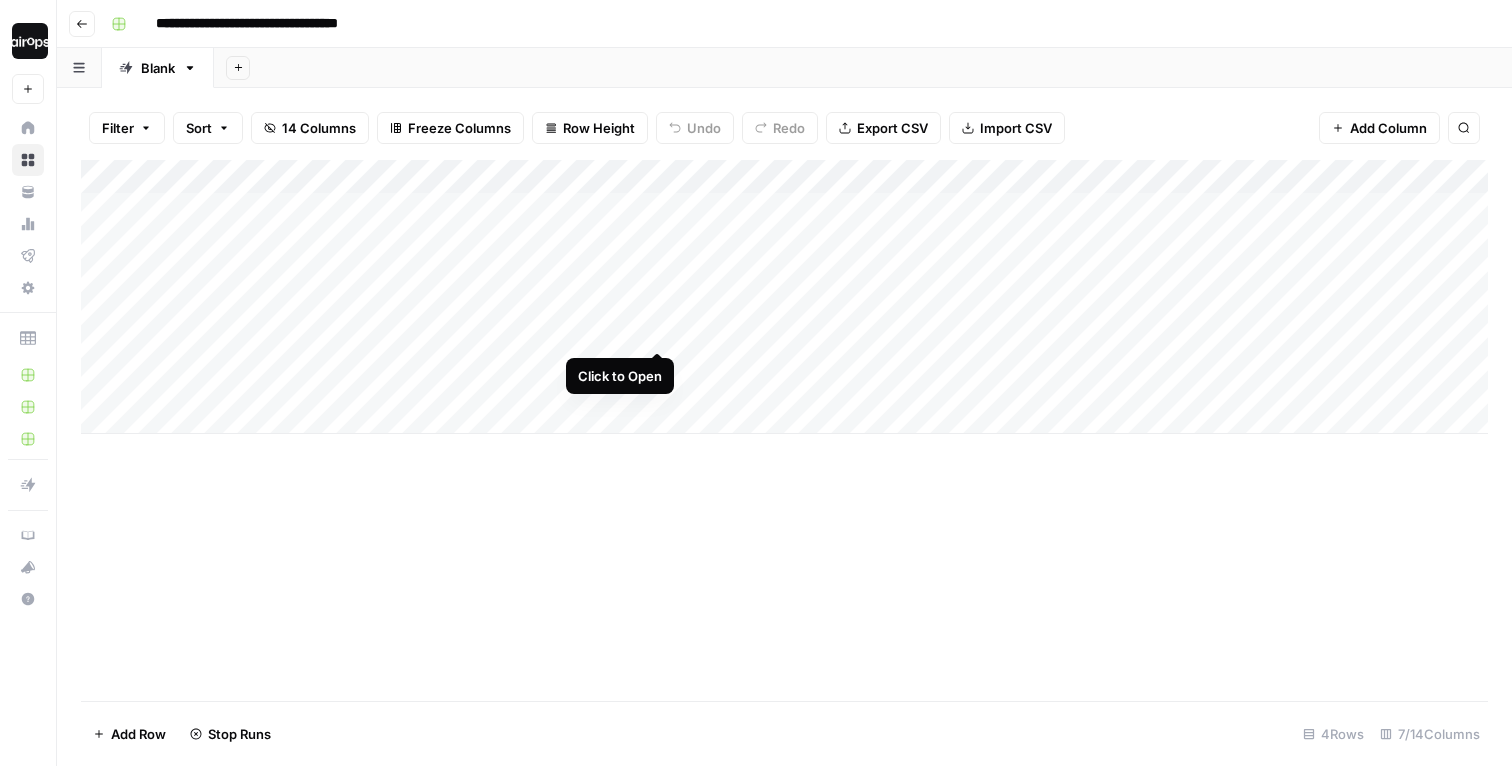click on "Add Column" at bounding box center (784, 297) 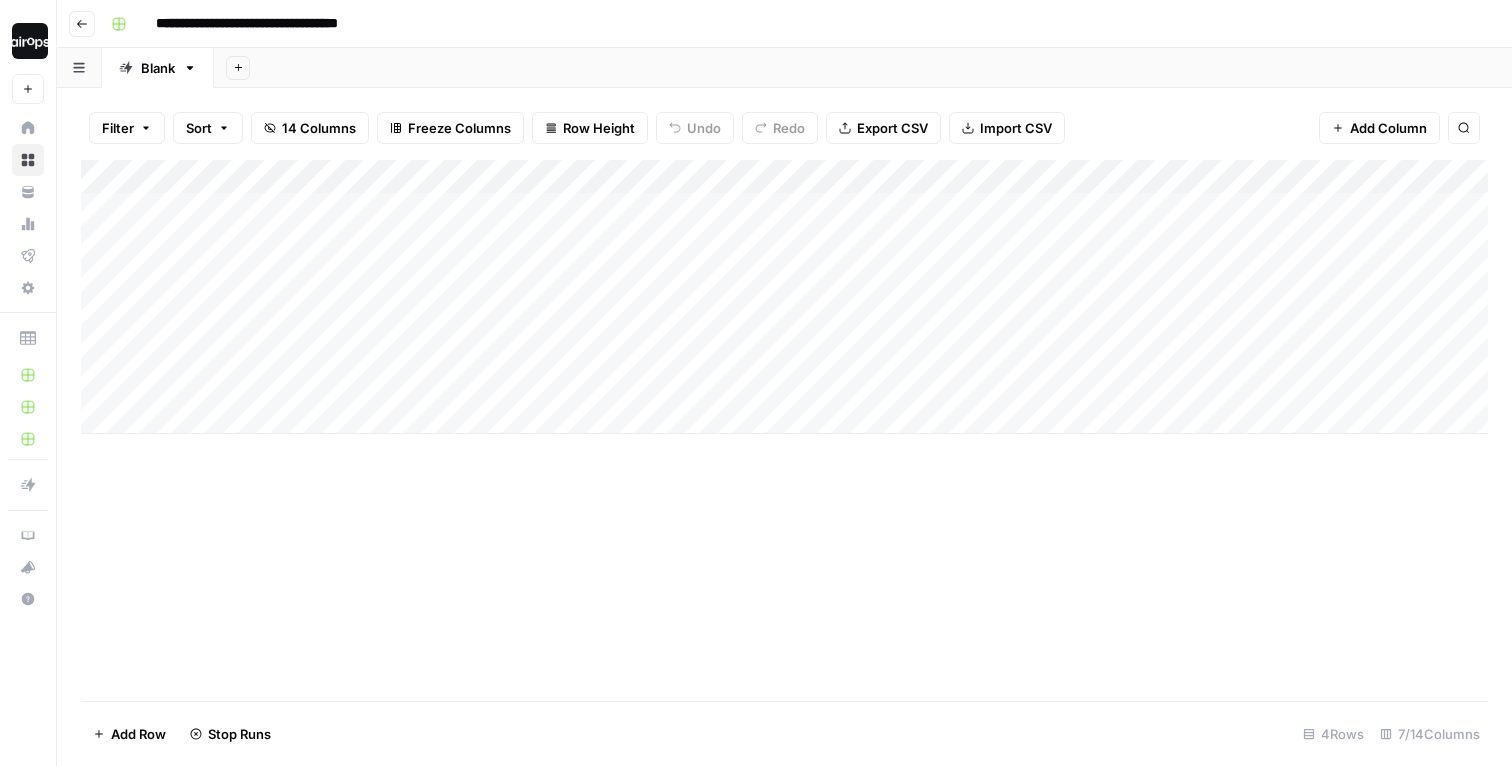 click on "Add Column" at bounding box center [784, 297] 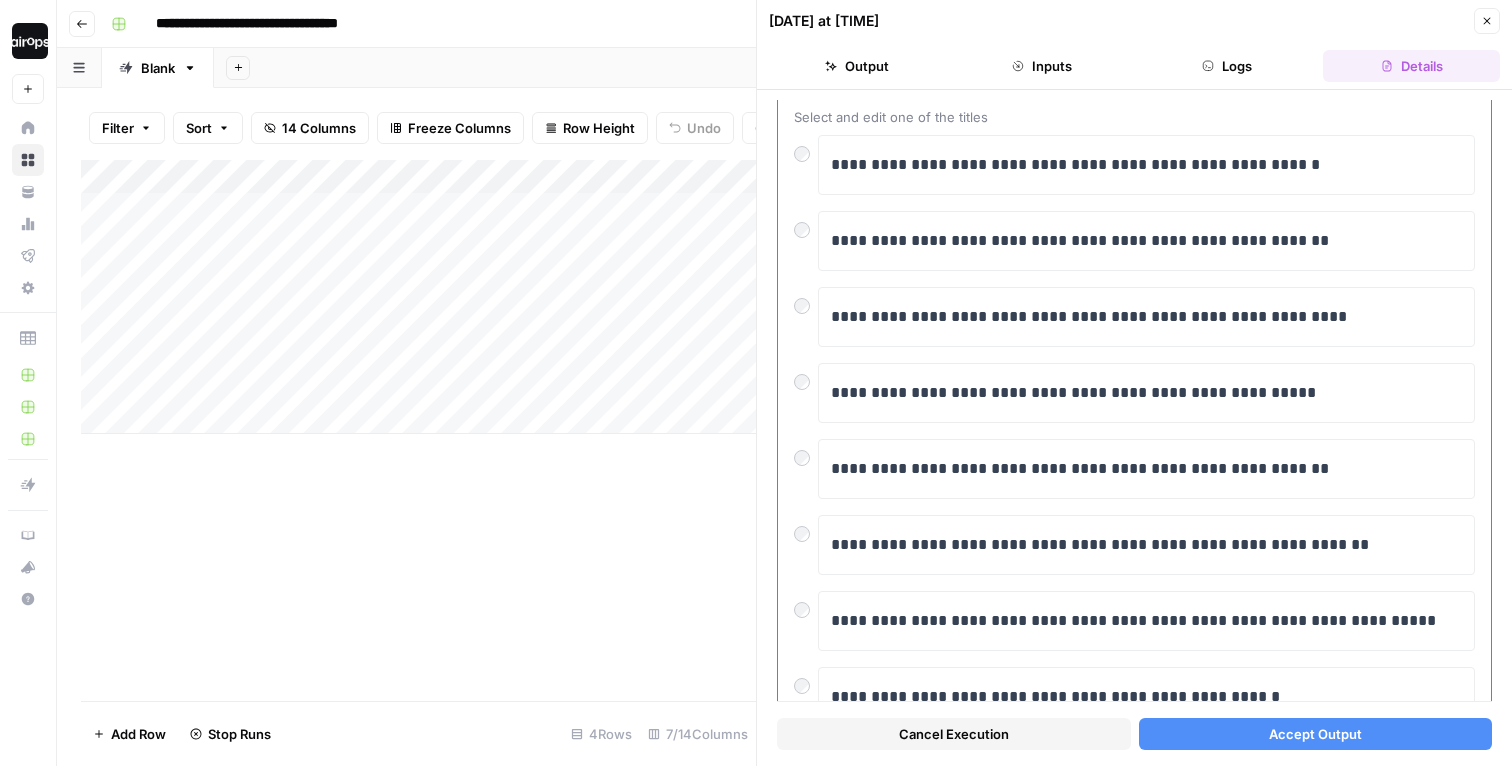 scroll, scrollTop: 133, scrollLeft: 0, axis: vertical 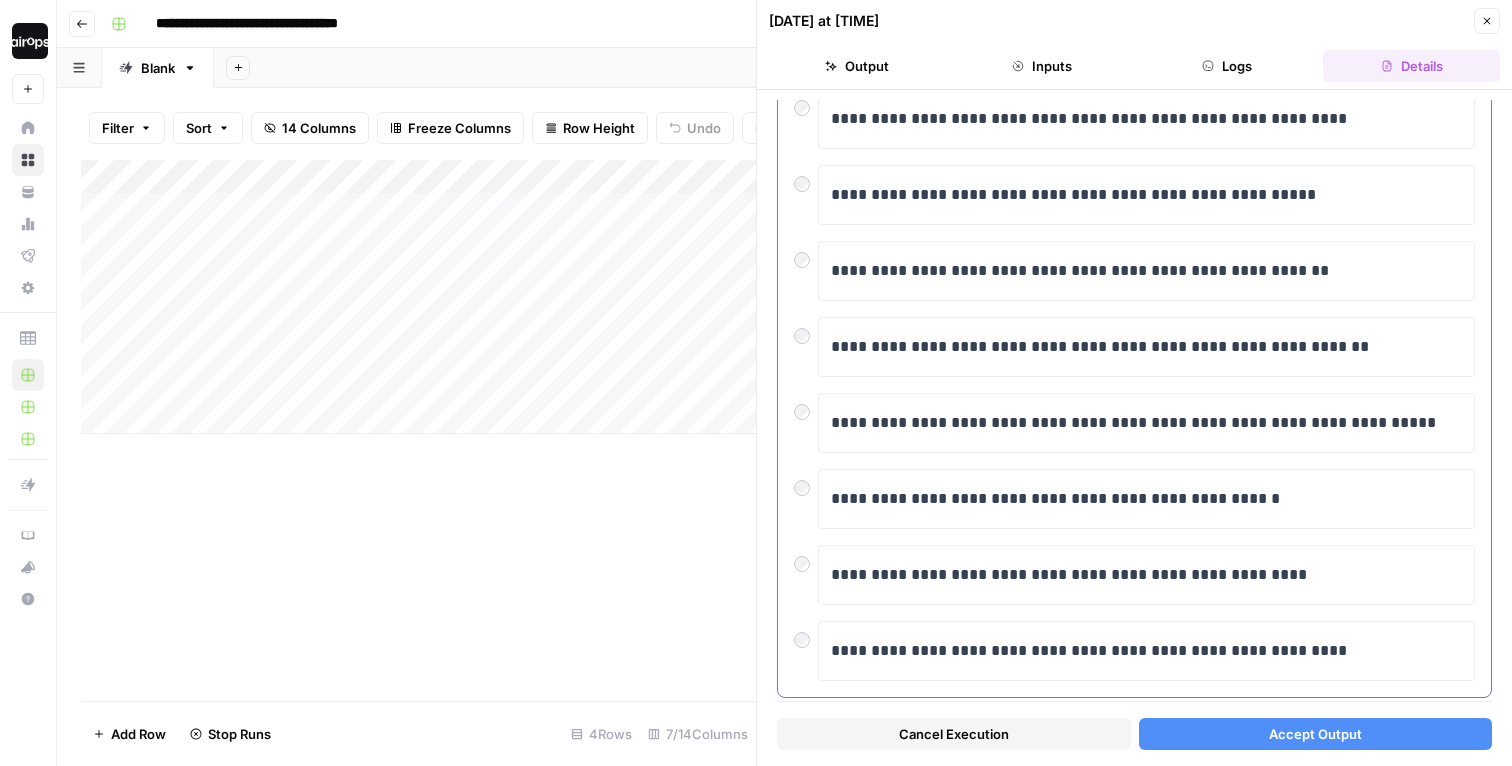 click at bounding box center (806, 483) 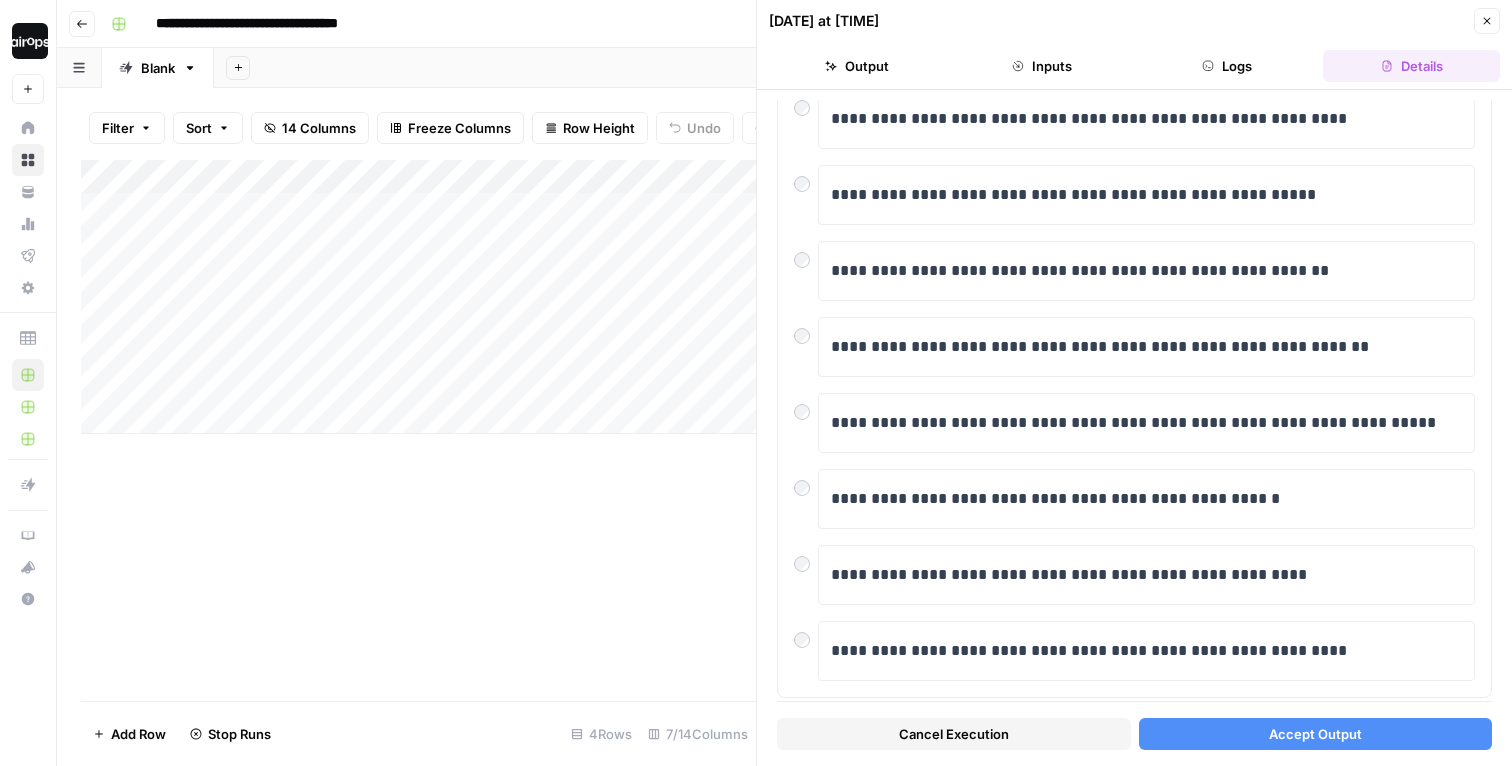 click on "Cancel Execution Accept Output" at bounding box center (1134, 729) 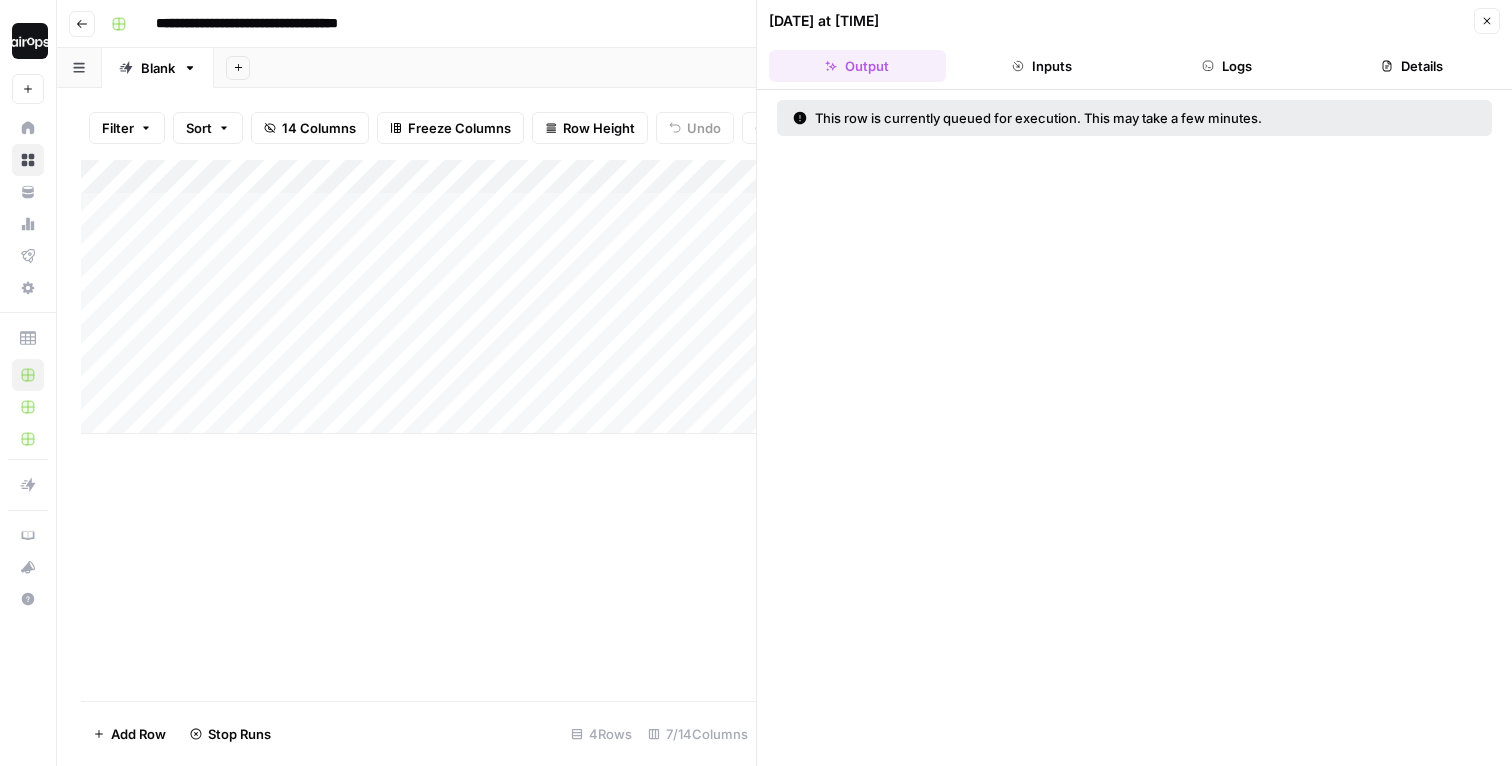 click on "Close" at bounding box center (1487, 21) 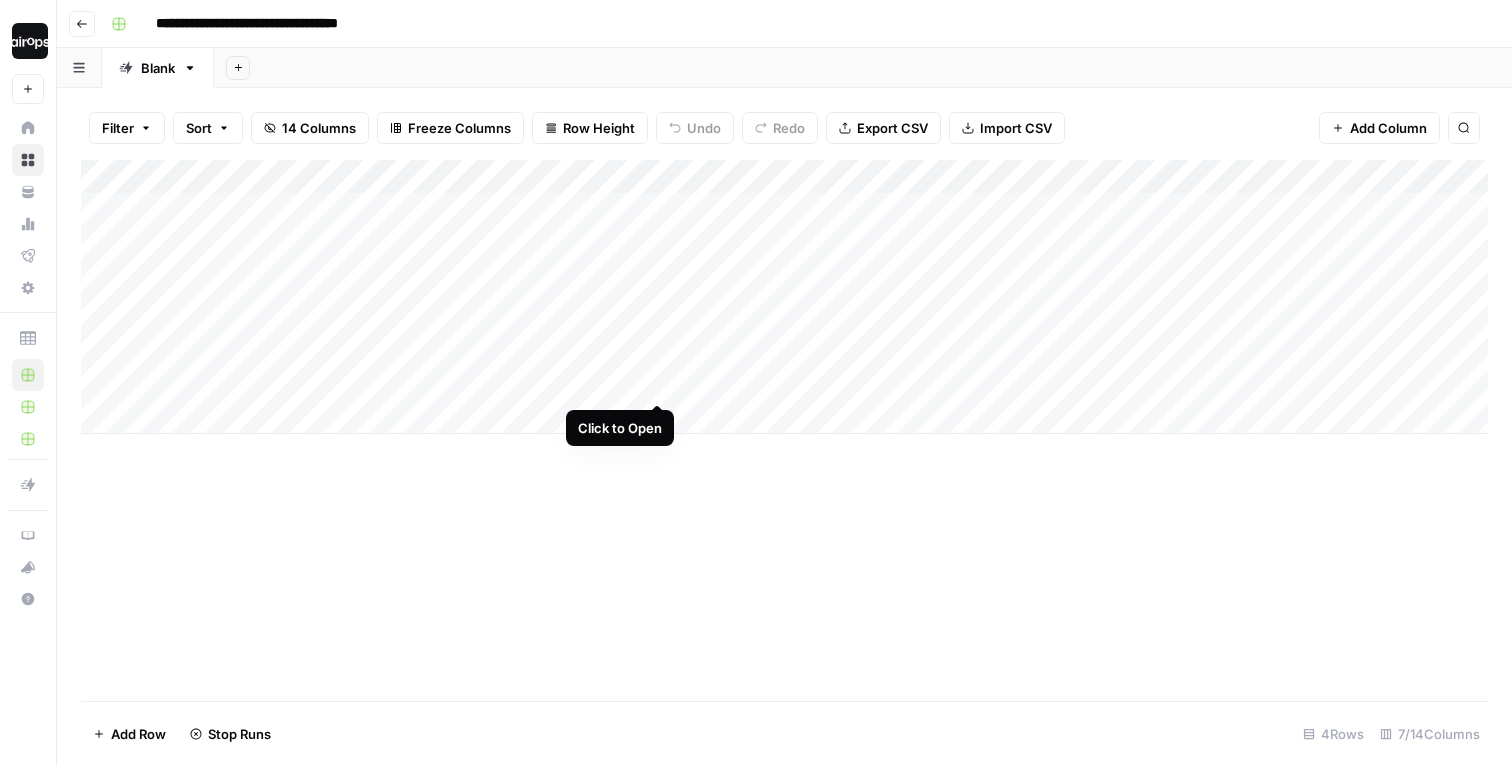 click on "Add Column" at bounding box center (784, 297) 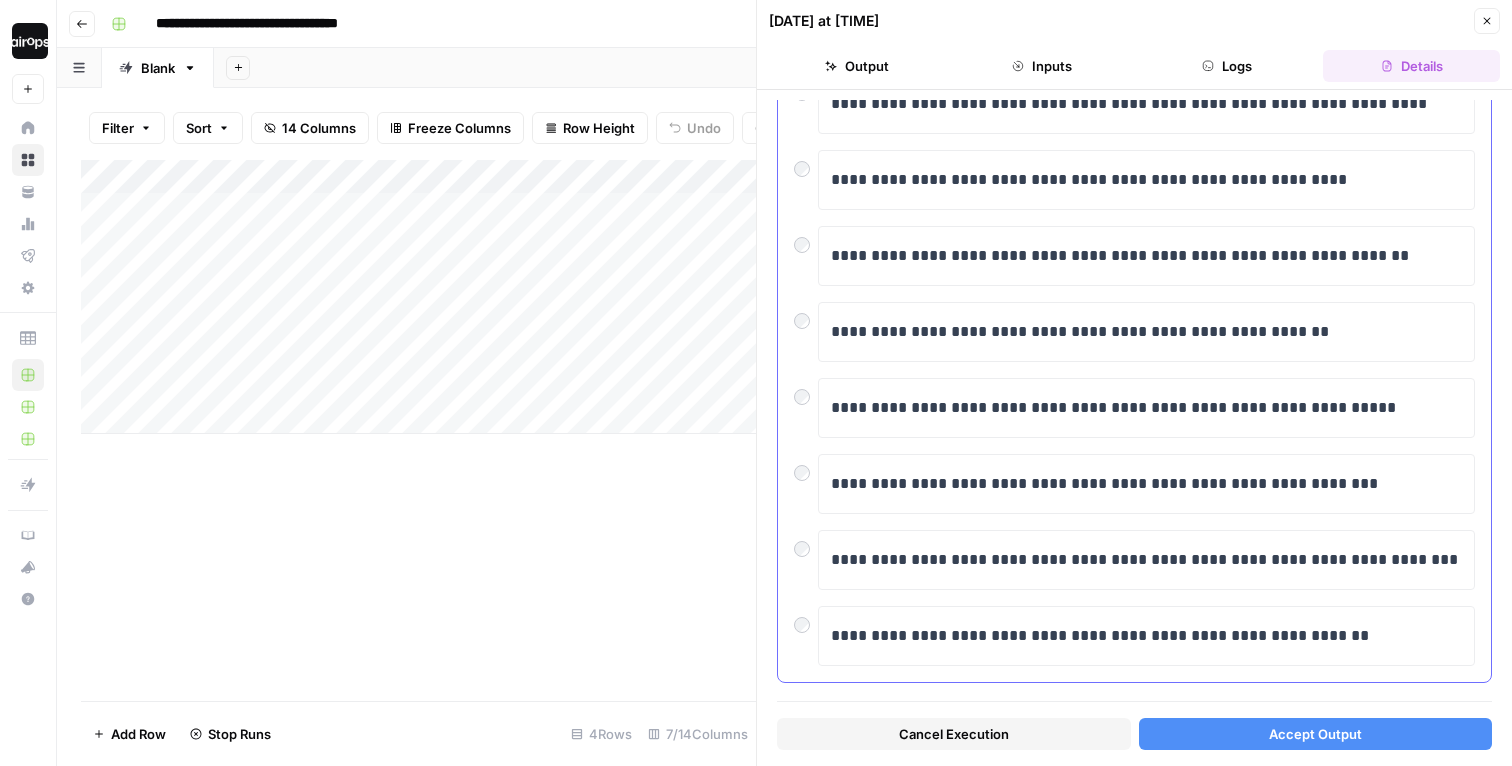 scroll, scrollTop: 326, scrollLeft: 0, axis: vertical 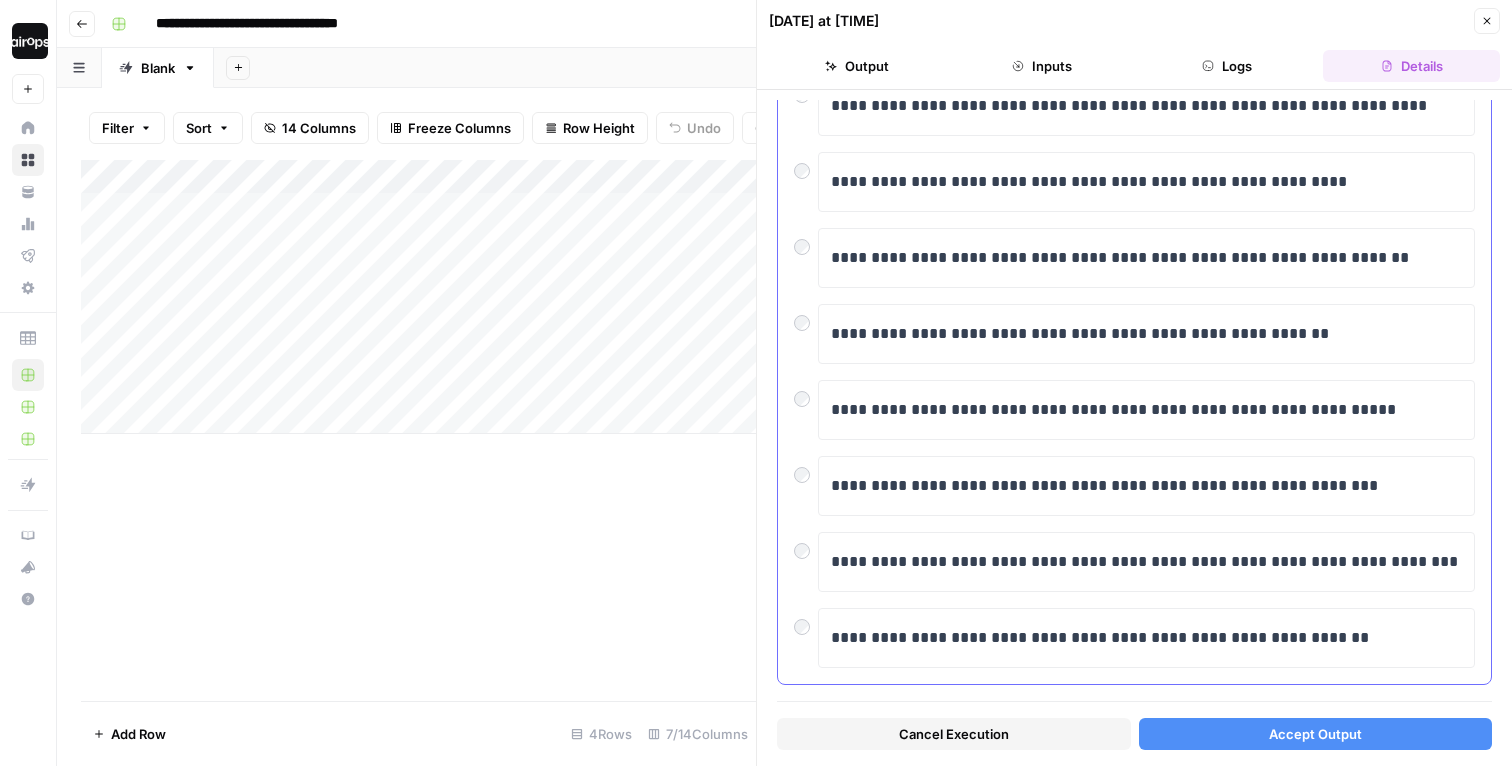click on "**********" at bounding box center [1134, 486] 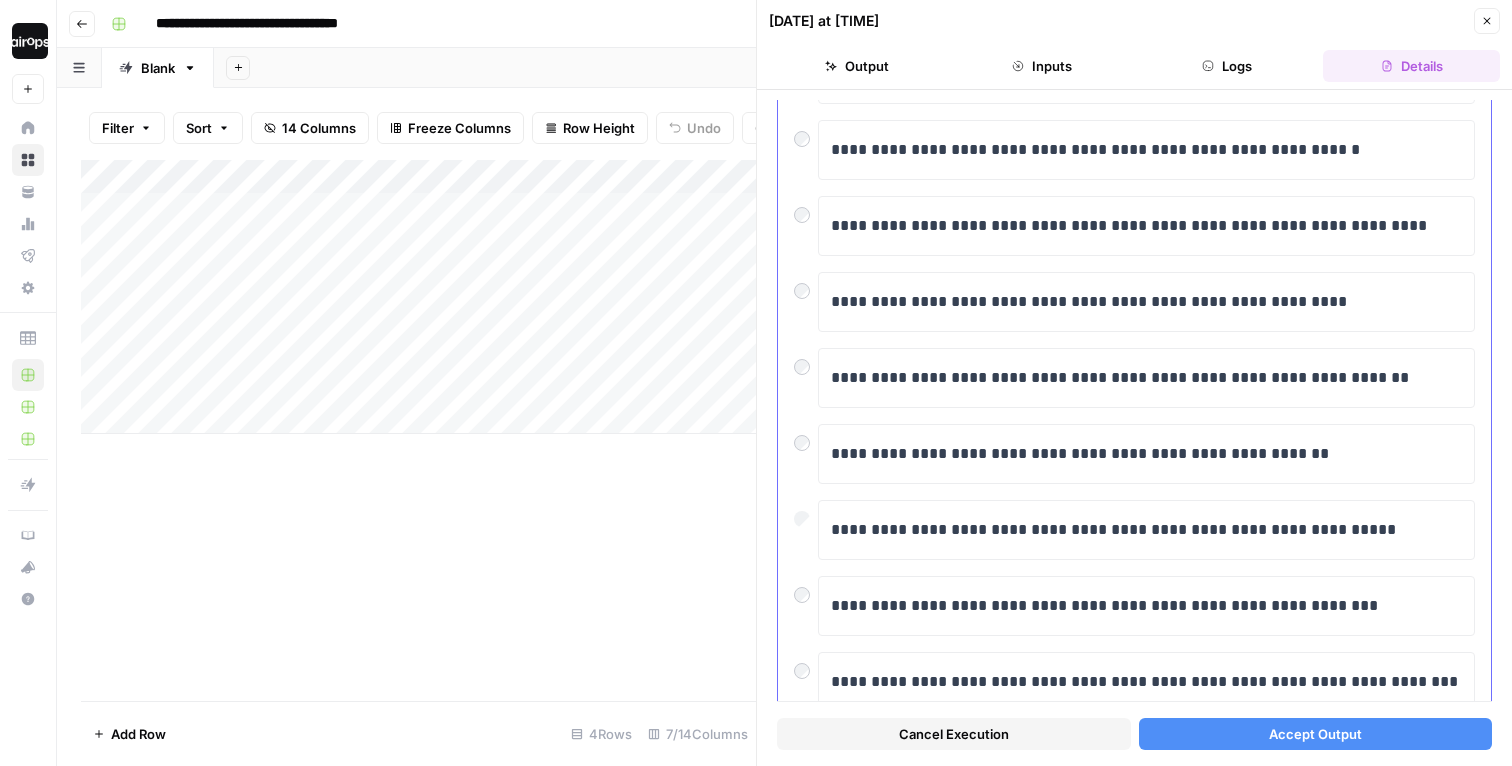 scroll, scrollTop: 207, scrollLeft: 0, axis: vertical 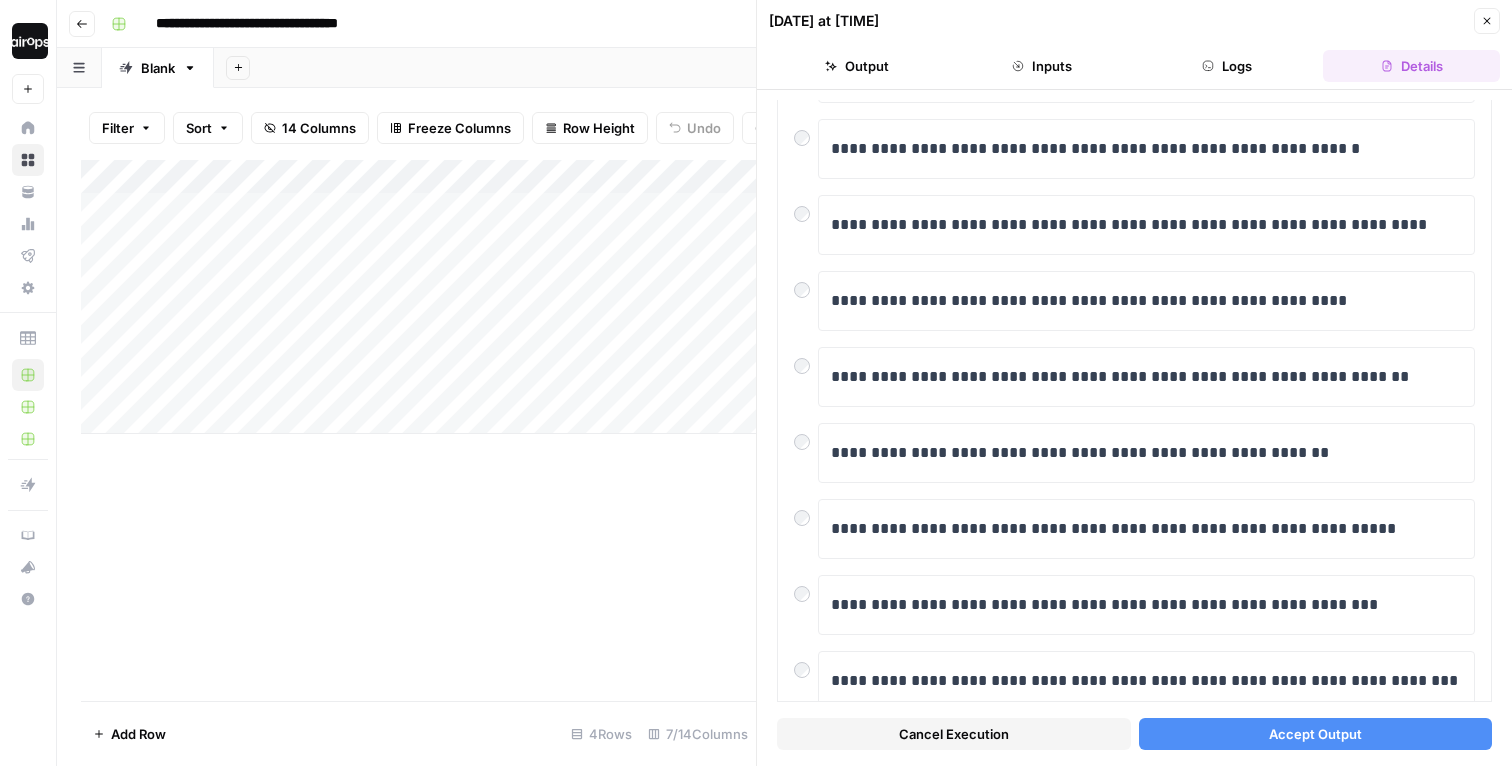 click on "Accept Output" at bounding box center (1316, 734) 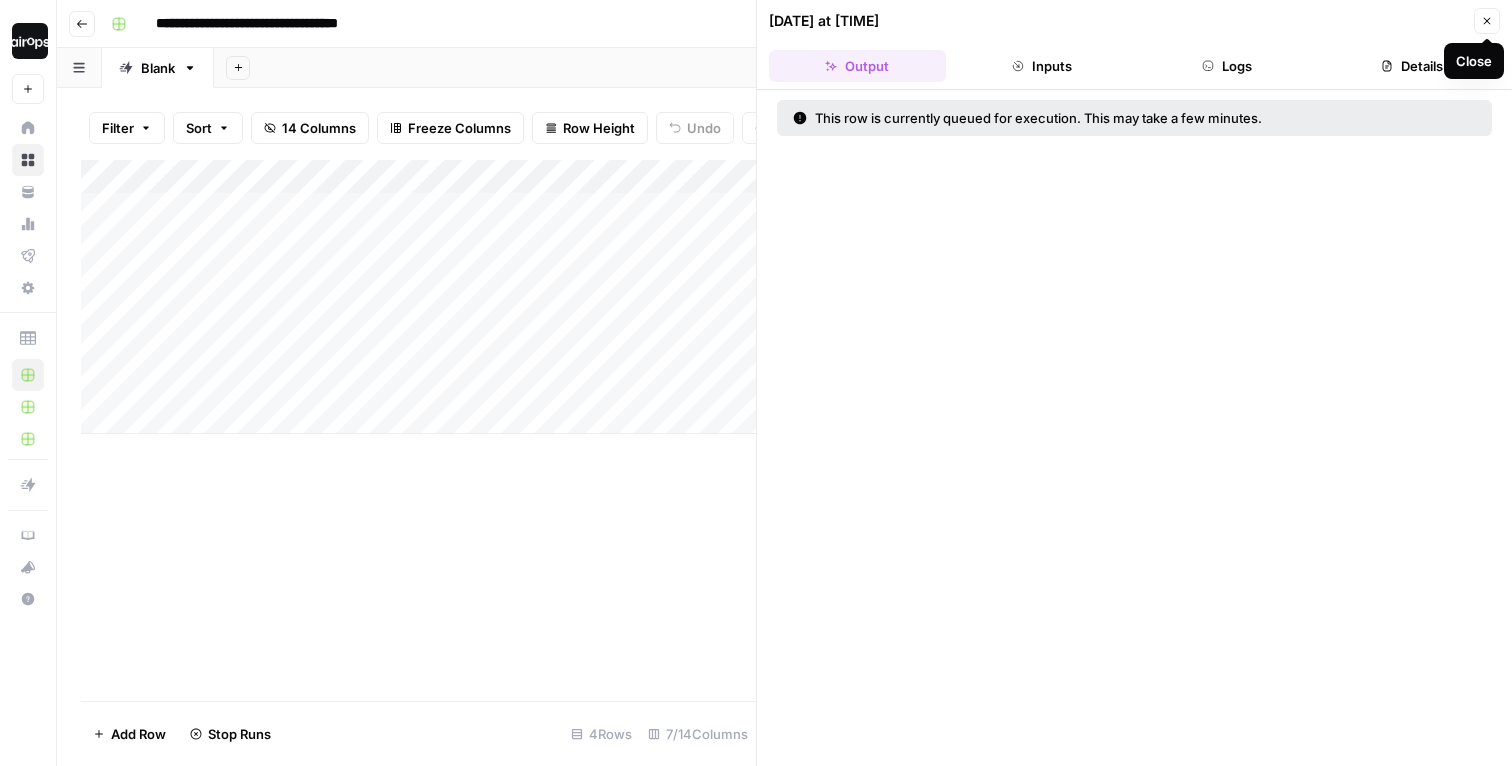 click 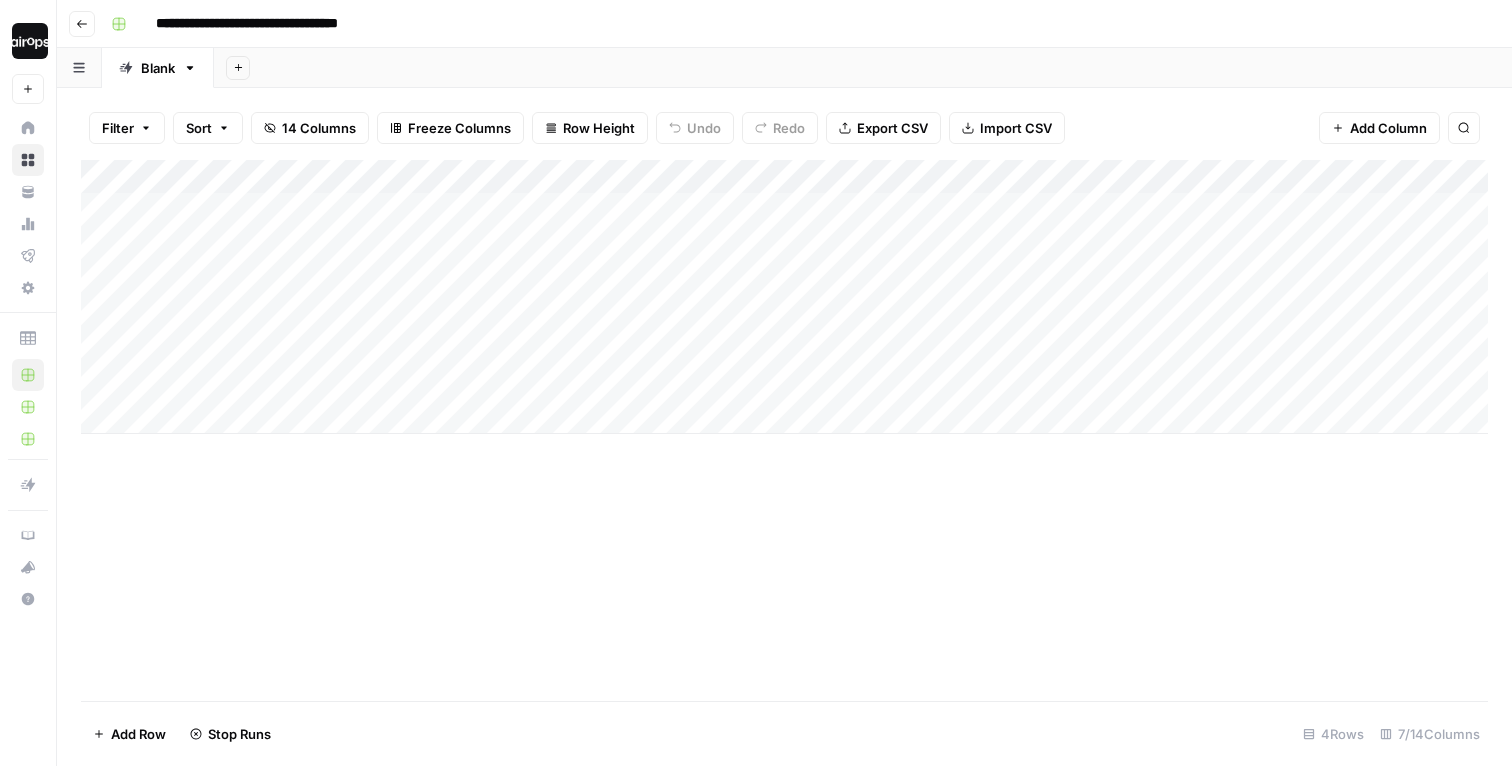 click on "Add Sheet" at bounding box center (863, 68) 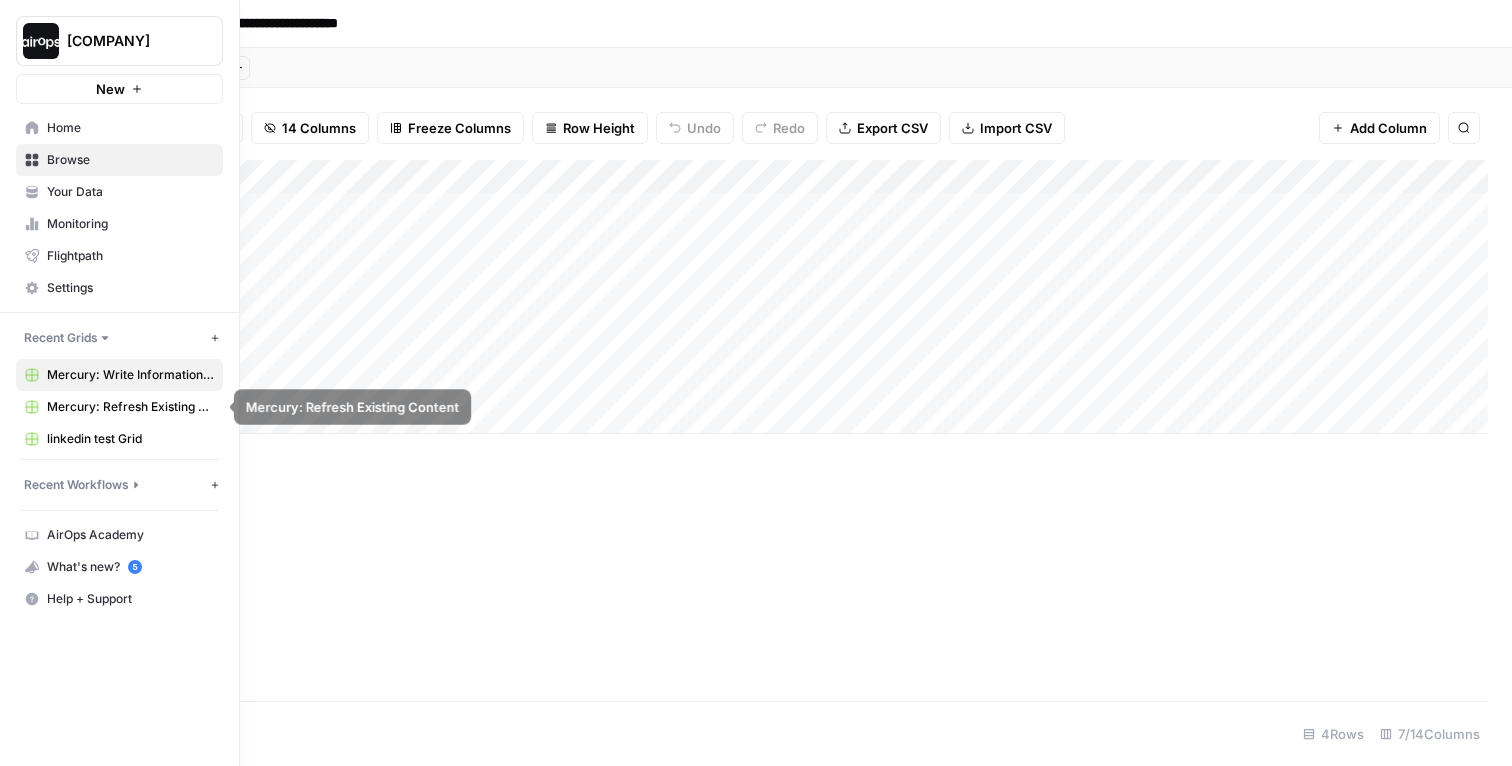 click on "Mercury: Refresh Existing Content" at bounding box center (119, 407) 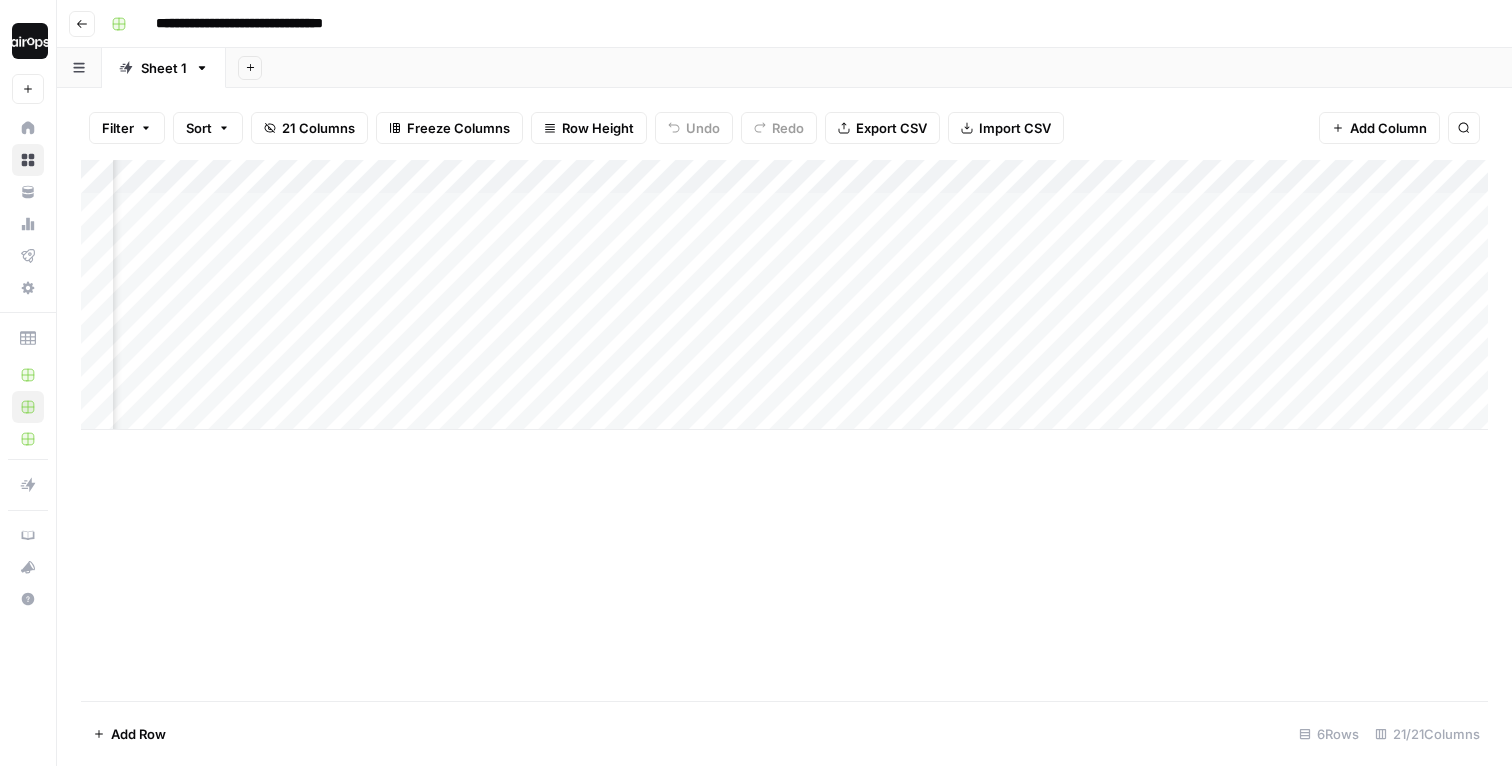 scroll, scrollTop: 0, scrollLeft: 1465, axis: horizontal 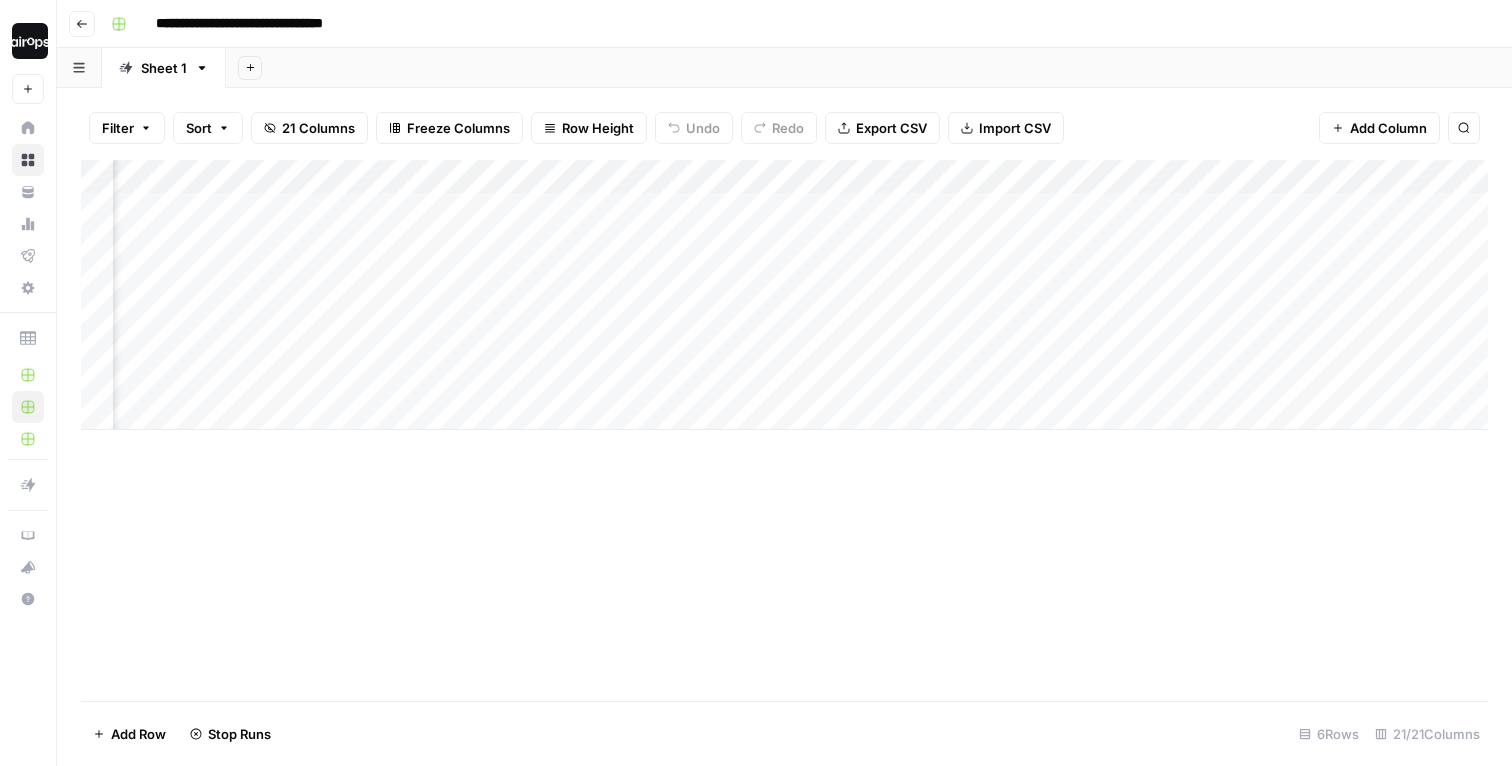 click on "Add Column" at bounding box center (784, 295) 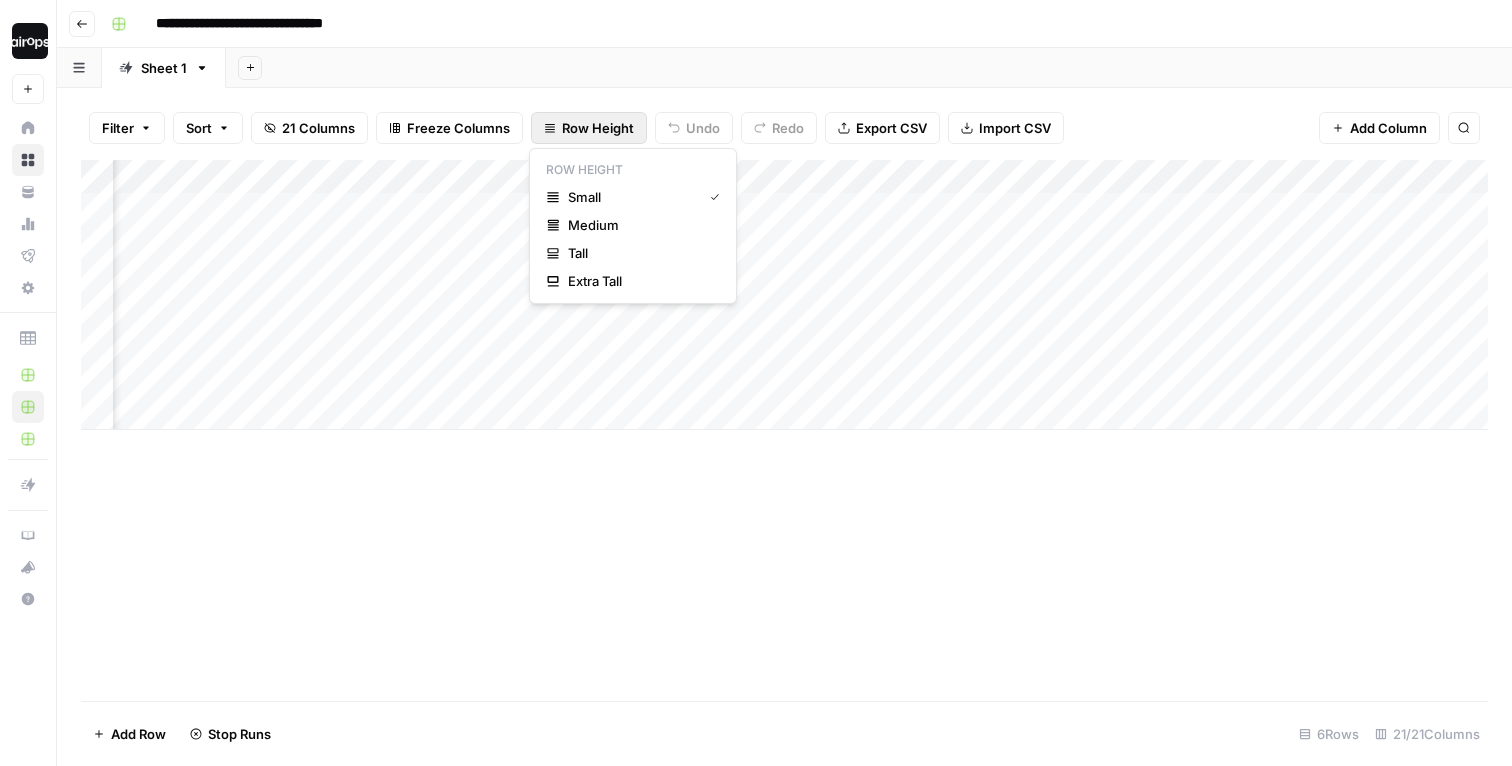 click on "Row Height" at bounding box center [589, 128] 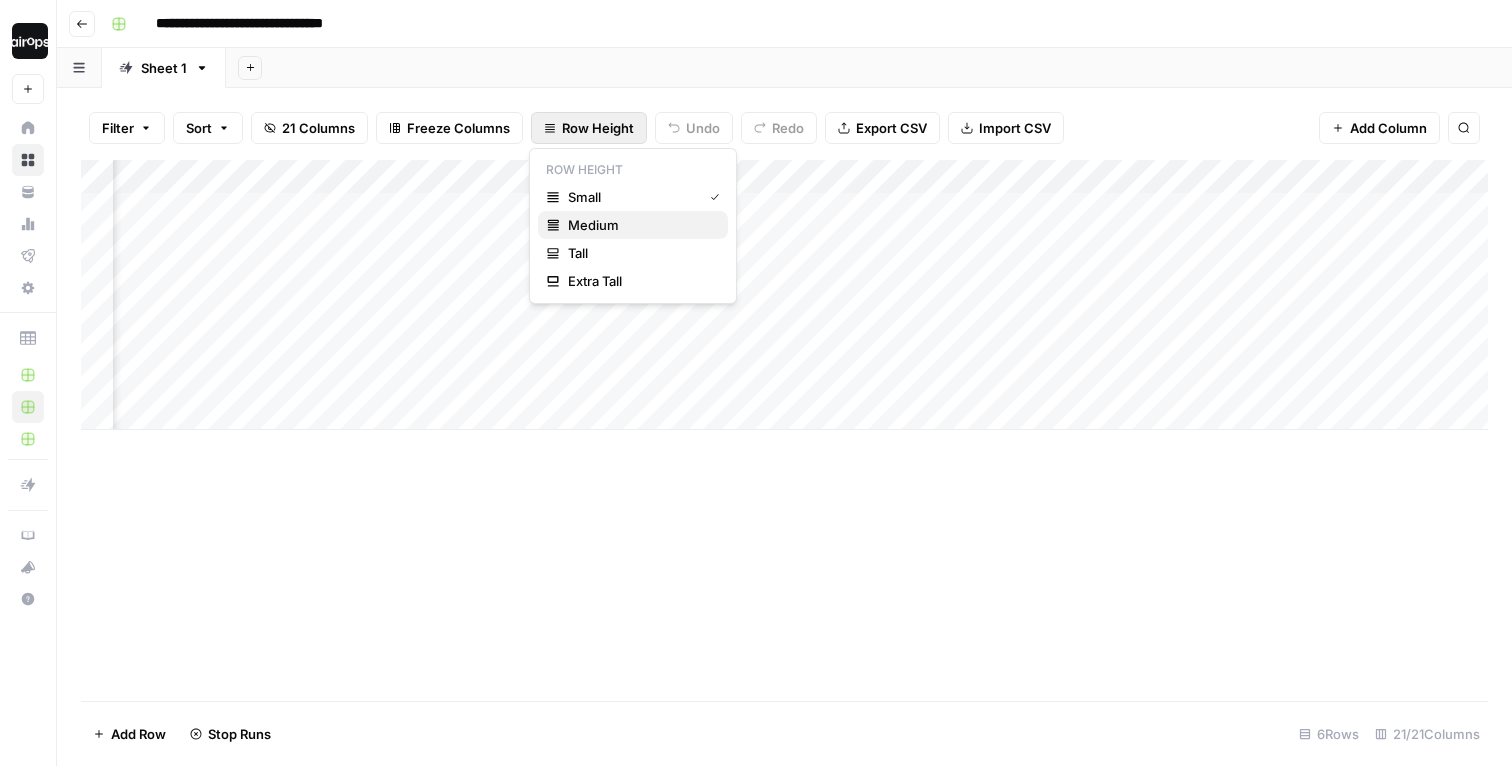 click on "Medium" at bounding box center [640, 225] 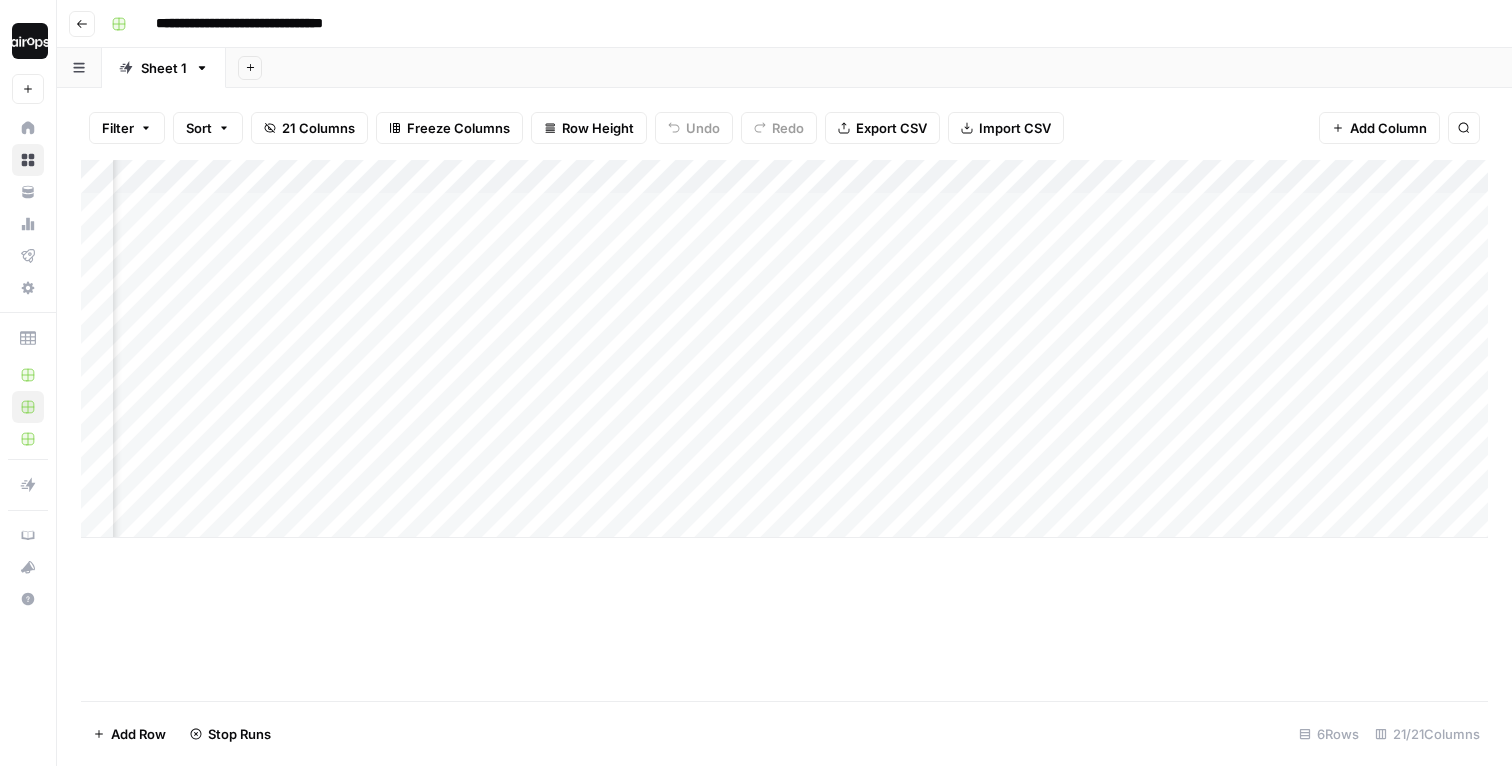 click on "Add Column" at bounding box center (784, 430) 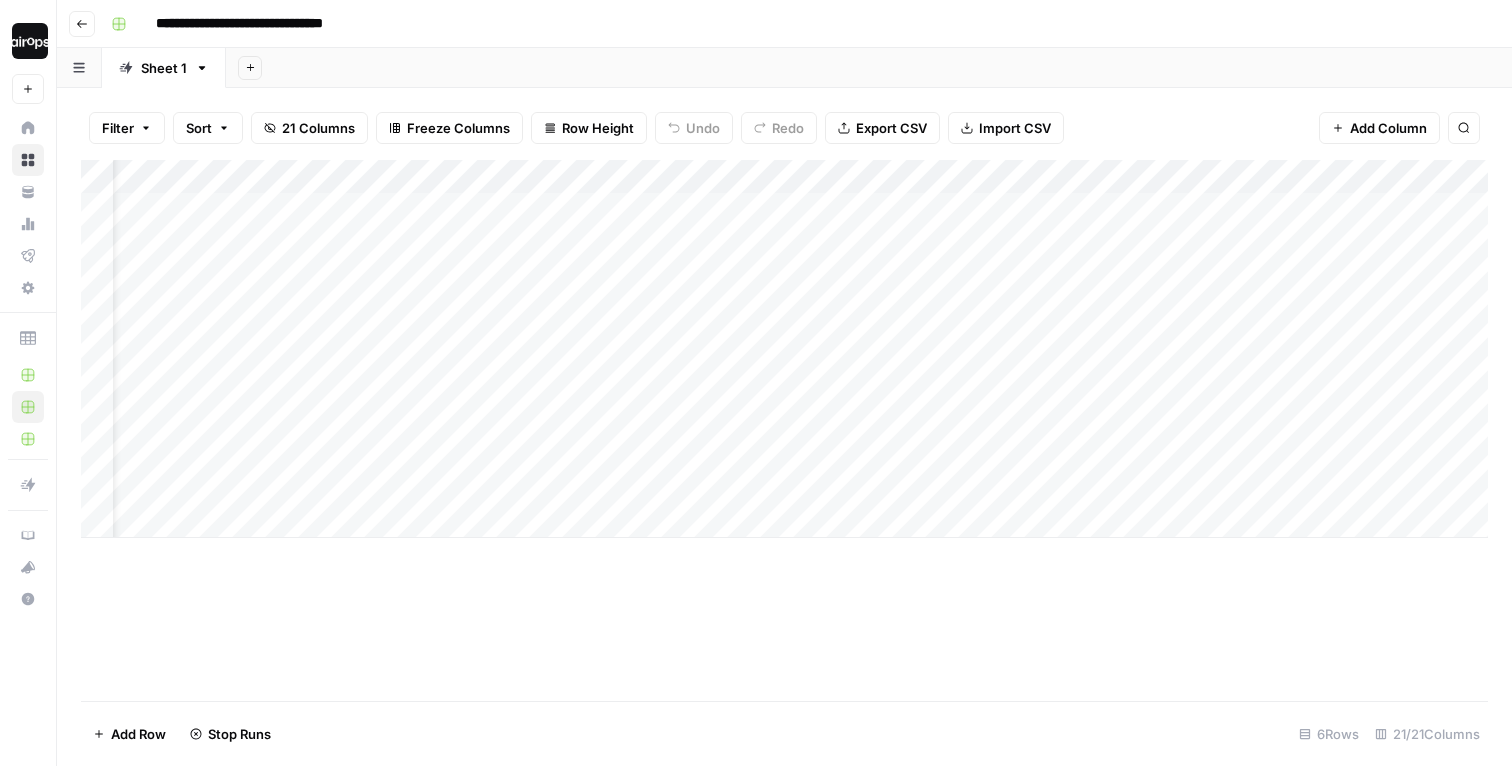 scroll, scrollTop: 0, scrollLeft: 0, axis: both 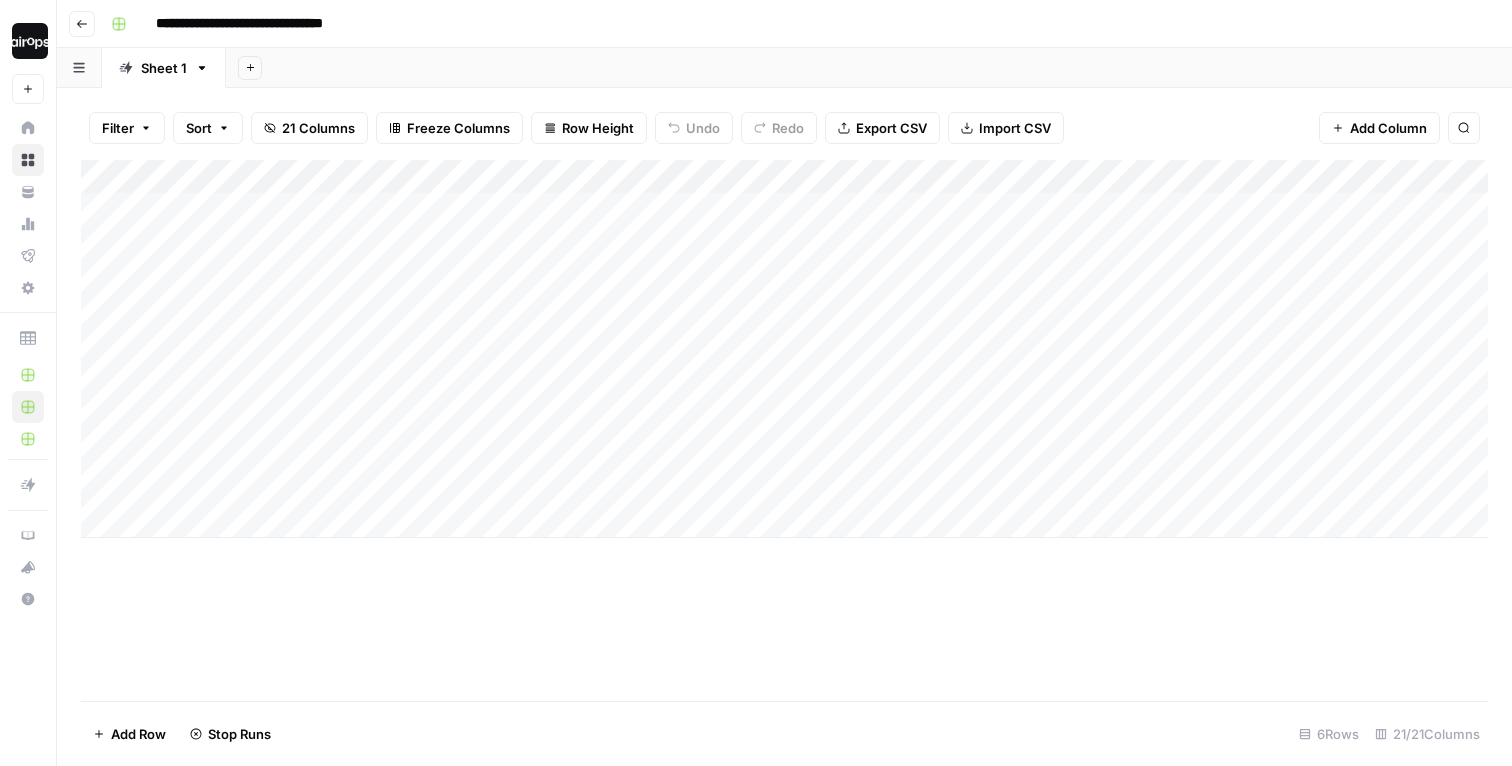 click on "Add Sheet" at bounding box center (869, 68) 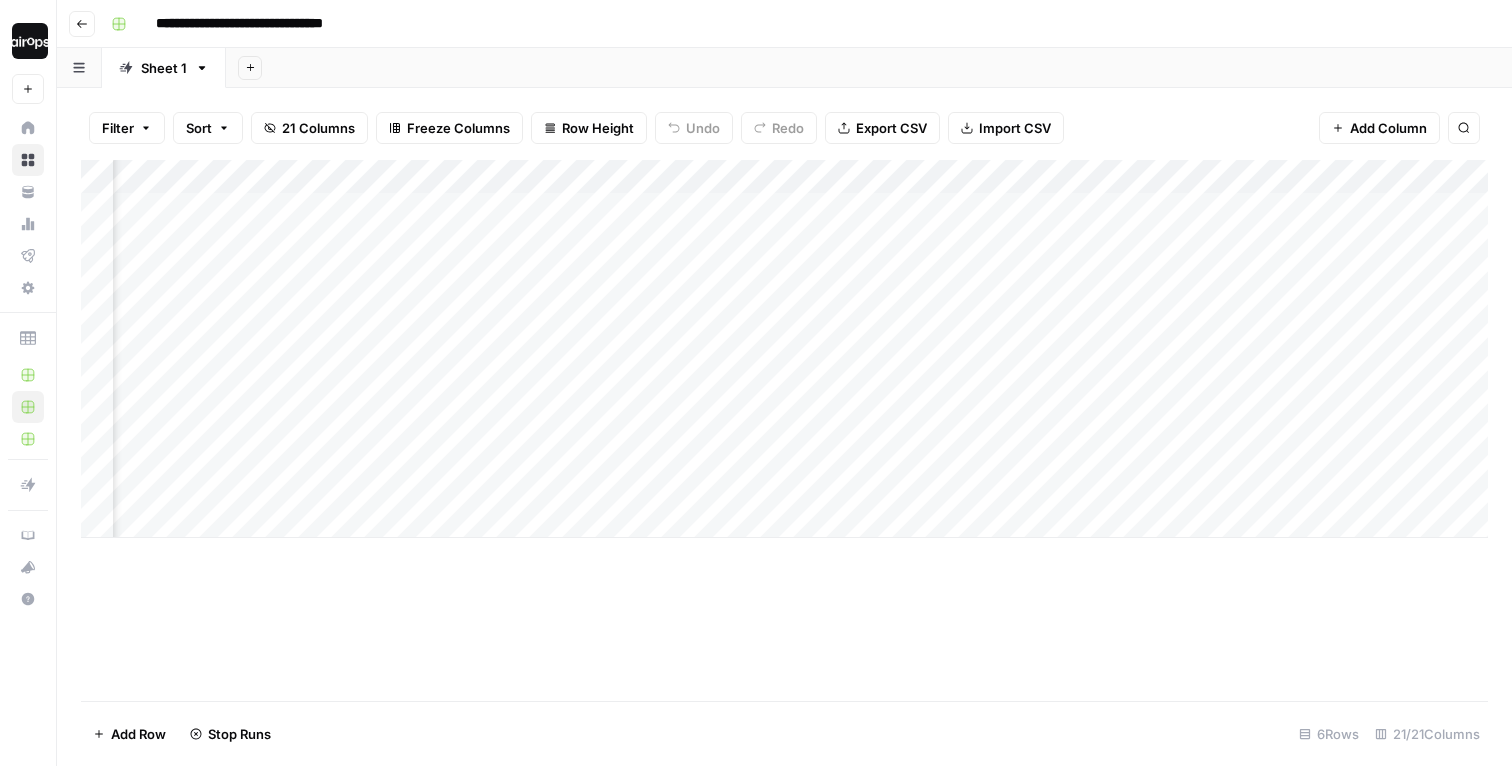 scroll, scrollTop: 0, scrollLeft: 385, axis: horizontal 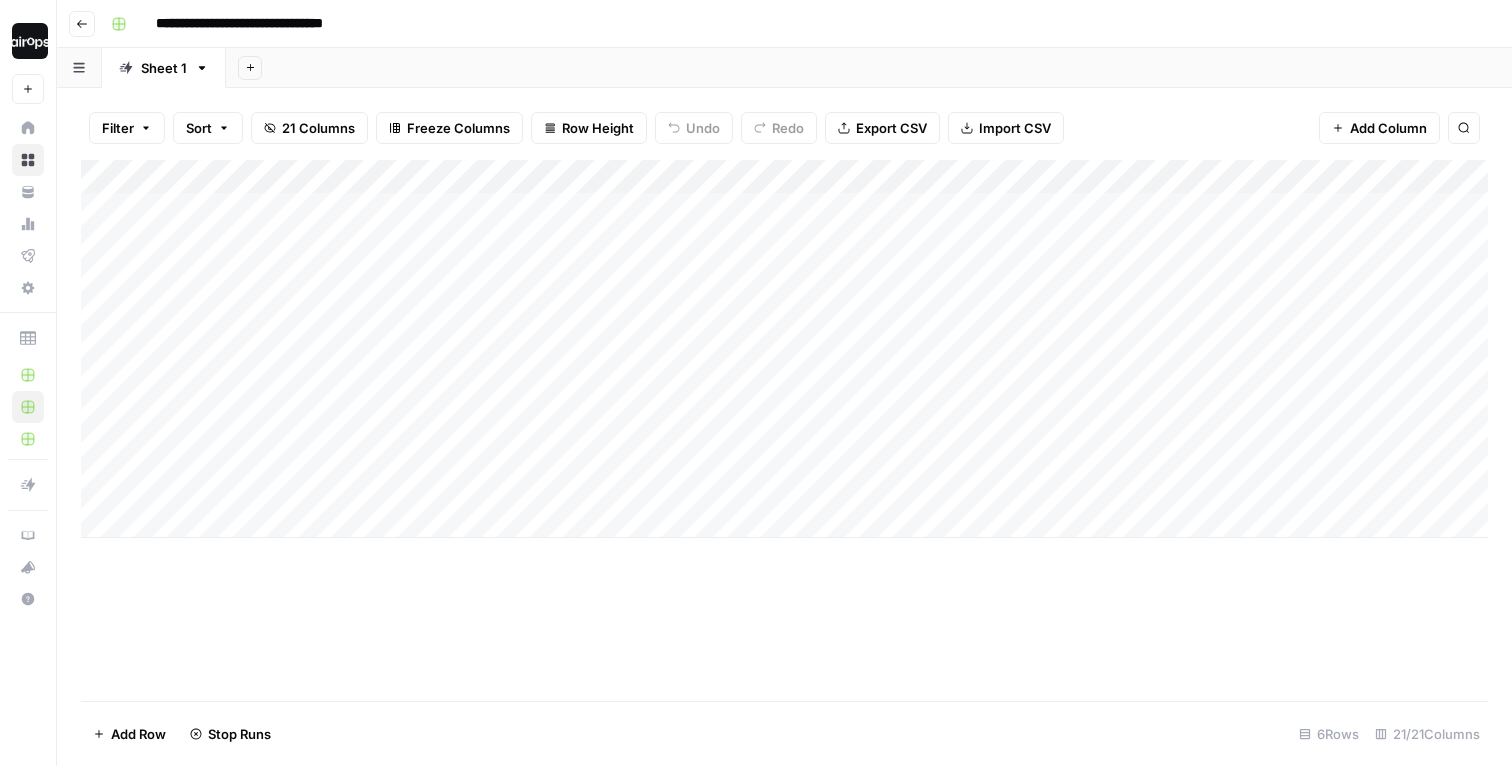 click on "Add Column" at bounding box center [784, 349] 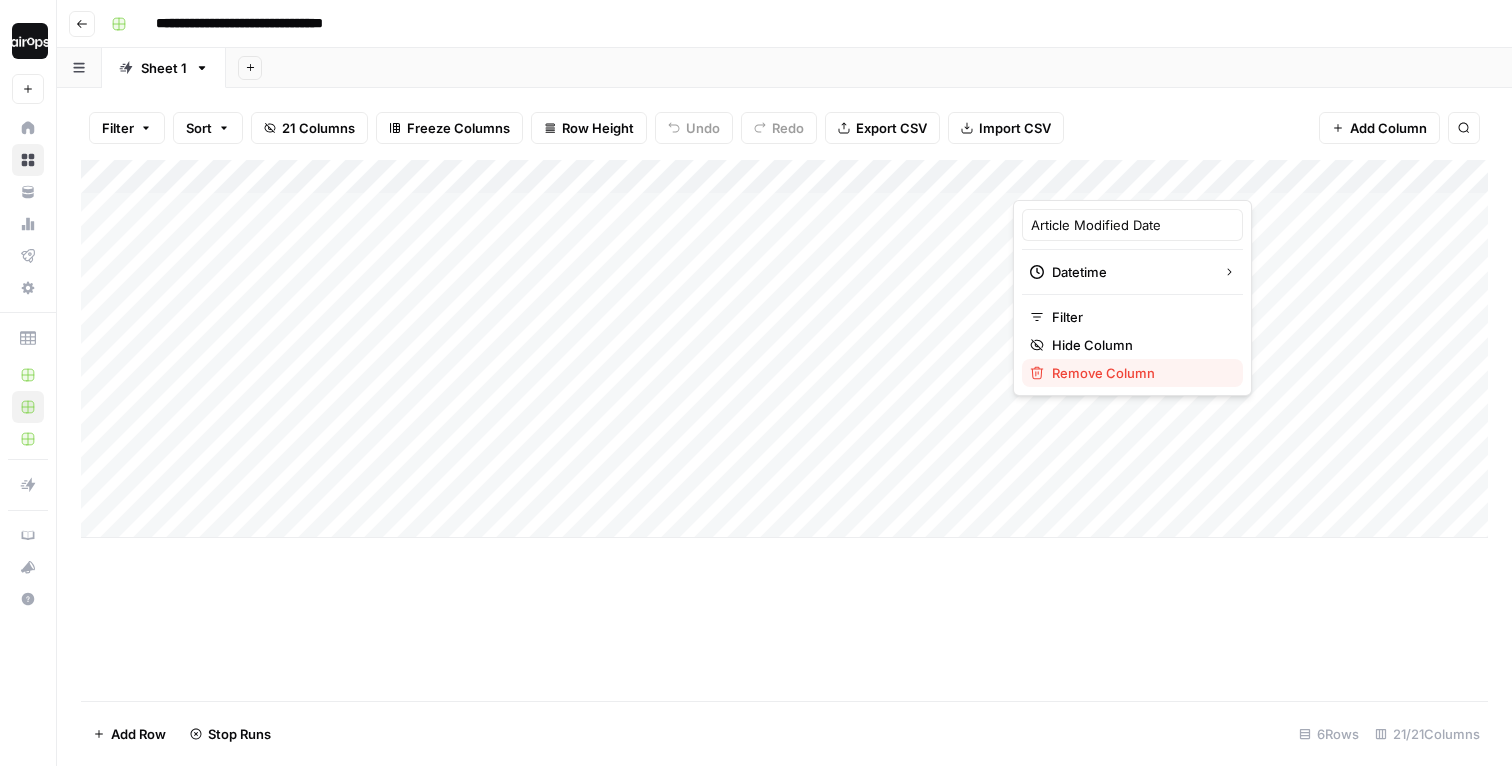 click on "Remove Column" at bounding box center (1139, 373) 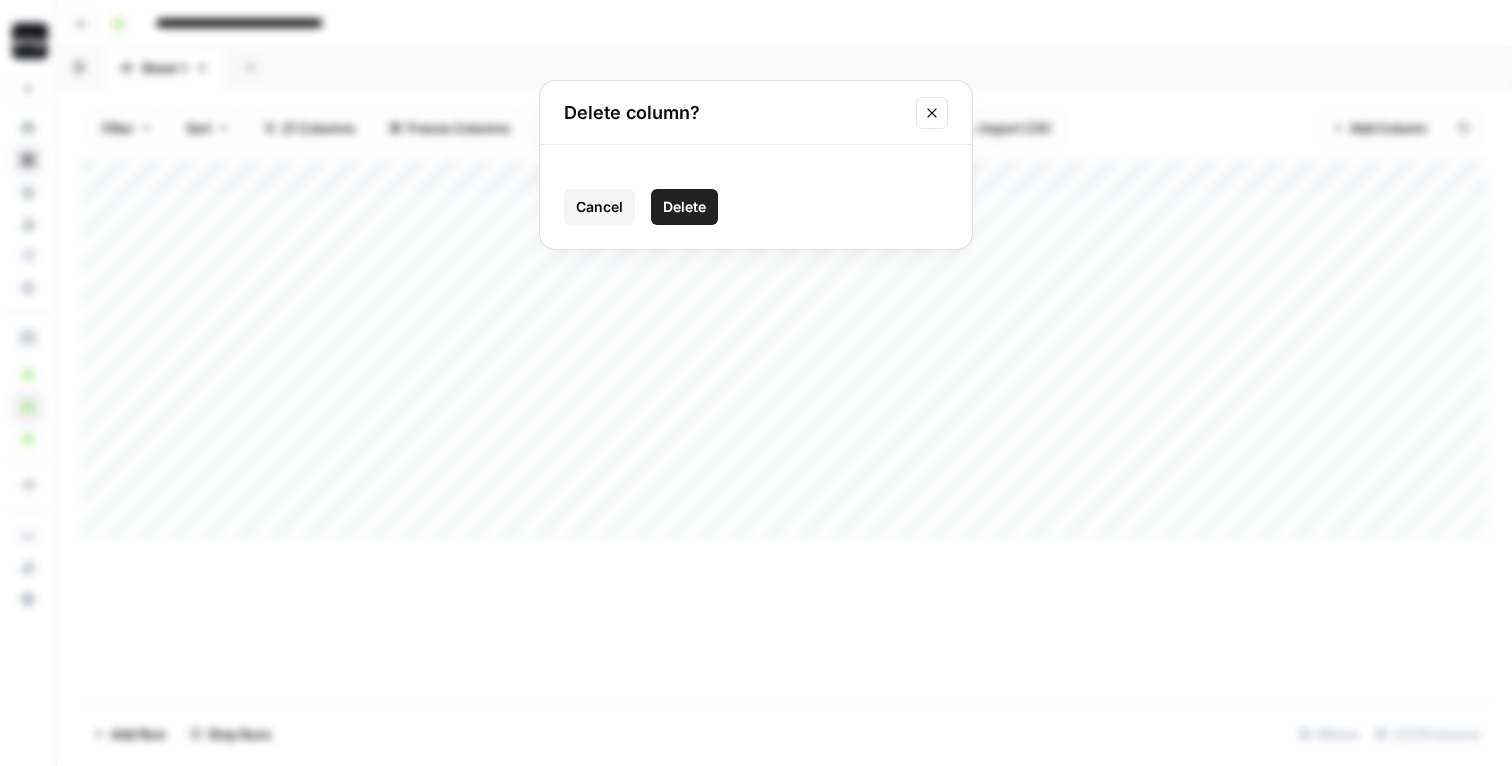 click on "Delete" at bounding box center [684, 207] 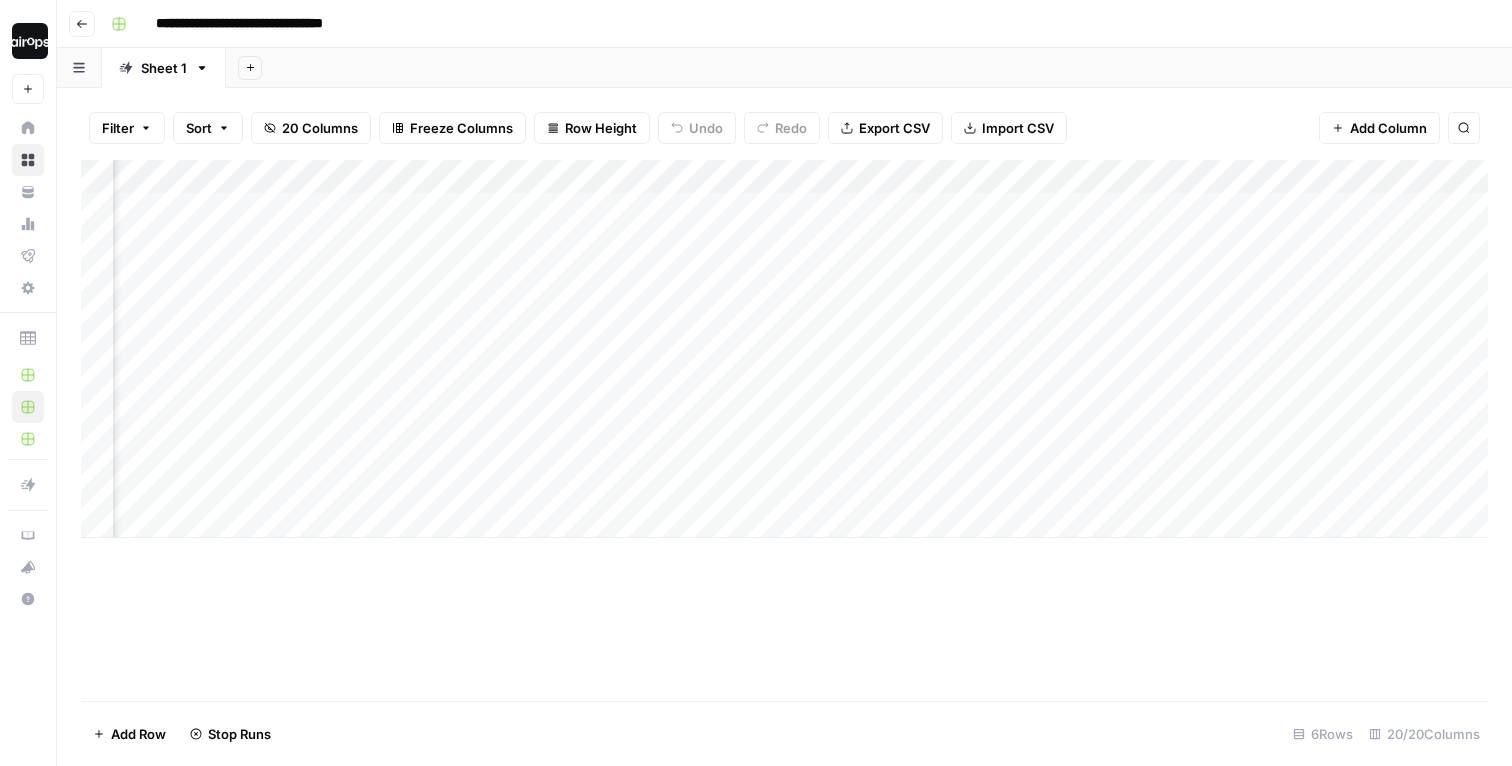 scroll, scrollTop: 0, scrollLeft: 699, axis: horizontal 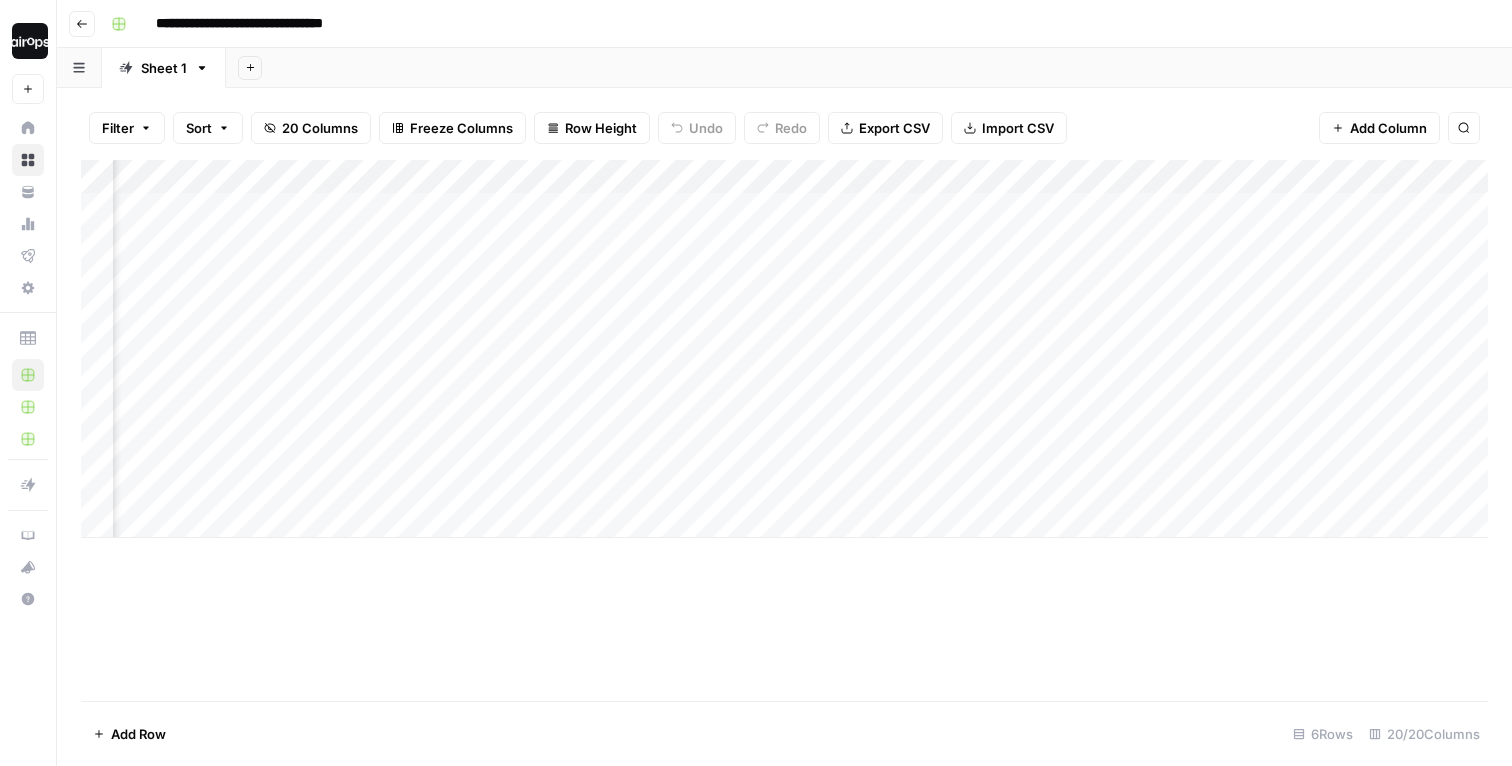 click on "Filter Sort 20 Columns Freeze Columns Row Height Undo Redo Export CSV Import CSV Add Column Search" at bounding box center (784, 128) 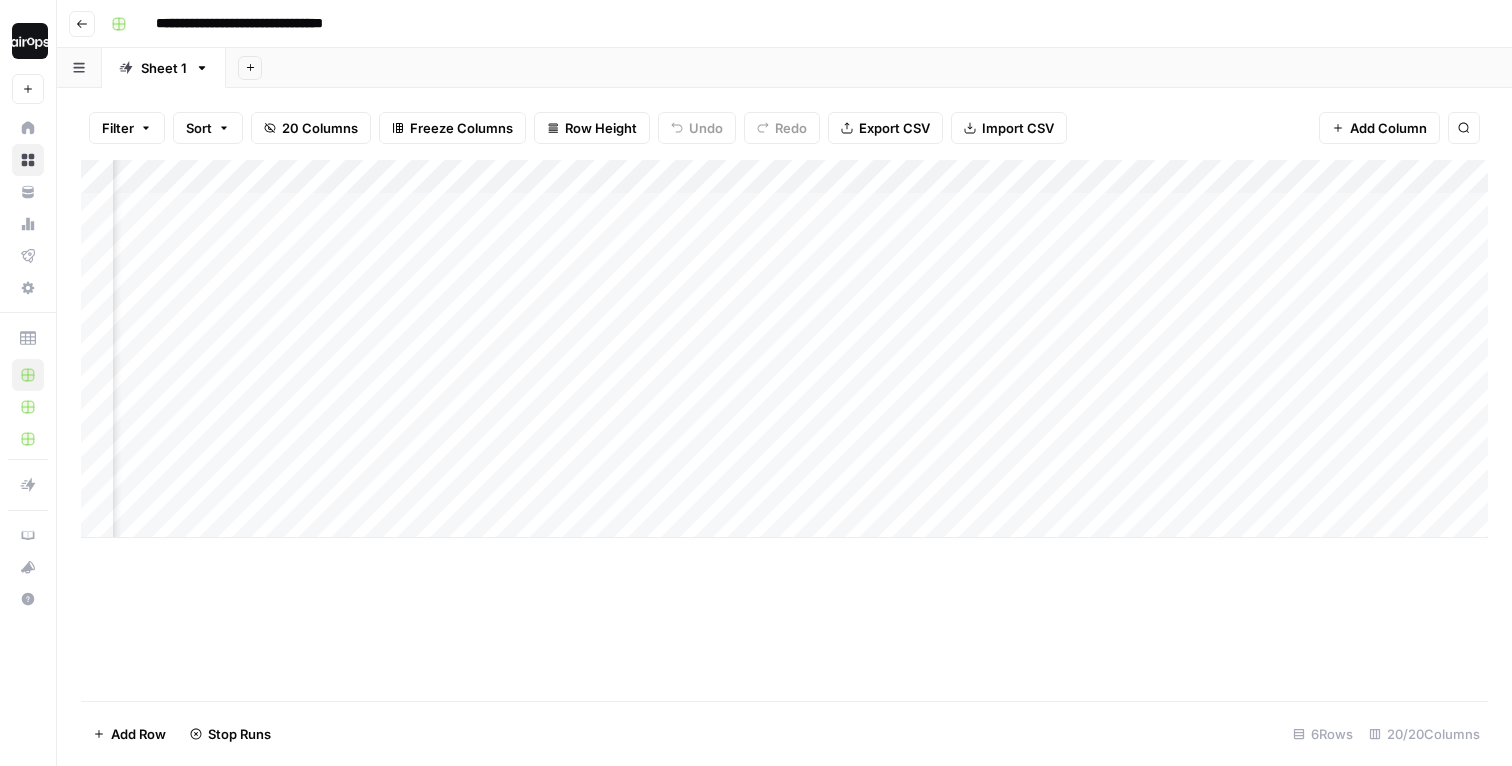 click on "Add Column" at bounding box center (784, 349) 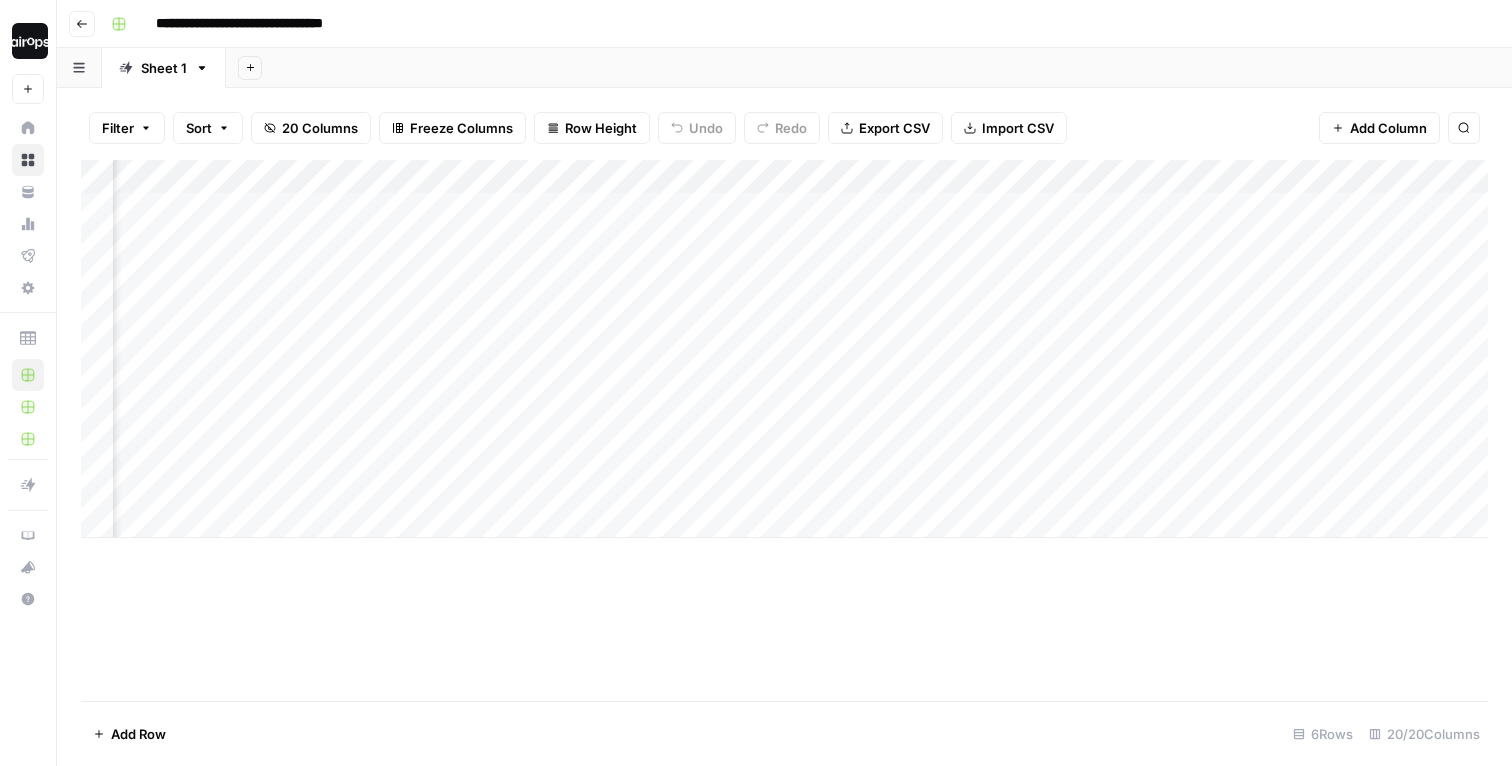 click on "Add Column" at bounding box center (784, 349) 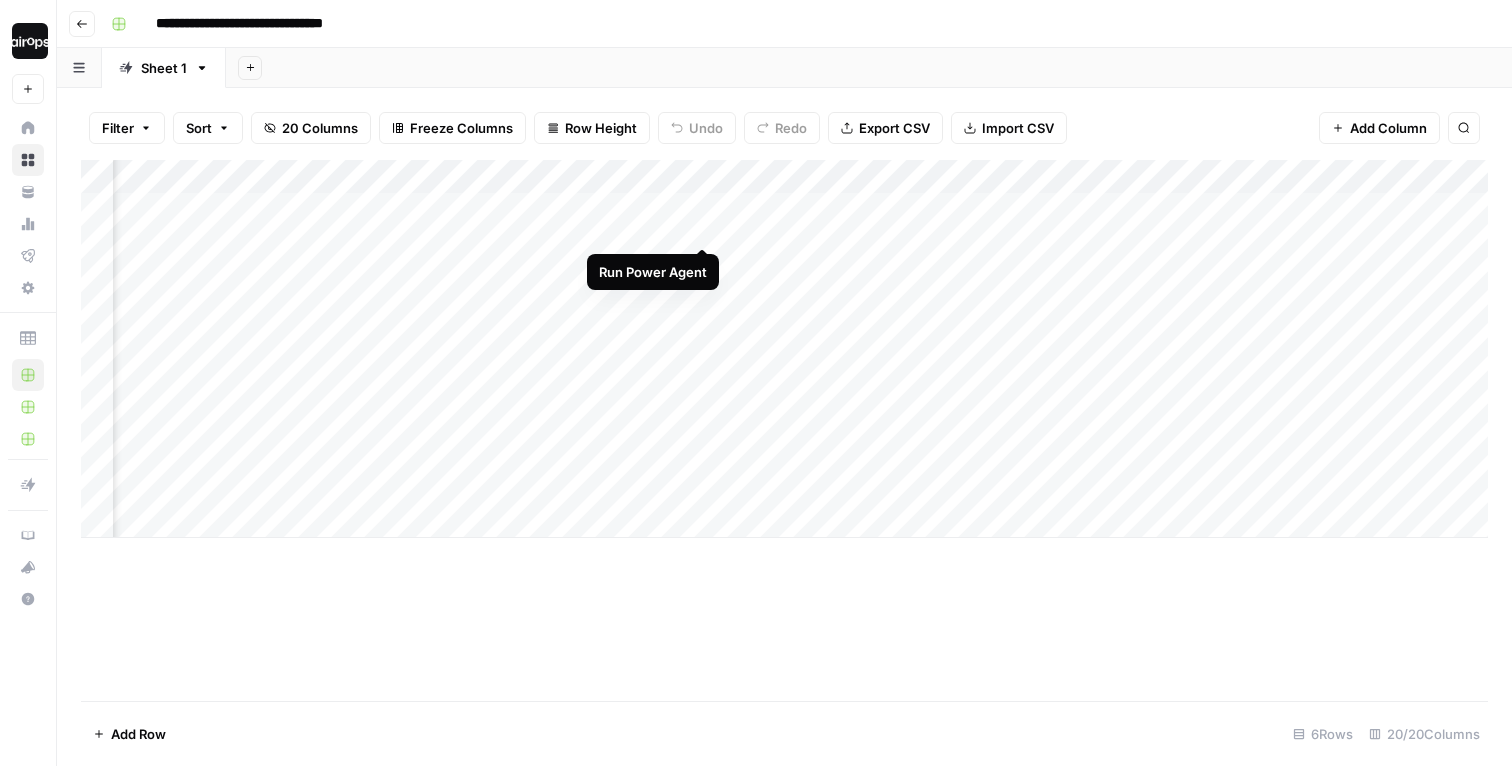 click on "Add Column" at bounding box center (784, 349) 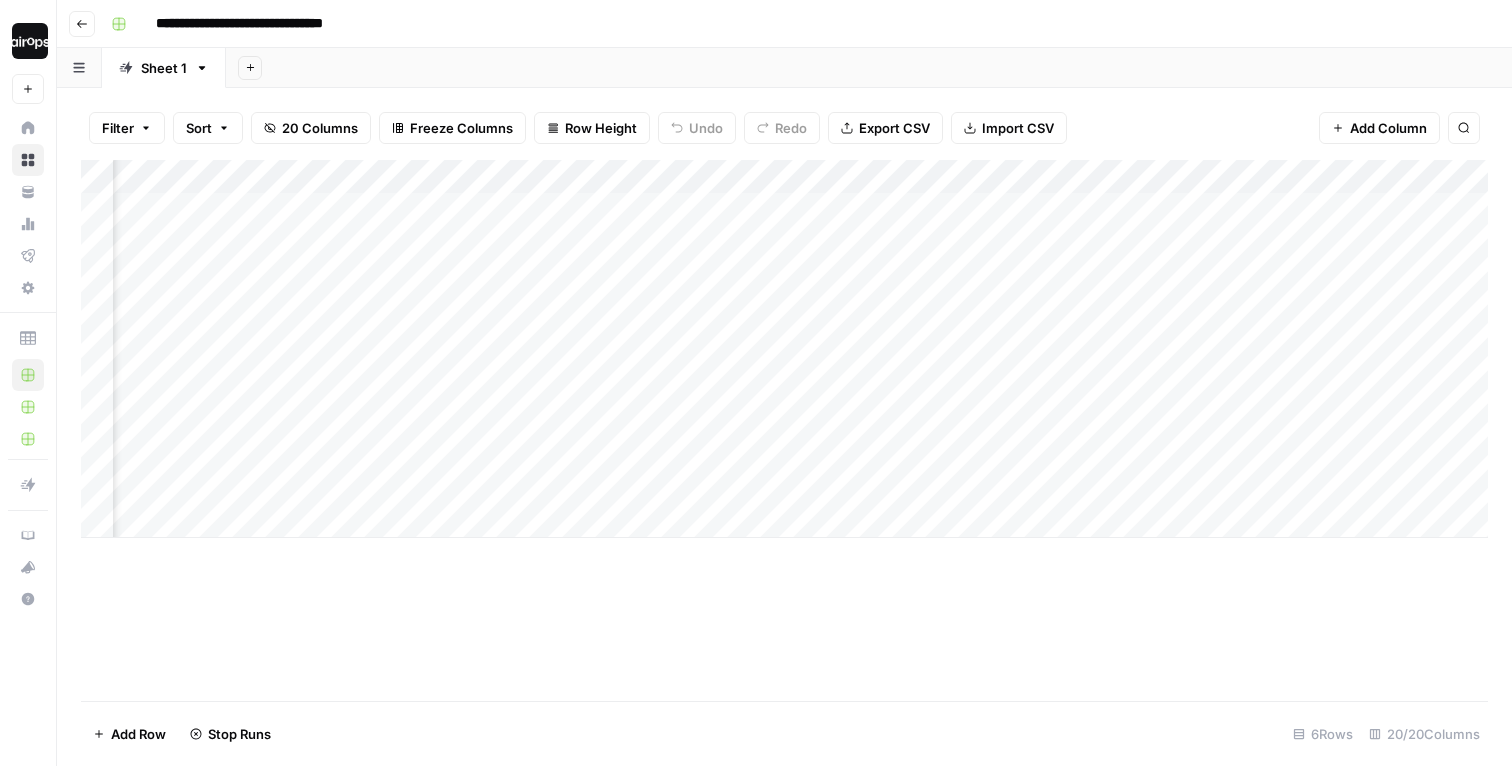 click on "Add Sheet" at bounding box center (869, 68) 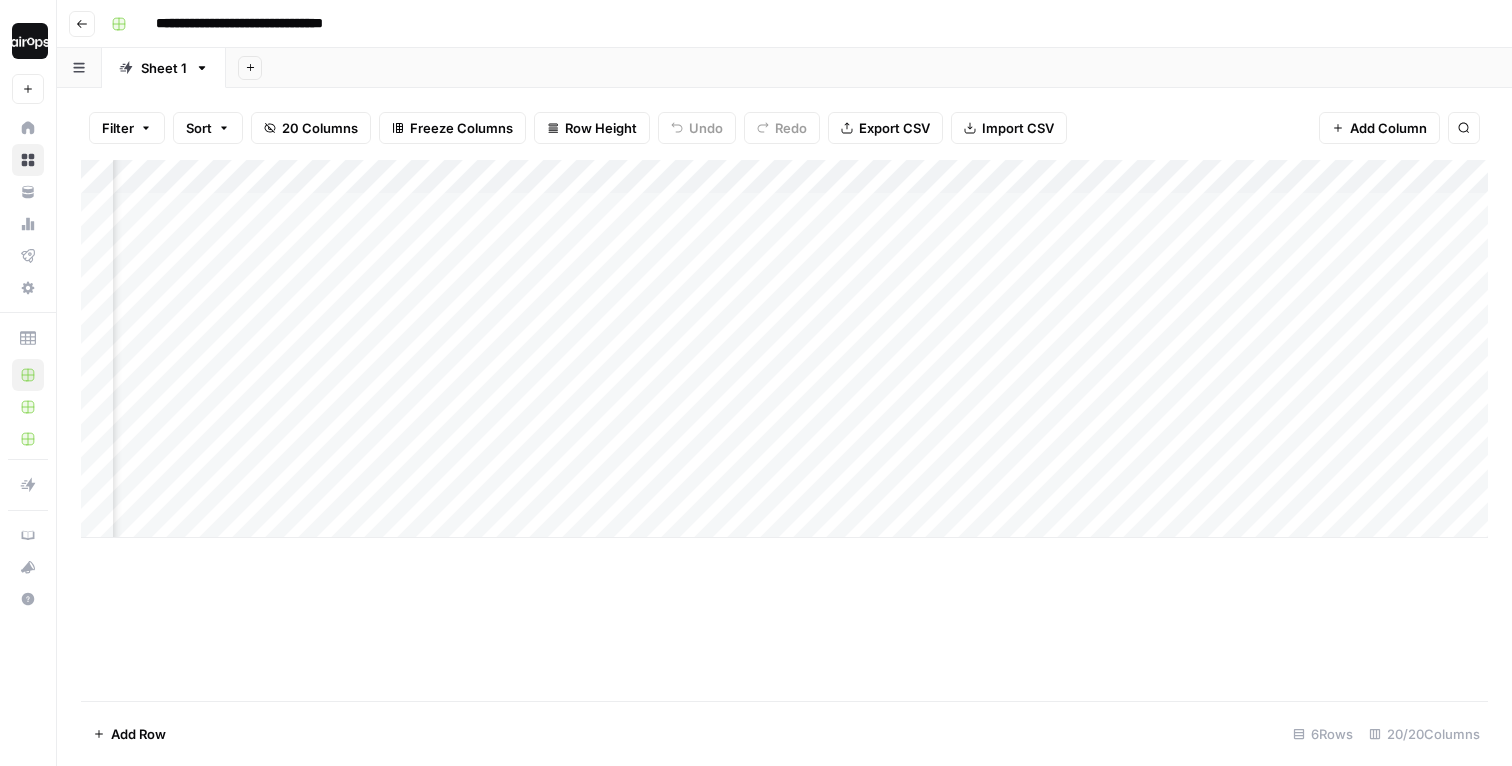 click on "Add Column" at bounding box center [784, 349] 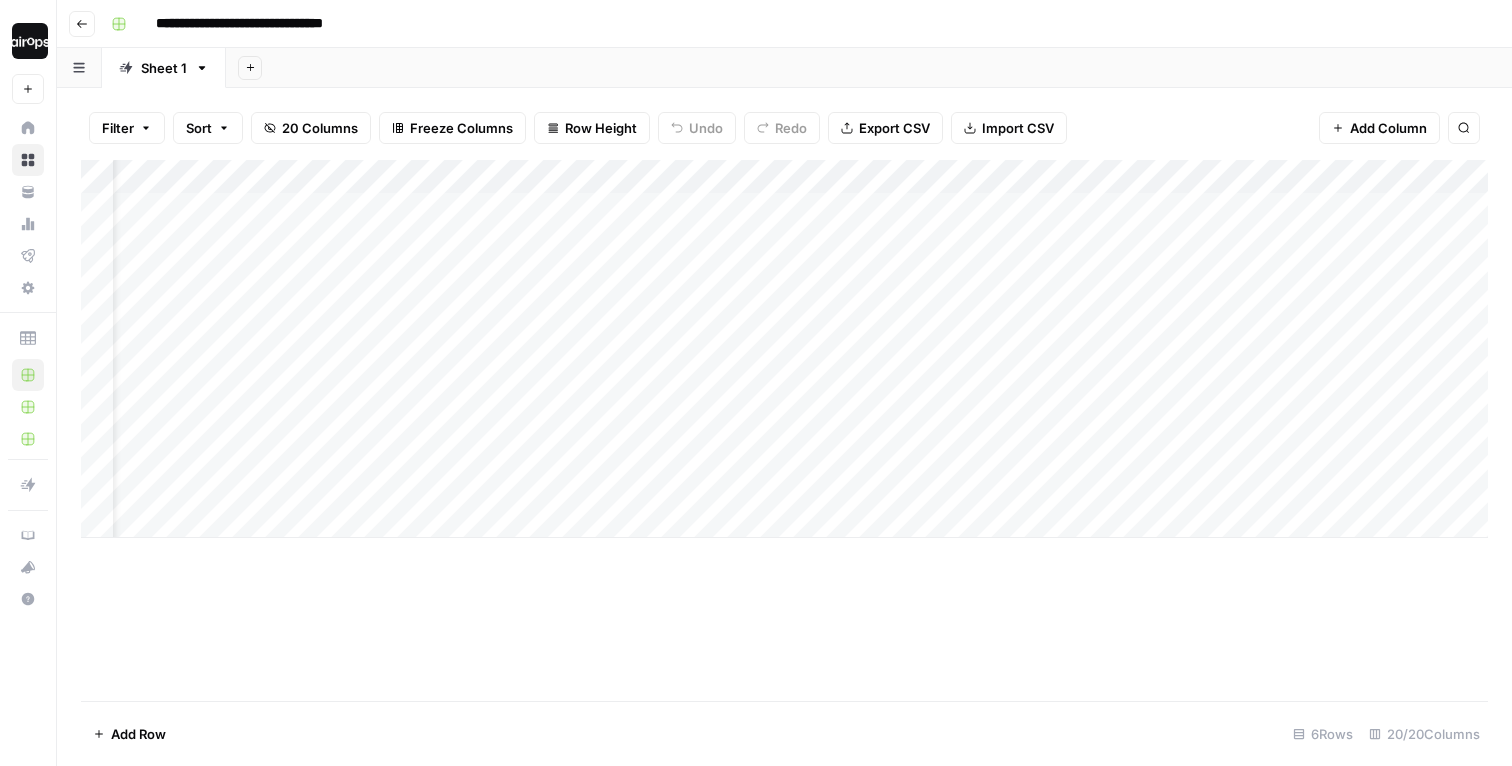 scroll, scrollTop: 0, scrollLeft: 0, axis: both 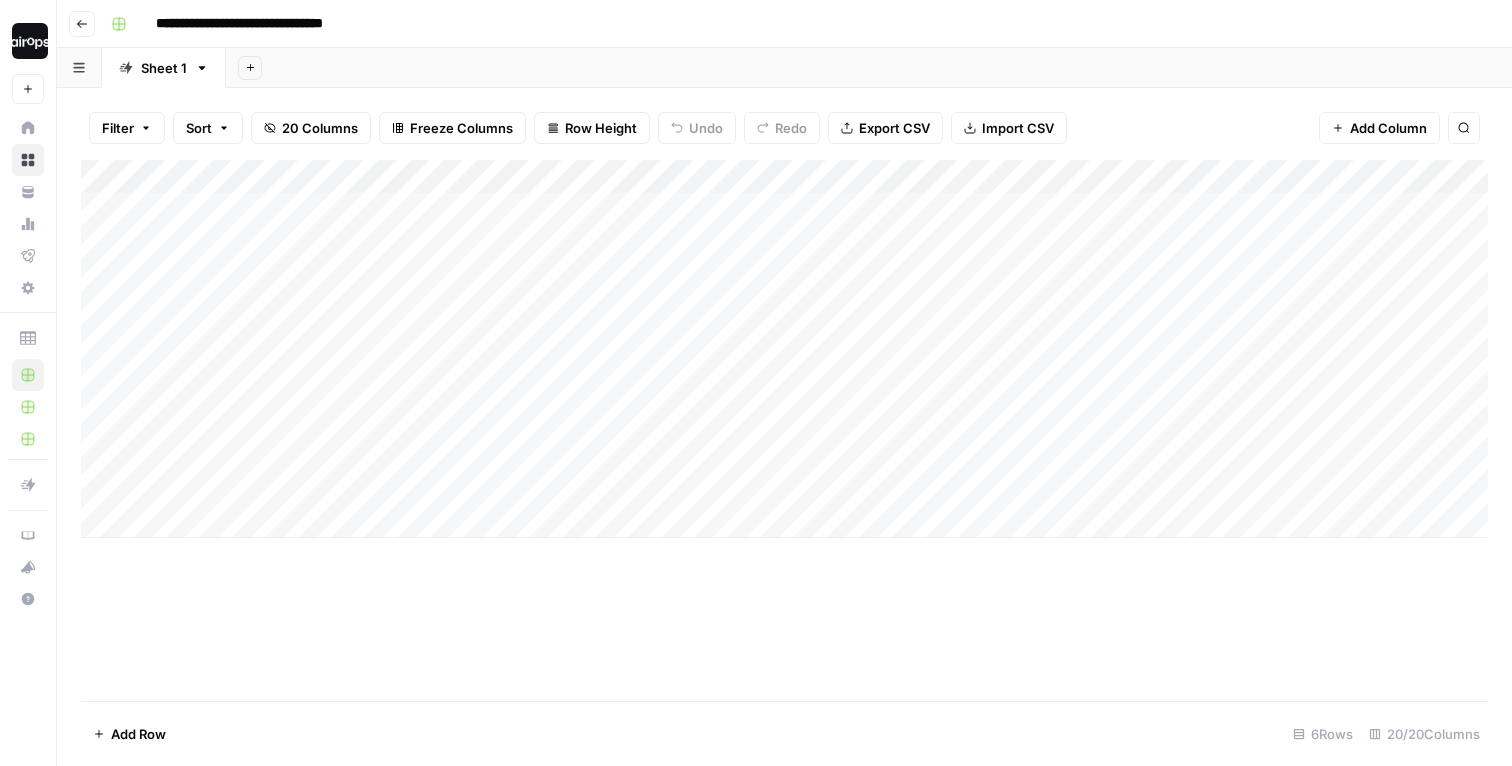 click on "Add Column" at bounding box center (784, 349) 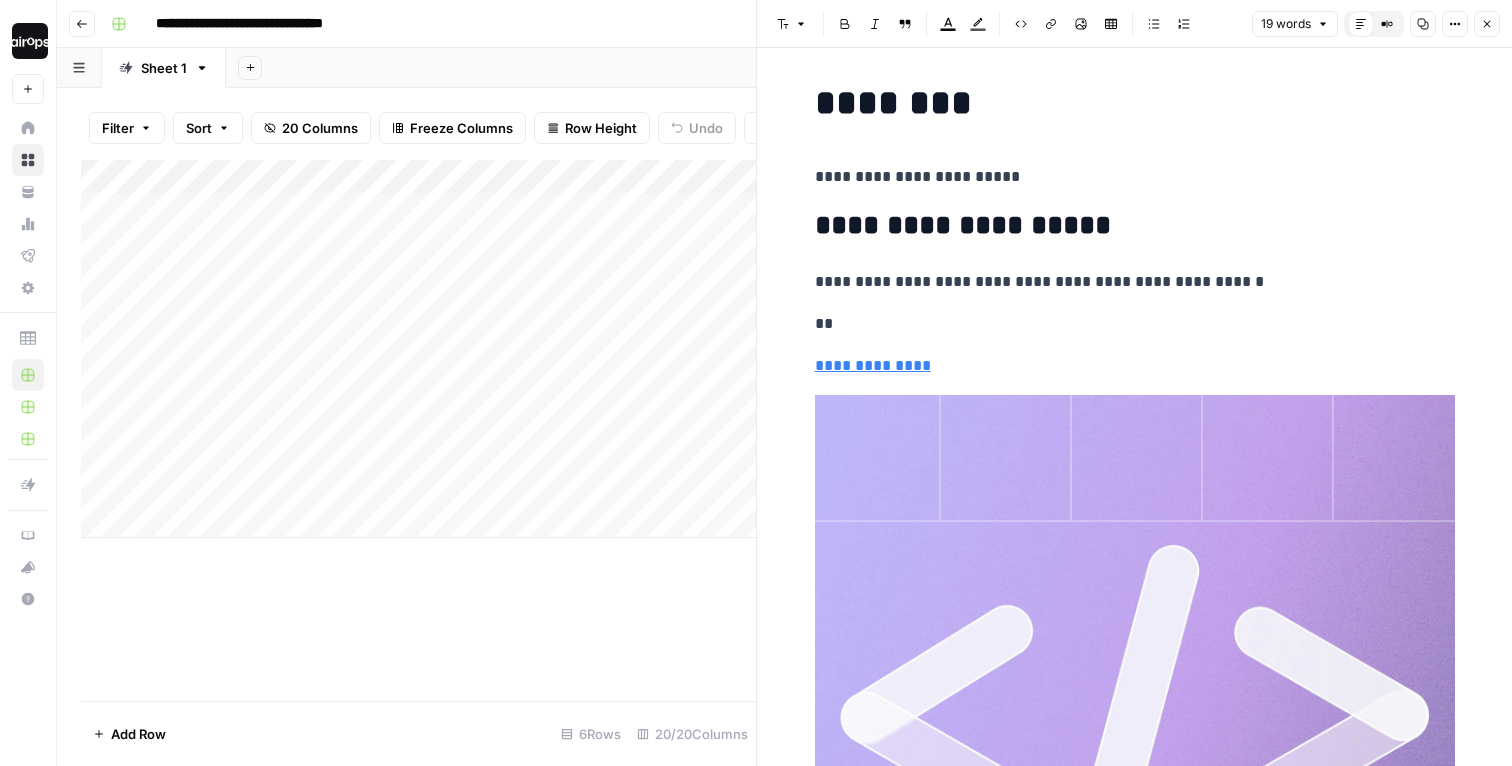 scroll, scrollTop: 0, scrollLeft: 0, axis: both 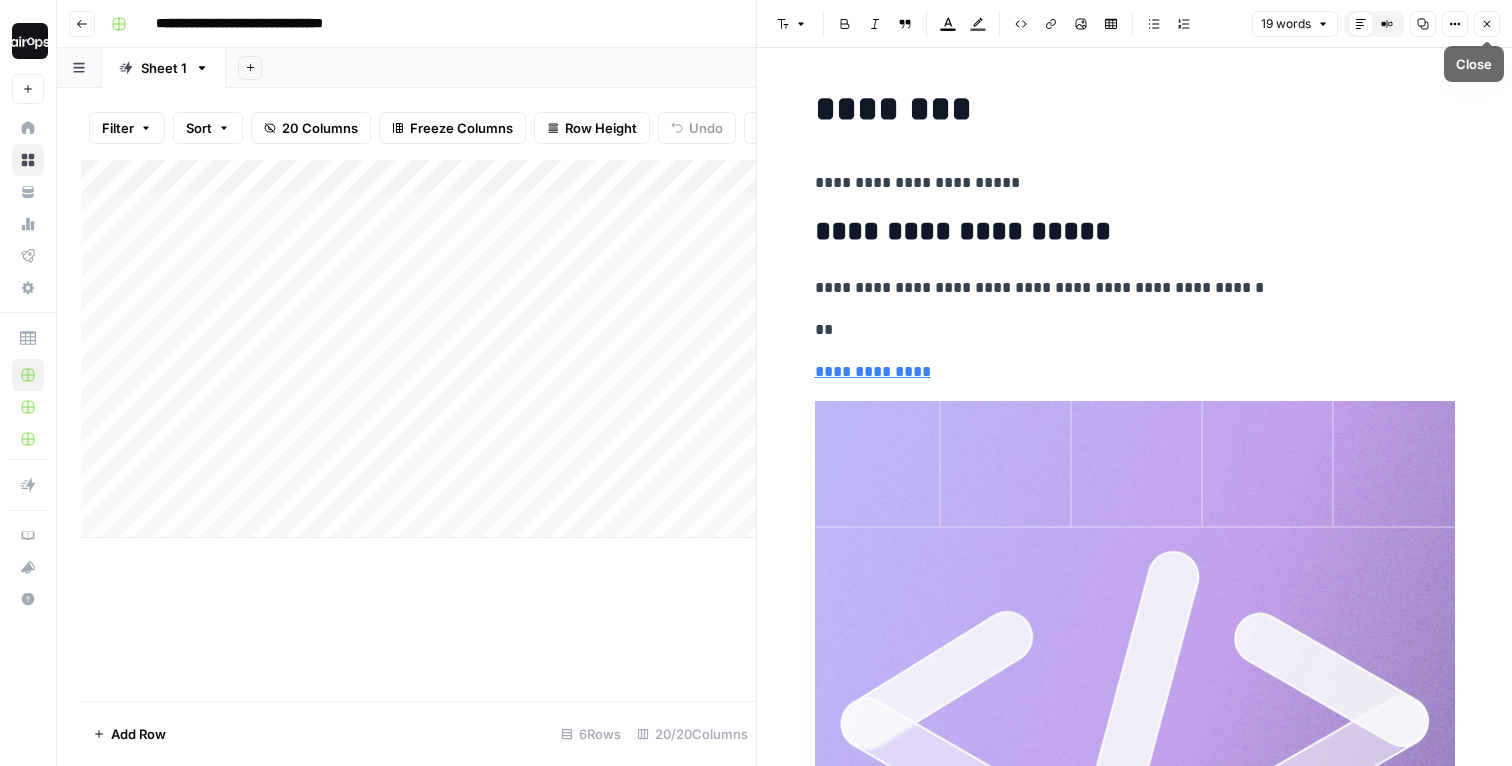 click on "Close" at bounding box center [1487, 24] 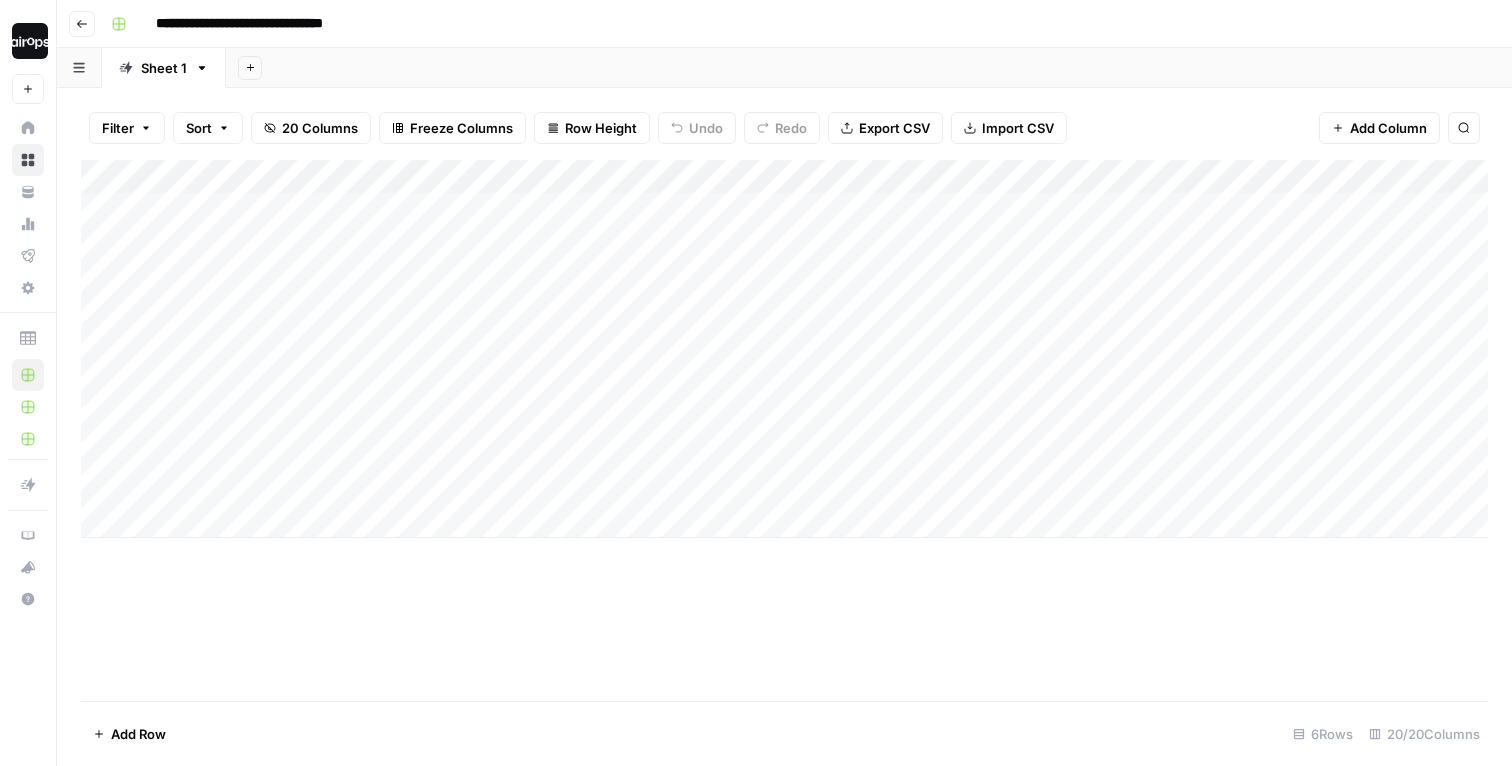 click on "Add Column" at bounding box center (784, 349) 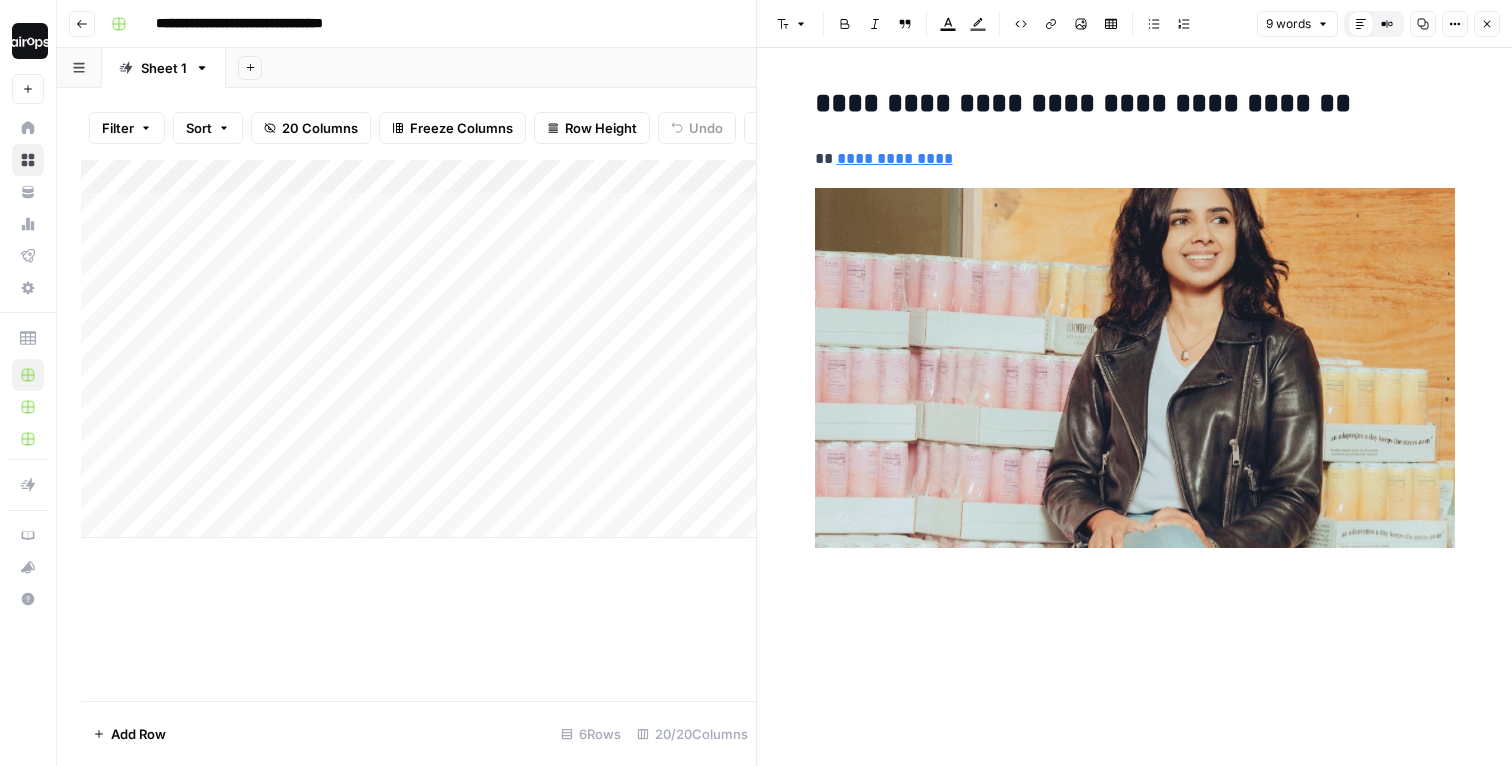click 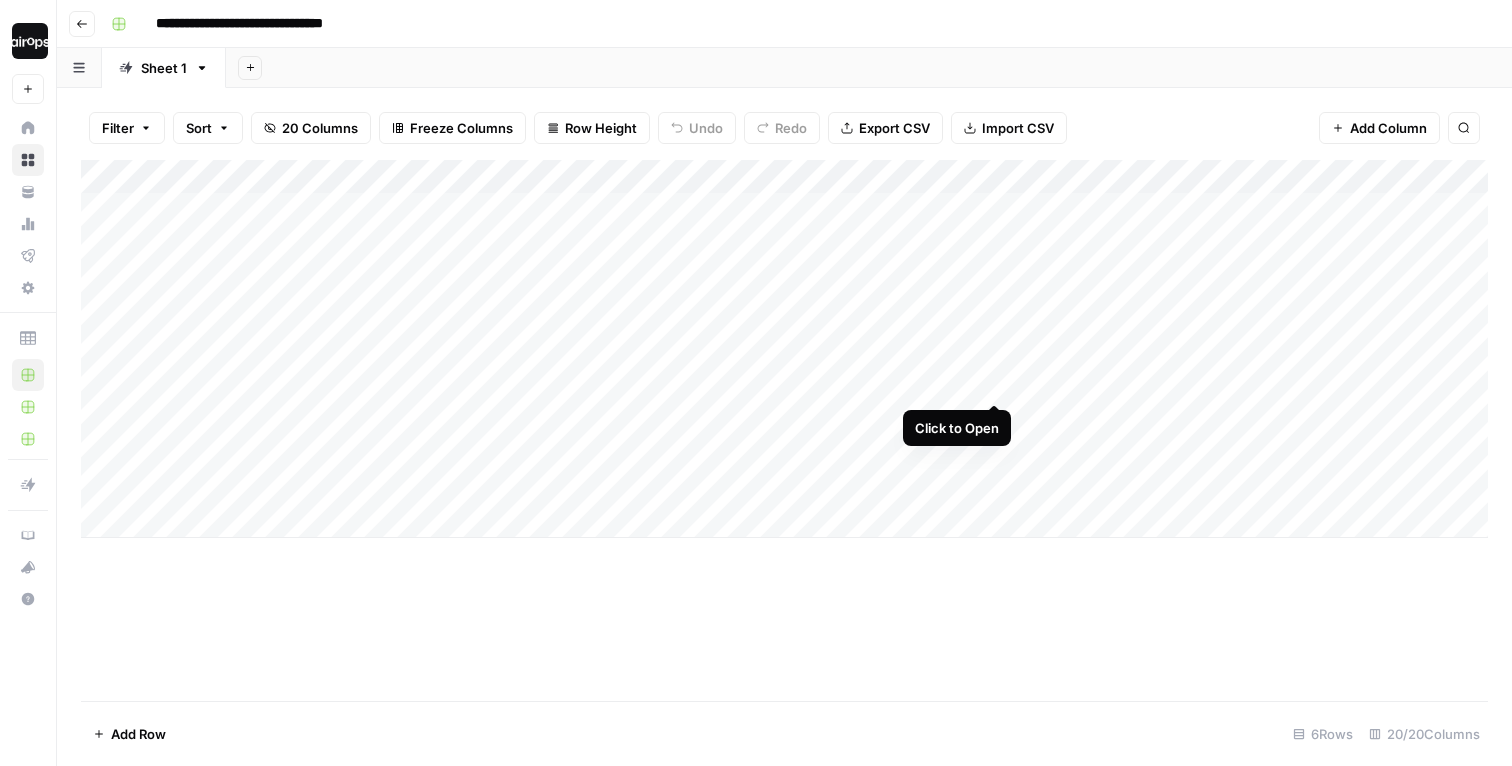 click on "Add Column" at bounding box center [784, 349] 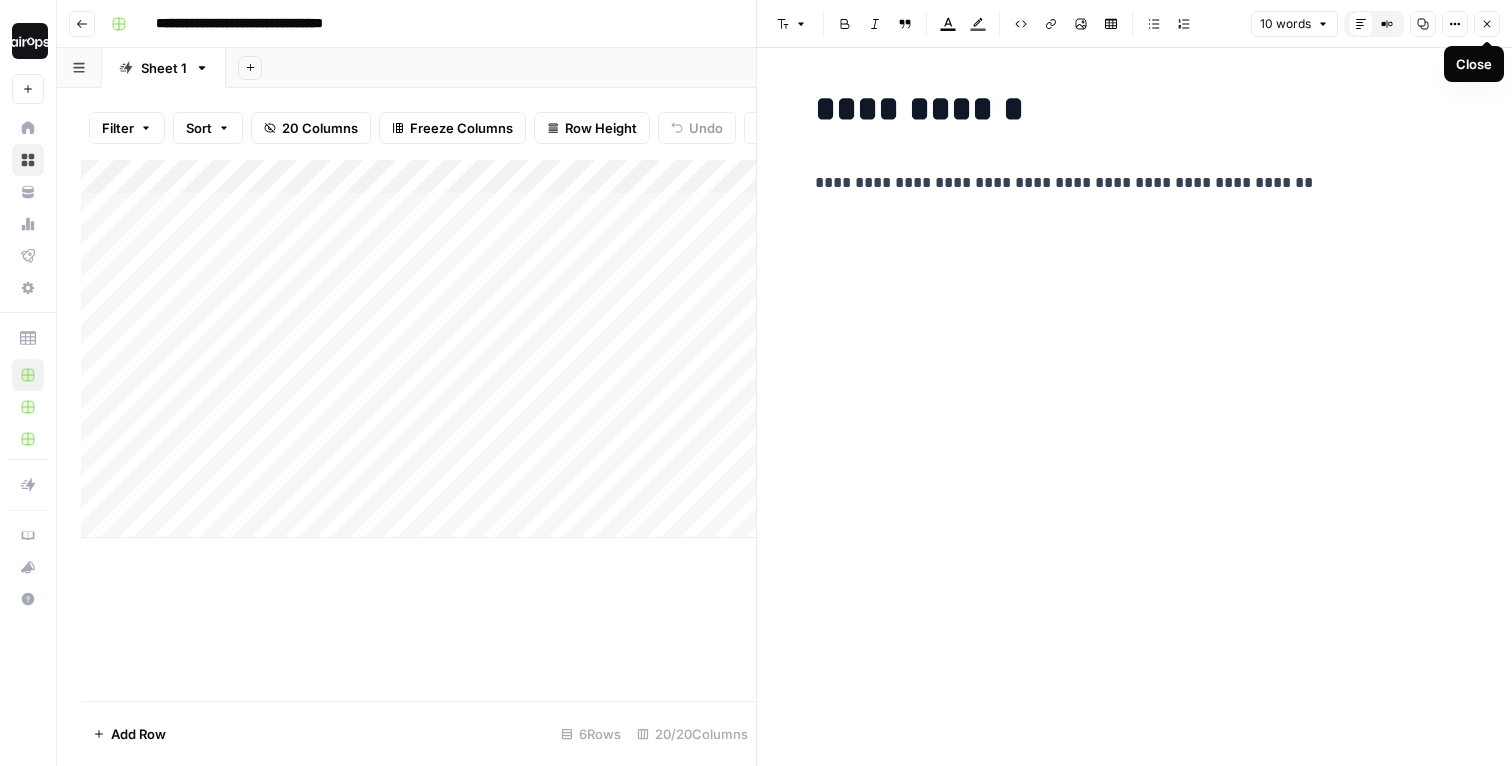 click 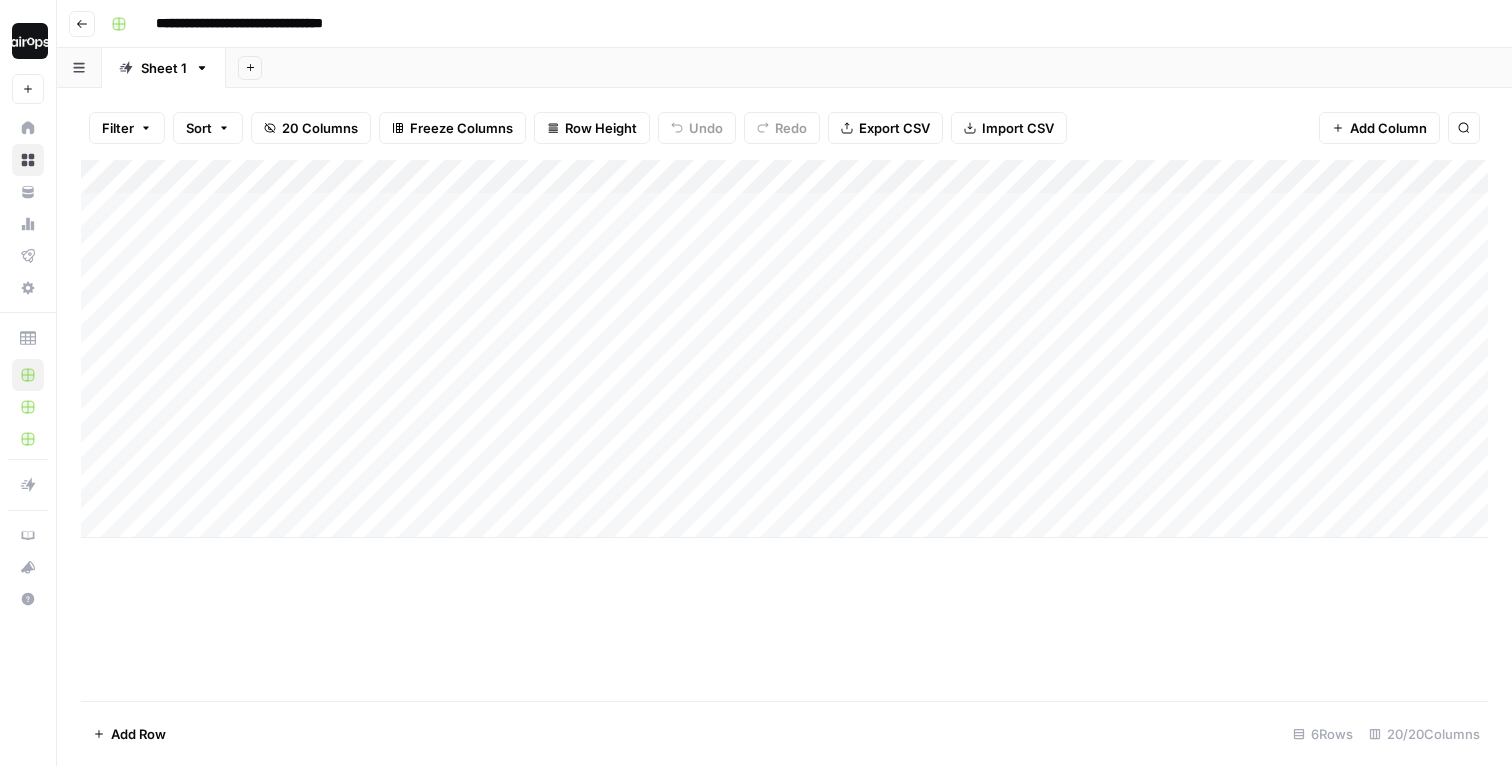 click on "Add Column" at bounding box center (784, 349) 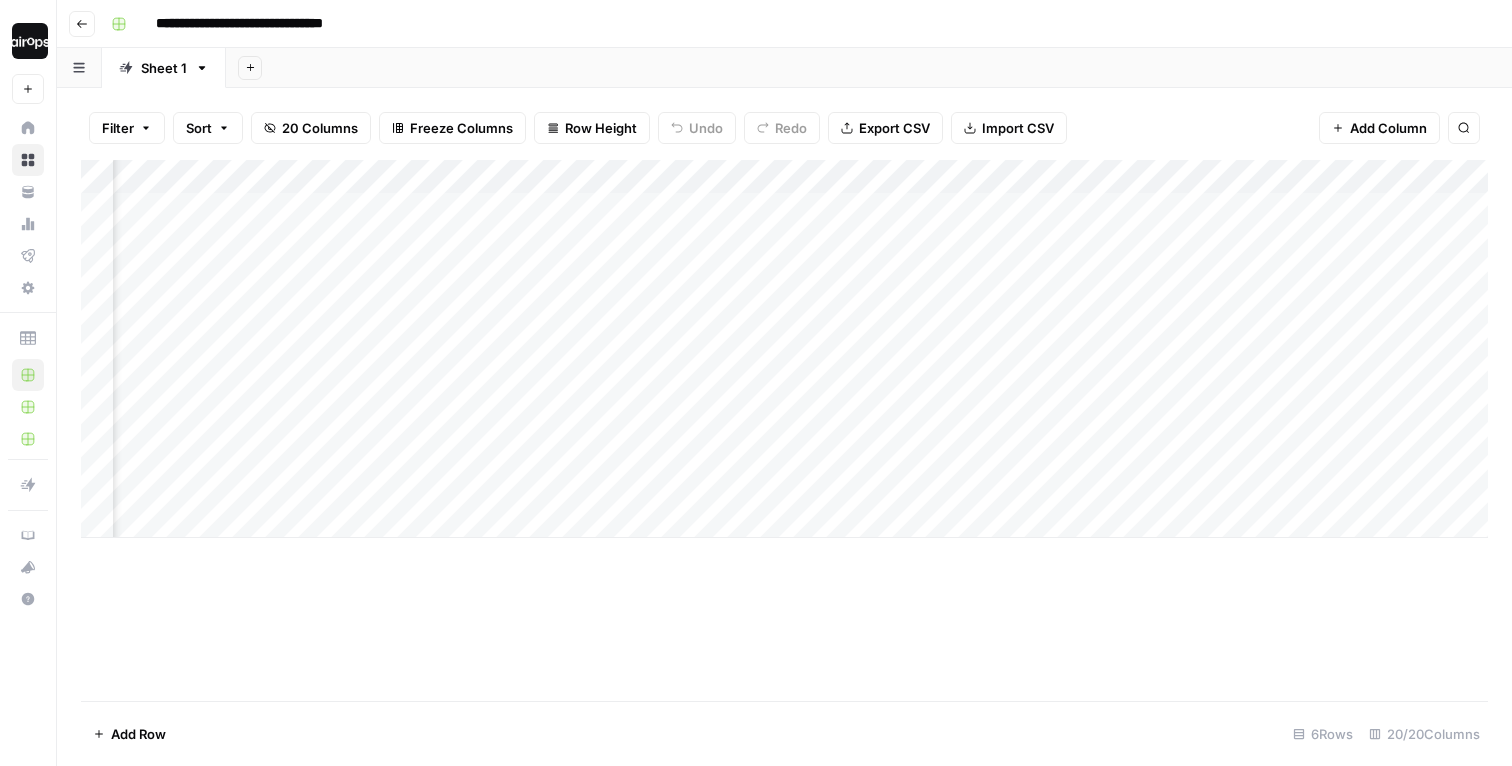 scroll, scrollTop: 0, scrollLeft: 285, axis: horizontal 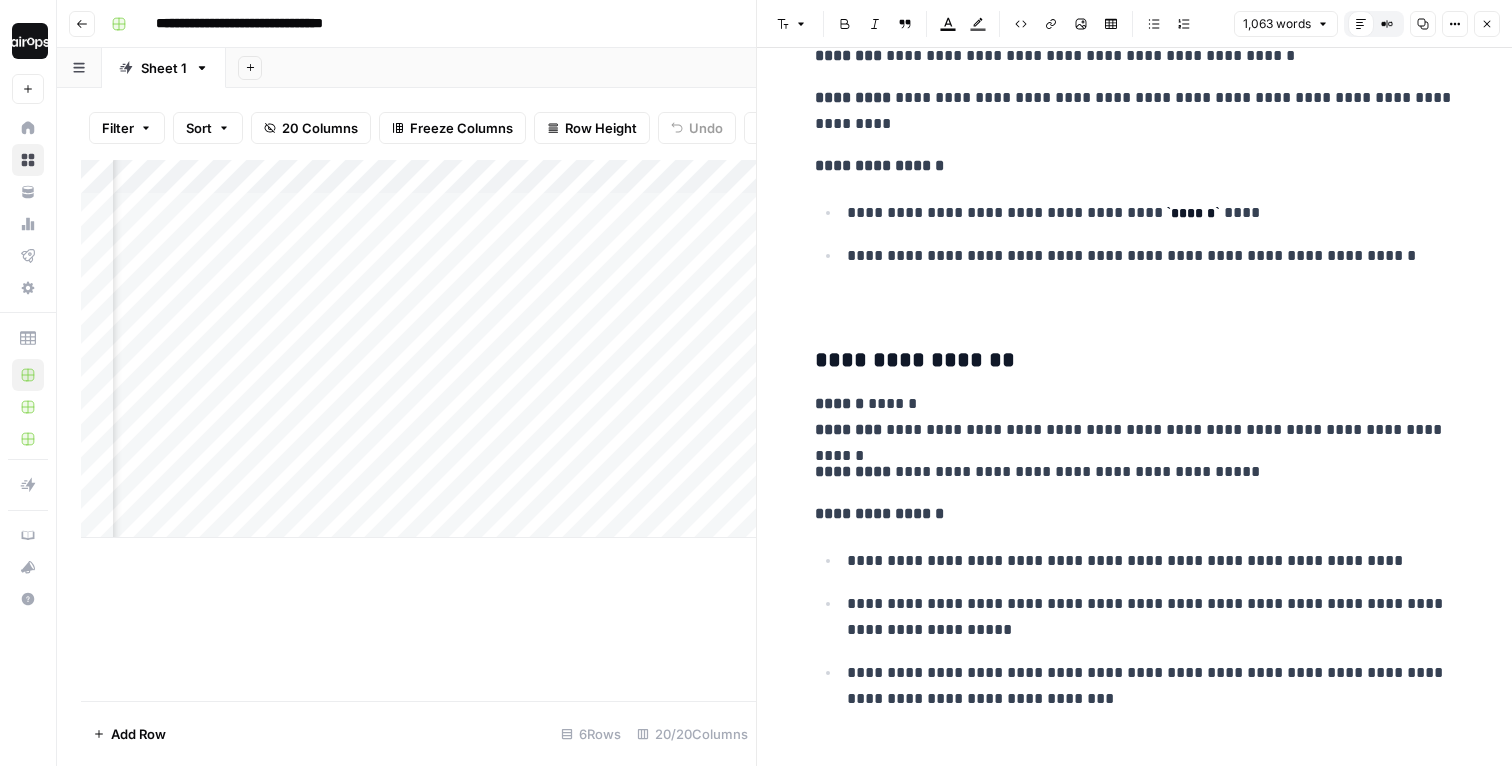 click on "Close" at bounding box center (1487, 24) 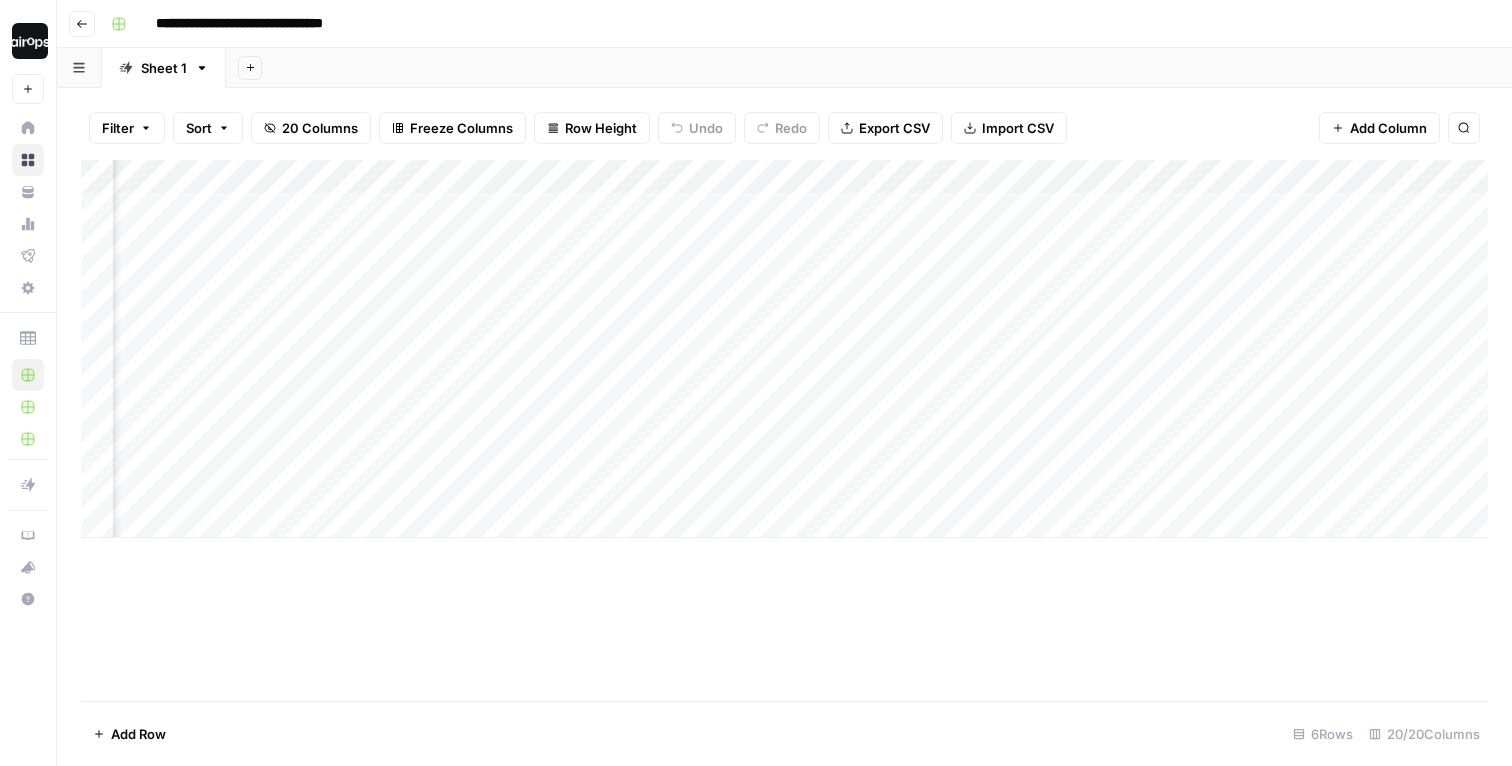 scroll, scrollTop: 0, scrollLeft: 0, axis: both 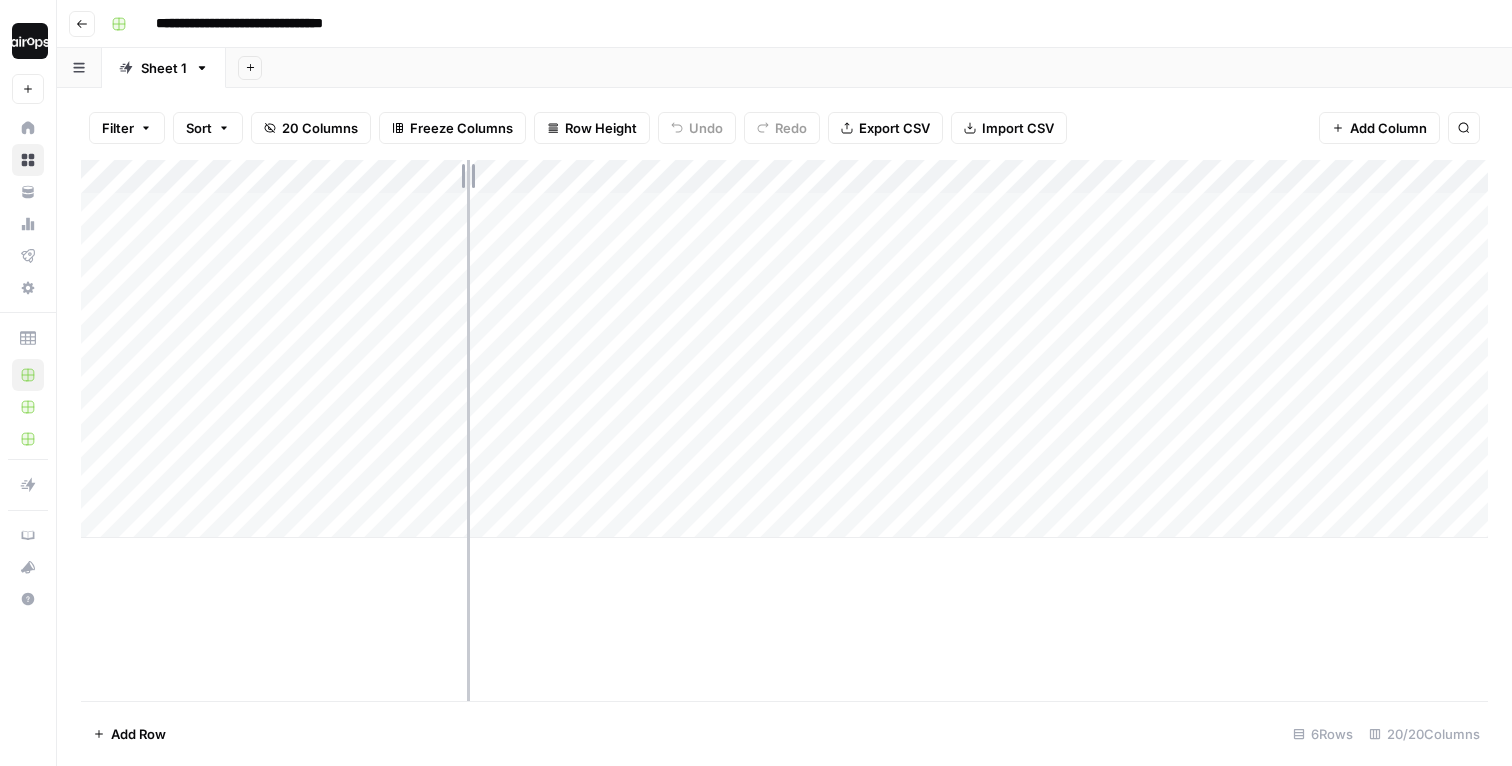 drag, startPoint x: 290, startPoint y: 177, endPoint x: 467, endPoint y: 177, distance: 177 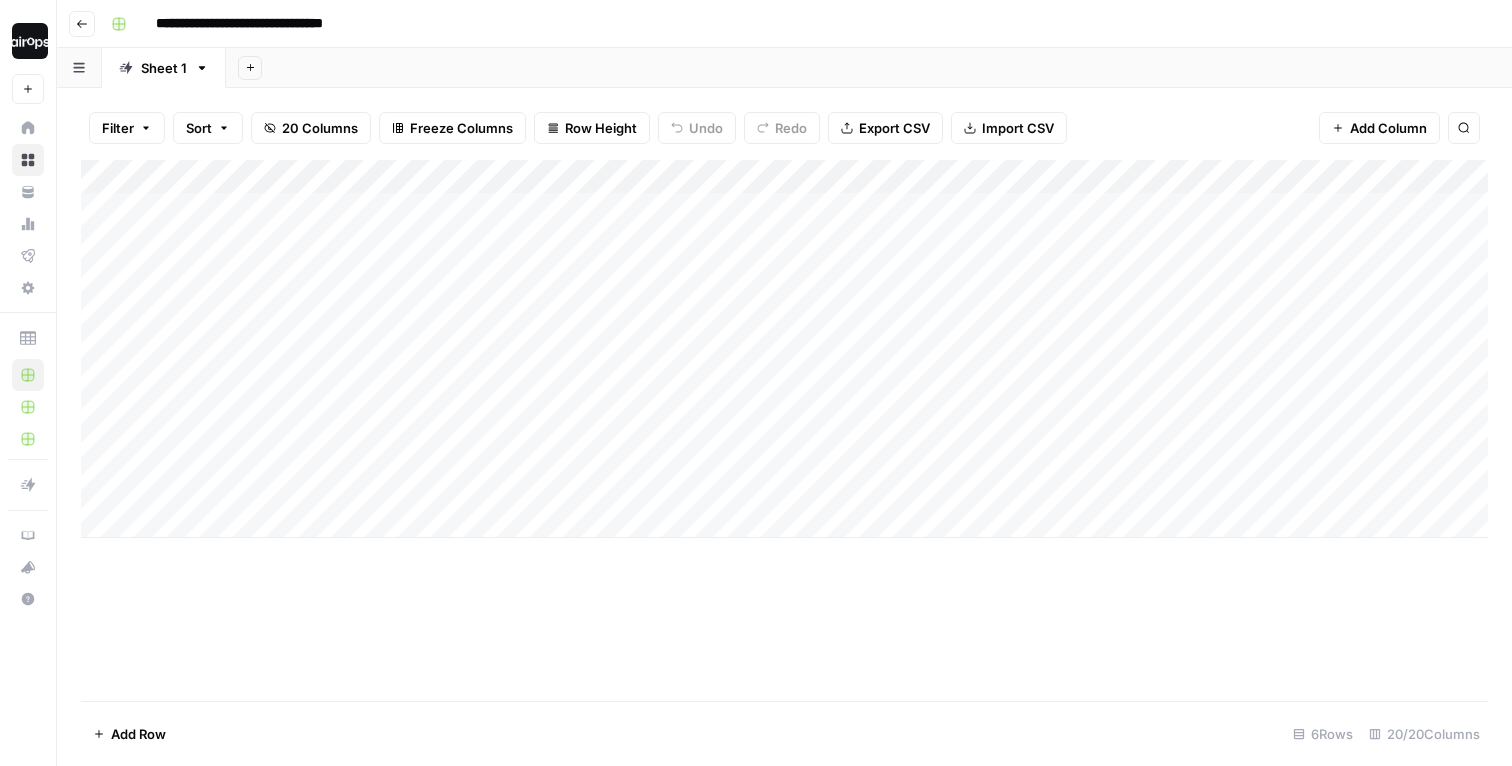 scroll, scrollTop: 0, scrollLeft: 0, axis: both 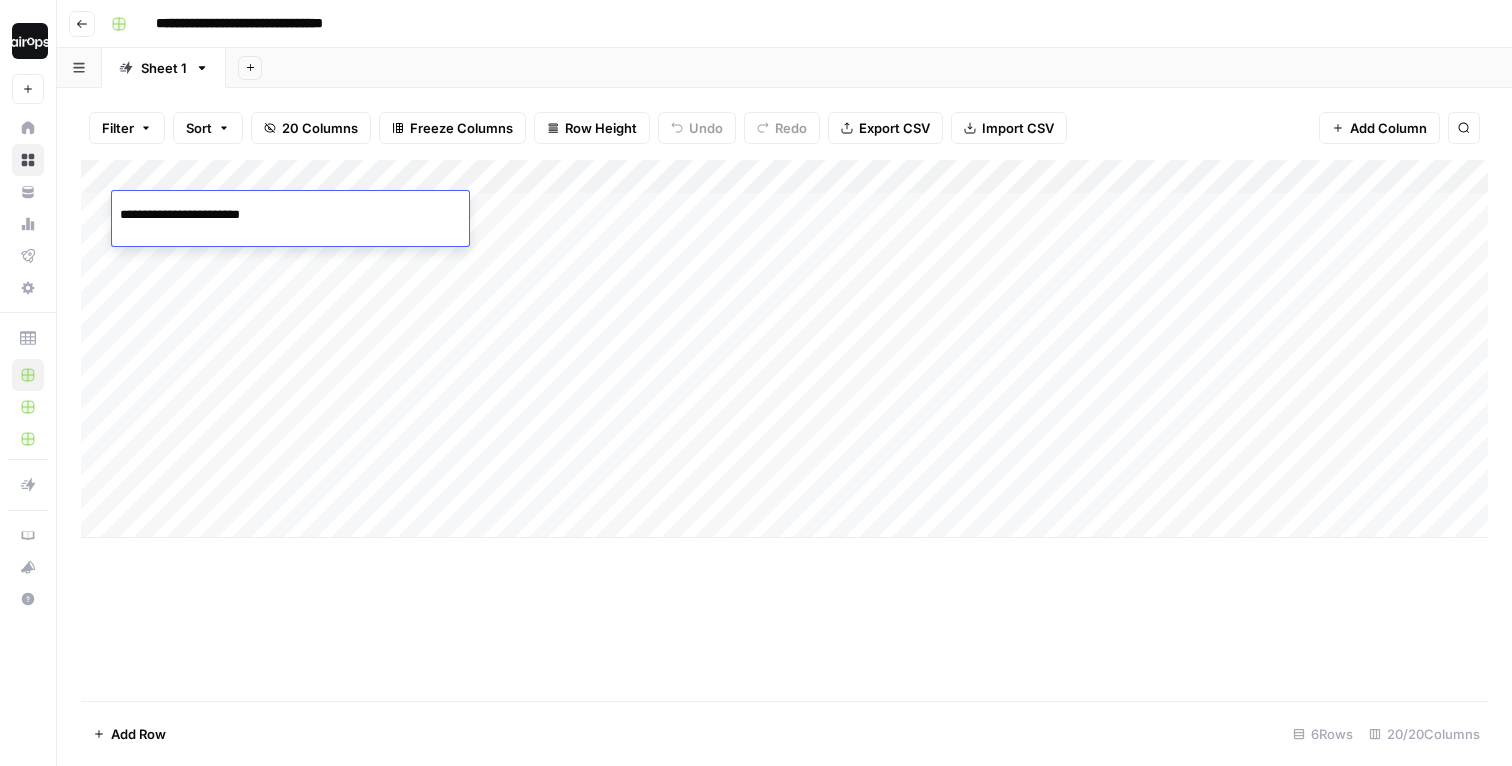 click on "**********" at bounding box center (280, 215) 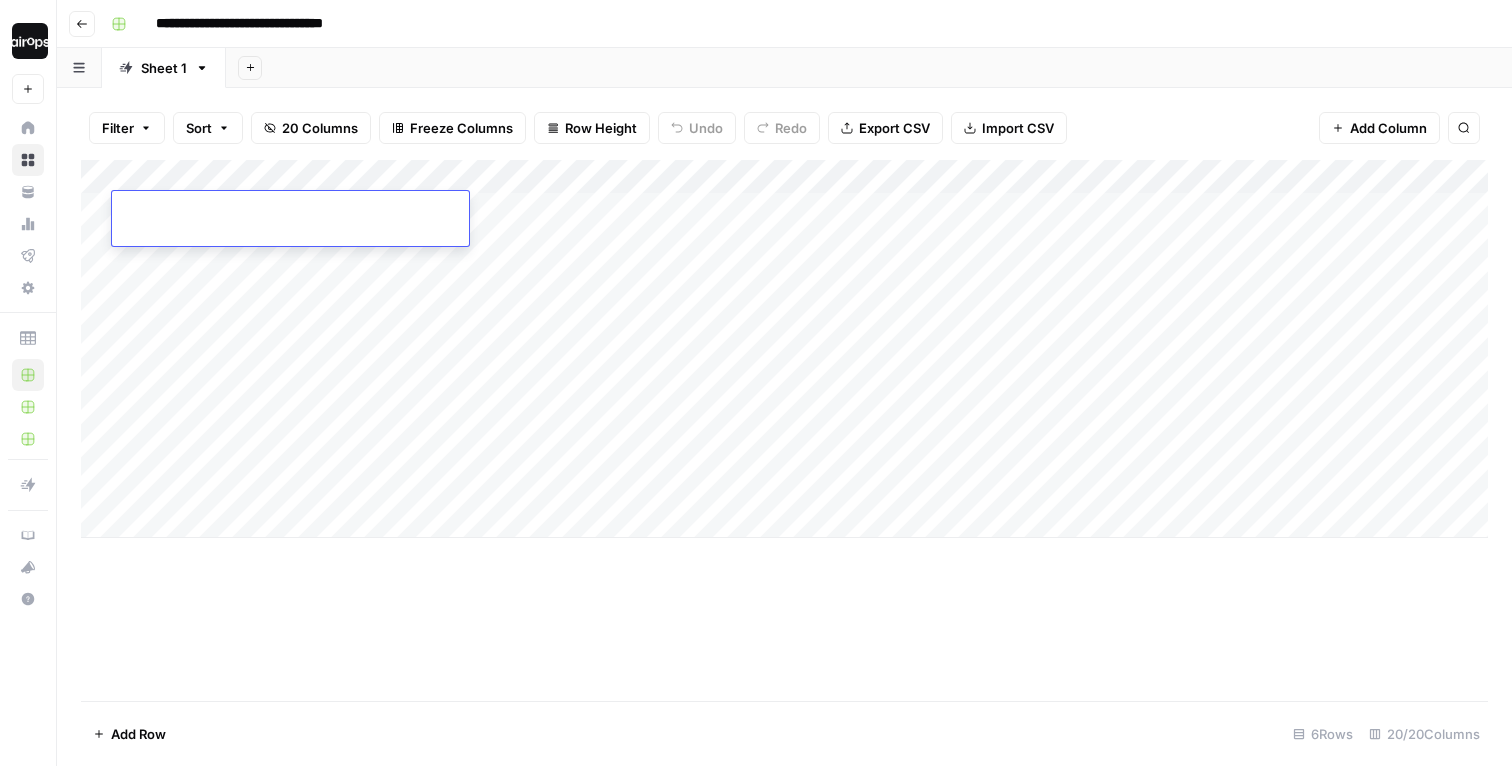 click on "Add Column" at bounding box center [784, 349] 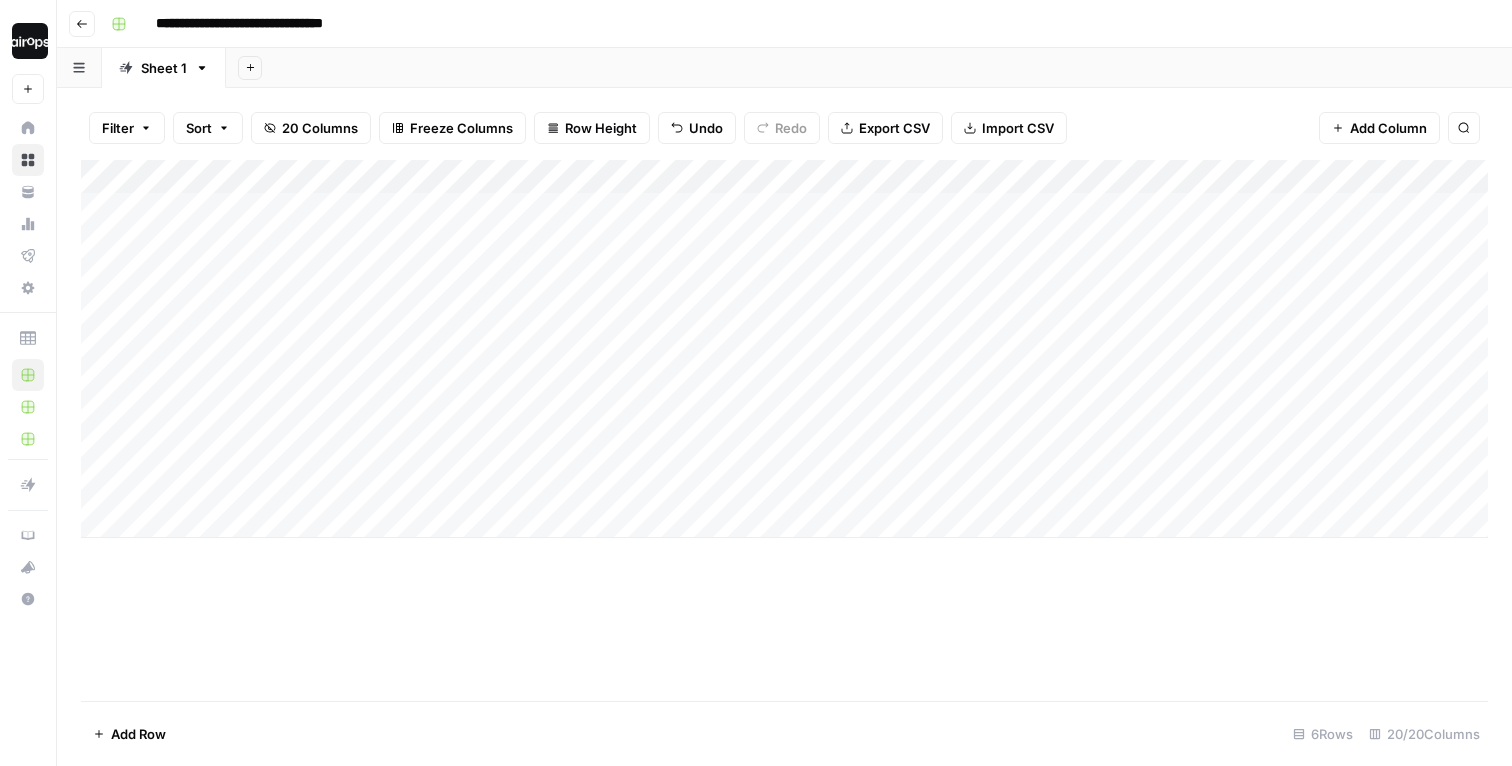 click on "Add Column" at bounding box center (784, 349) 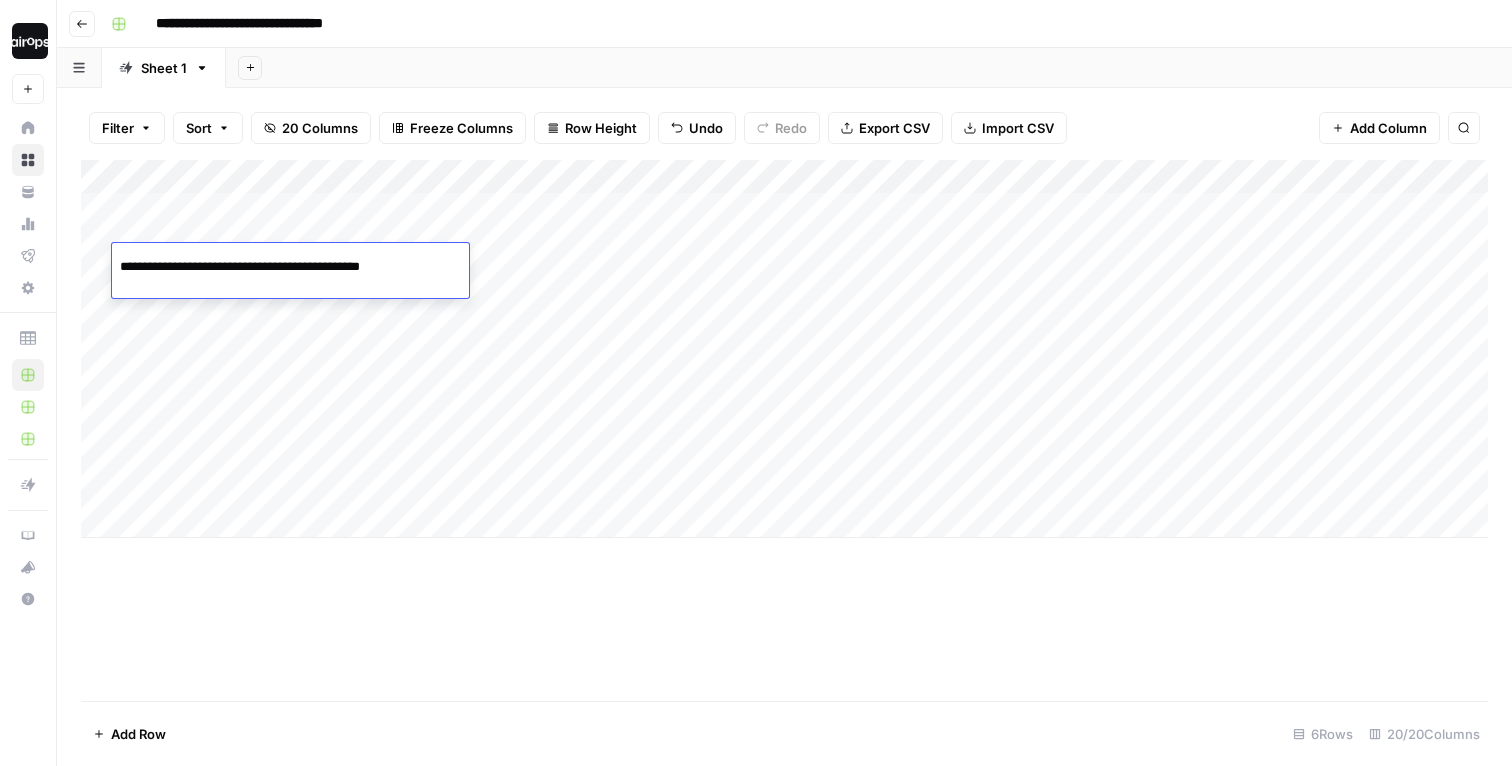 type 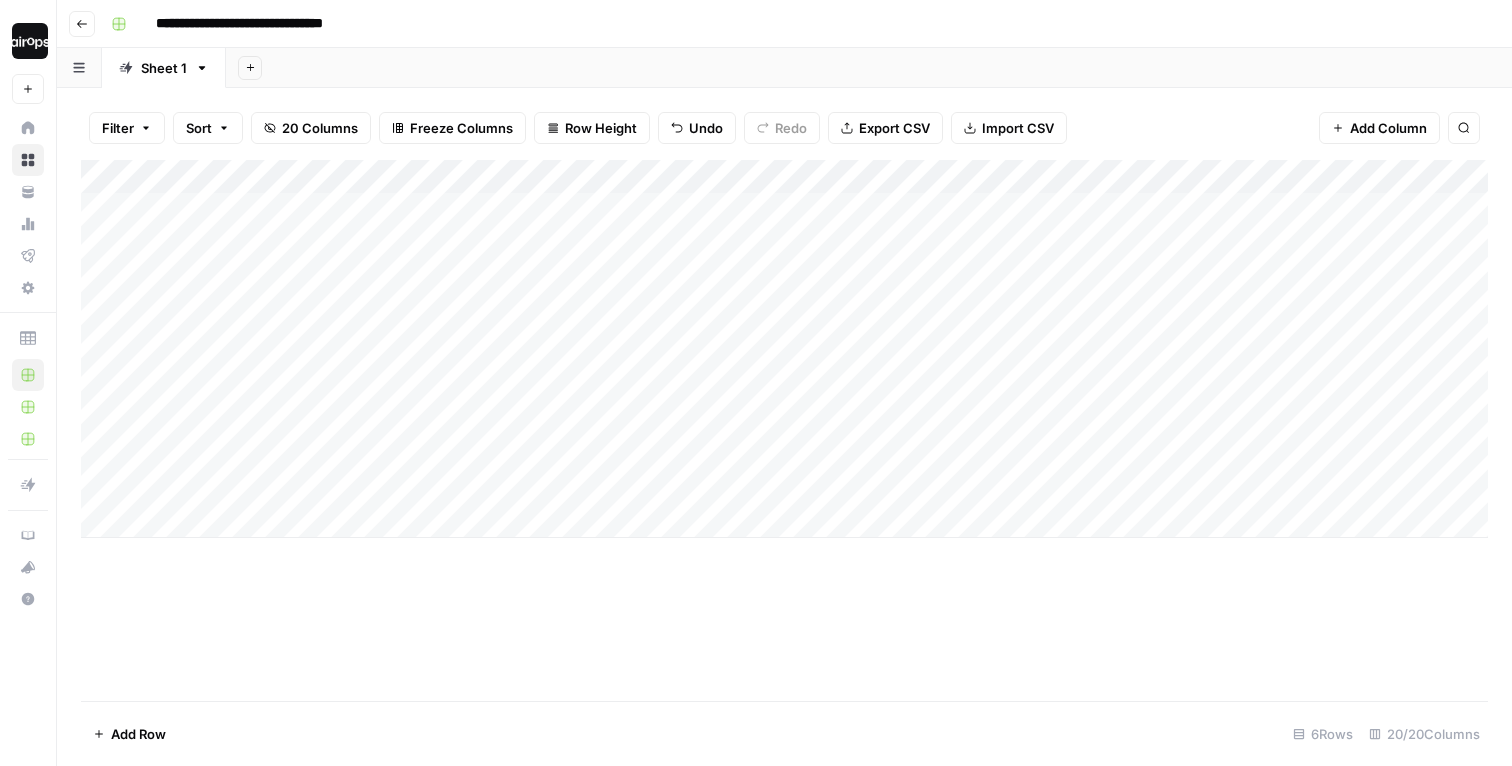 click on "Add Column" at bounding box center (784, 349) 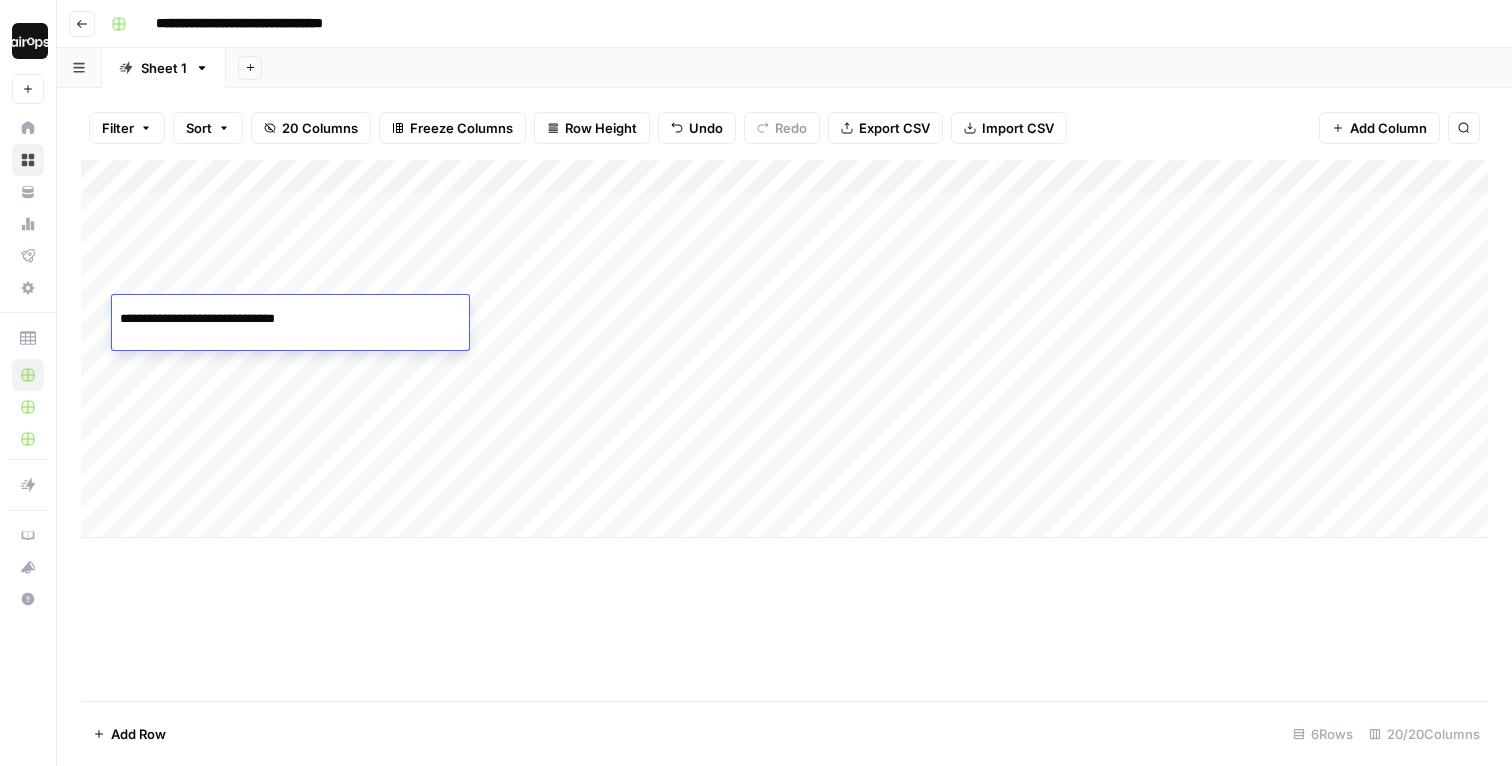 click on "**********" at bounding box center [280, 319] 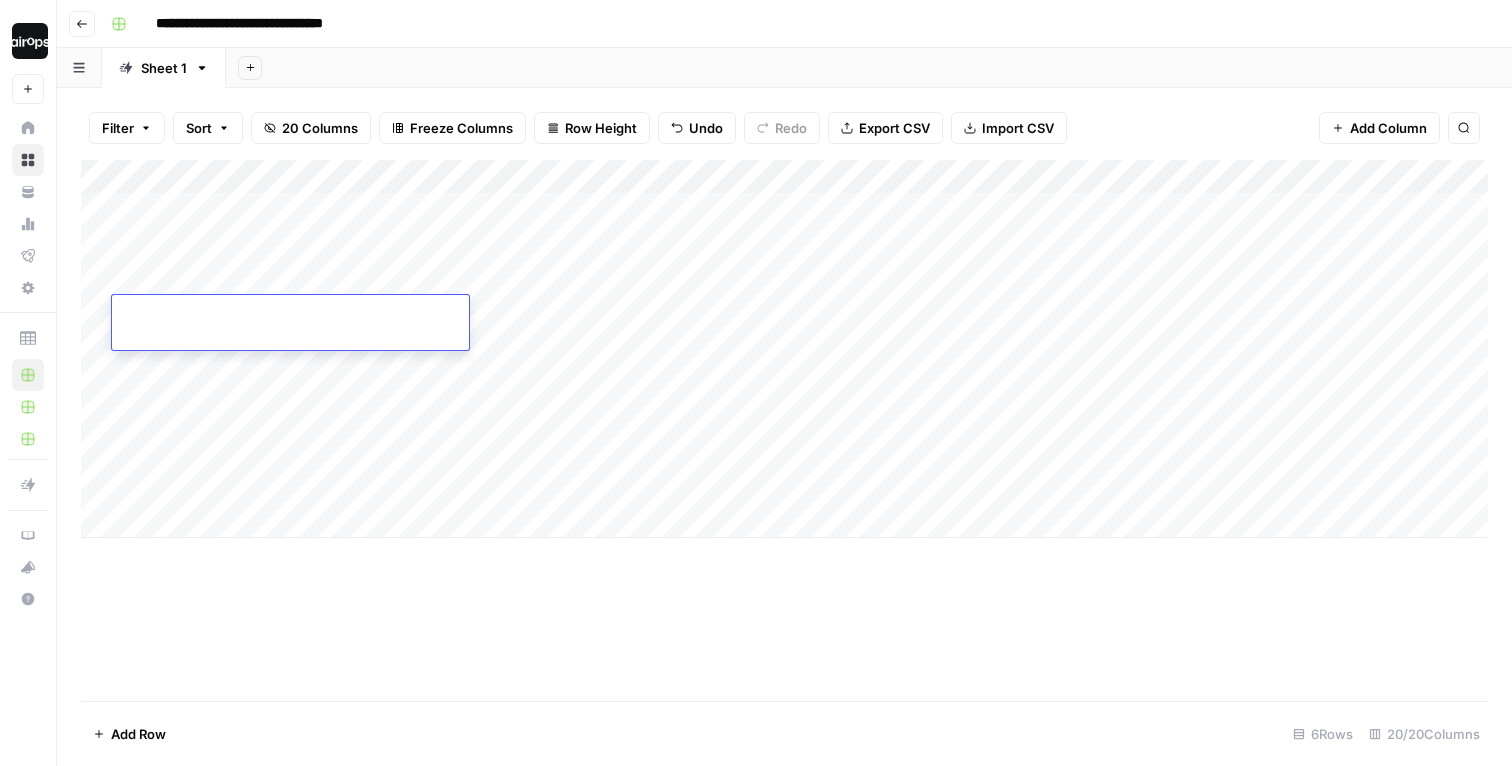 type on "*" 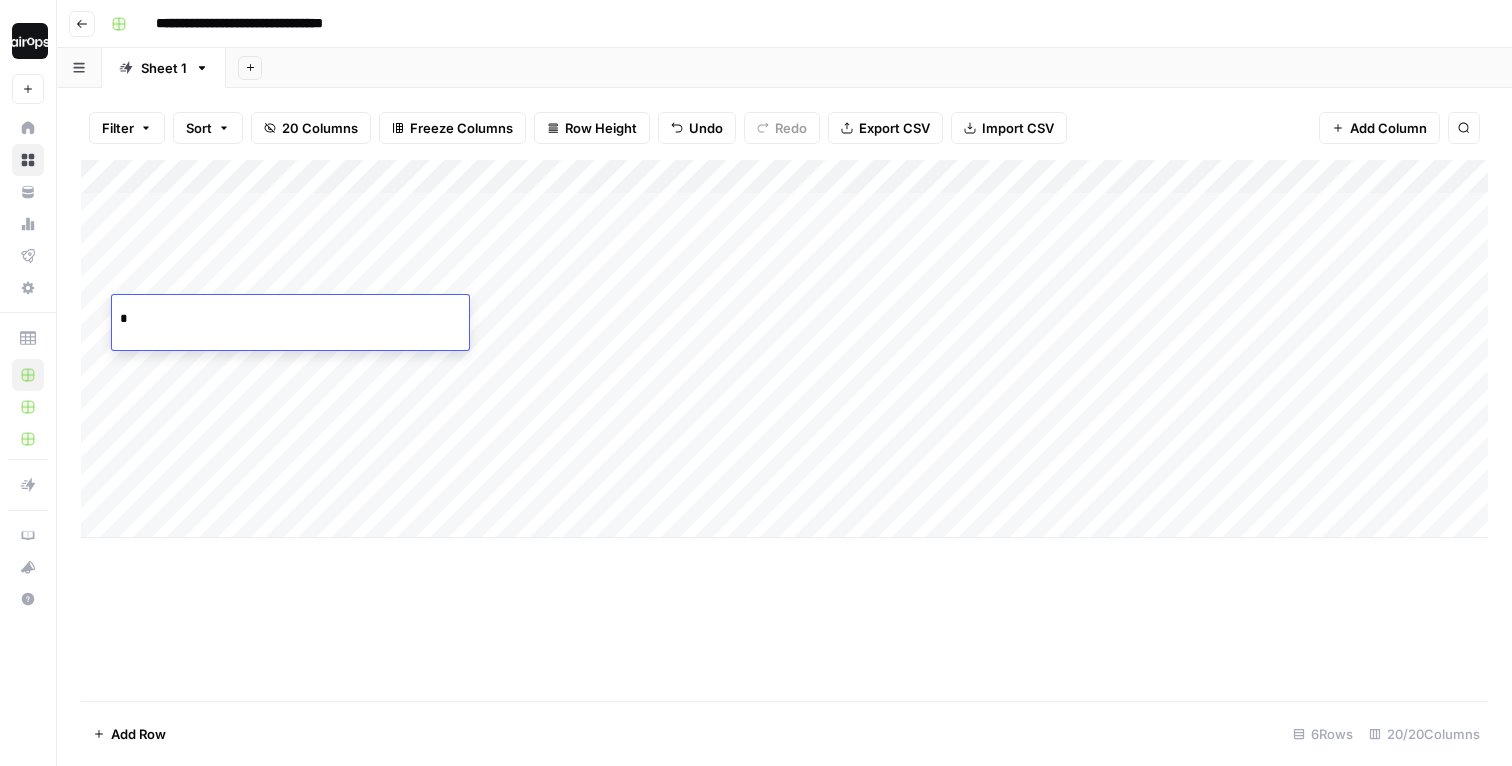 type 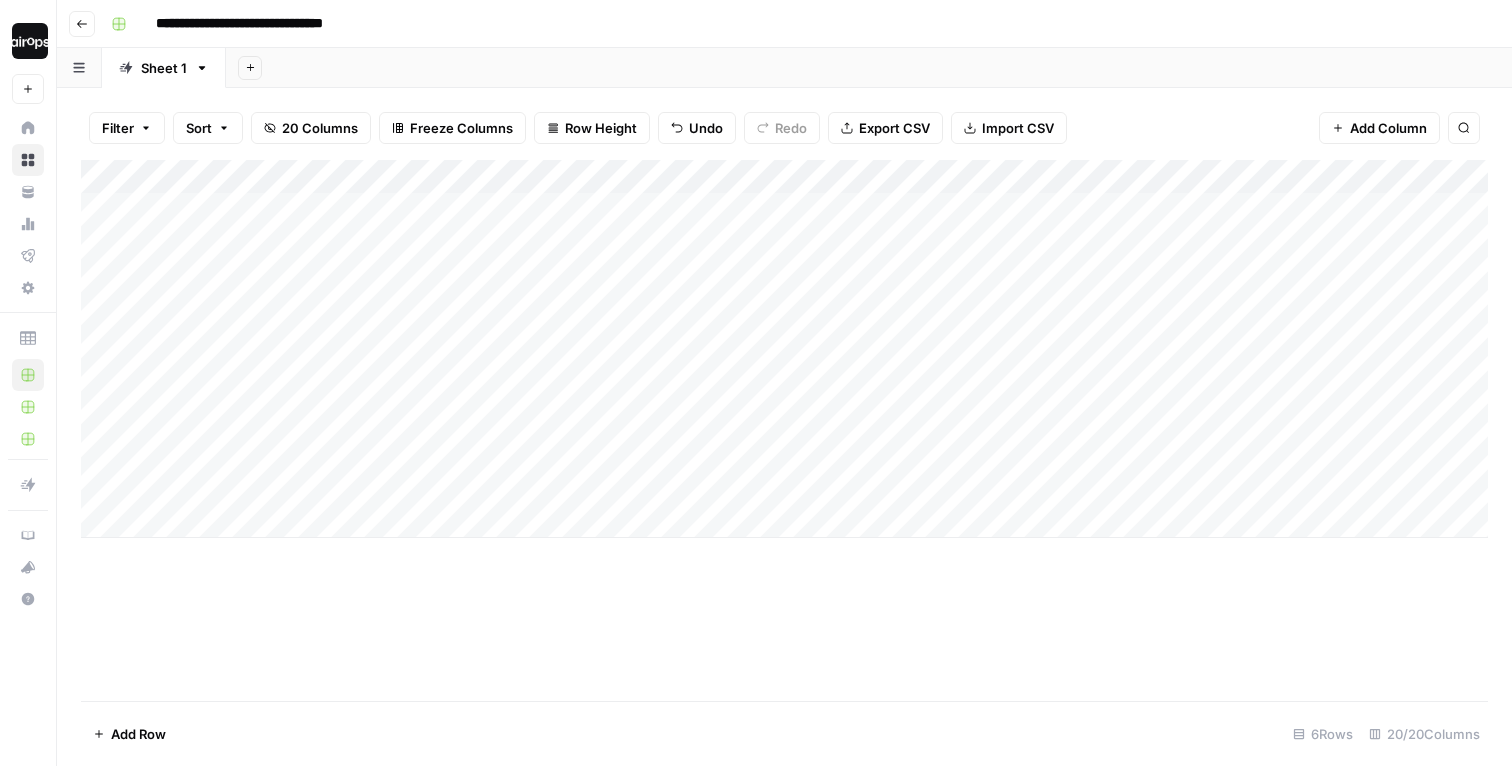 click on "Add Column" at bounding box center [784, 349] 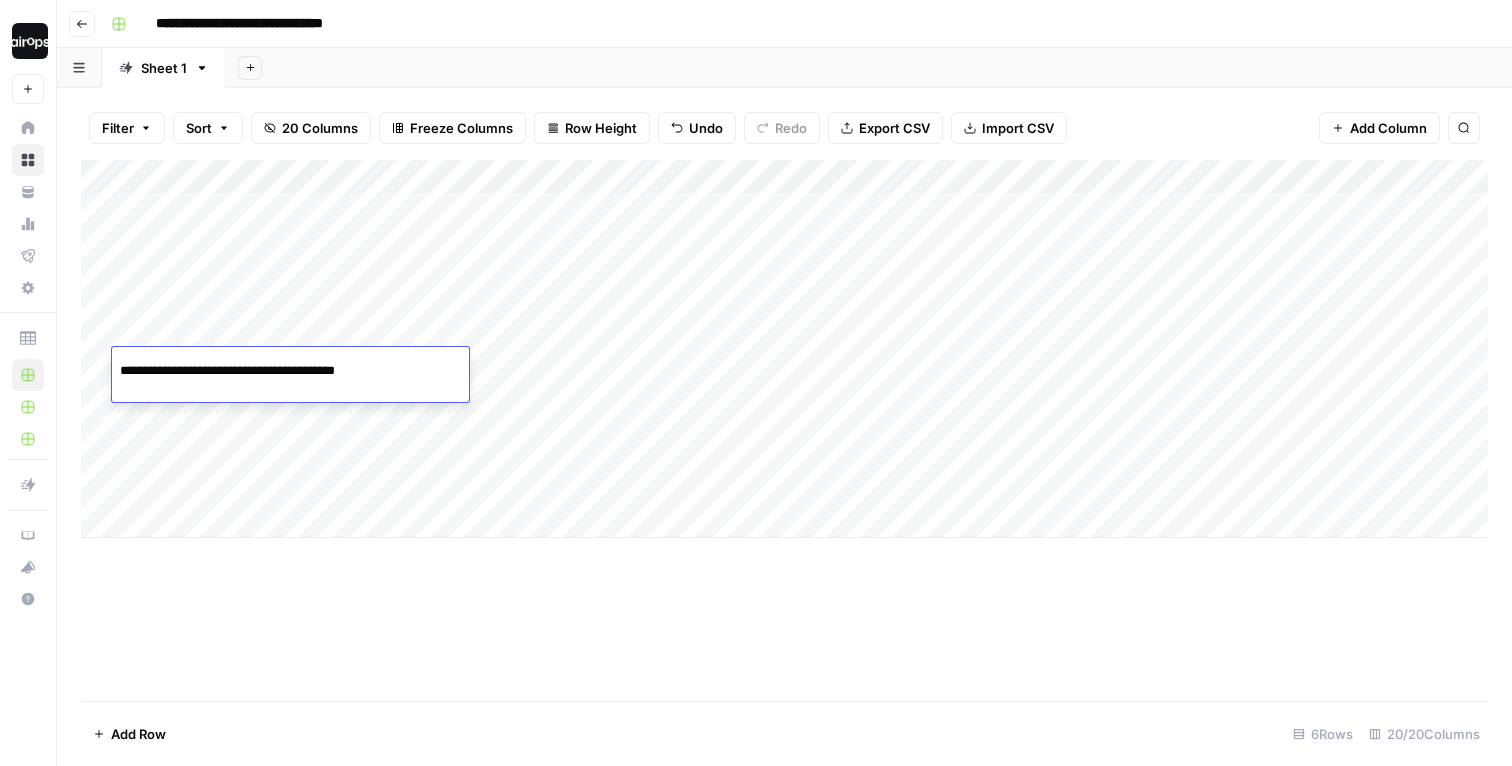 click on "**********" at bounding box center [280, 371] 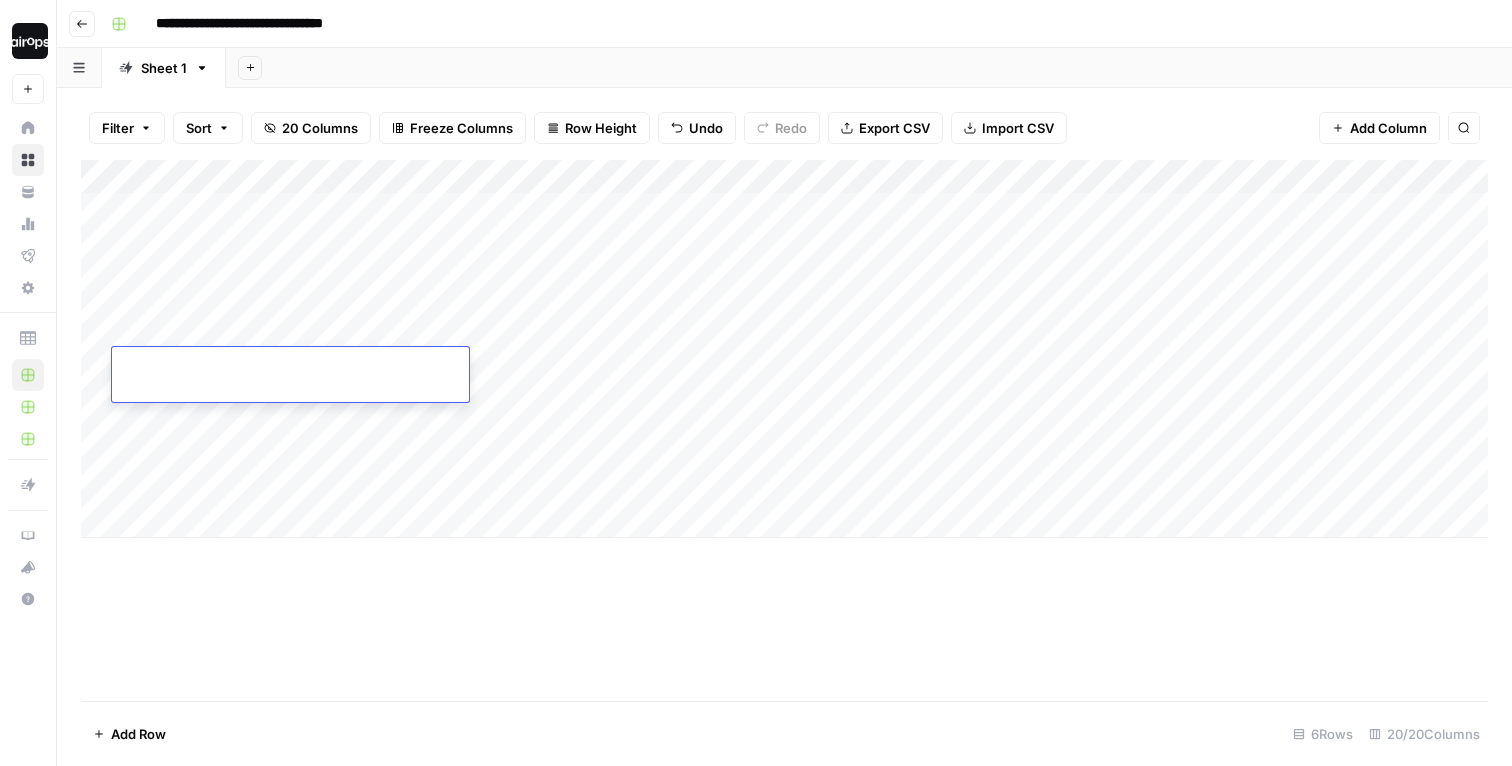 click on "Add Column" at bounding box center (784, 349) 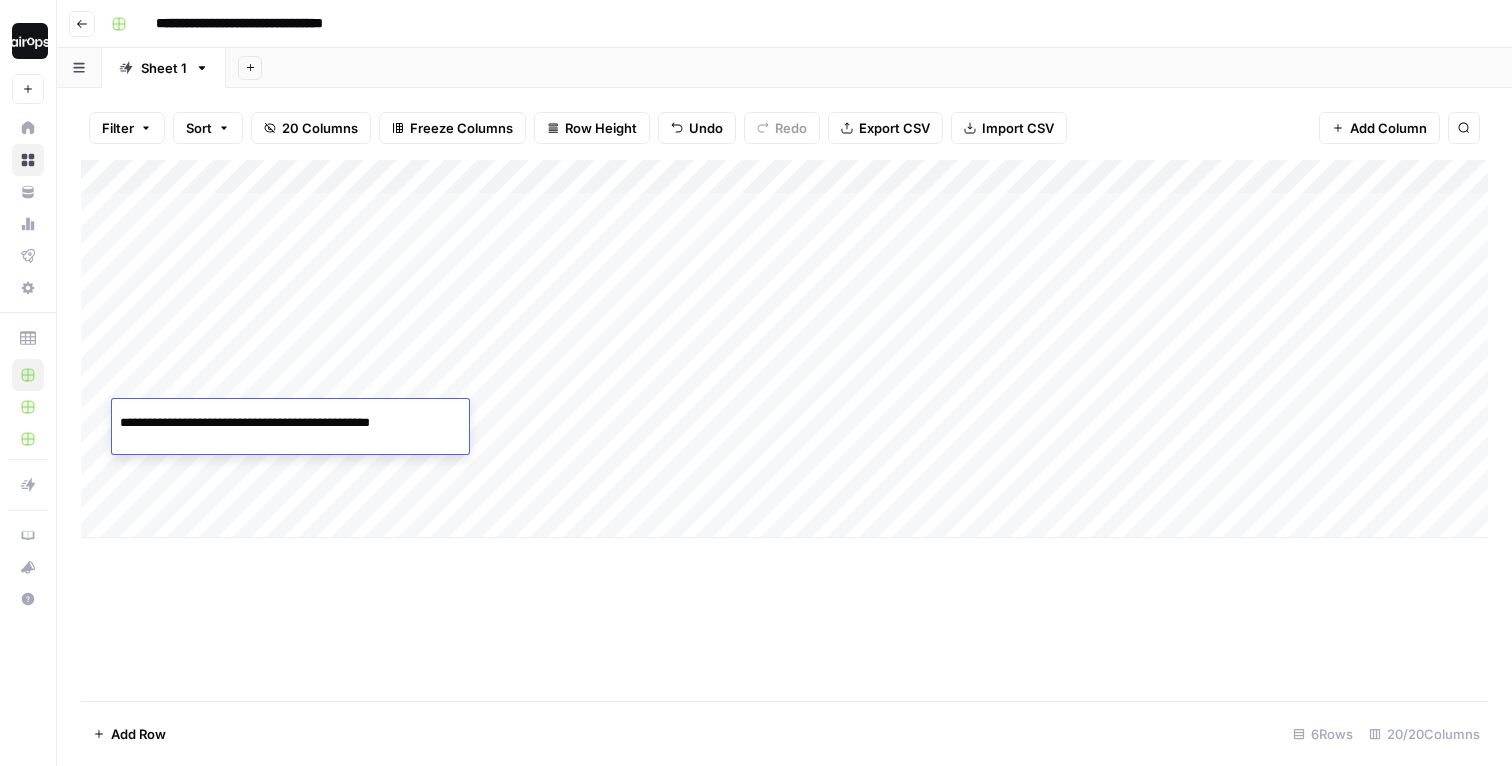 scroll, scrollTop: 0, scrollLeft: 4, axis: horizontal 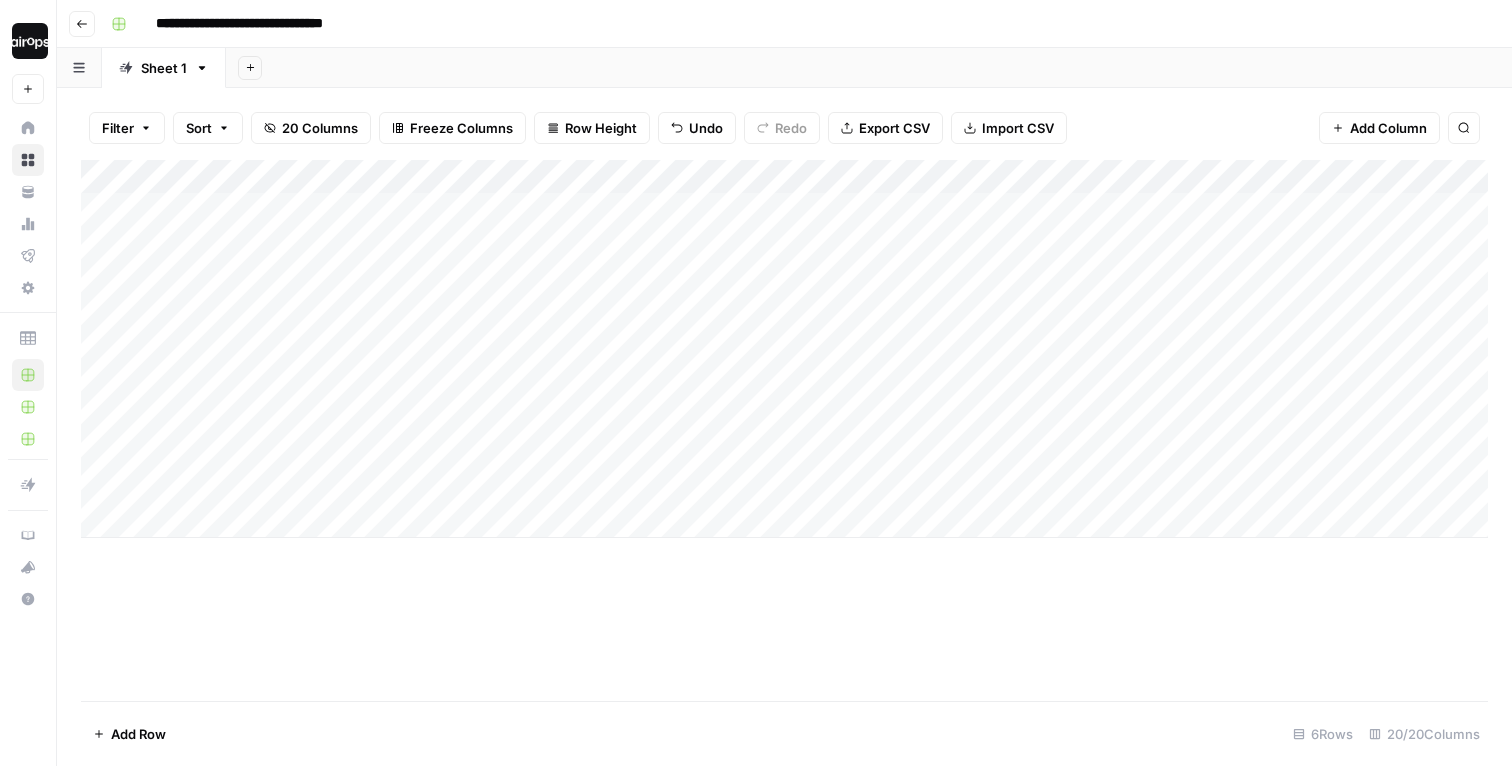 click on "Add Column" at bounding box center (784, 349) 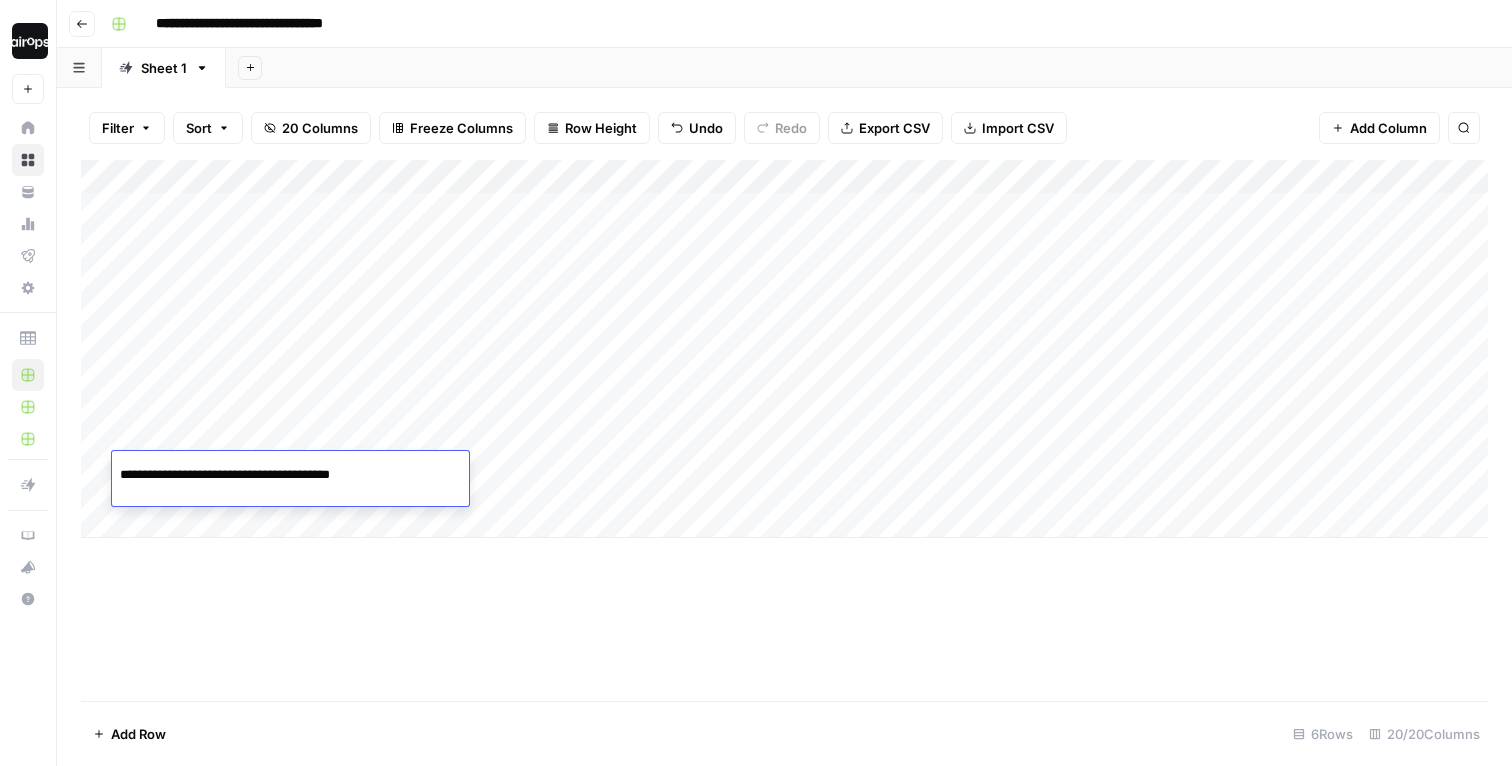 click on "**********" at bounding box center [280, 475] 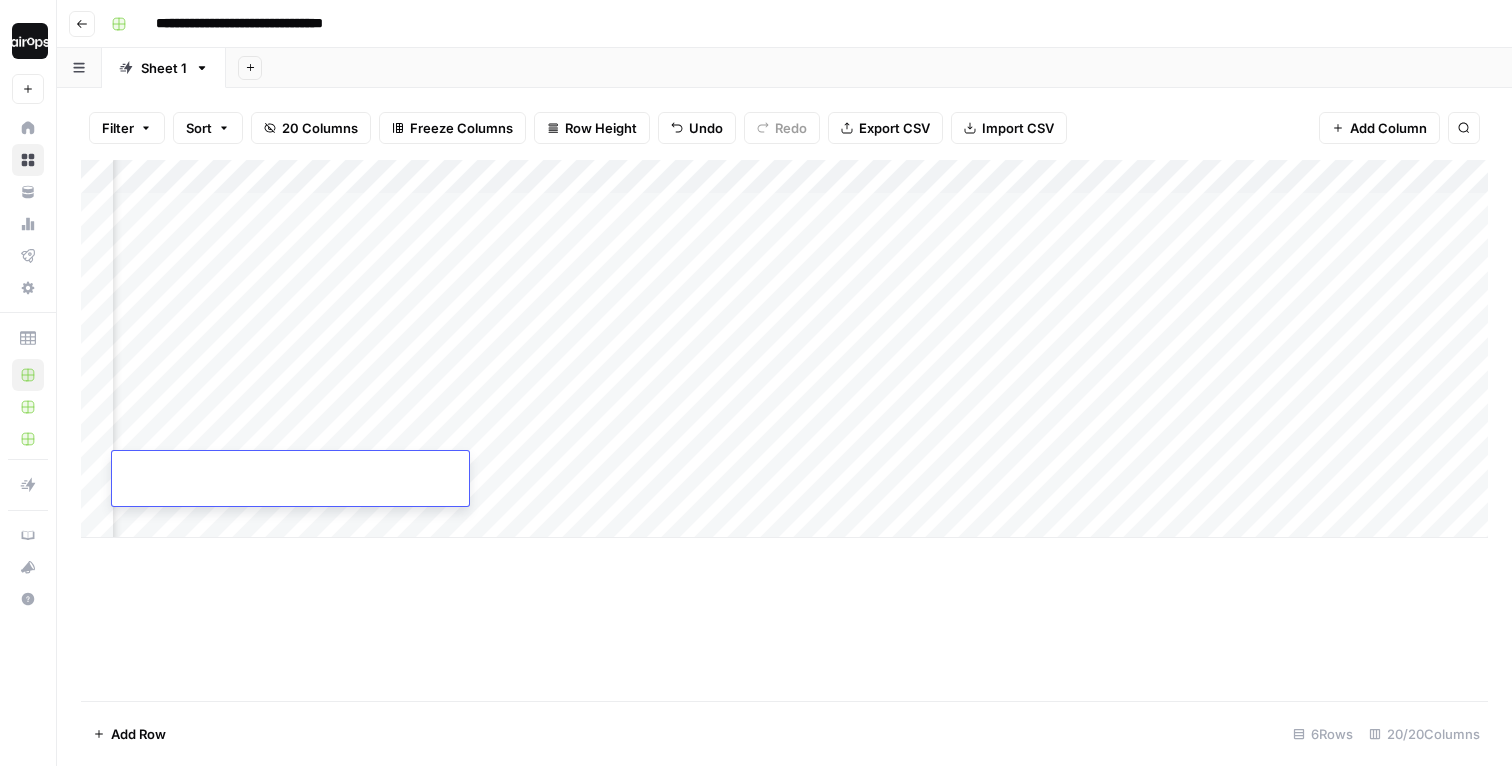scroll, scrollTop: 0, scrollLeft: 2301, axis: horizontal 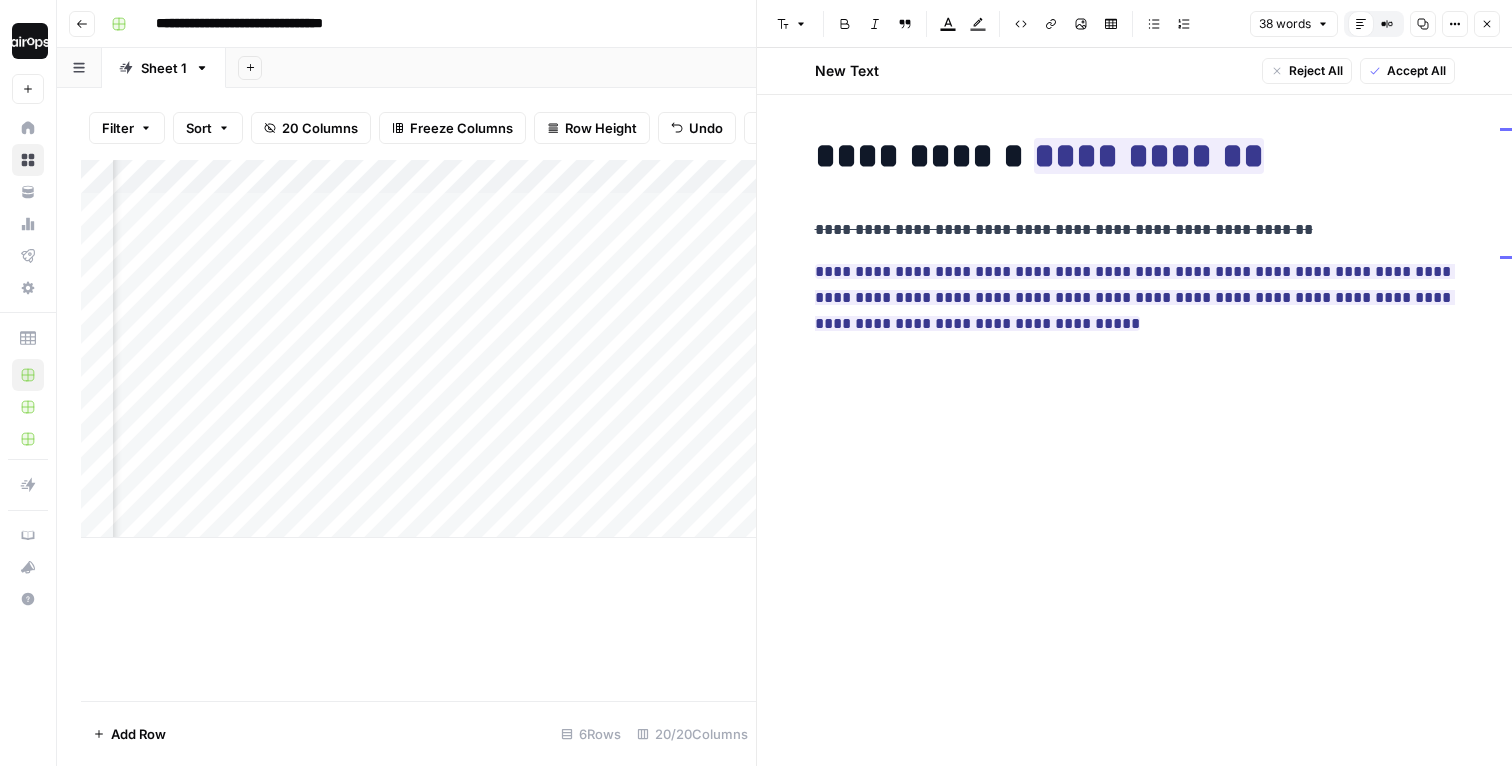 click 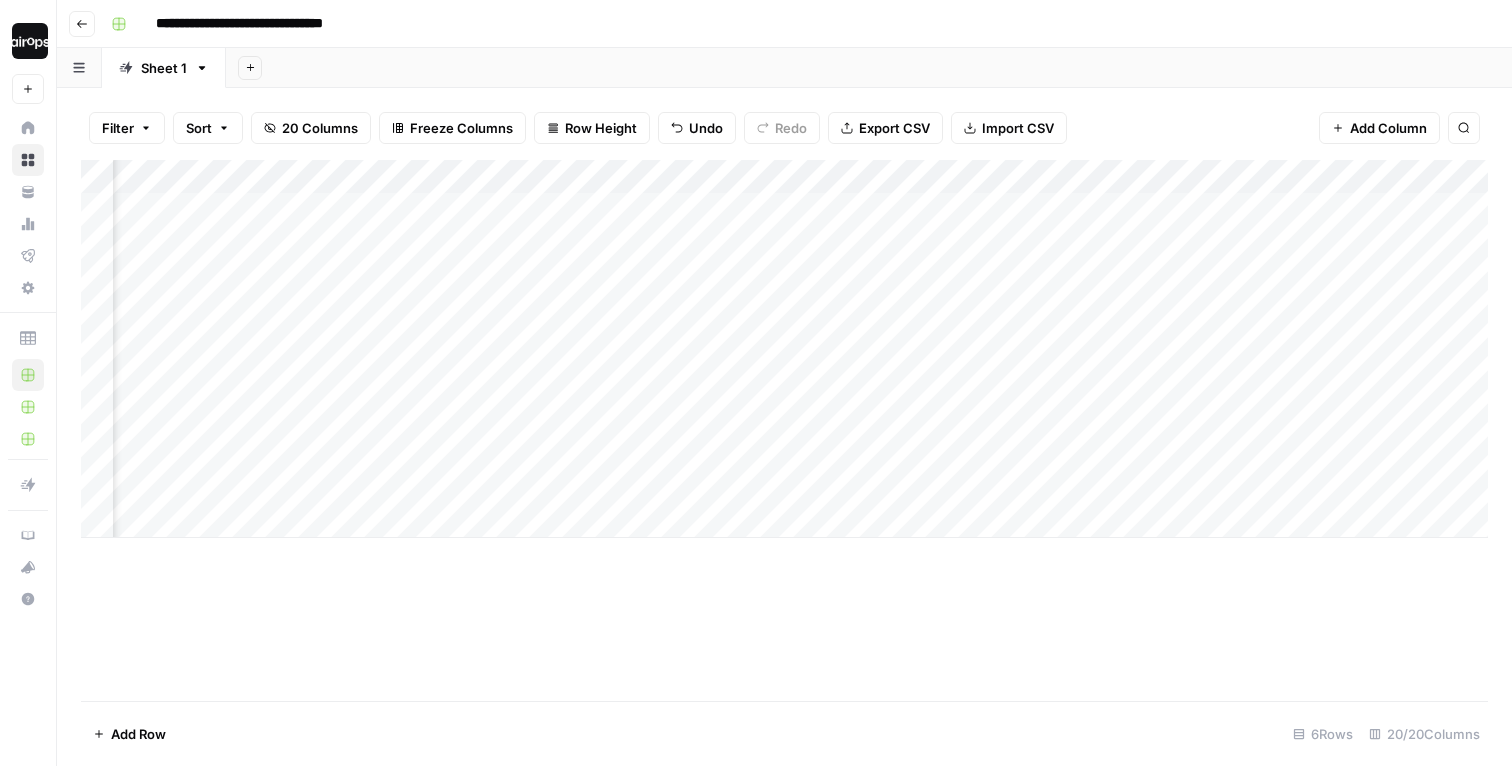 scroll, scrollTop: 0, scrollLeft: 2511, axis: horizontal 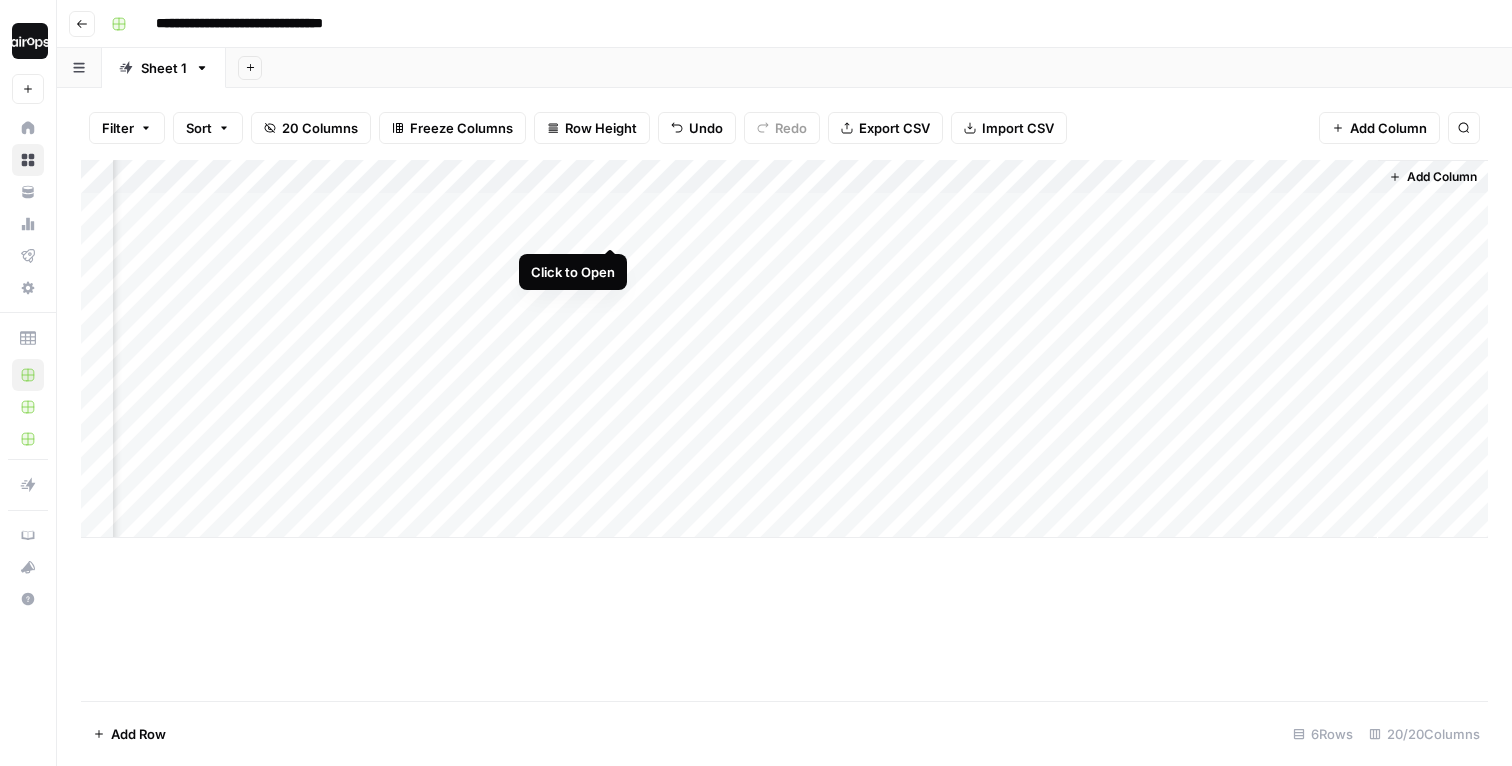 click on "Add Column" at bounding box center (784, 349) 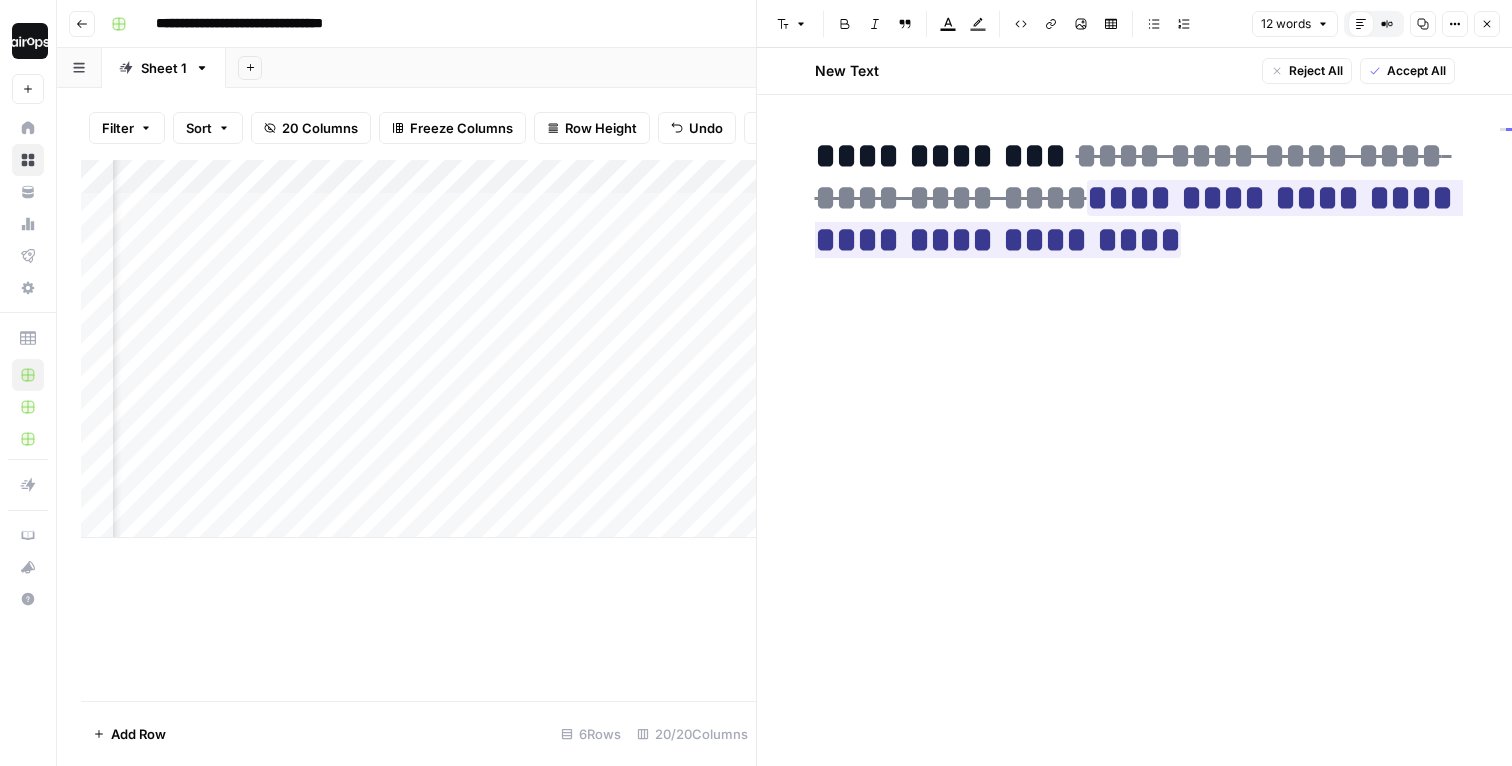 click 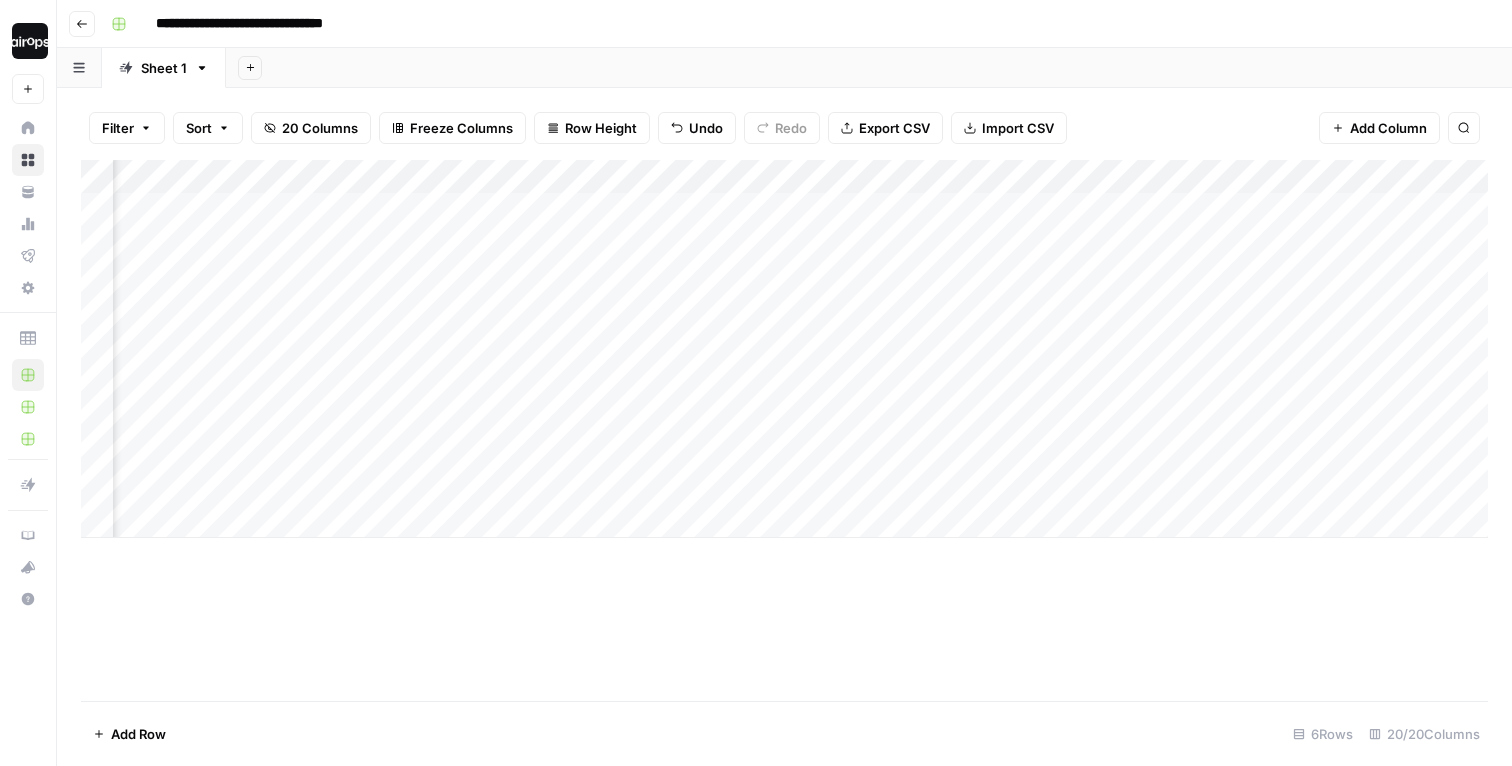 scroll, scrollTop: 0, scrollLeft: 0, axis: both 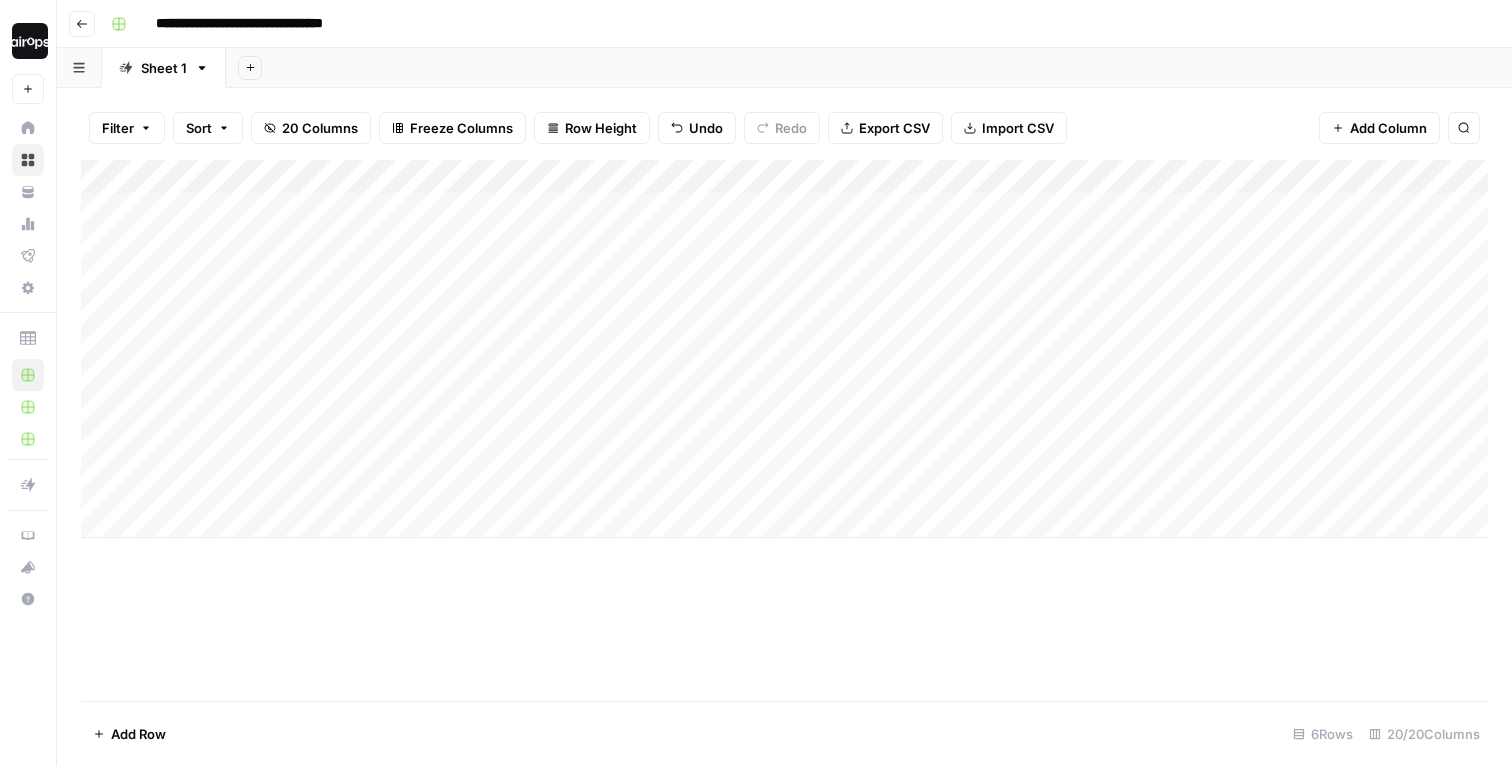 click on "Add Column" at bounding box center [784, 349] 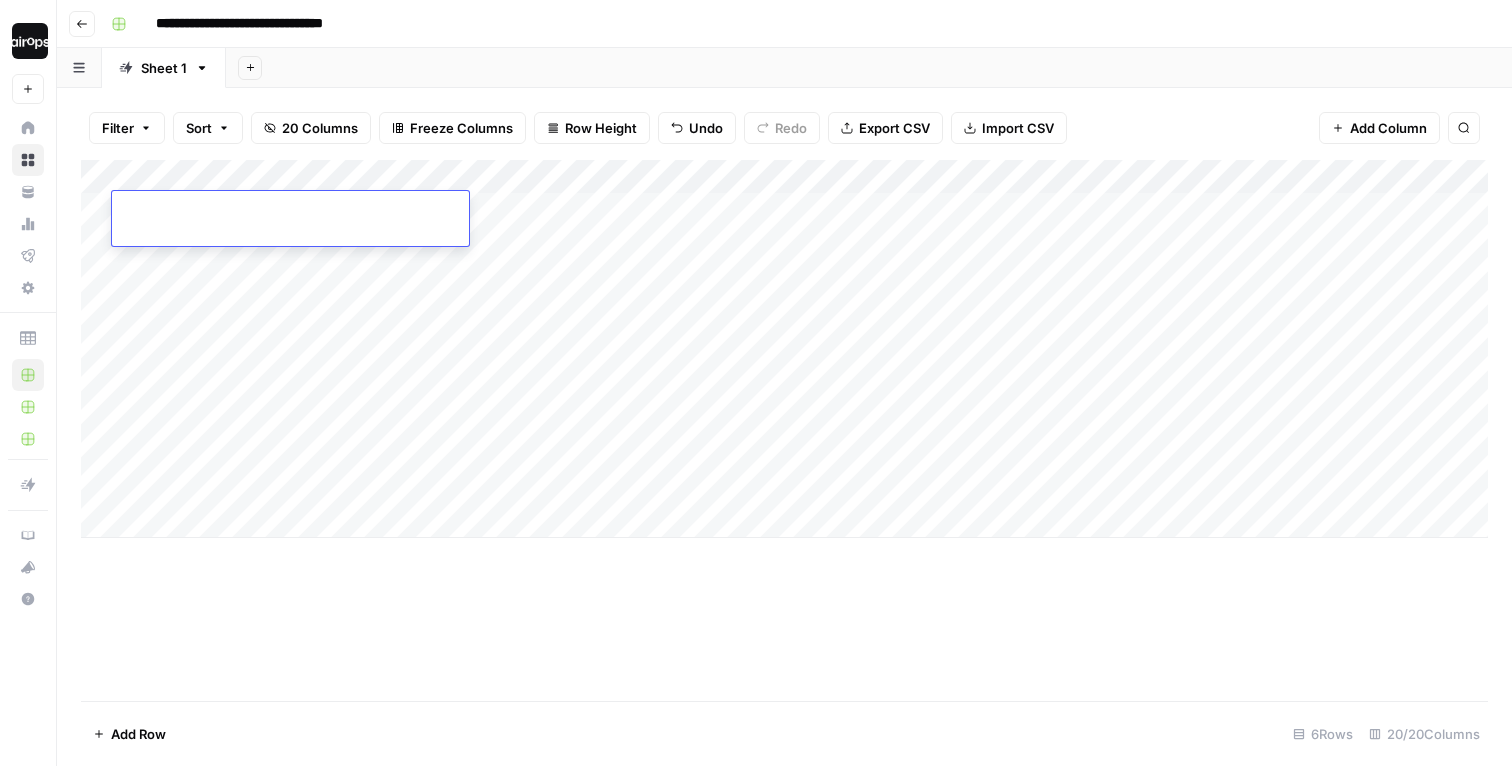 click at bounding box center [280, 215] 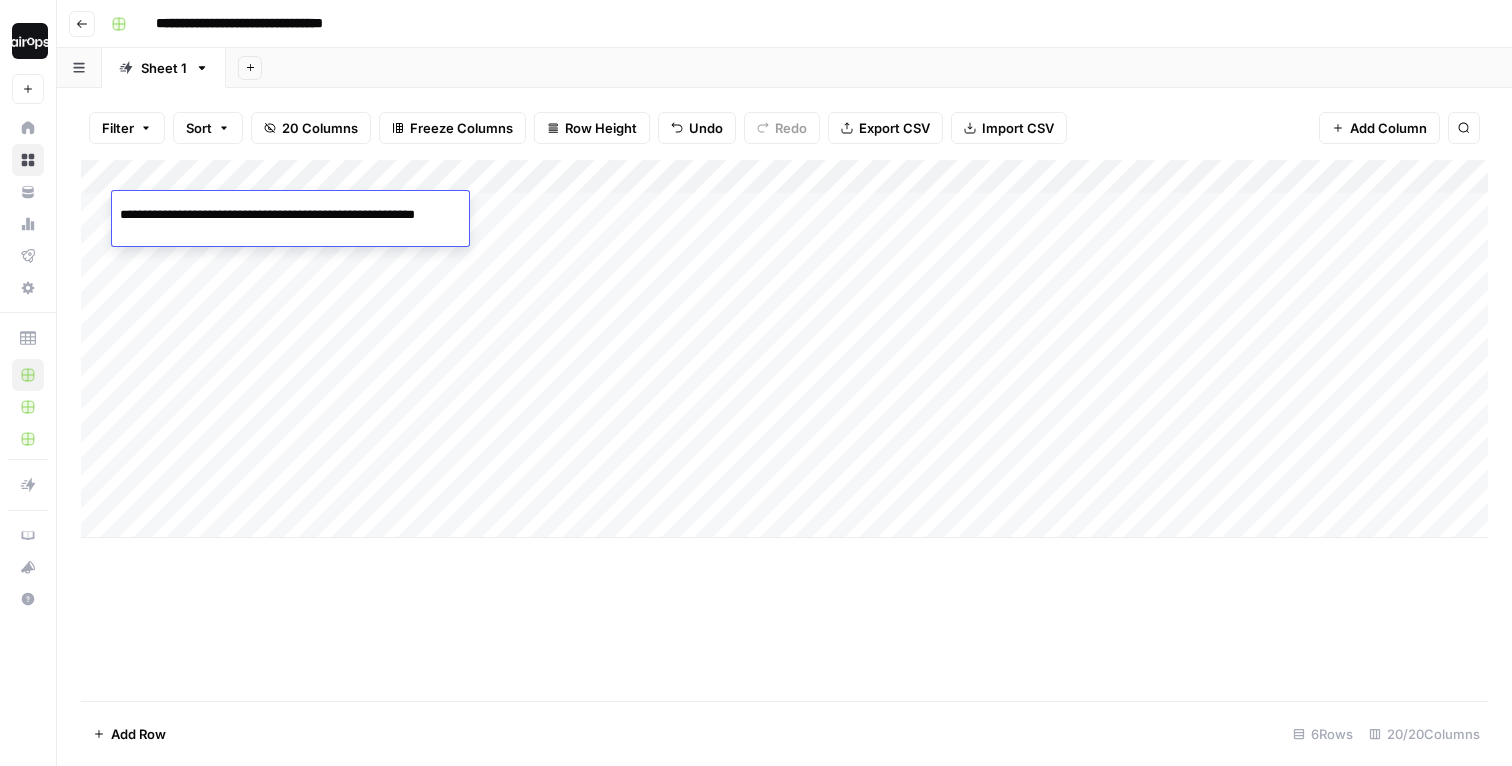 scroll, scrollTop: 0, scrollLeft: 66, axis: horizontal 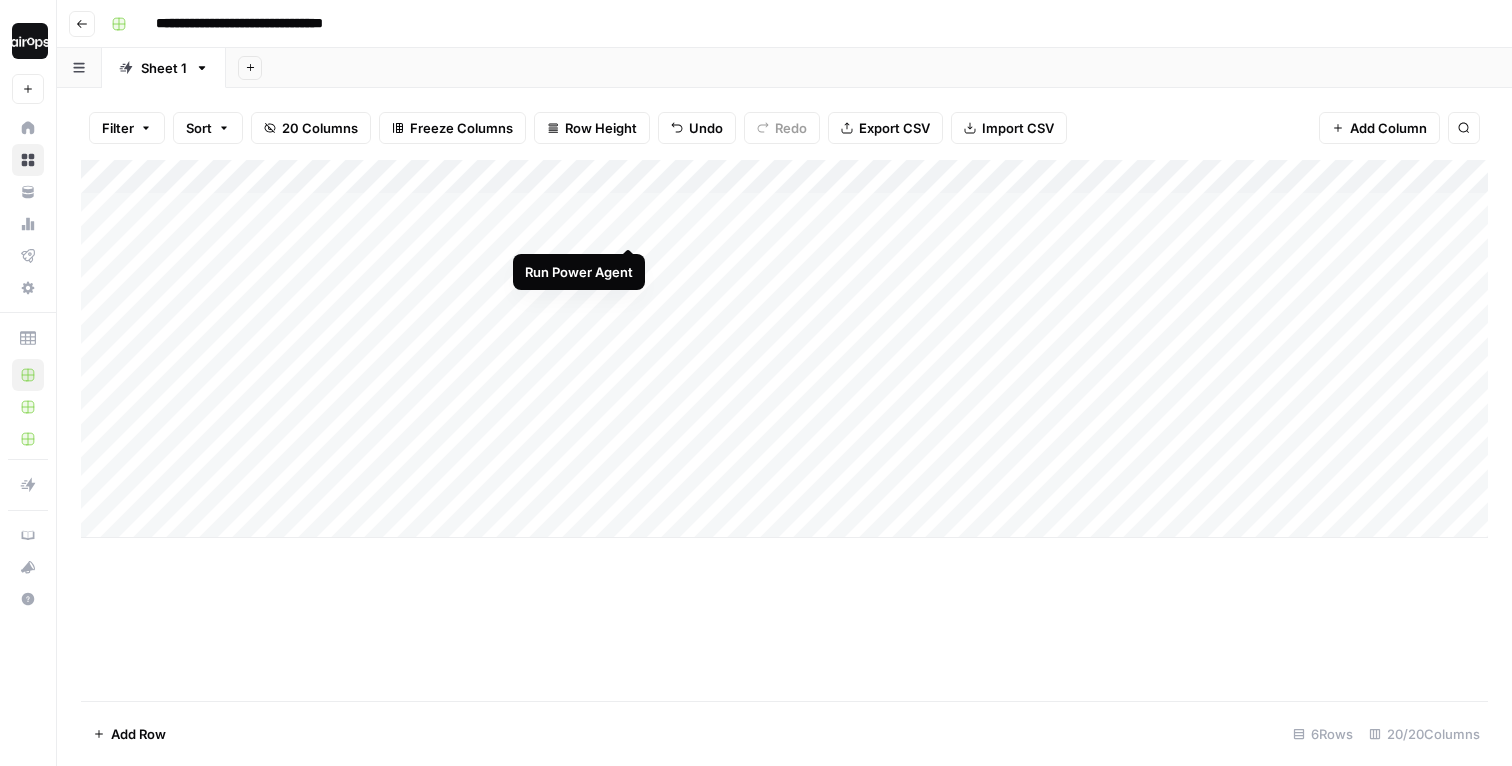 click on "Add Column" at bounding box center [784, 349] 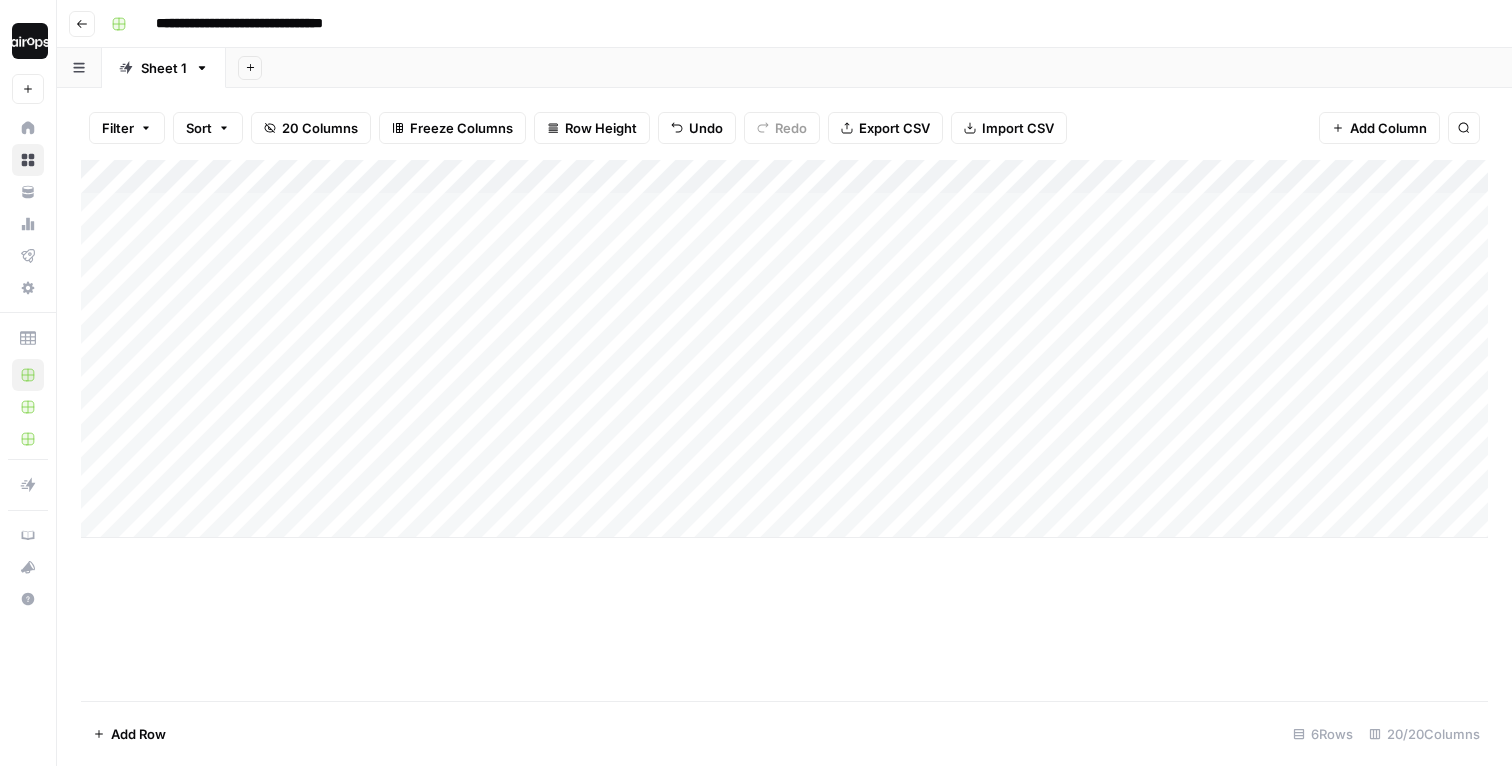 click on "Add Column" at bounding box center [784, 349] 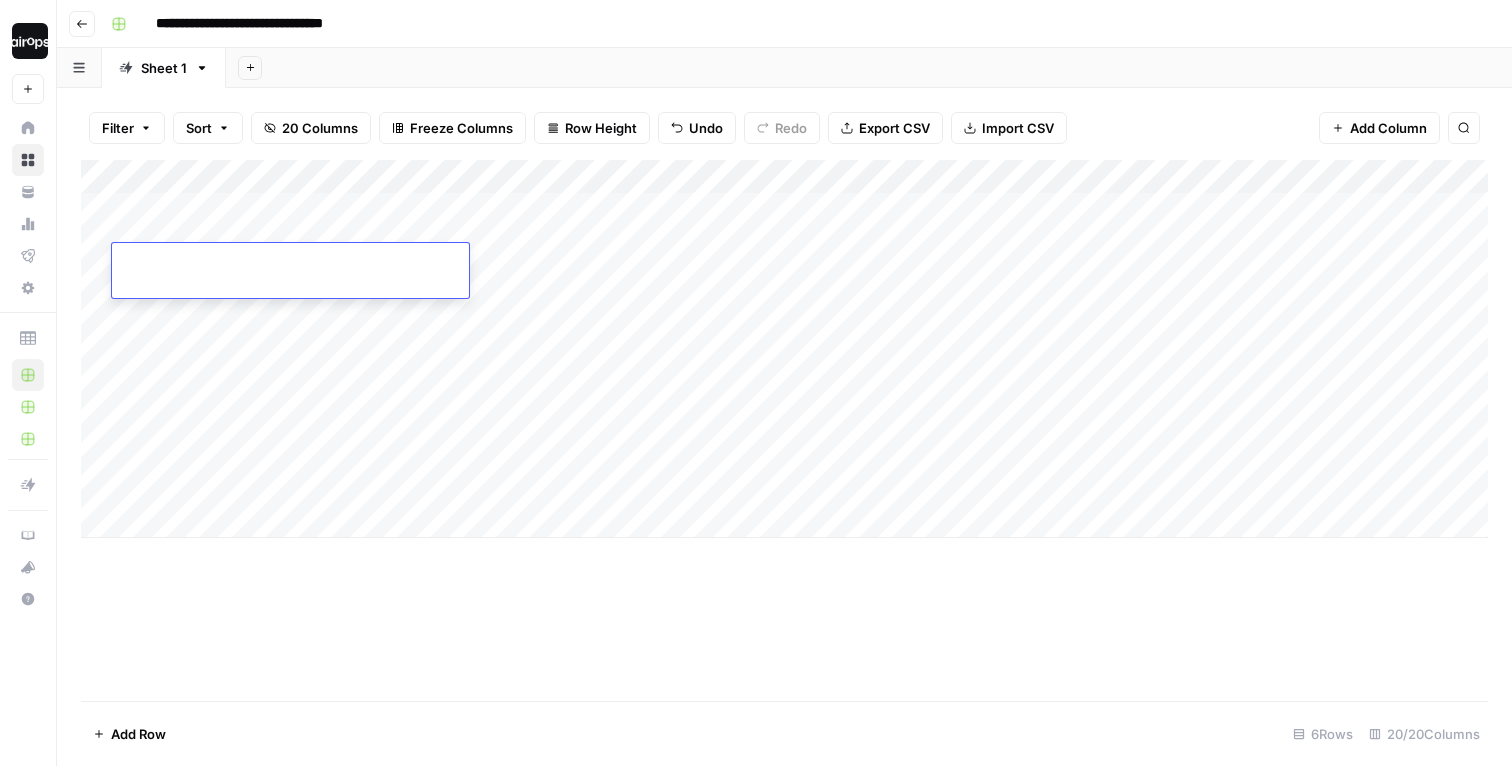 type on "**********" 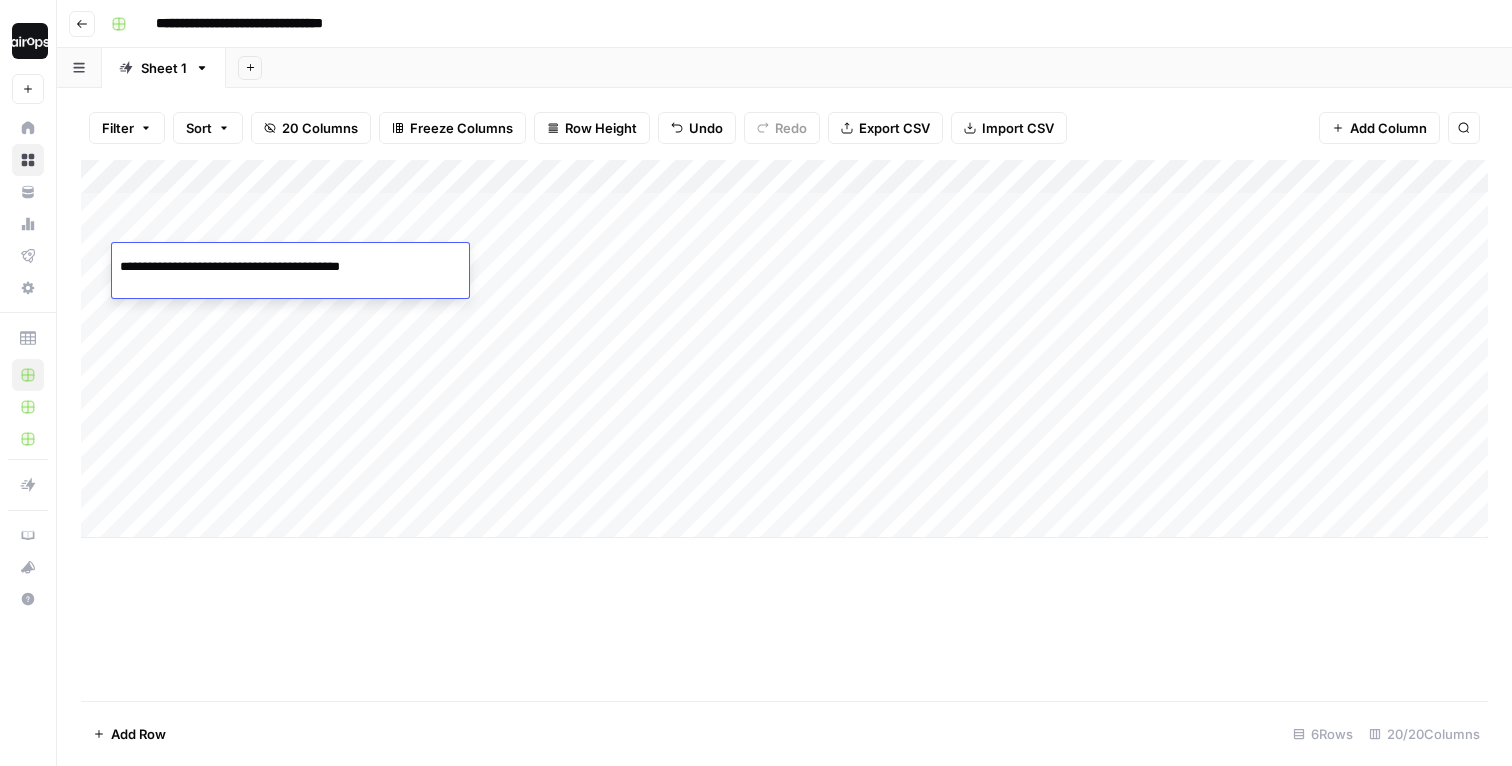 click on "Add Column" at bounding box center (784, 349) 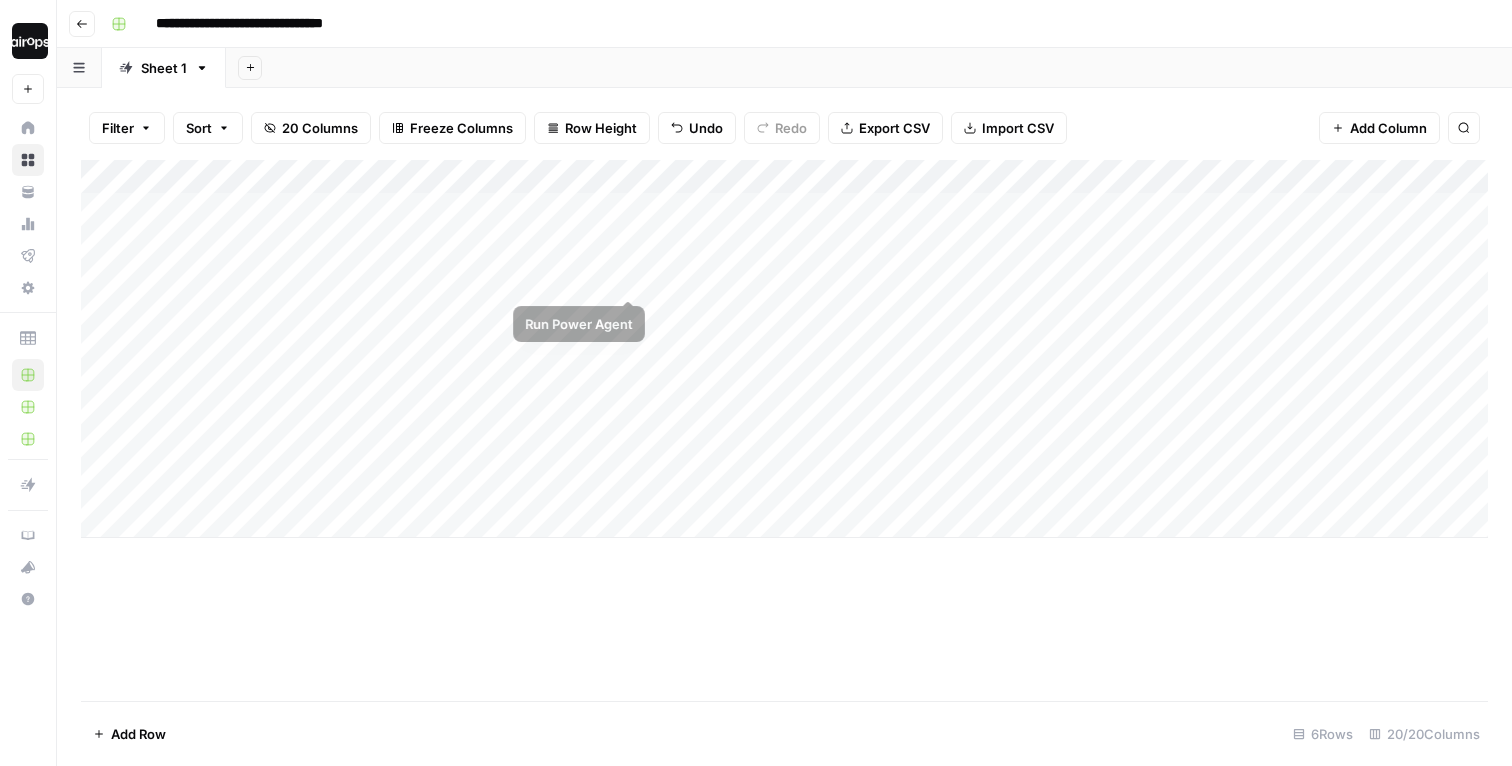click on "Add Column" at bounding box center [784, 349] 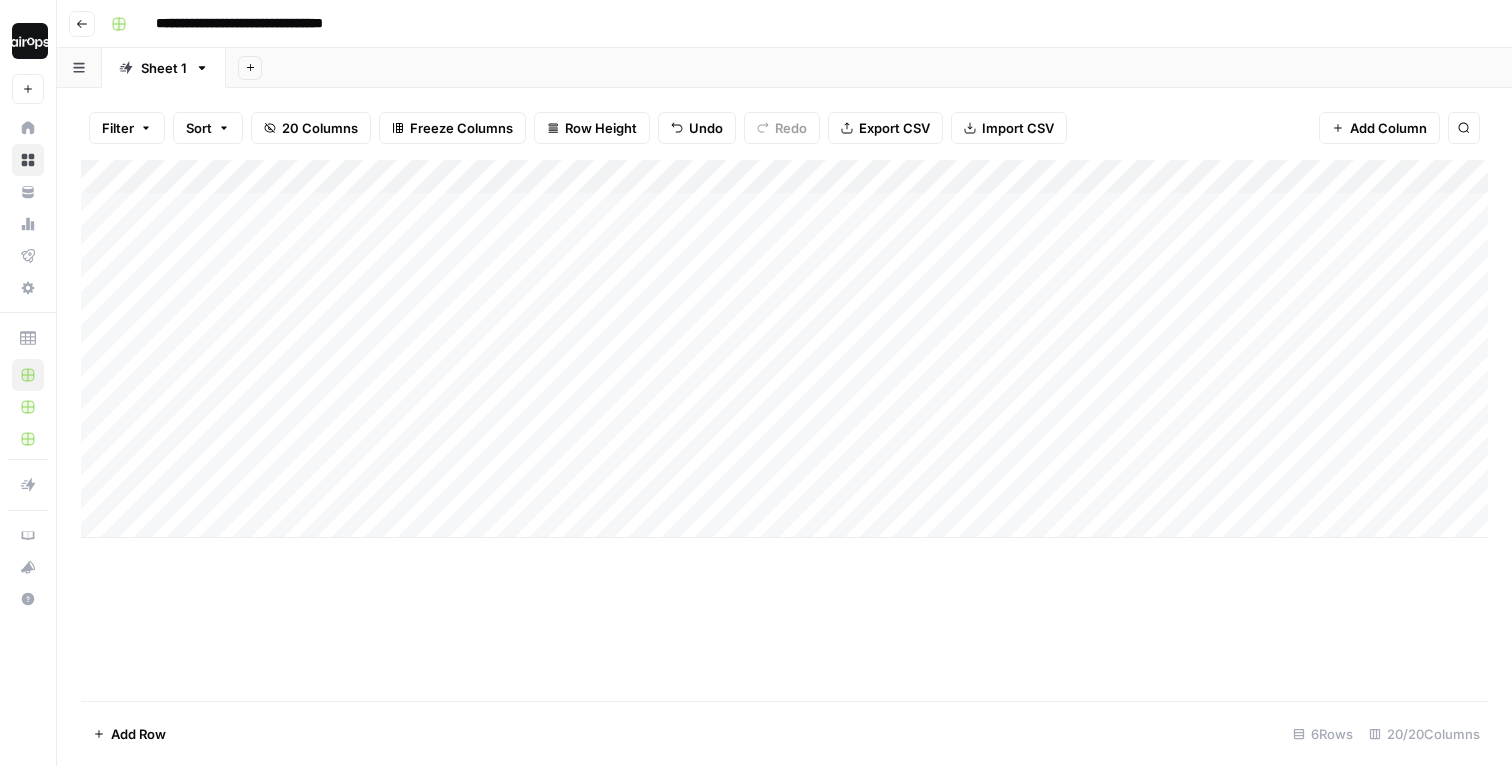 click on "Add Column" at bounding box center (784, 349) 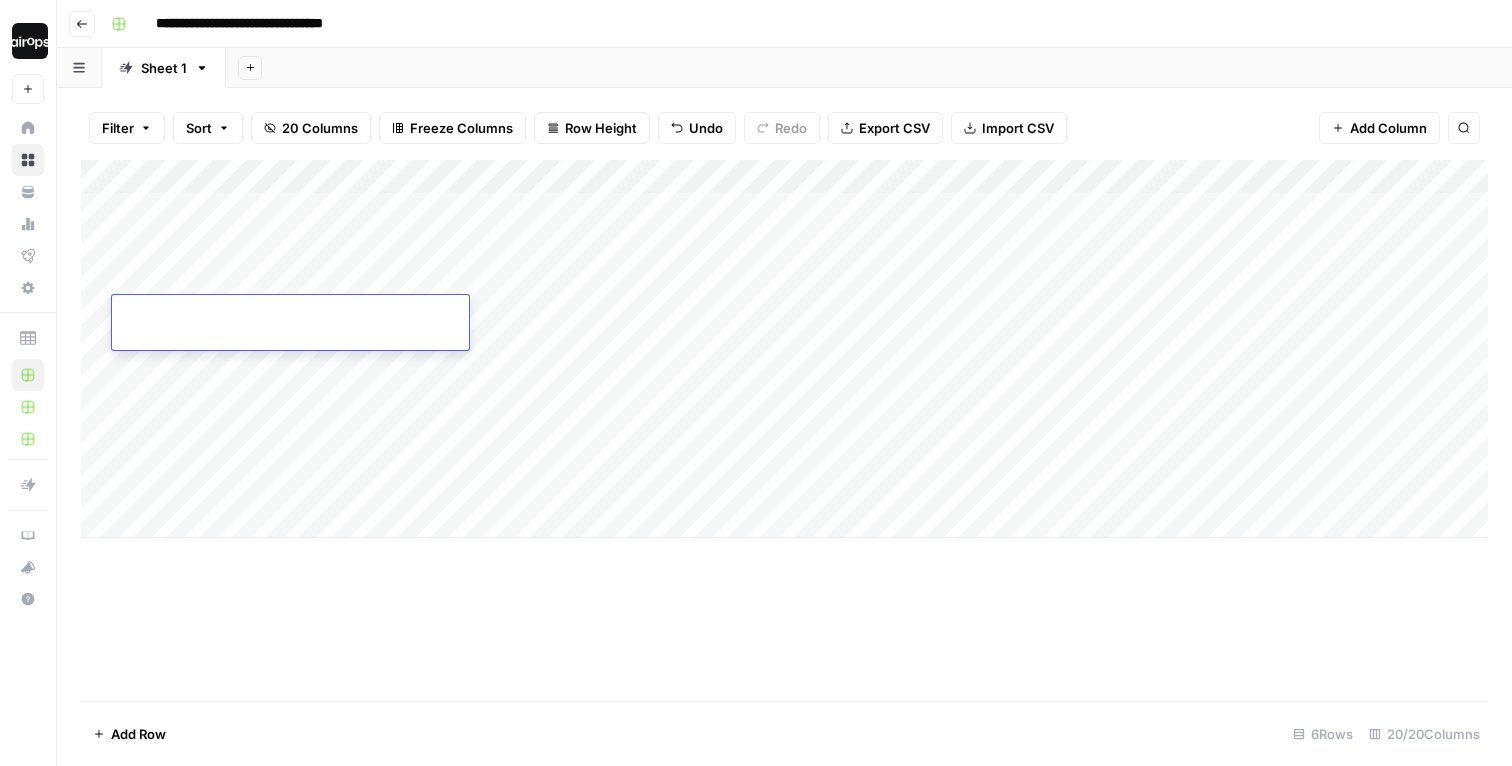 click at bounding box center [280, 319] 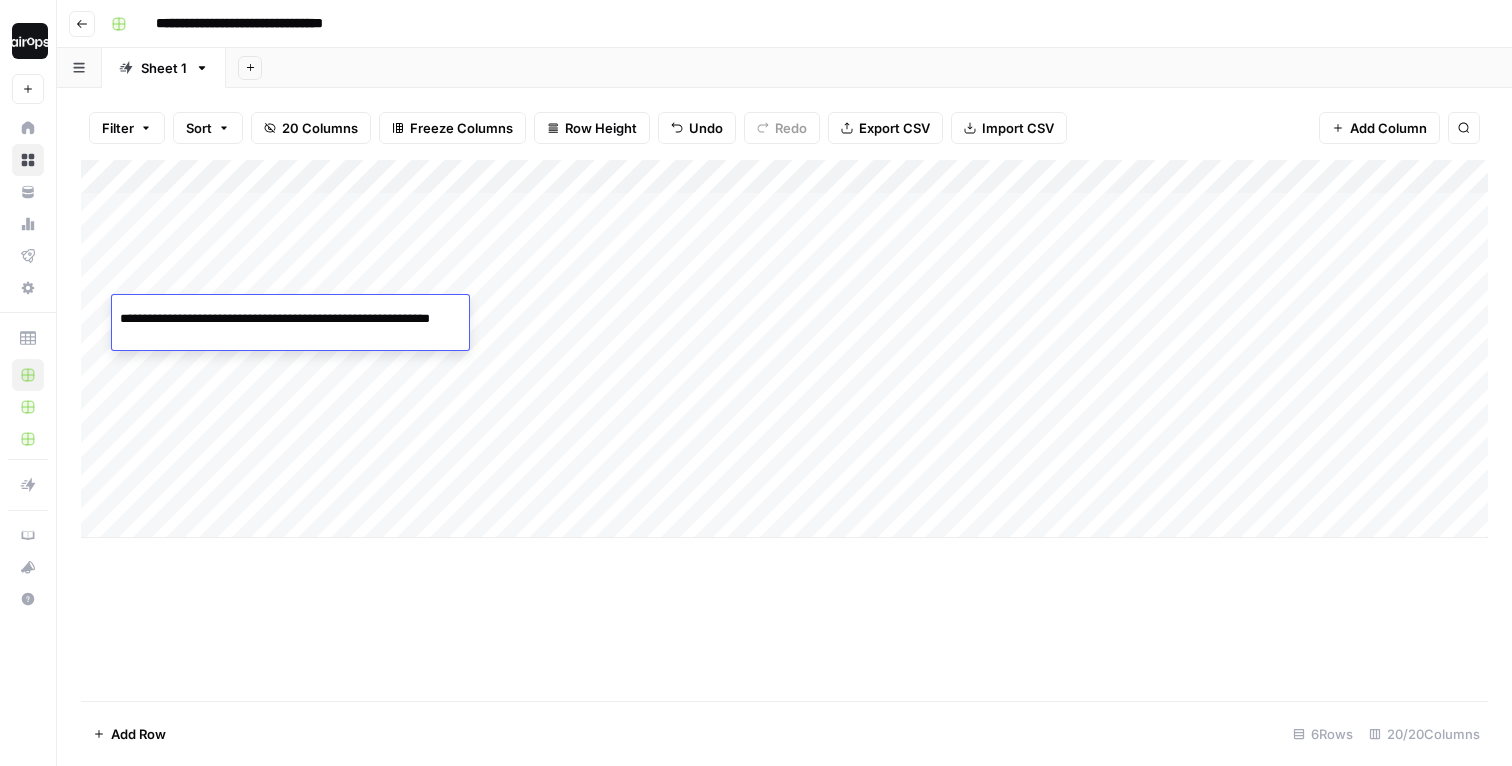 scroll, scrollTop: 0, scrollLeft: 76, axis: horizontal 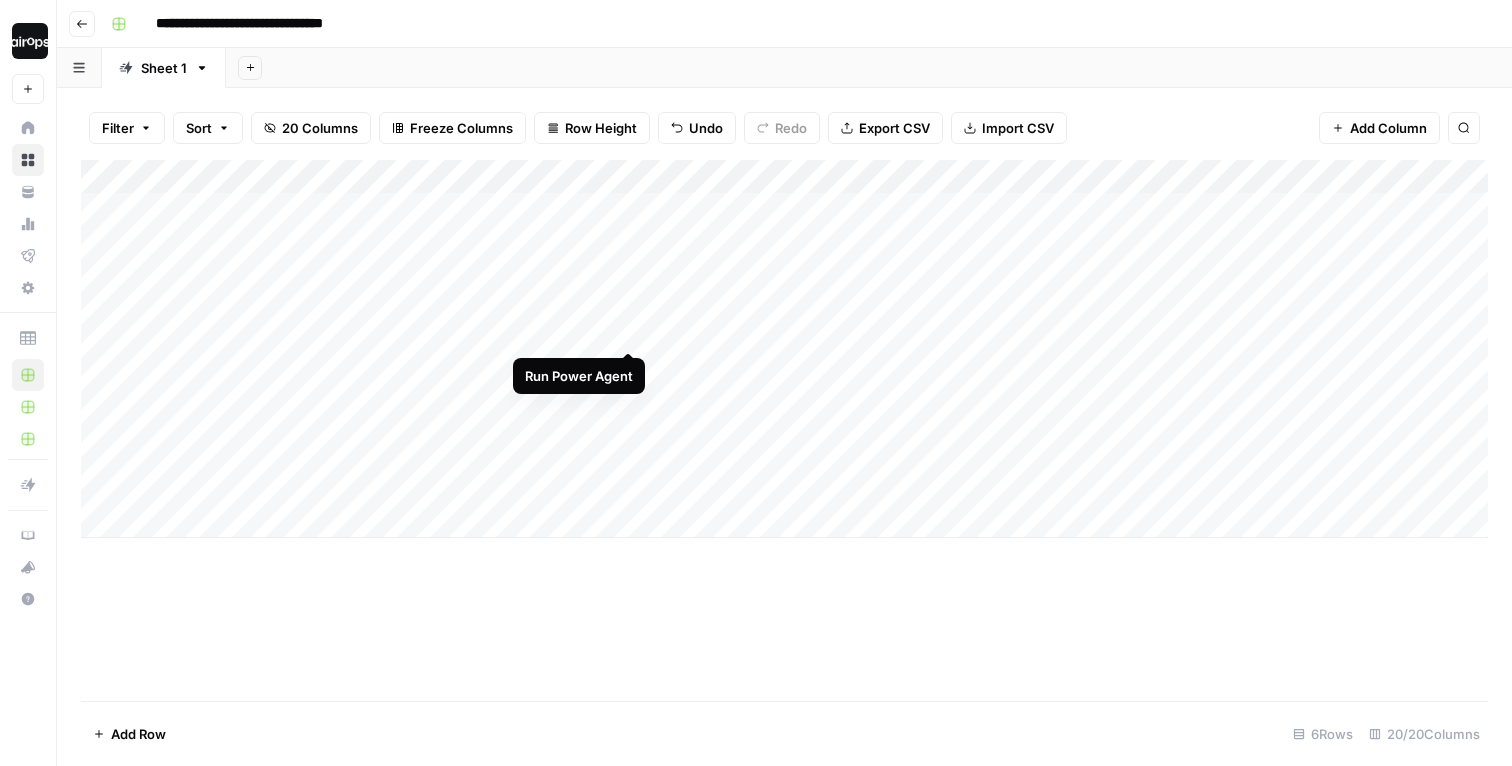 click on "Add Column" at bounding box center [784, 349] 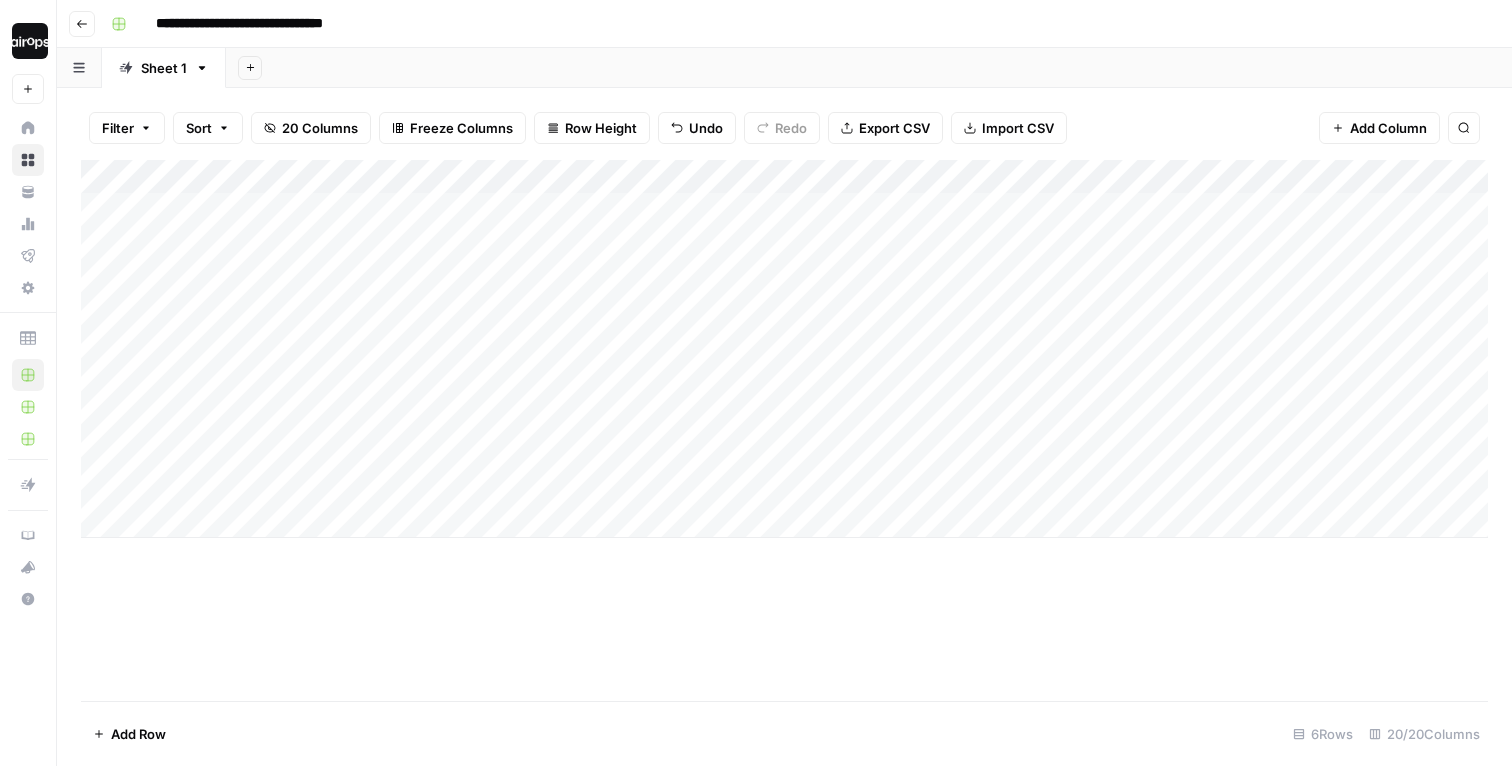 click on "Add Column" at bounding box center (784, 349) 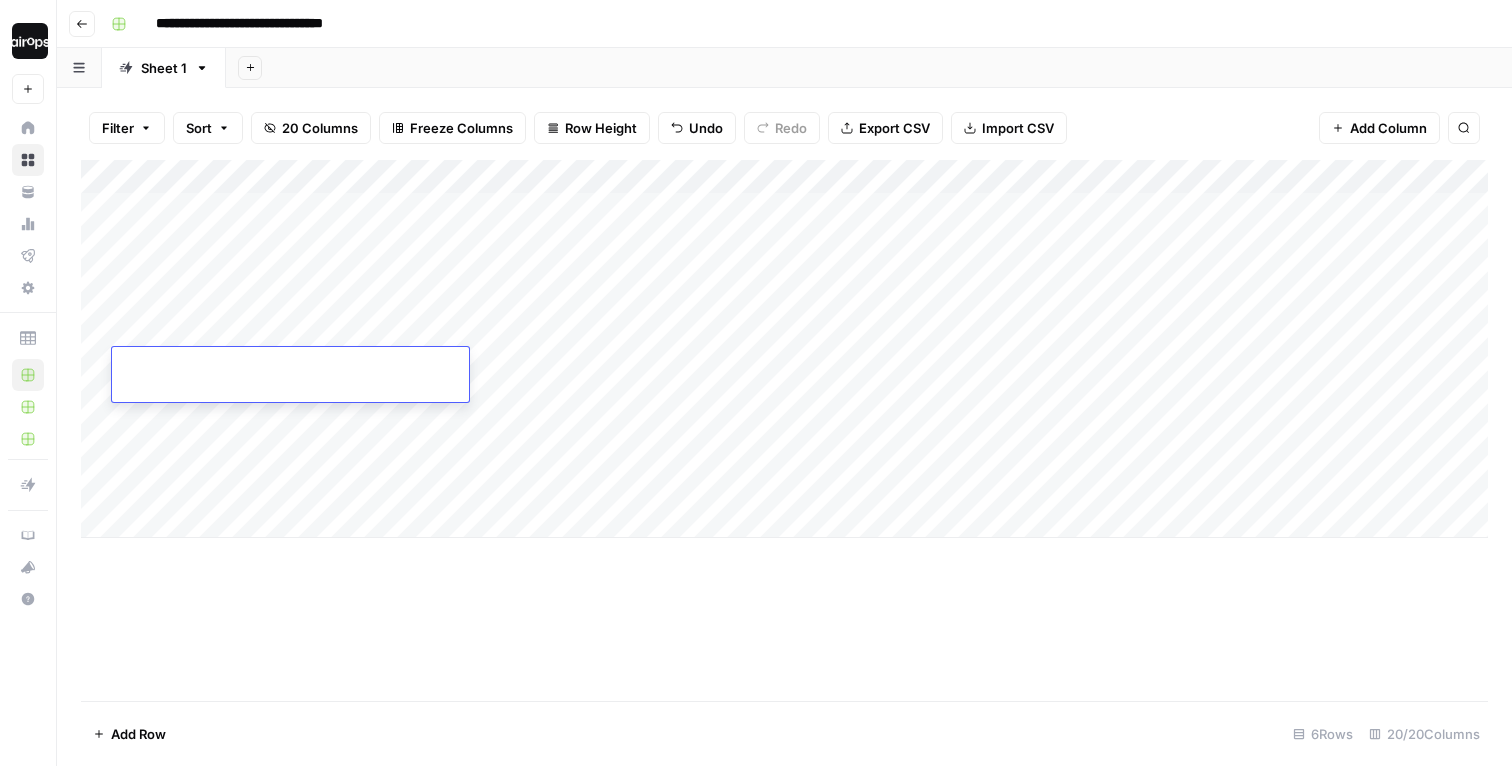 click at bounding box center (290, 374) 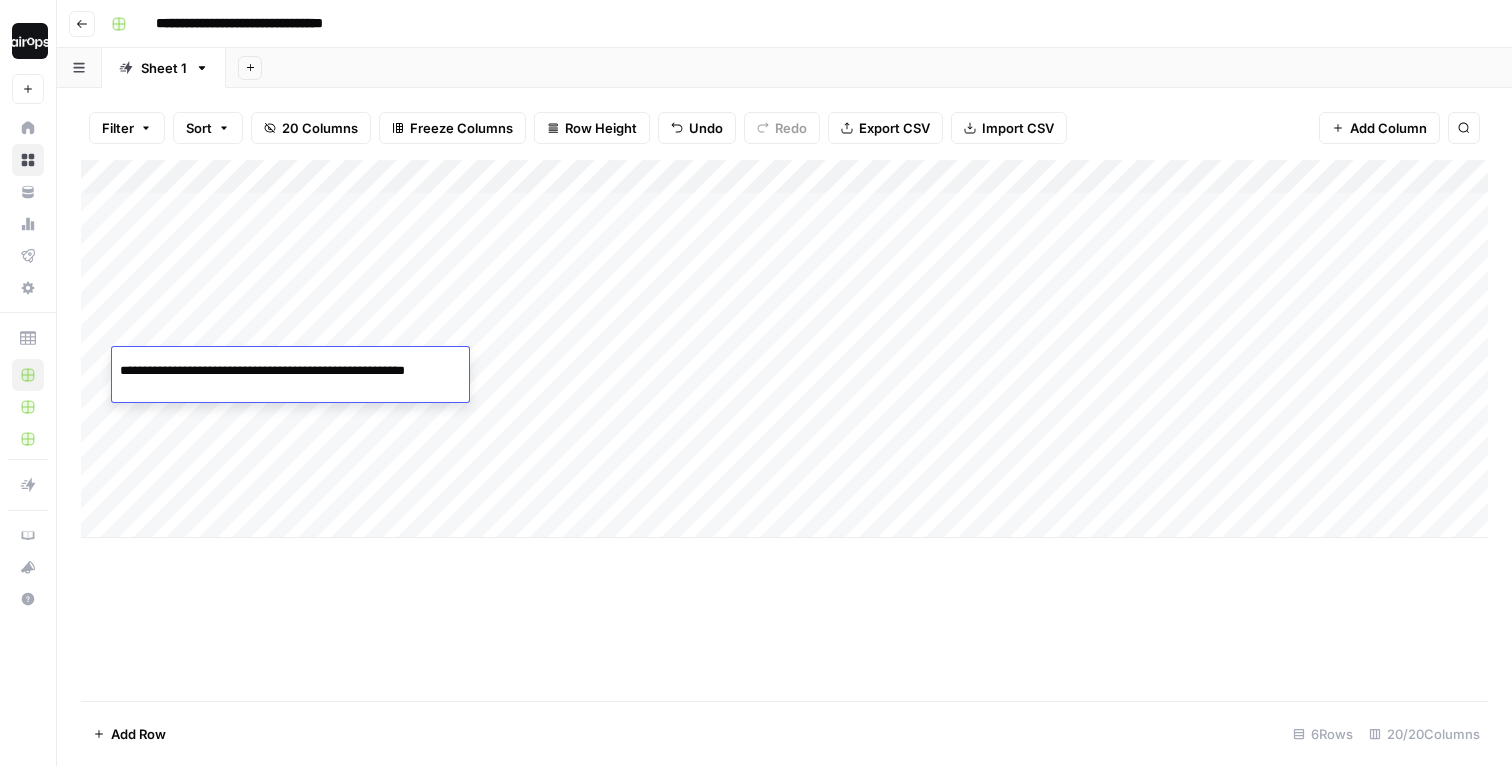 scroll, scrollTop: 0, scrollLeft: 53, axis: horizontal 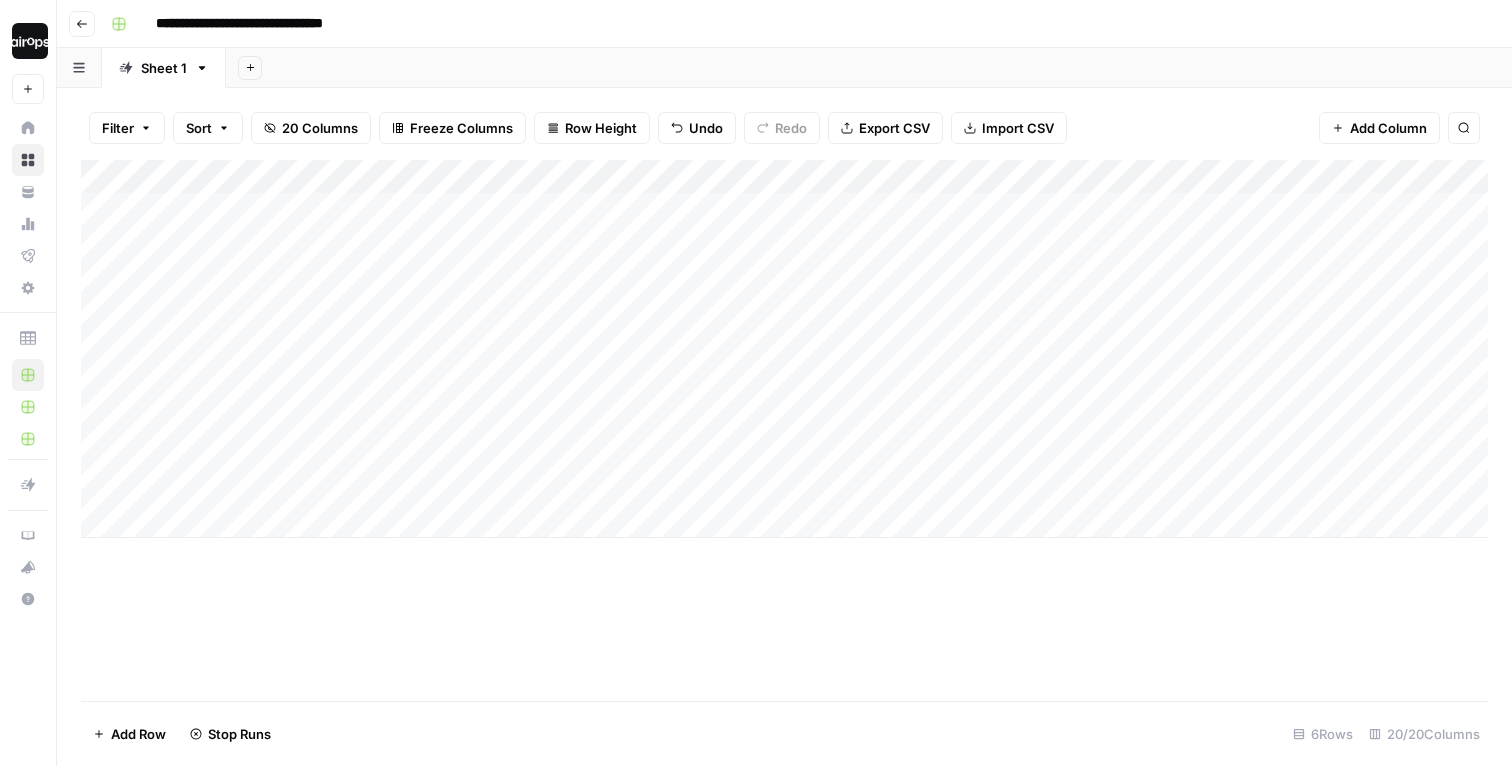 click on "Add Column" at bounding box center (784, 349) 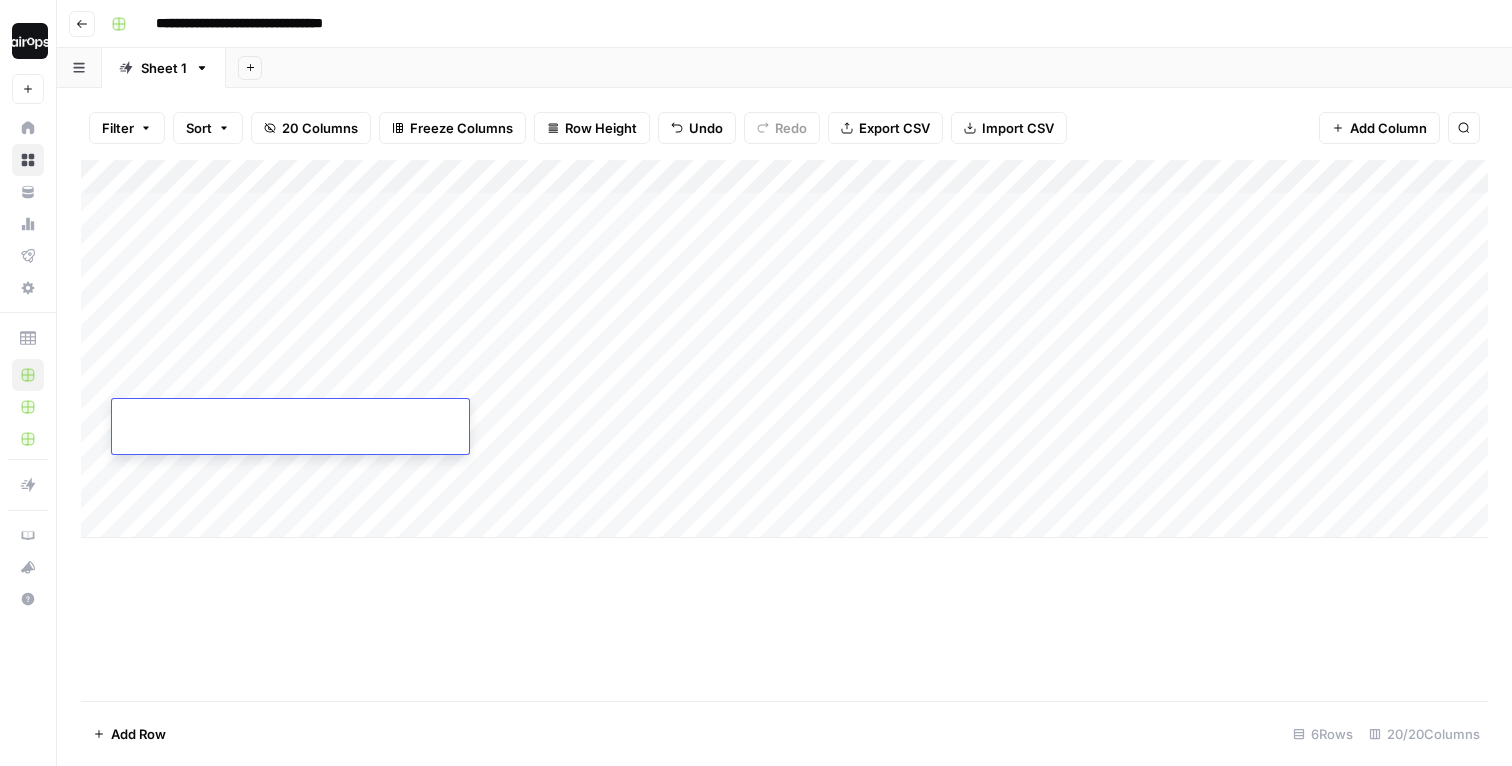 type on "**********" 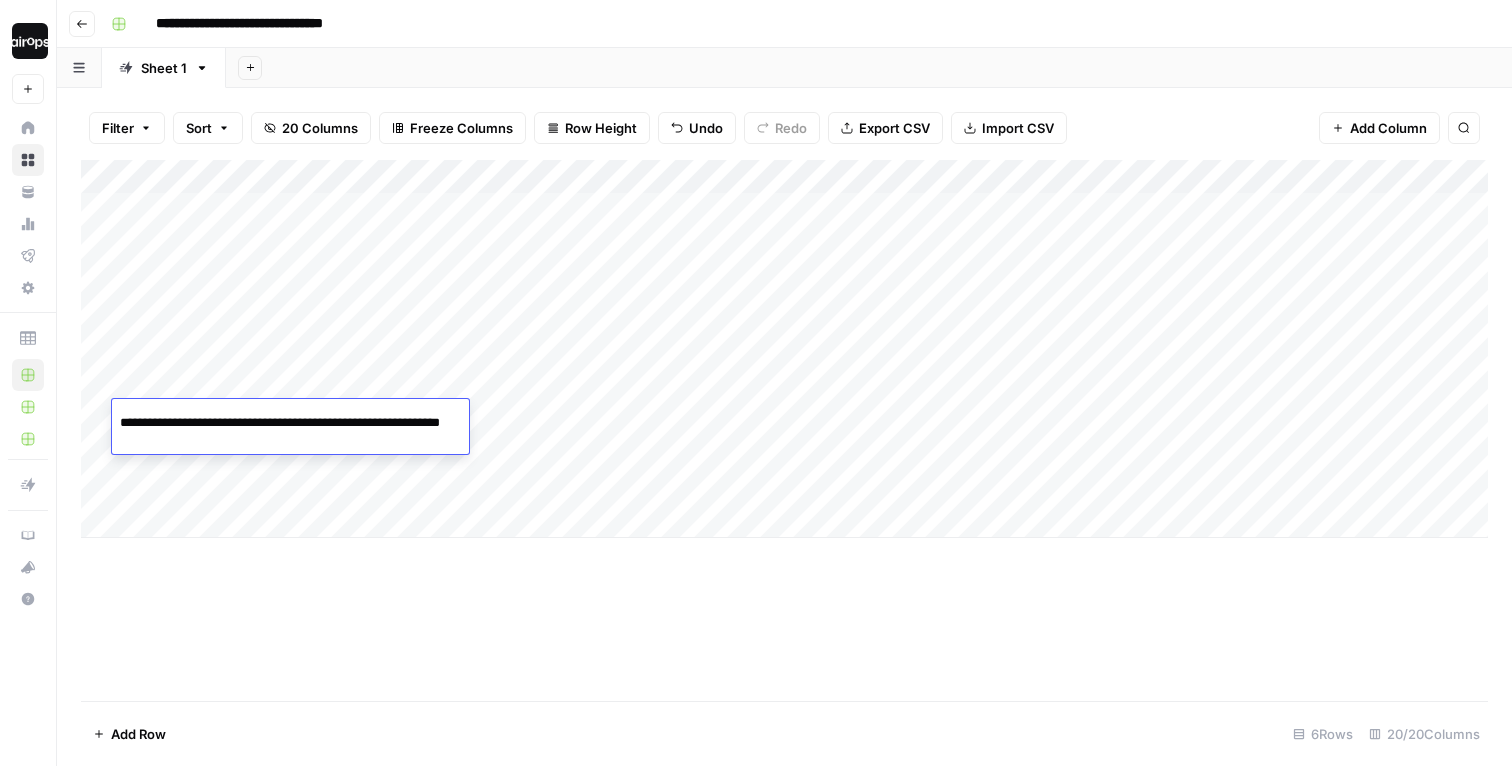 scroll, scrollTop: 0, scrollLeft: 104, axis: horizontal 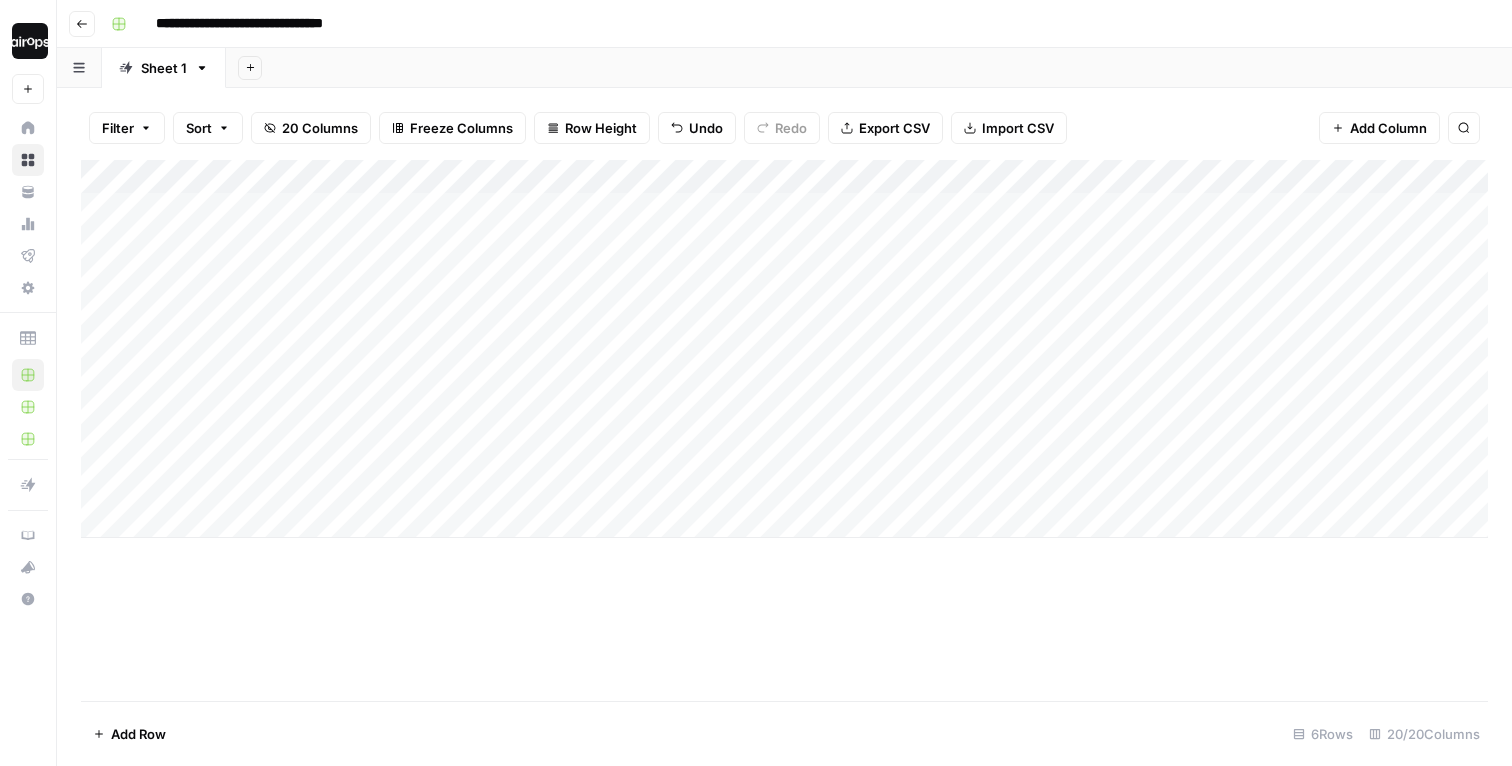 click on "Add Column" at bounding box center [784, 349] 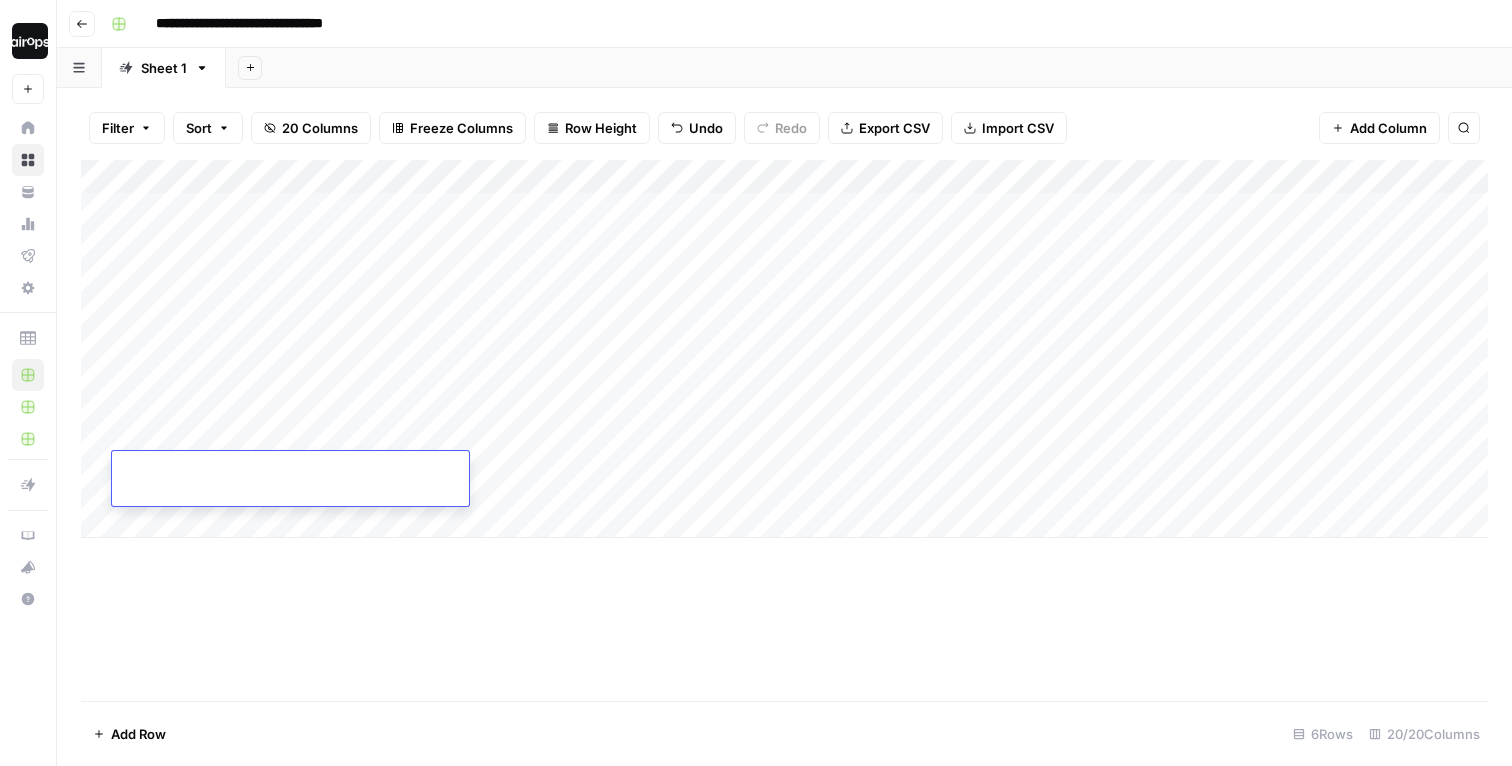 click at bounding box center [280, 475] 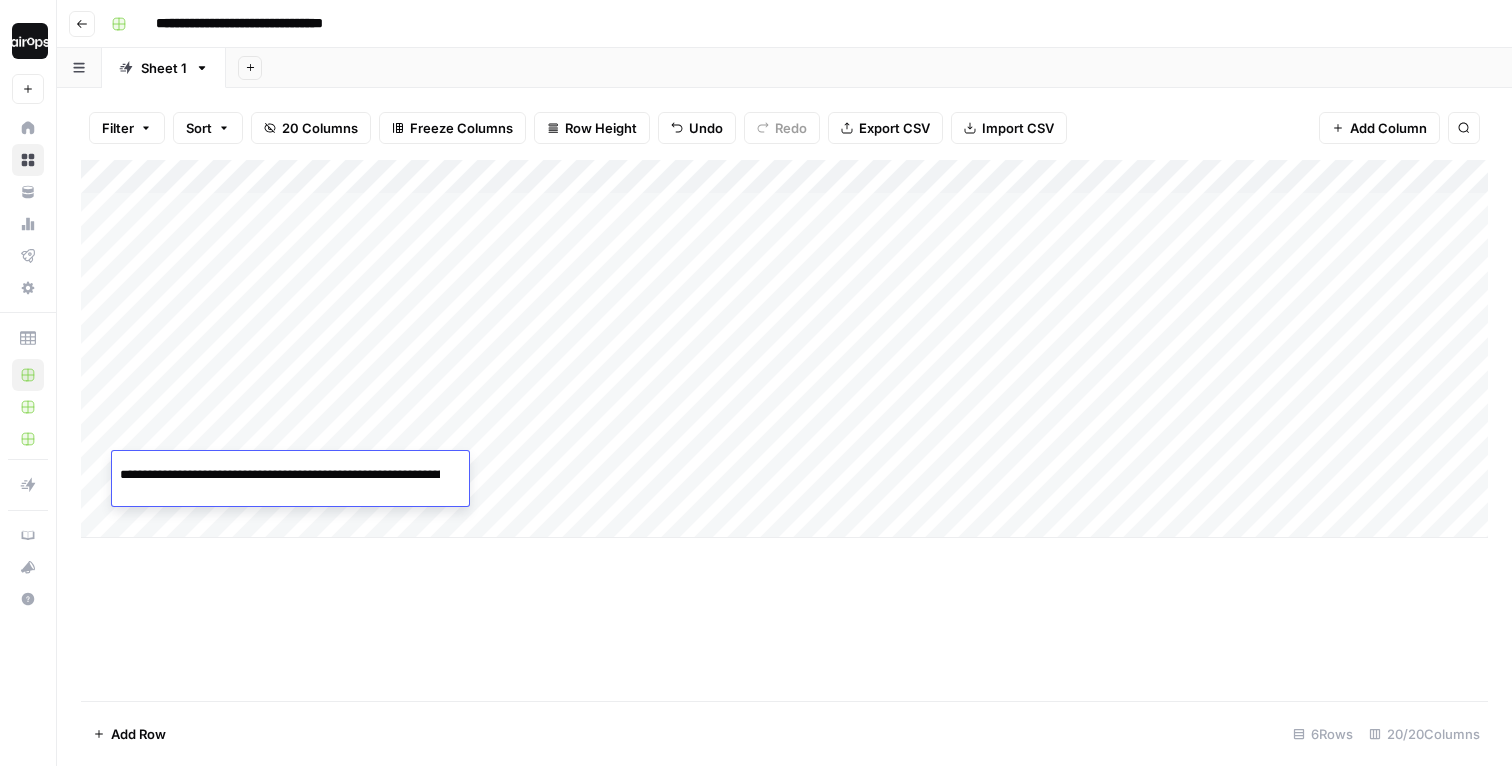 scroll, scrollTop: 0, scrollLeft: 192, axis: horizontal 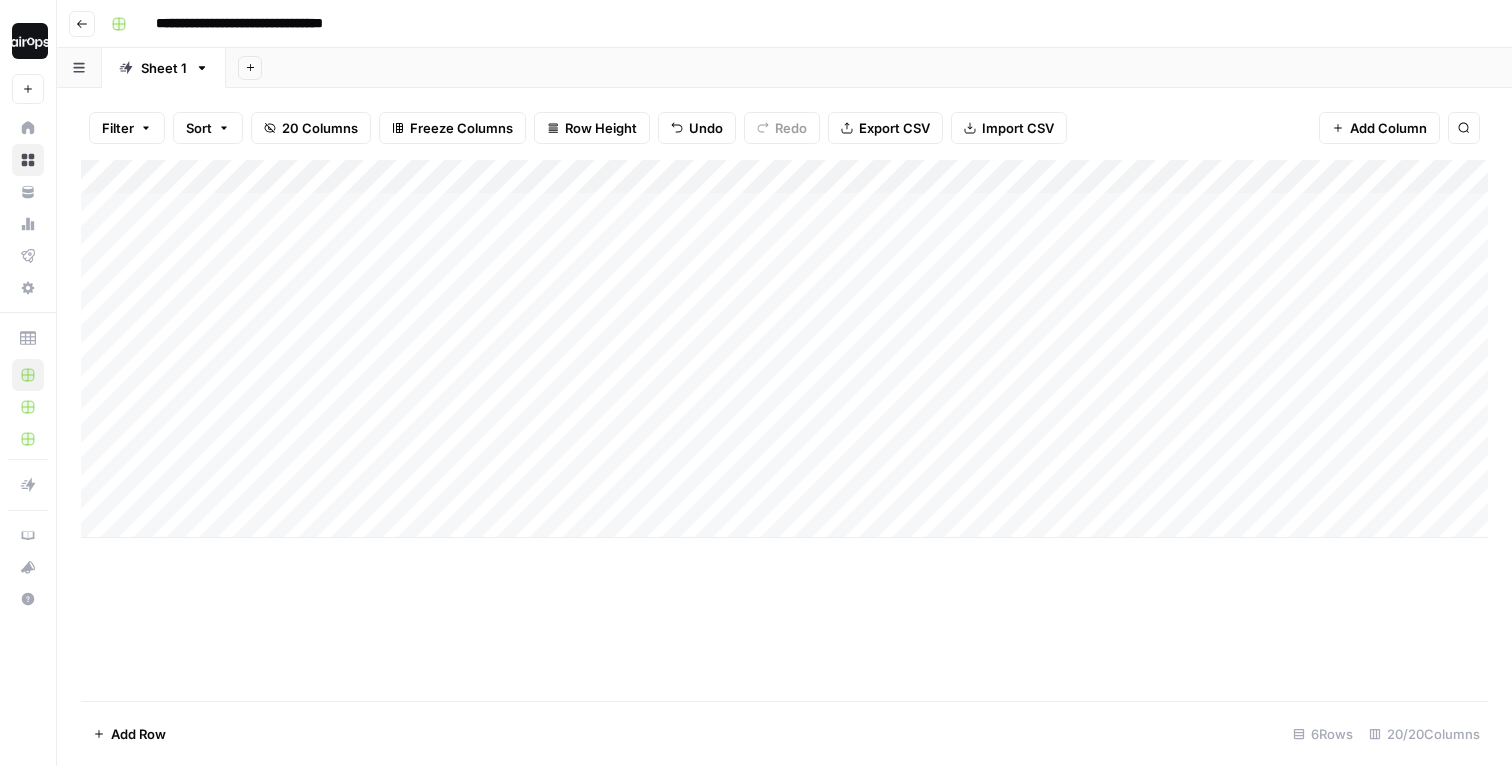 click on "Add Column" at bounding box center [784, 349] 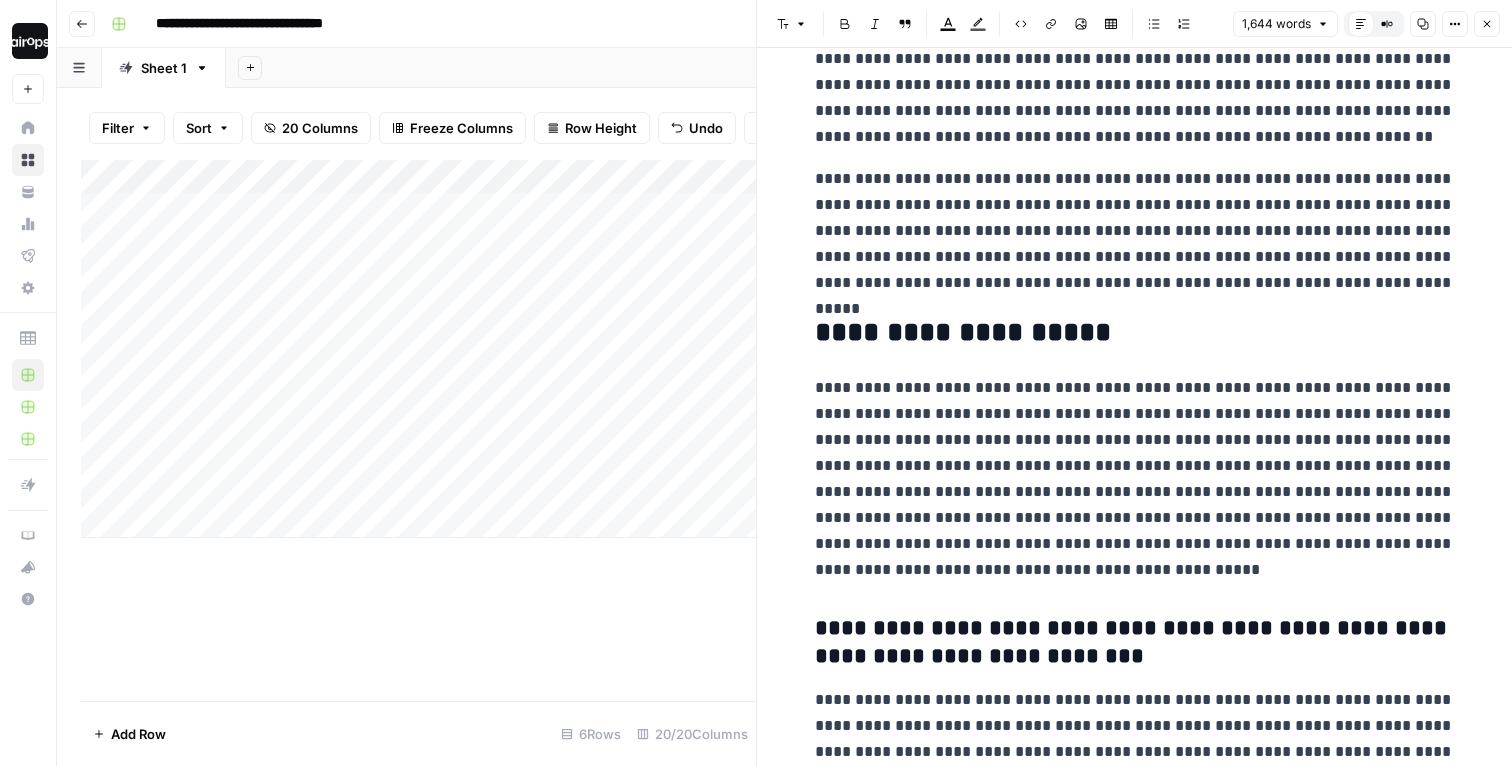 scroll, scrollTop: 2700, scrollLeft: 0, axis: vertical 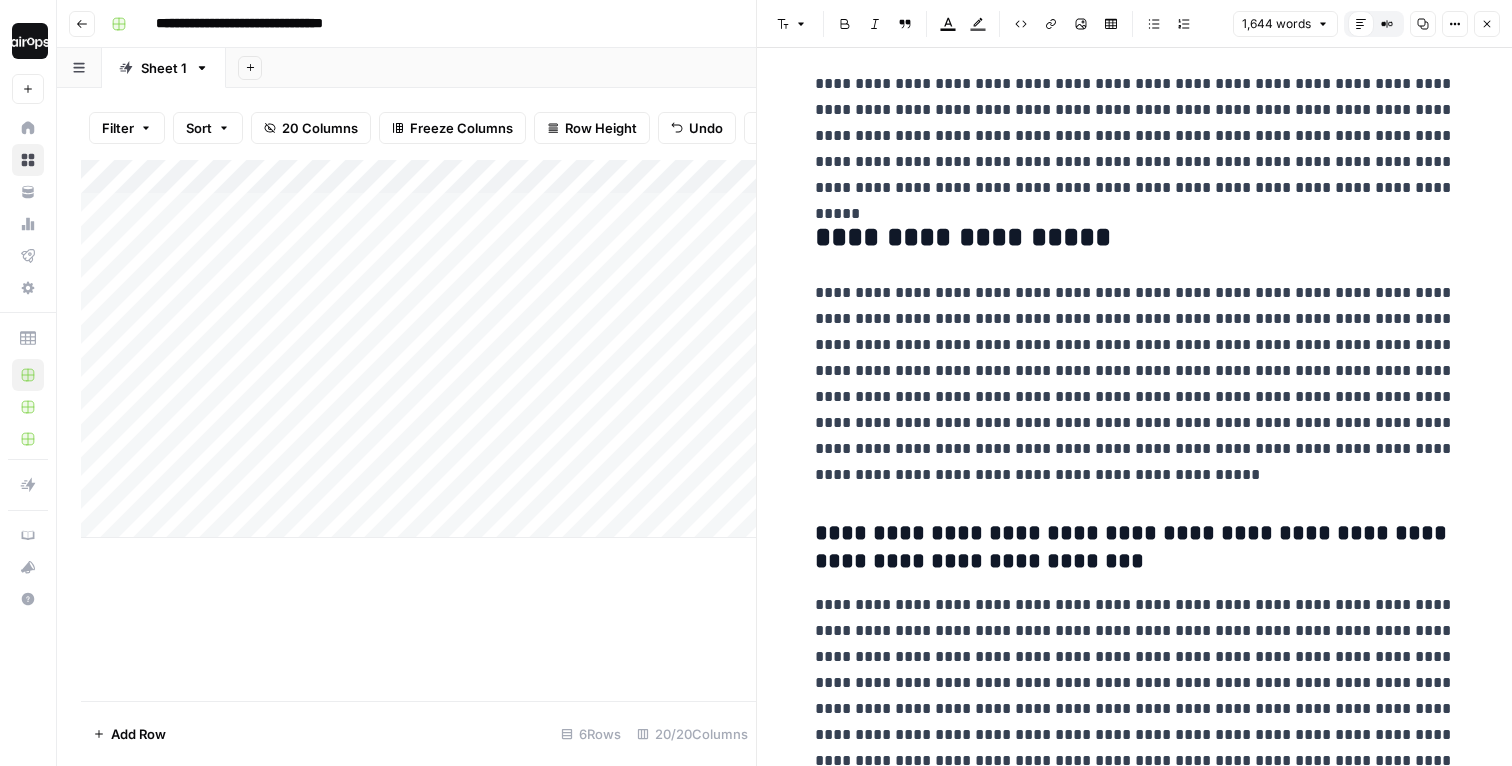 click 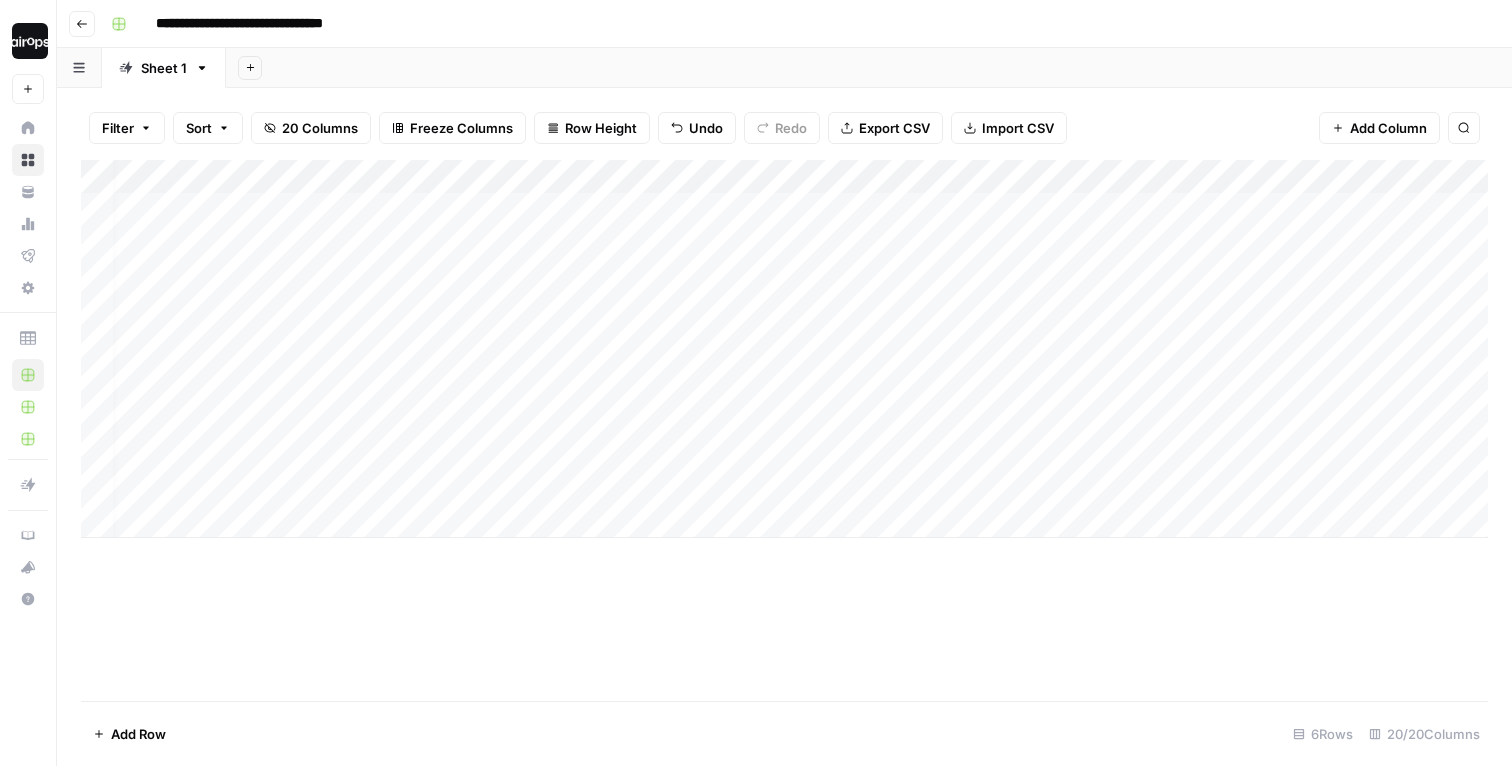 scroll, scrollTop: 0, scrollLeft: 149, axis: horizontal 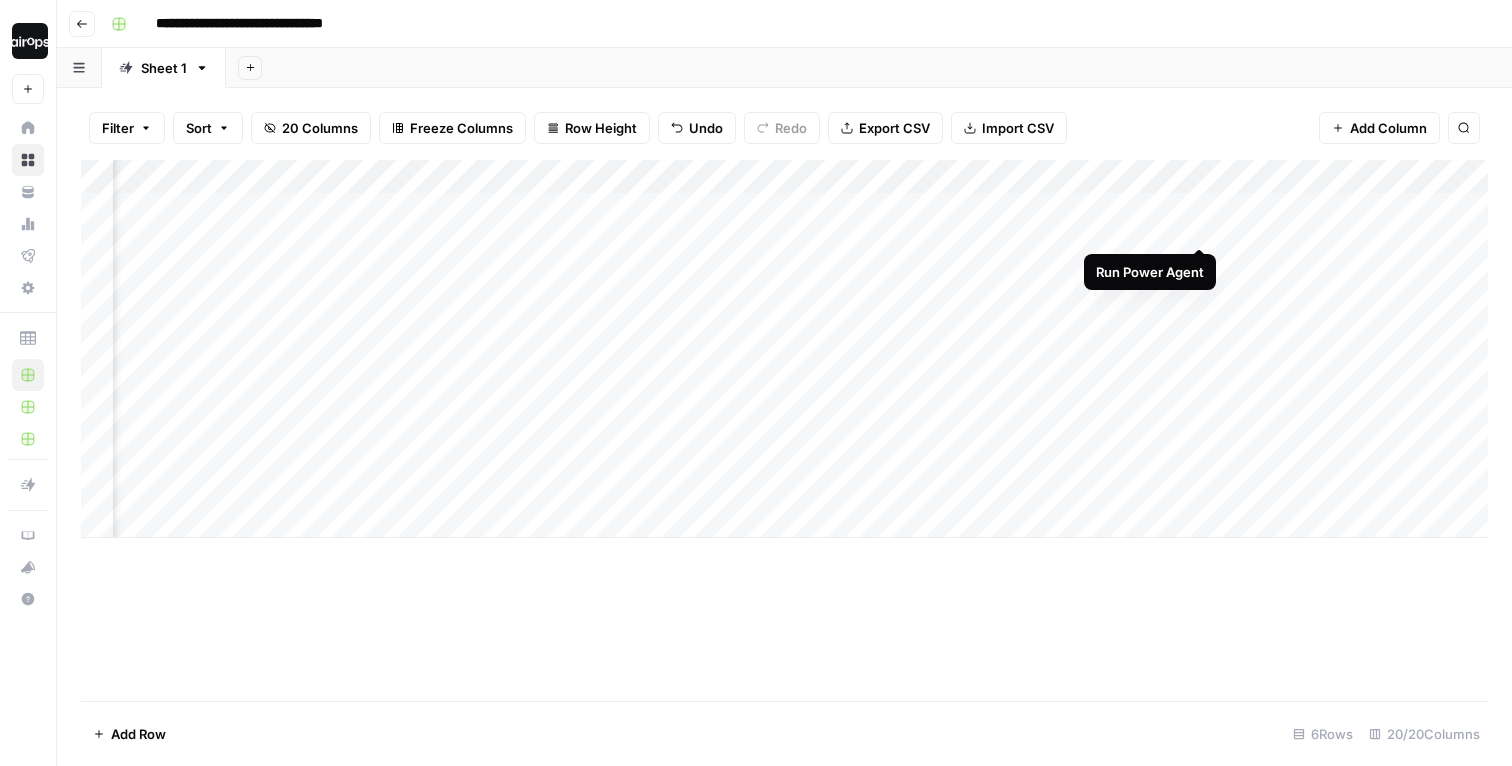 click on "Add Column" at bounding box center (784, 349) 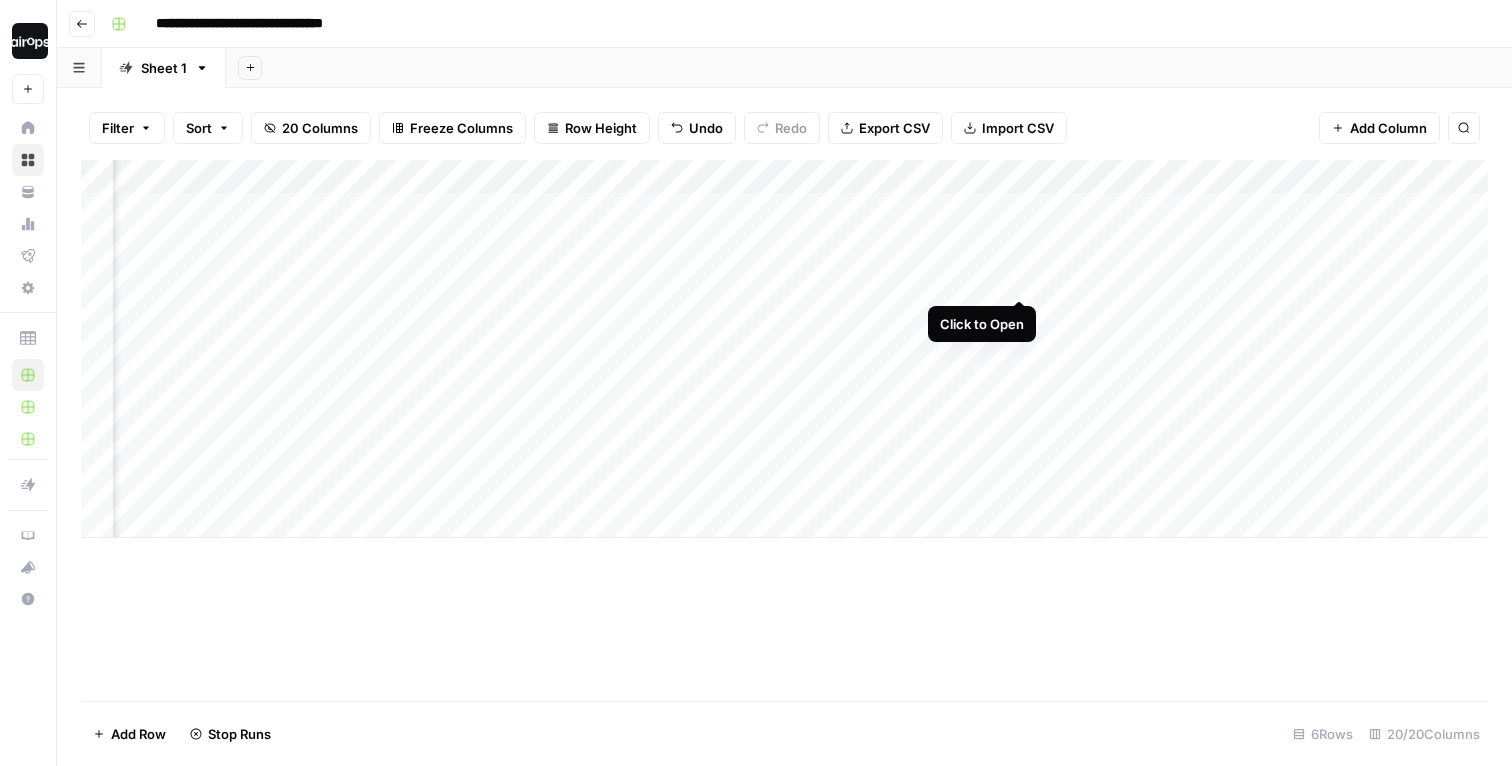 click on "Add Column" at bounding box center [784, 349] 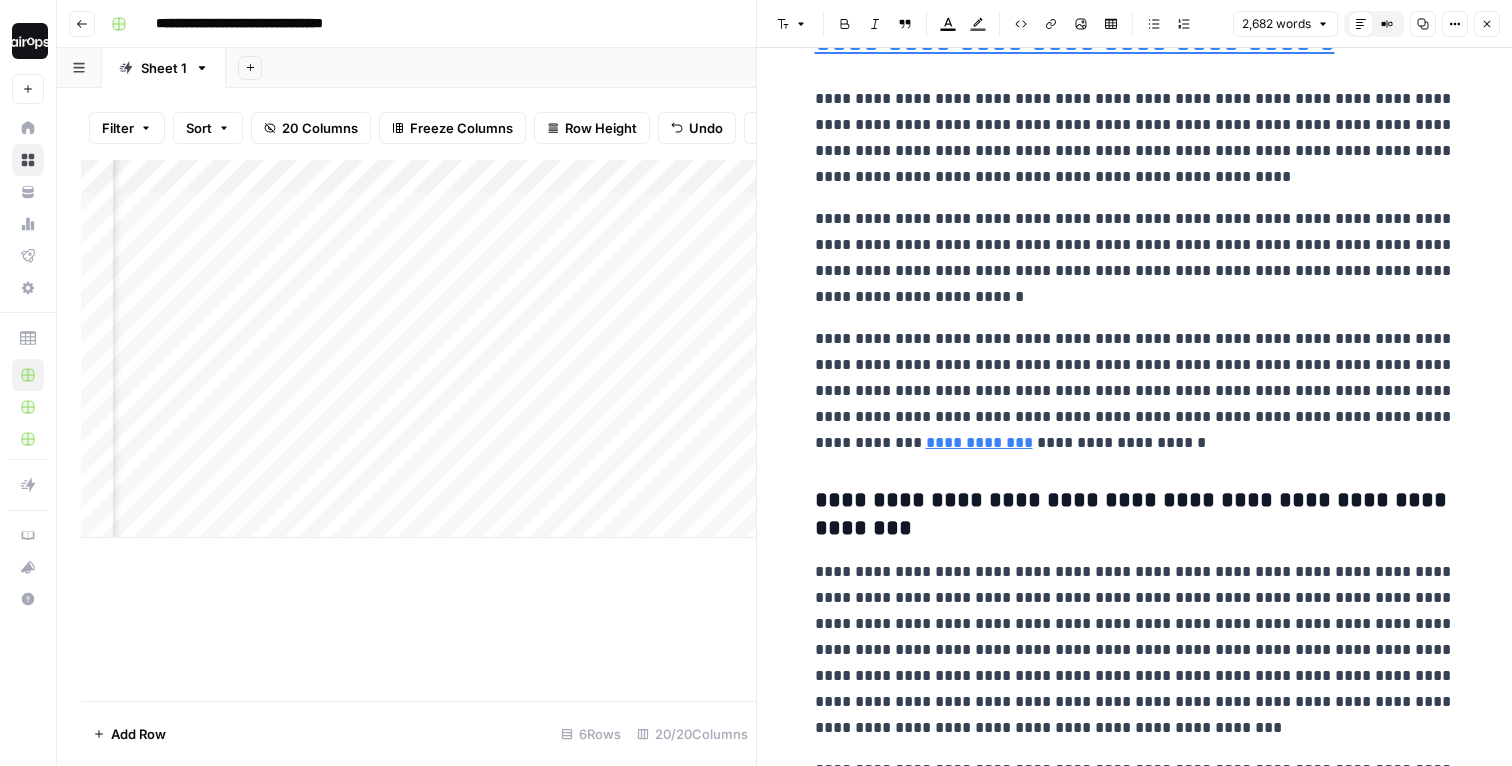 scroll, scrollTop: 1217, scrollLeft: 0, axis: vertical 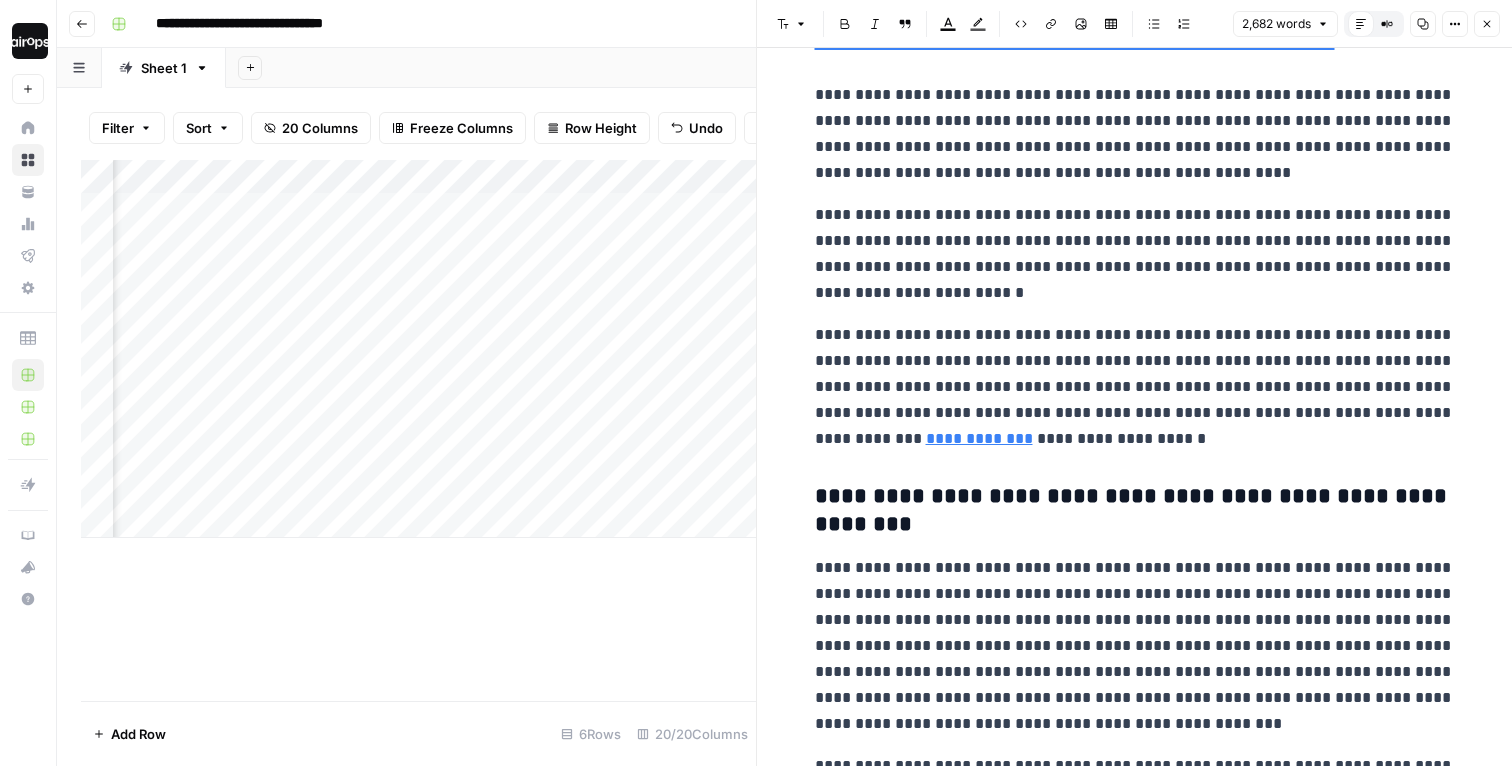 click 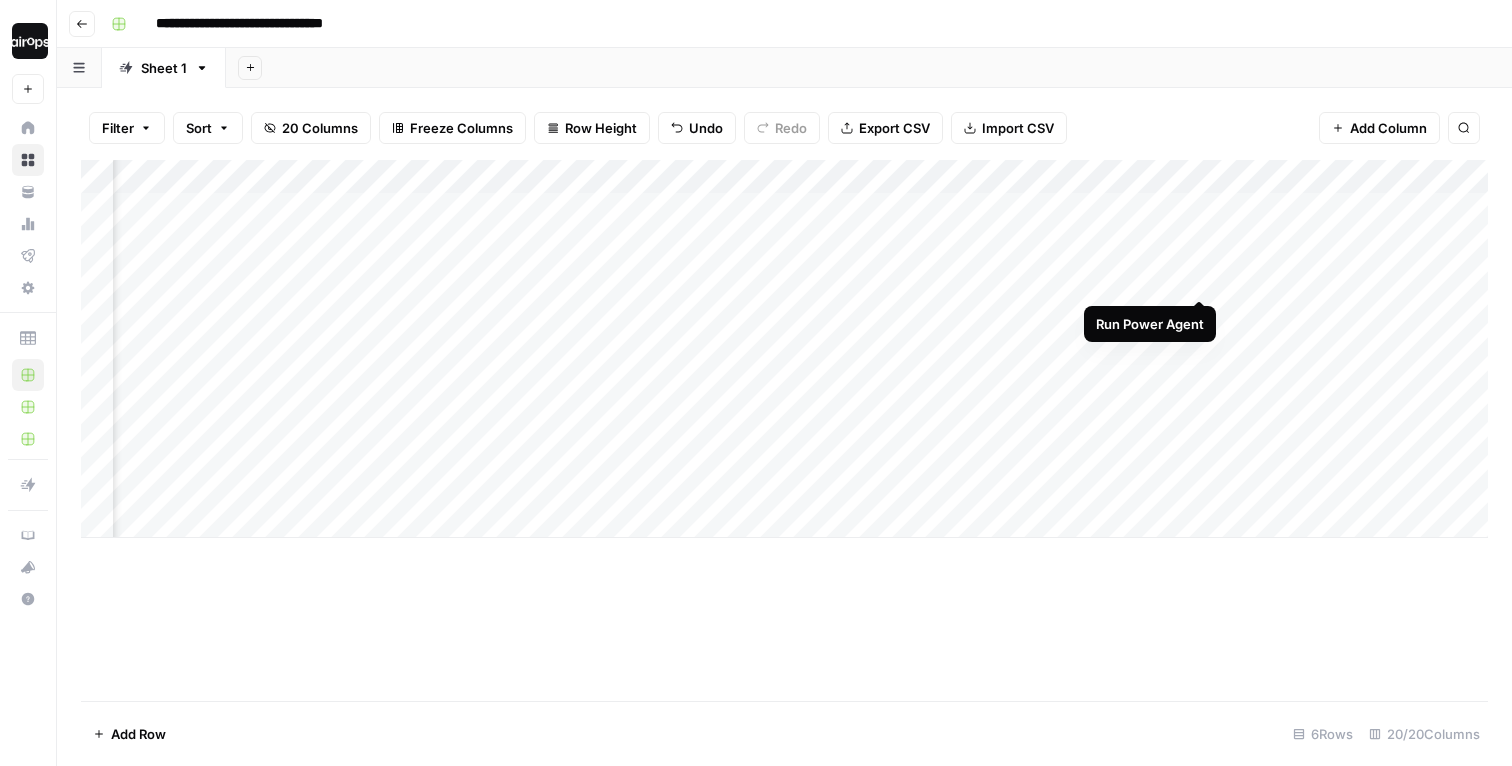 click on "Add Column" at bounding box center (784, 349) 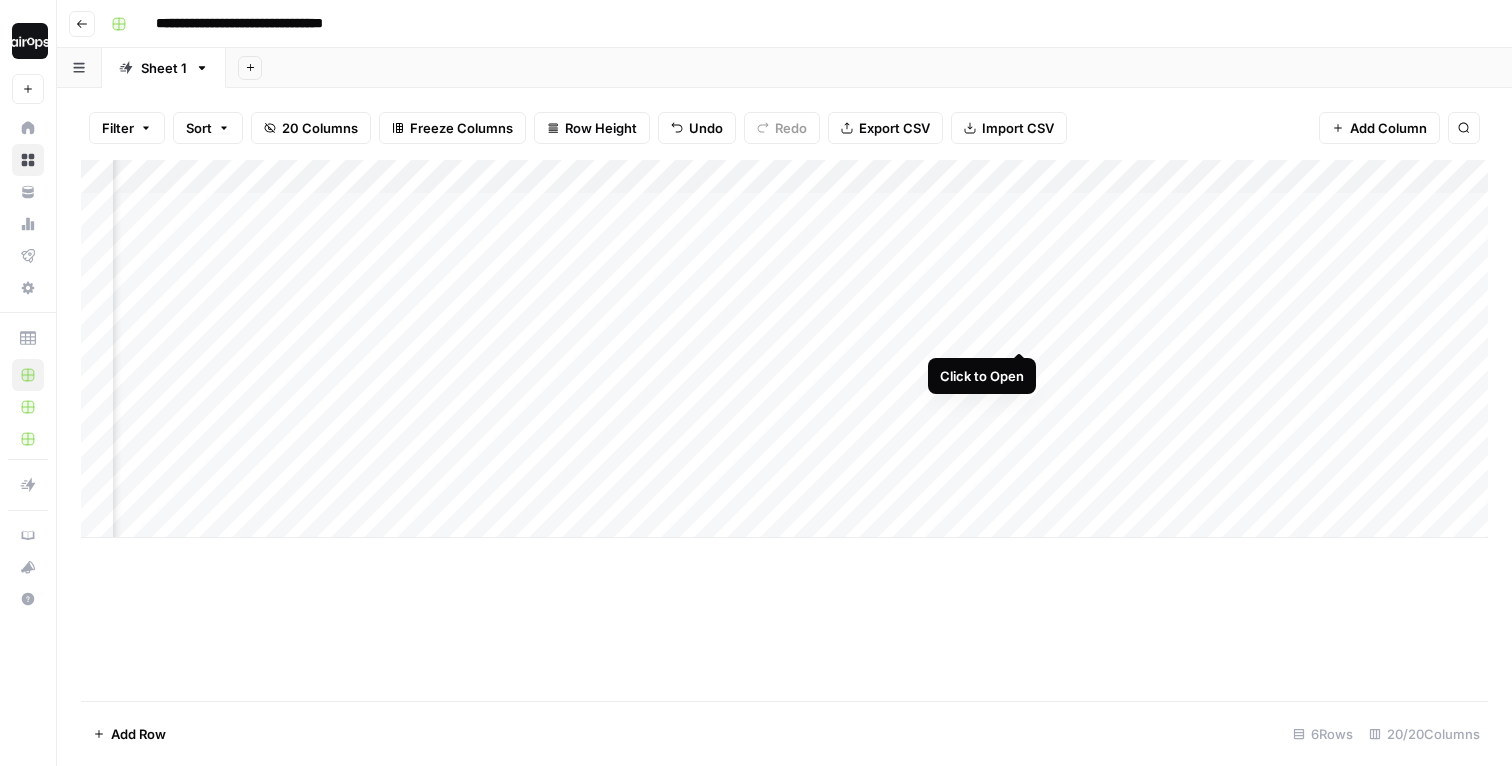 click on "Add Column" at bounding box center [784, 349] 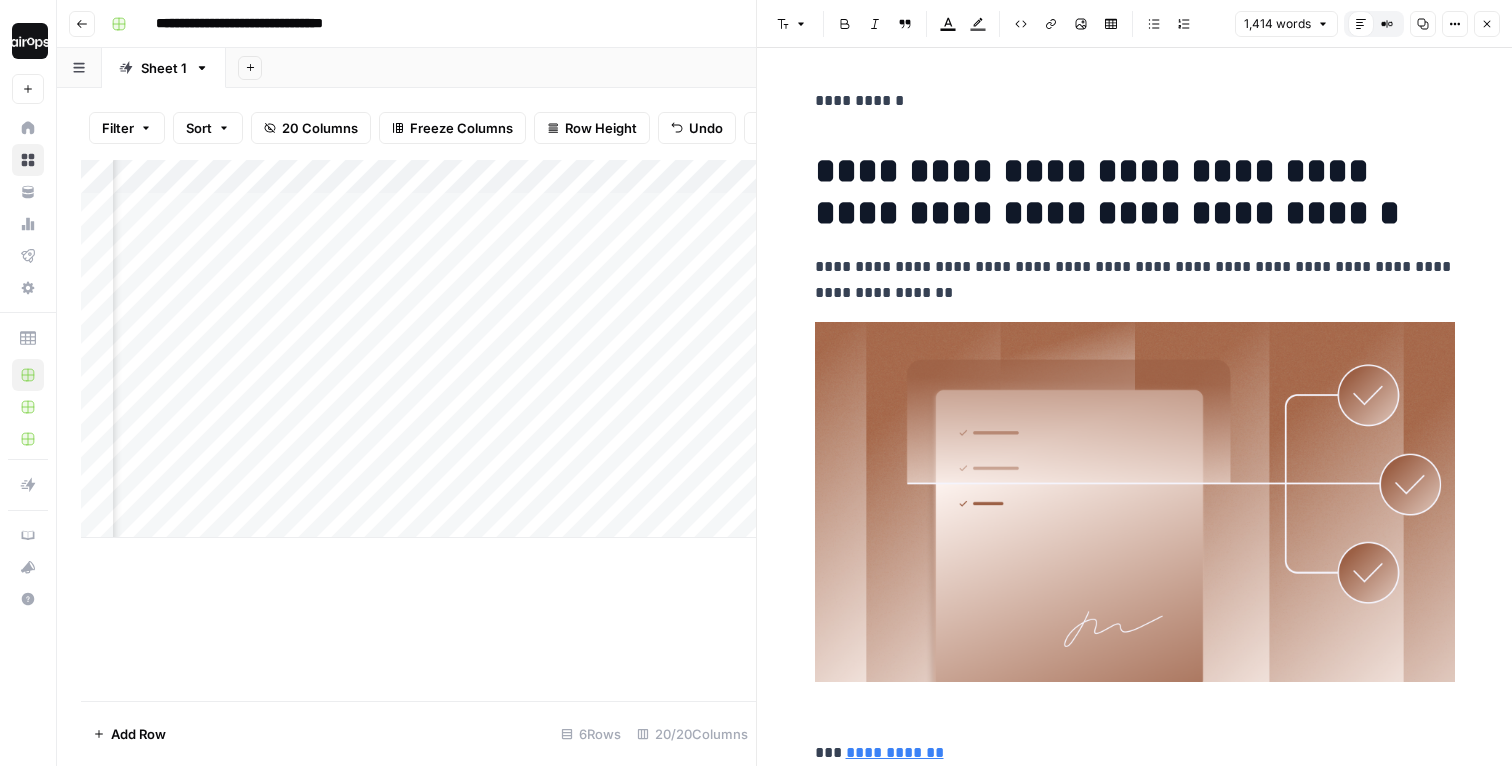 click on "Close" at bounding box center [1487, 24] 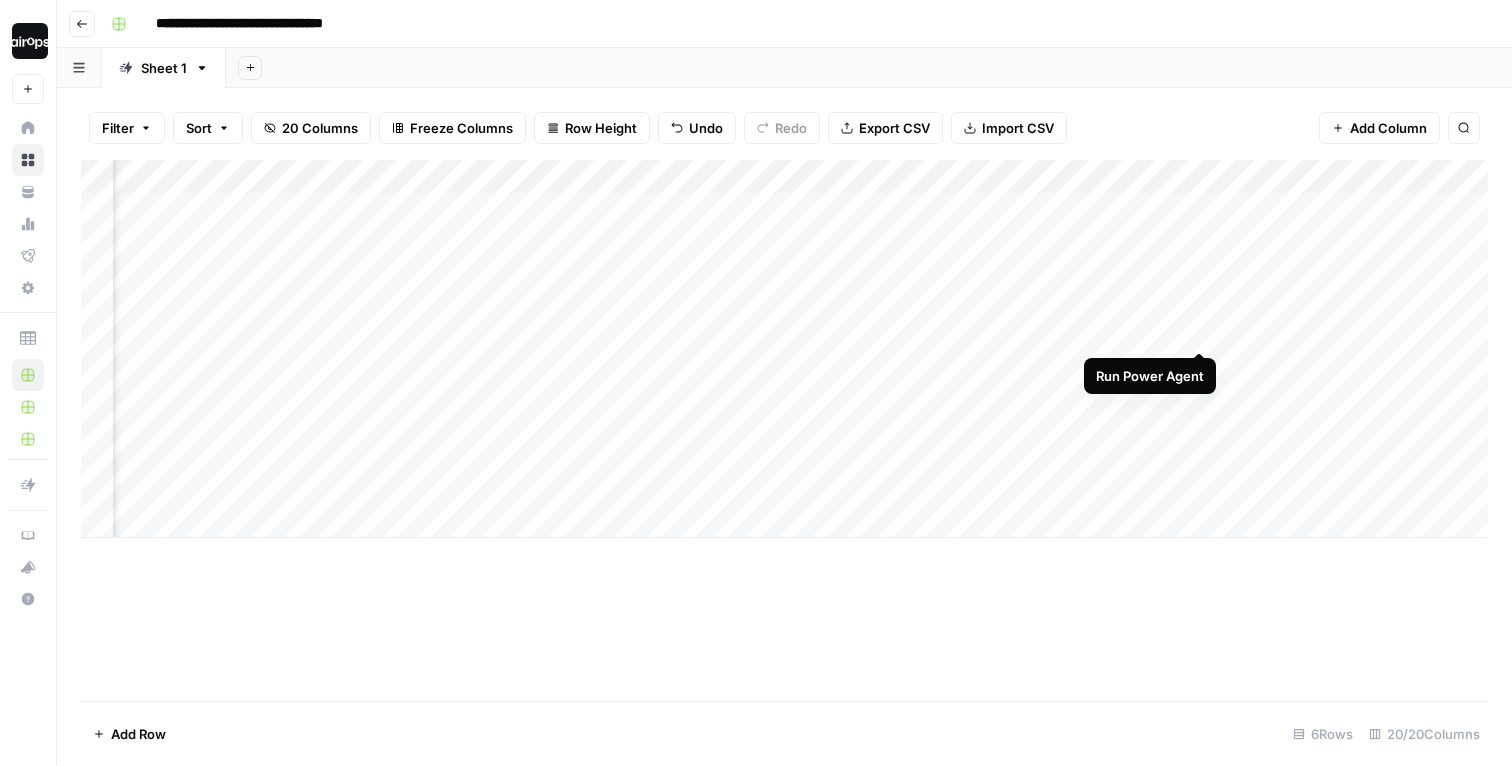 click on "Add Column" at bounding box center (784, 349) 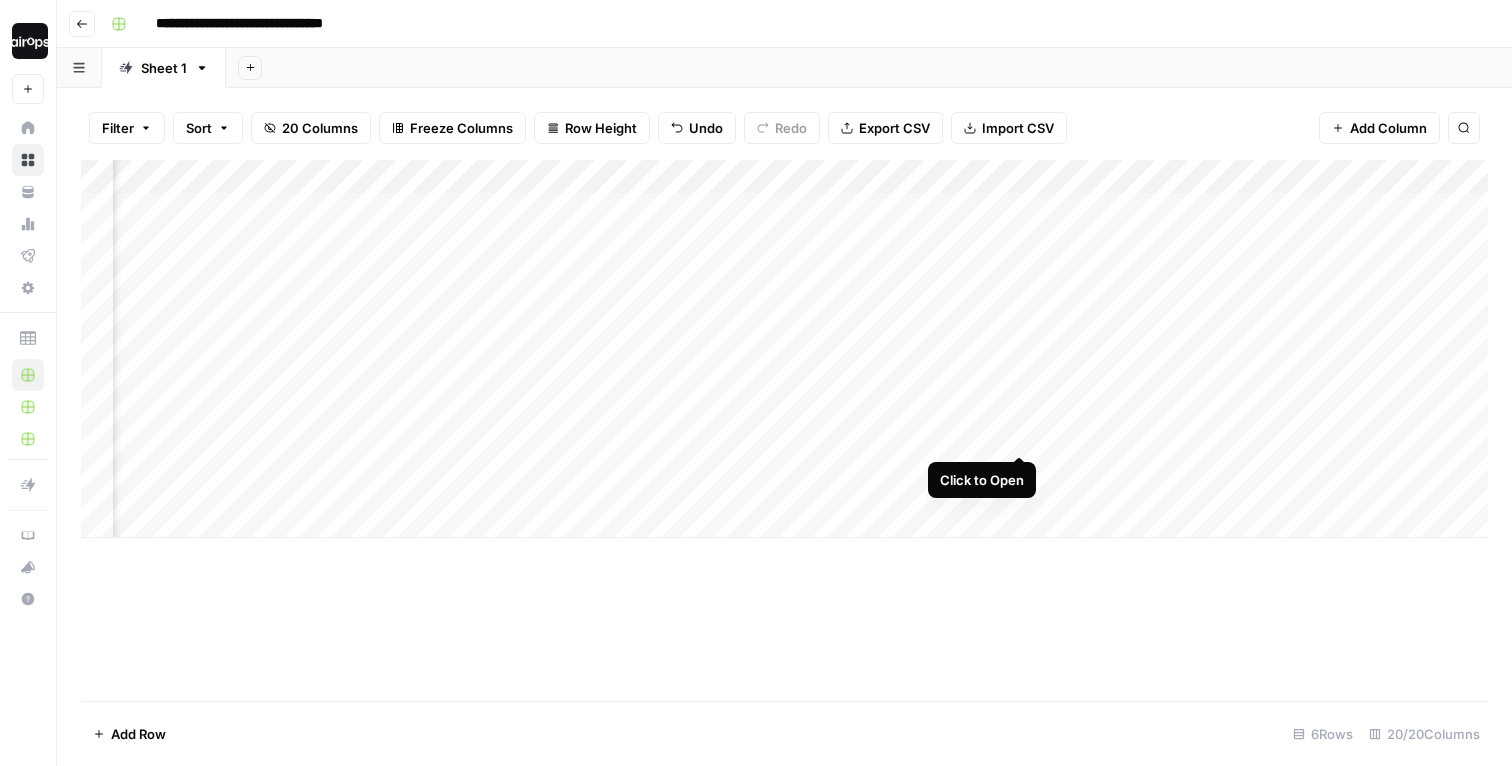 click on "Add Column" at bounding box center [784, 349] 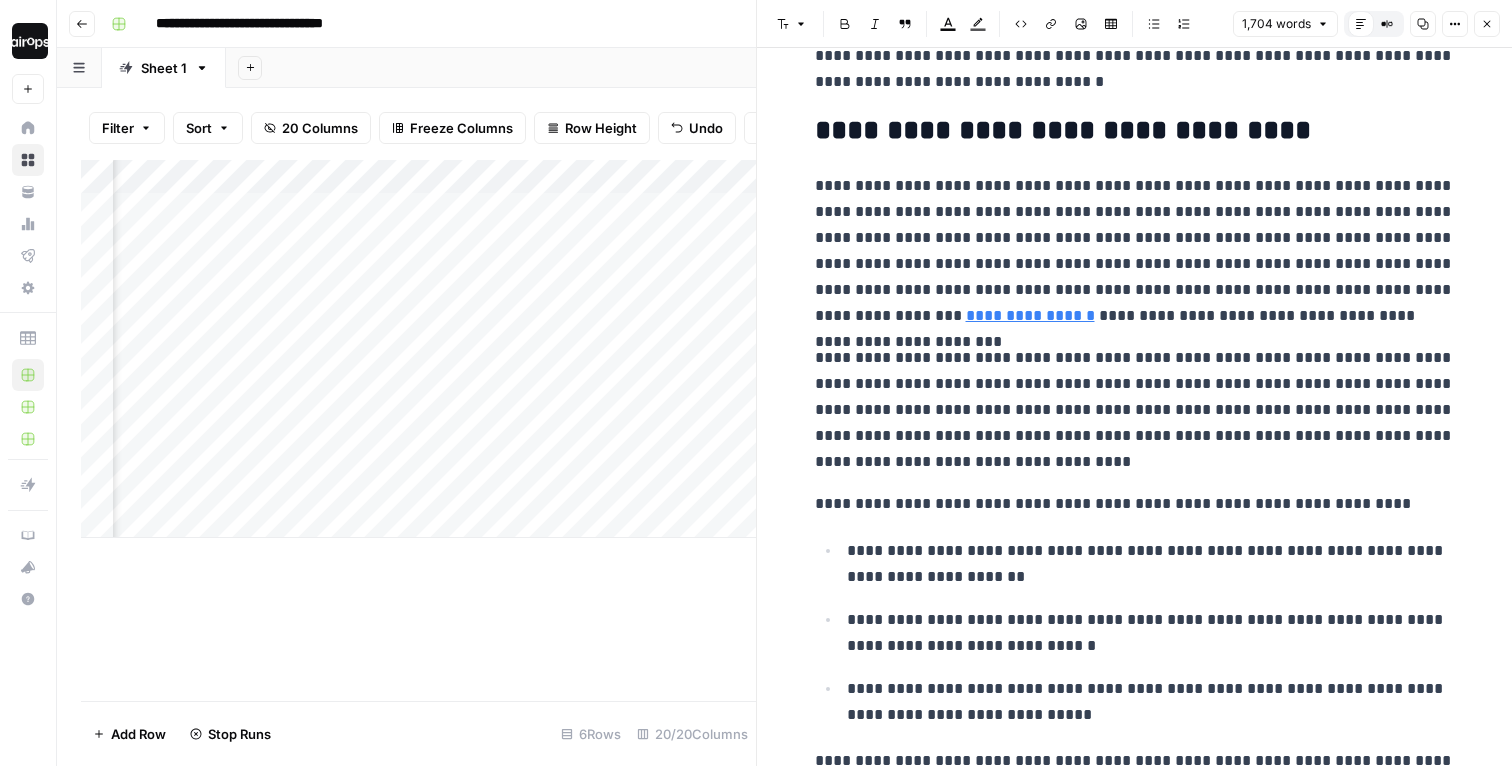 scroll, scrollTop: 1152, scrollLeft: 0, axis: vertical 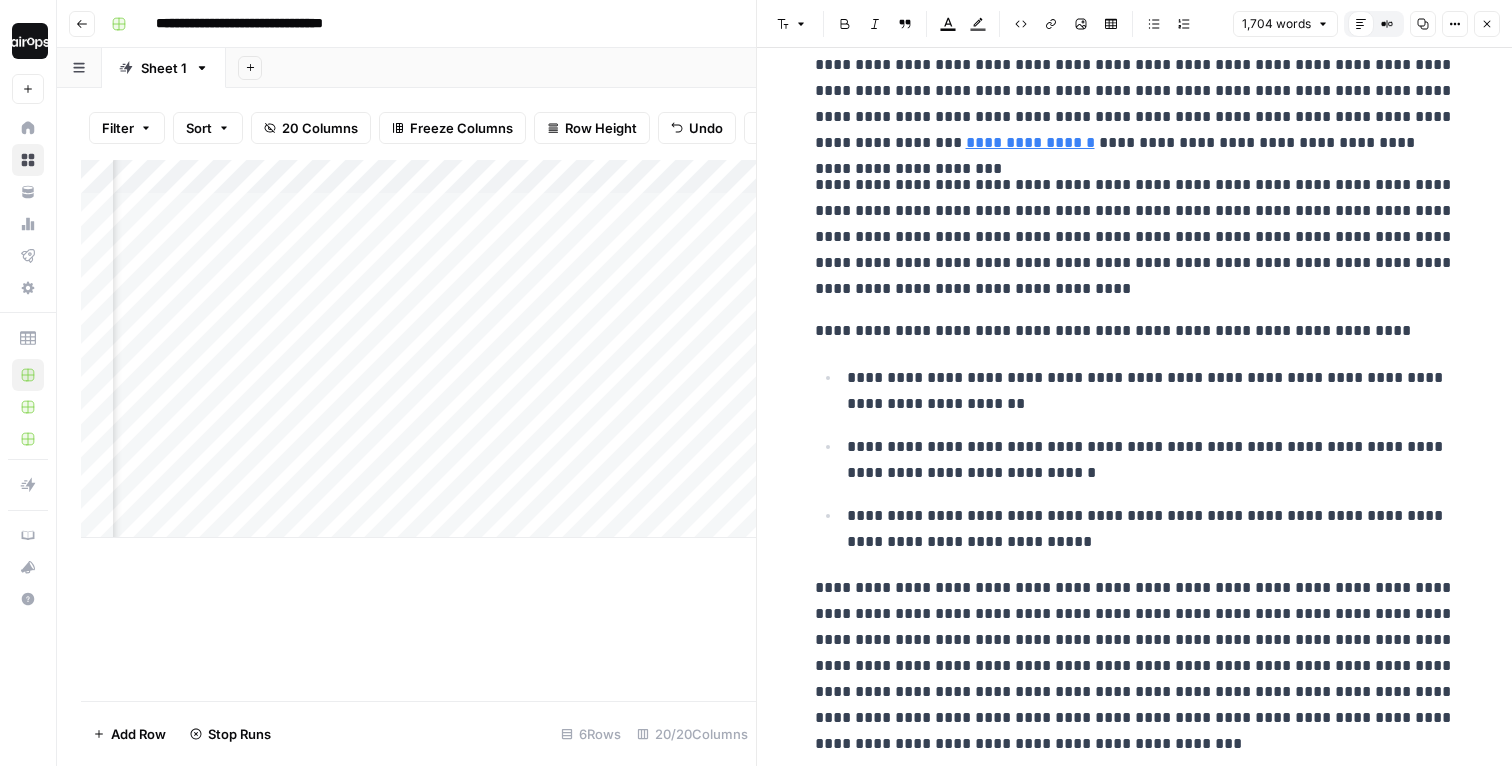 click 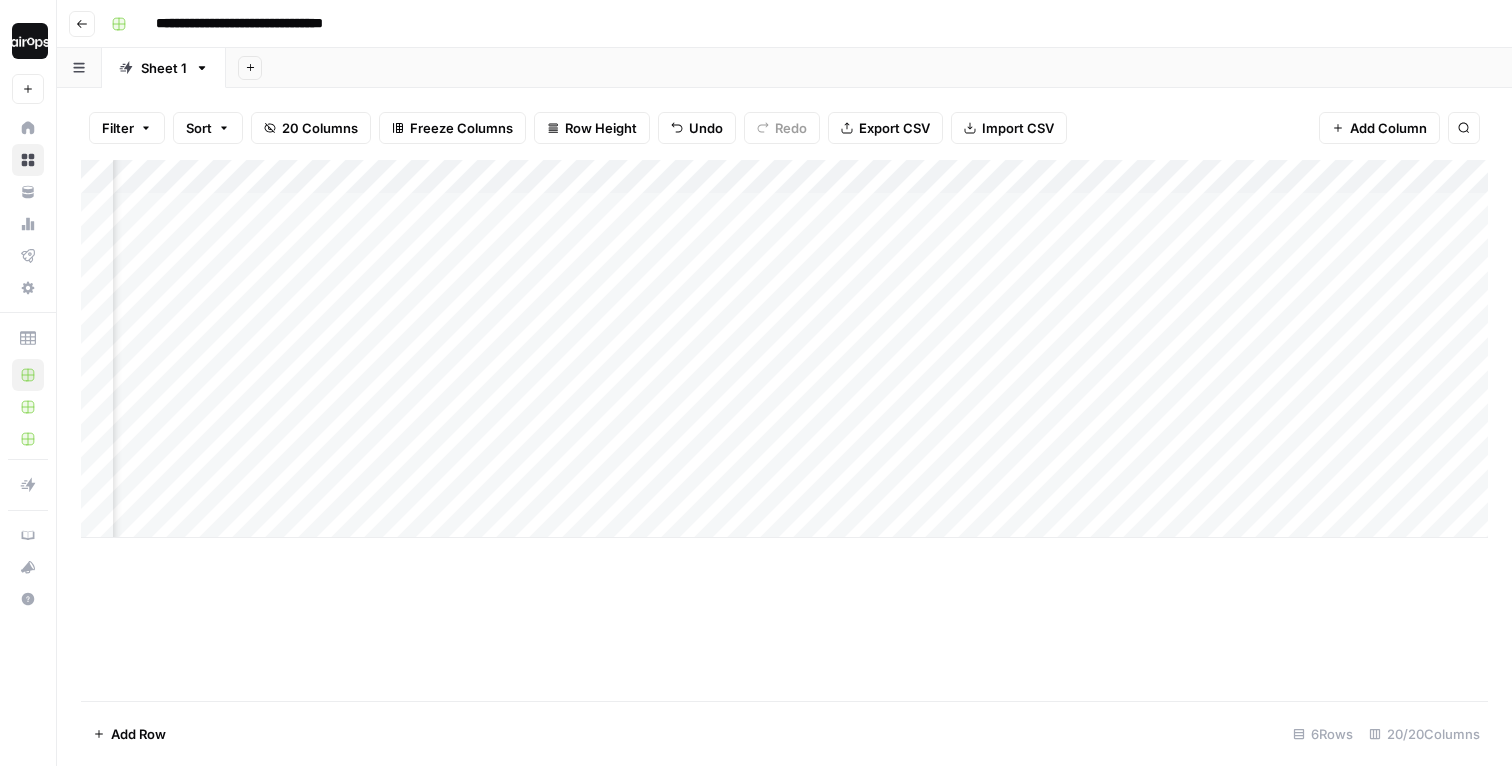click on "Add Column" at bounding box center [784, 349] 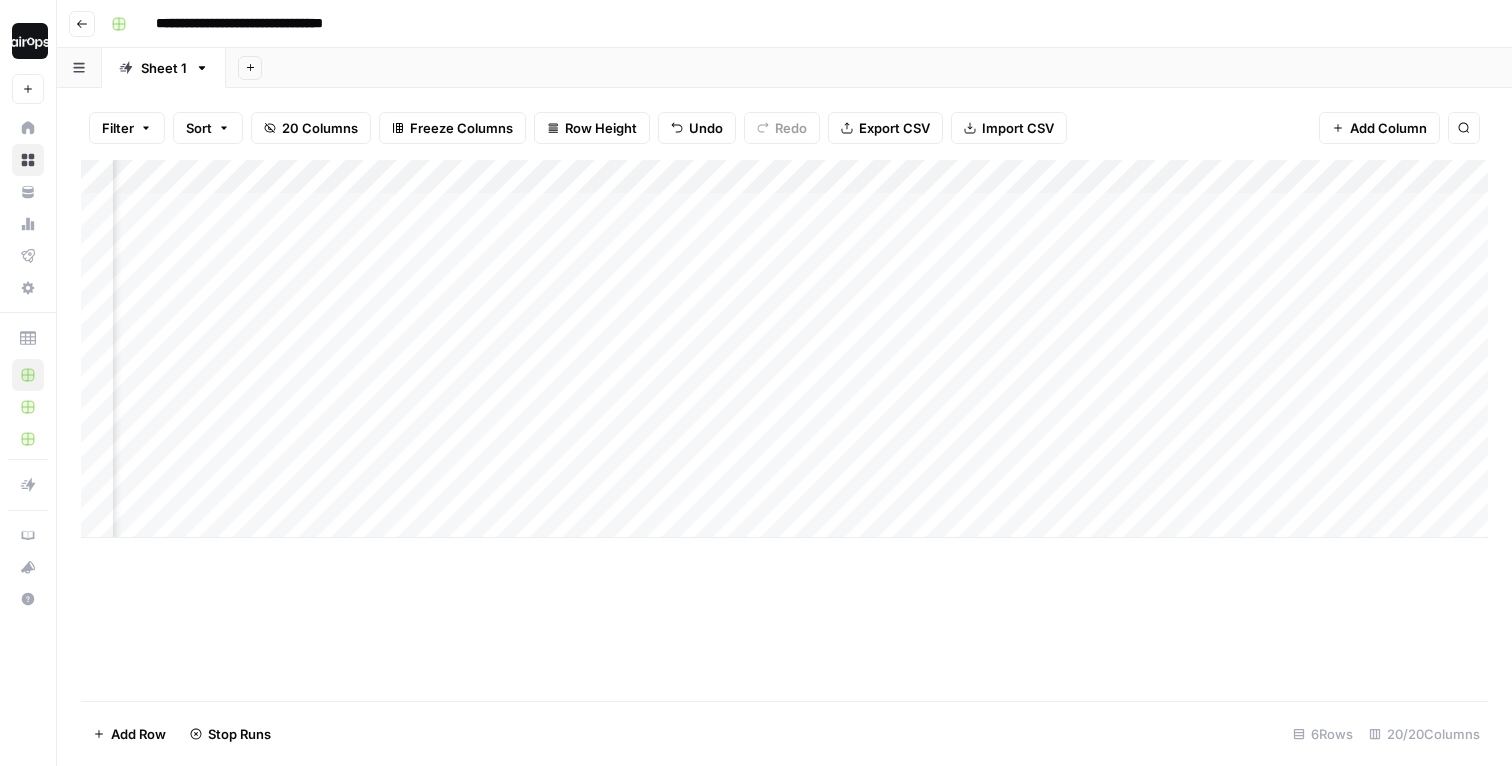 click on "Add Column" at bounding box center (784, 349) 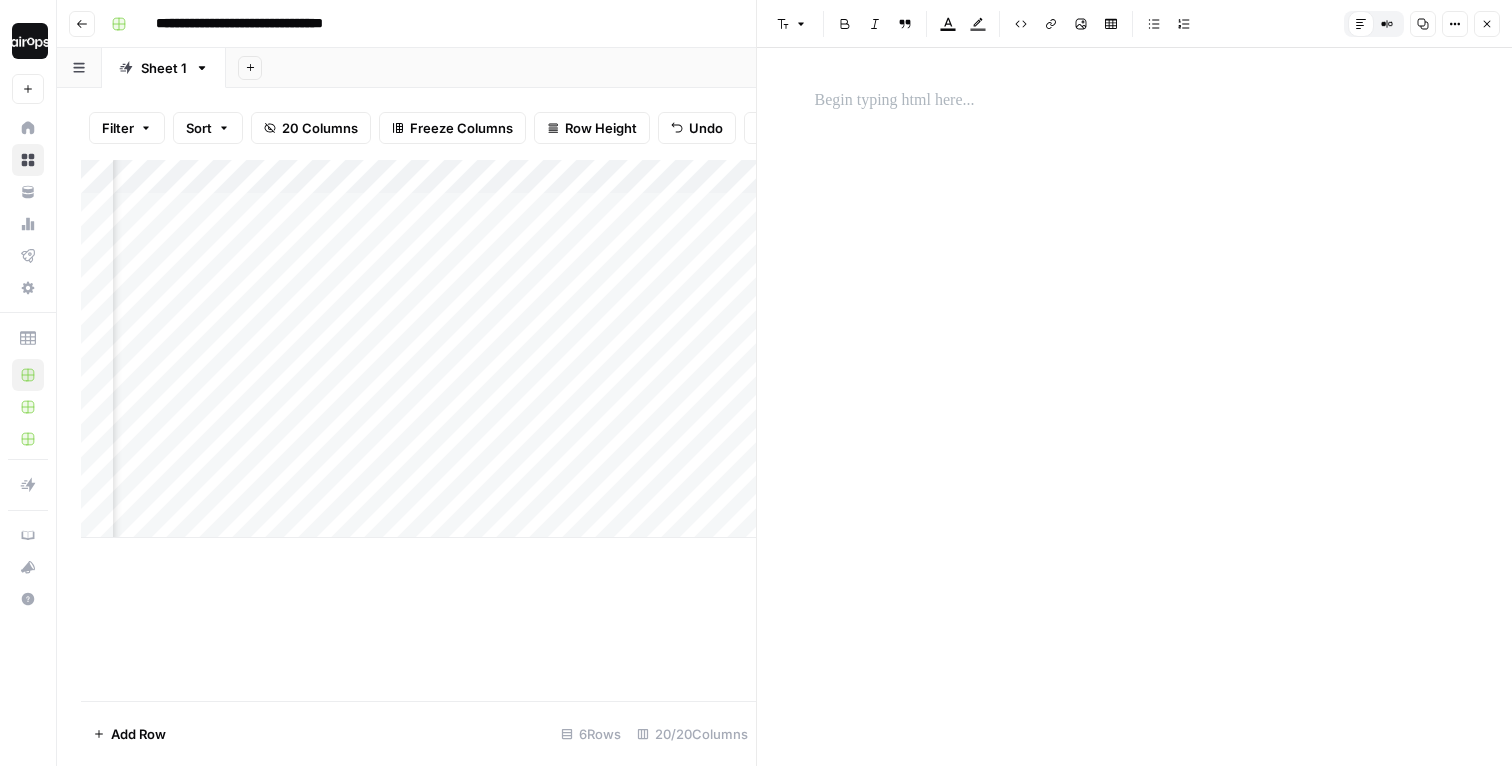 click 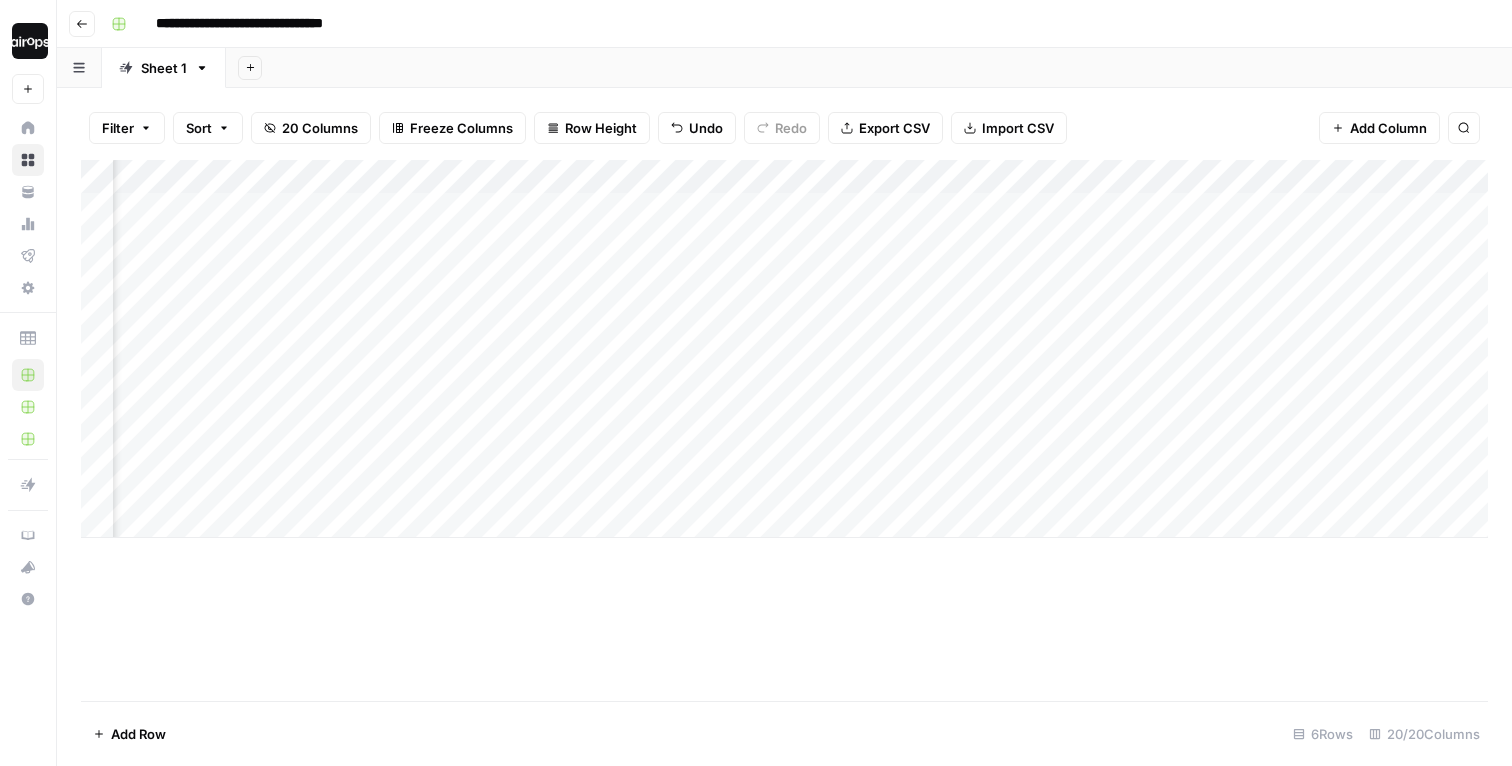 click on "Add Column" at bounding box center [784, 349] 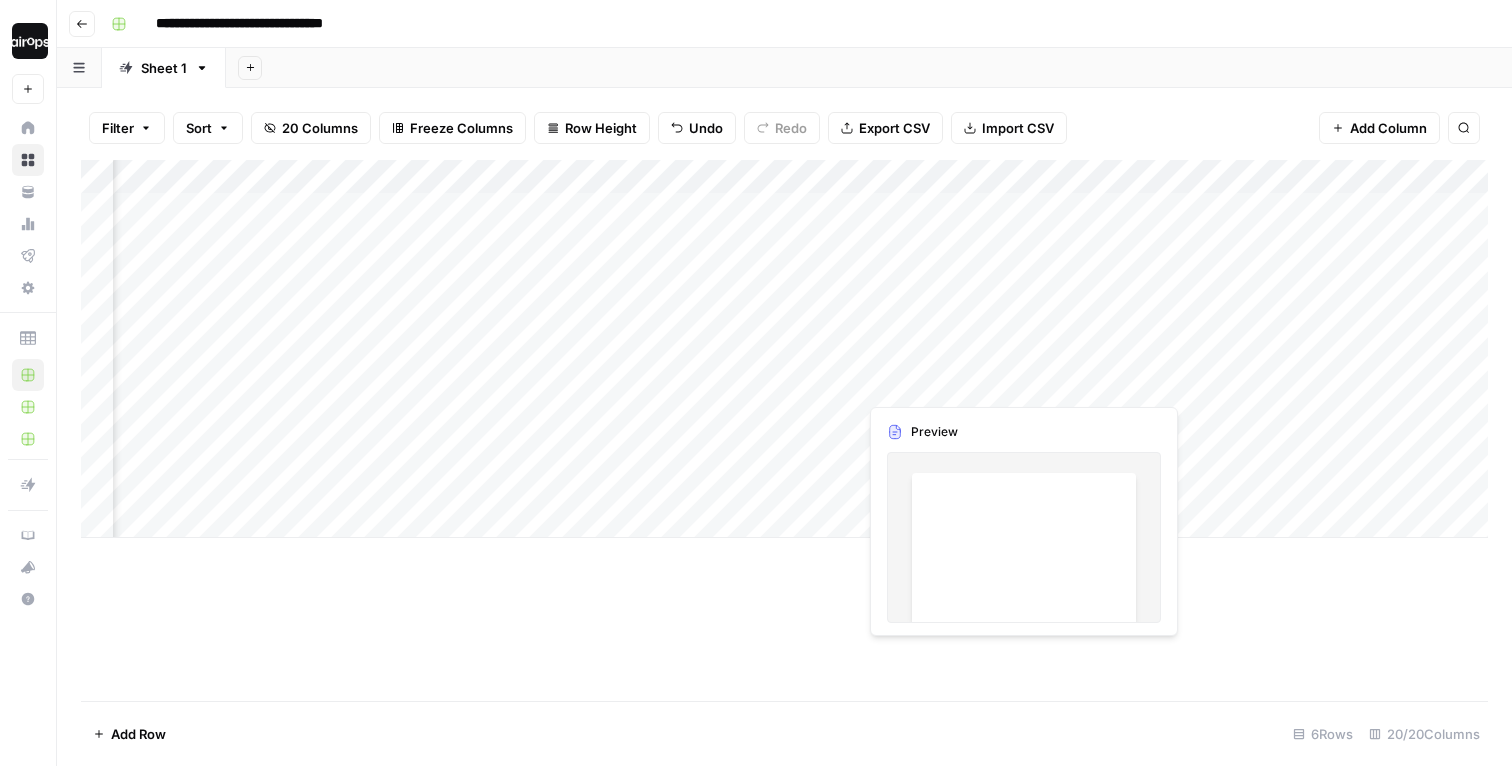 click on "Add Column" at bounding box center (784, 349) 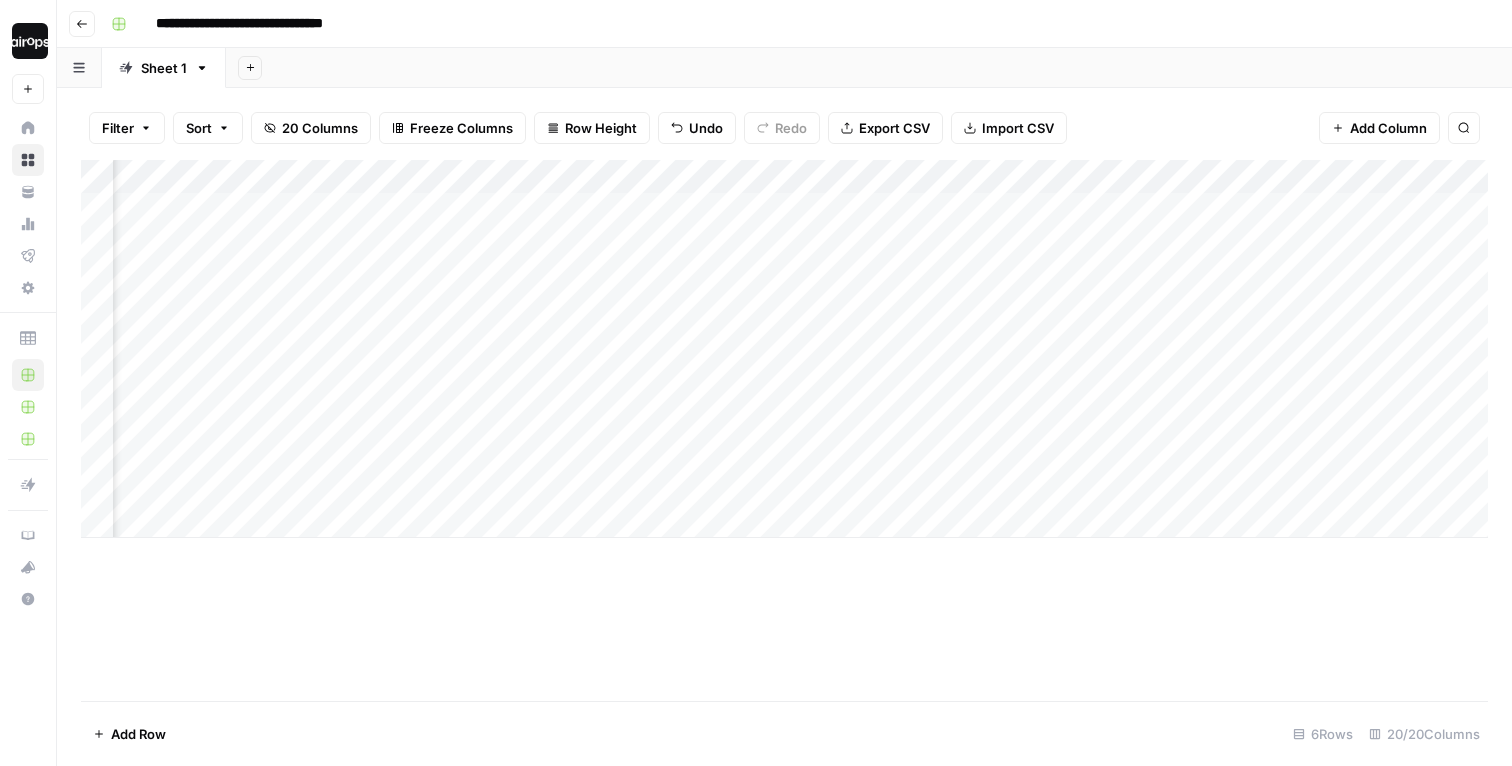 scroll, scrollTop: 0, scrollLeft: 0, axis: both 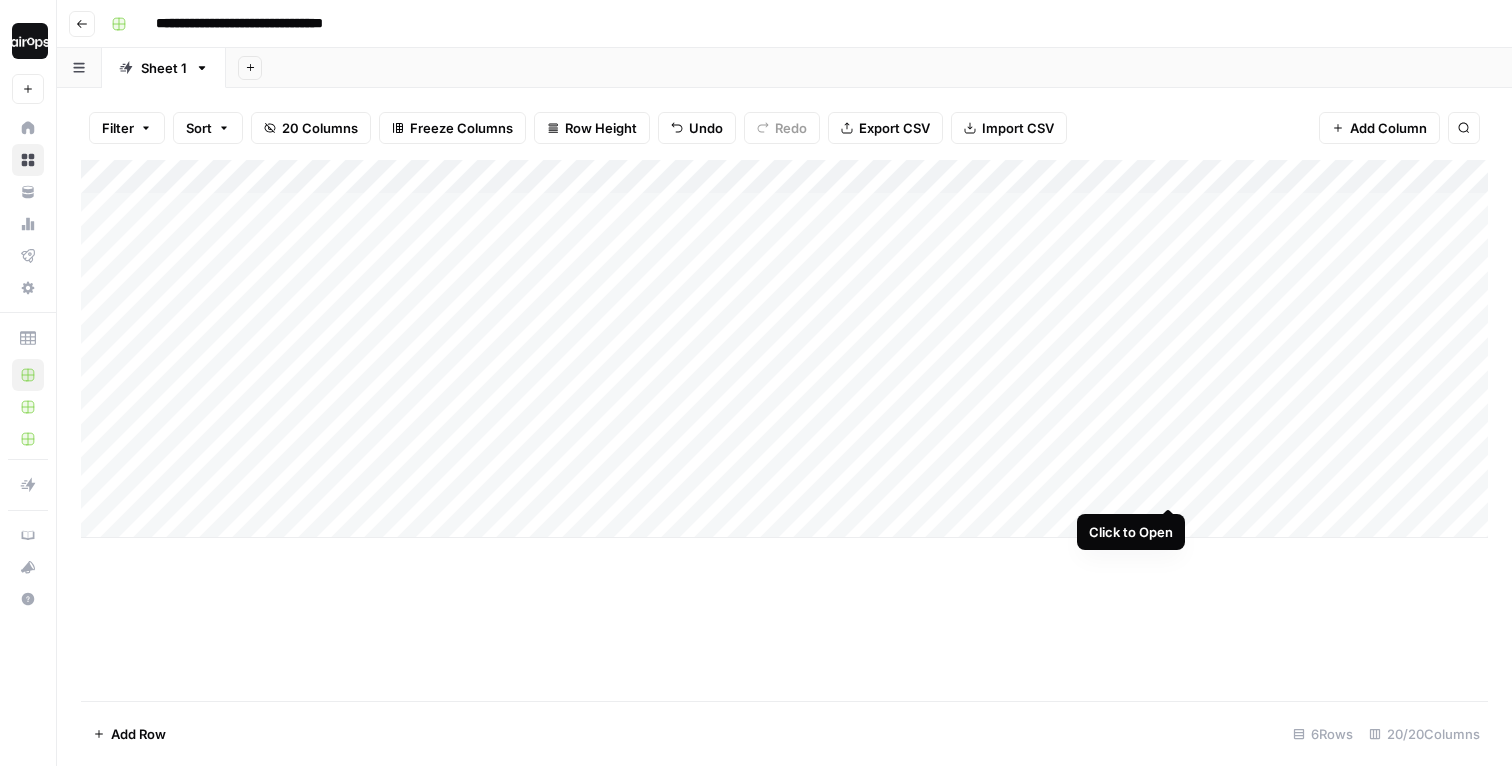 click on "Add Column" at bounding box center (784, 349) 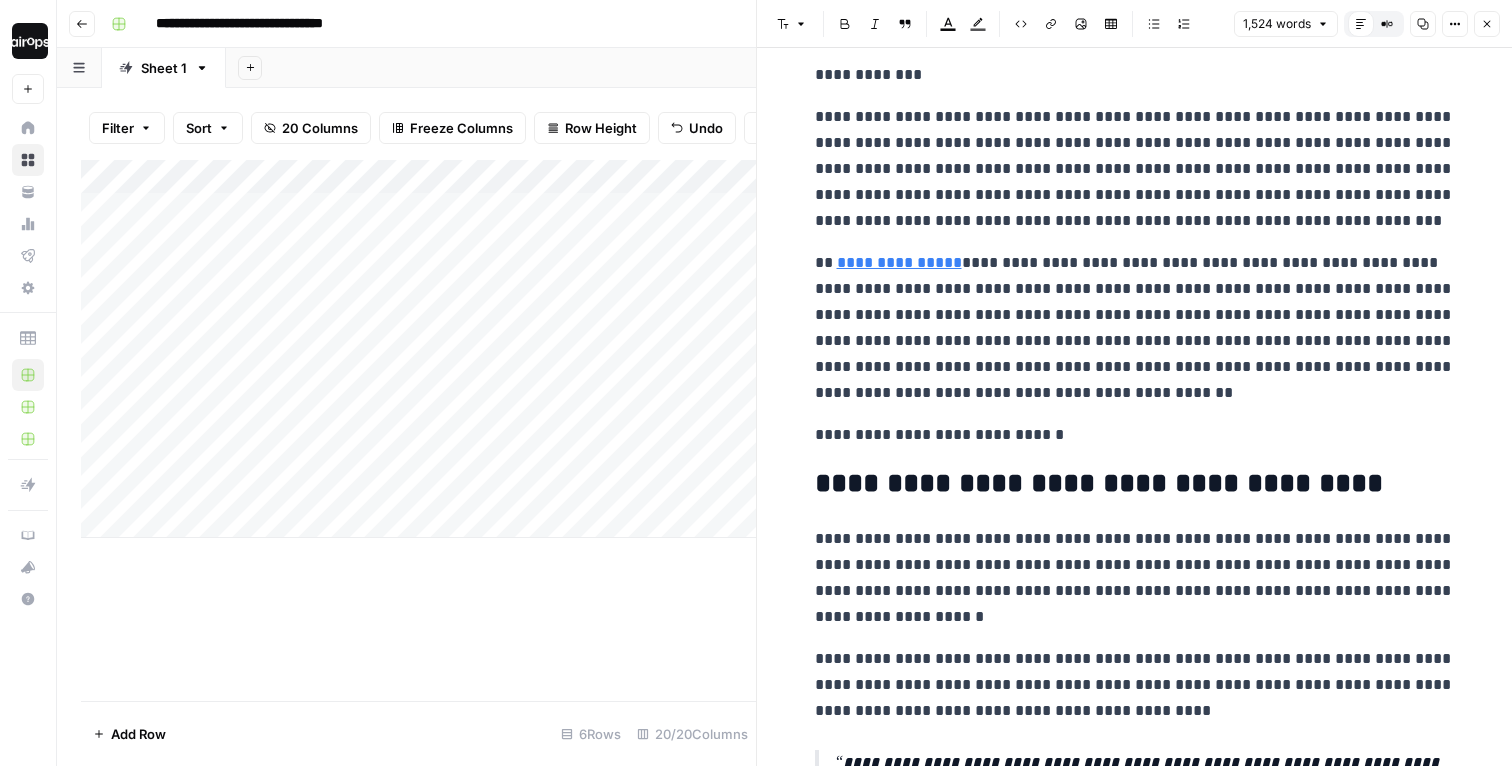 scroll, scrollTop: 301, scrollLeft: 0, axis: vertical 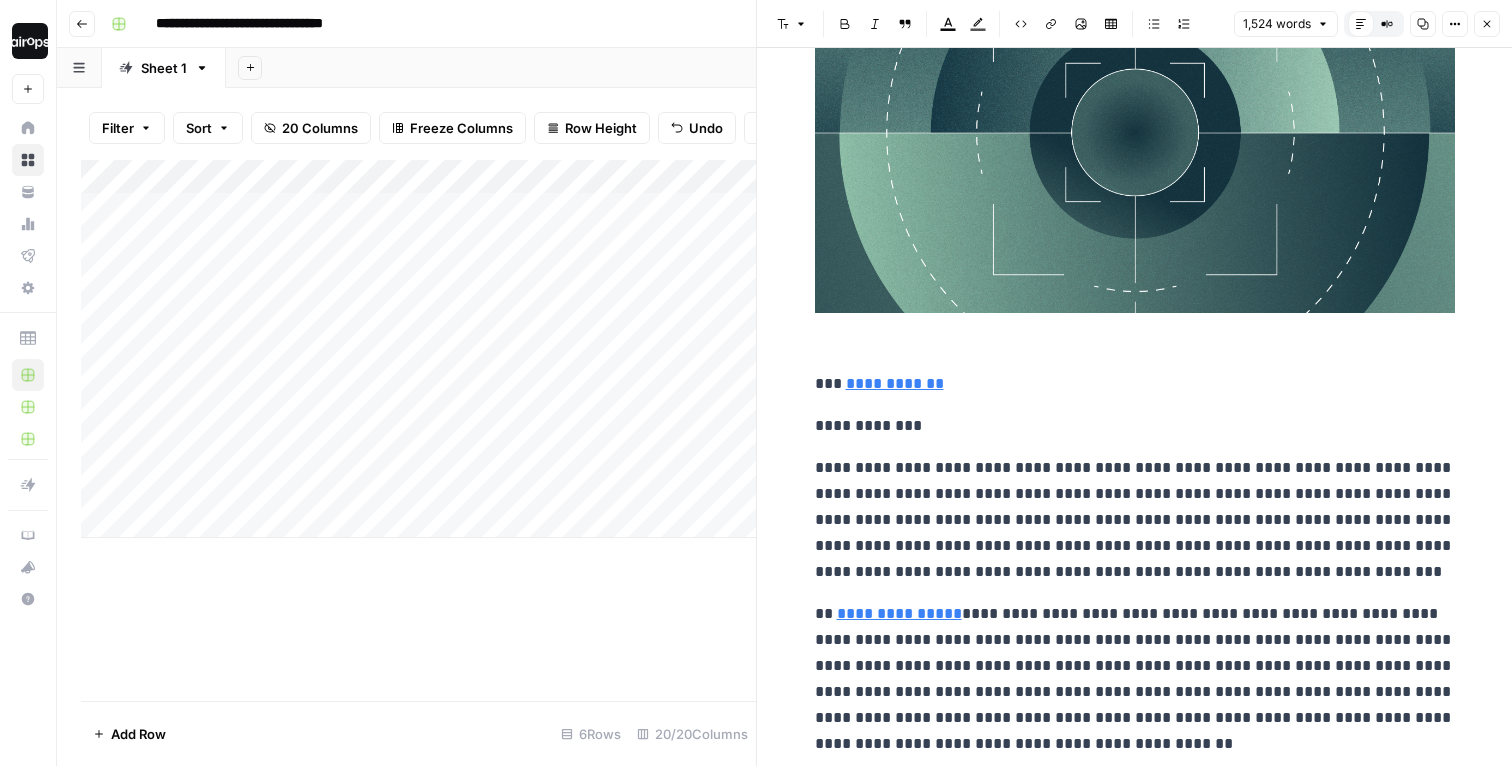 click 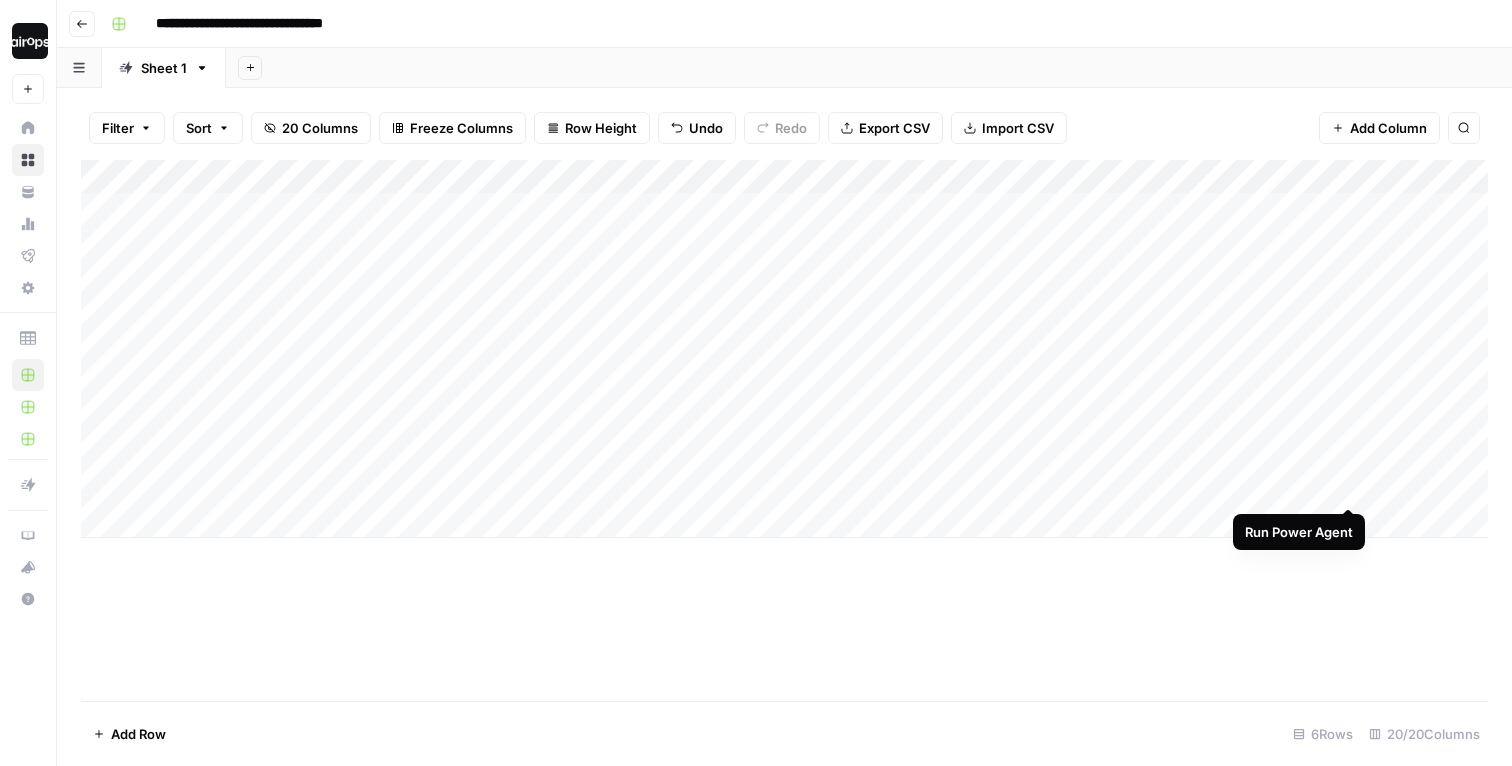 click on "Add Column" at bounding box center [784, 349] 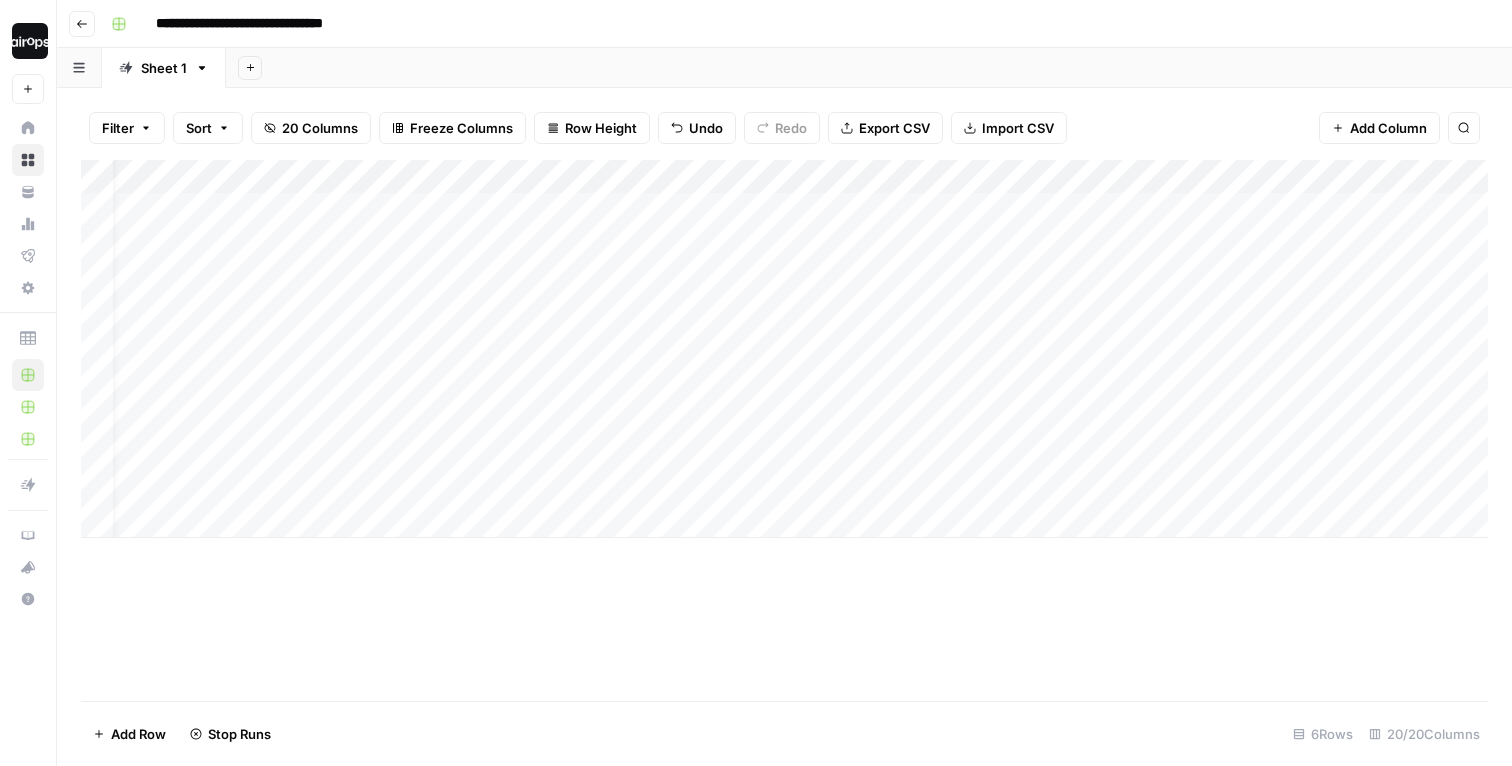 scroll, scrollTop: 0, scrollLeft: 34, axis: horizontal 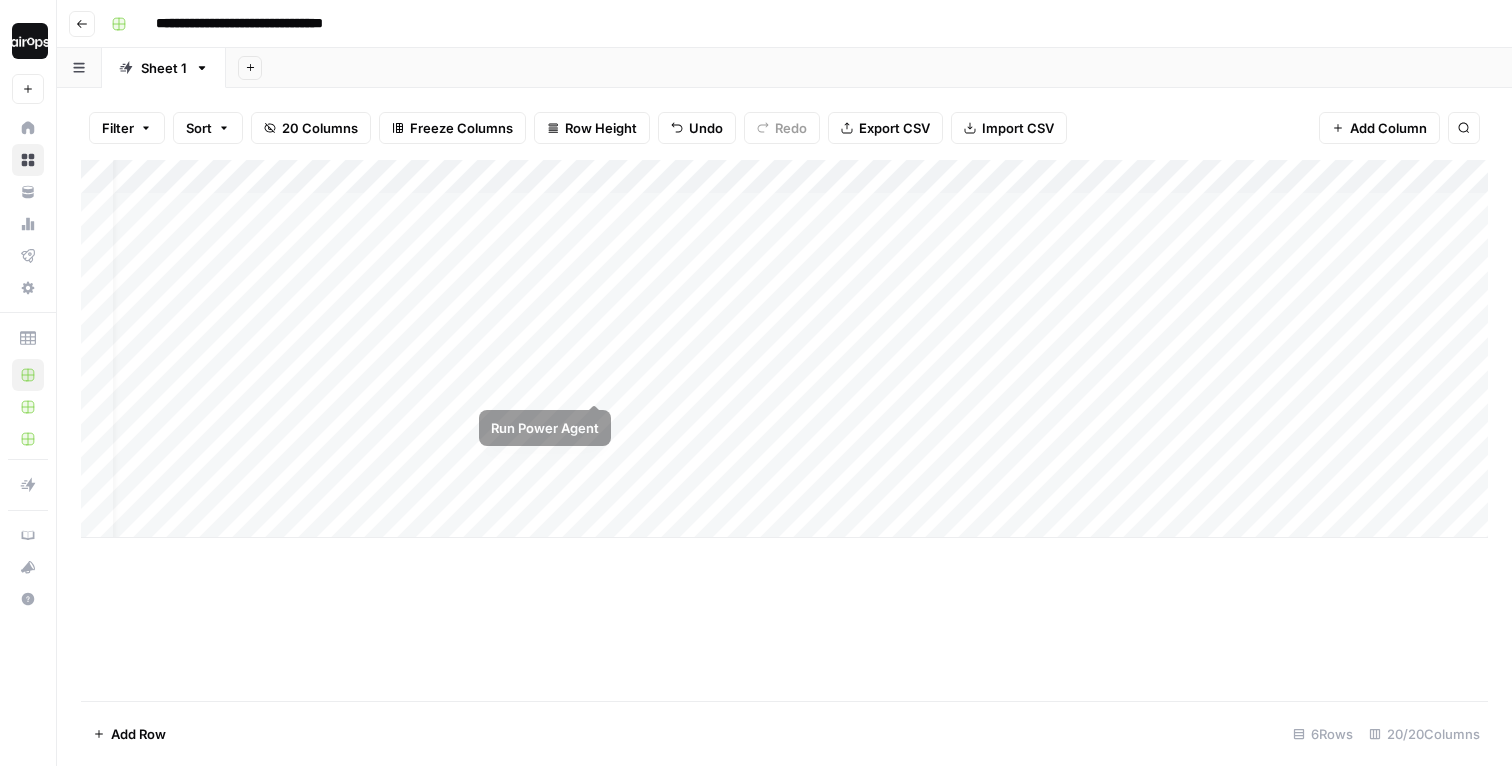 click on "Add Column" at bounding box center [784, 349] 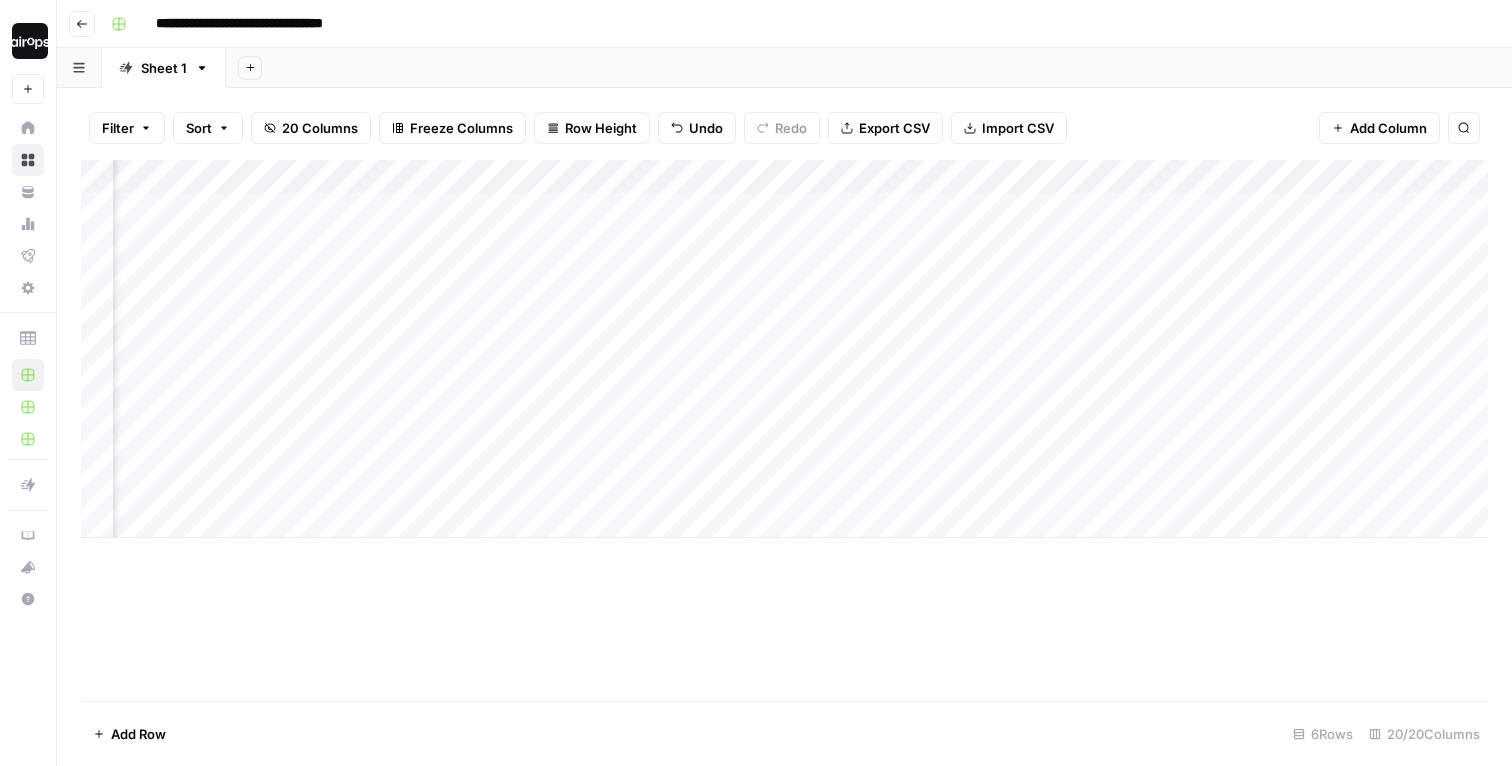 scroll, scrollTop: 0, scrollLeft: 763, axis: horizontal 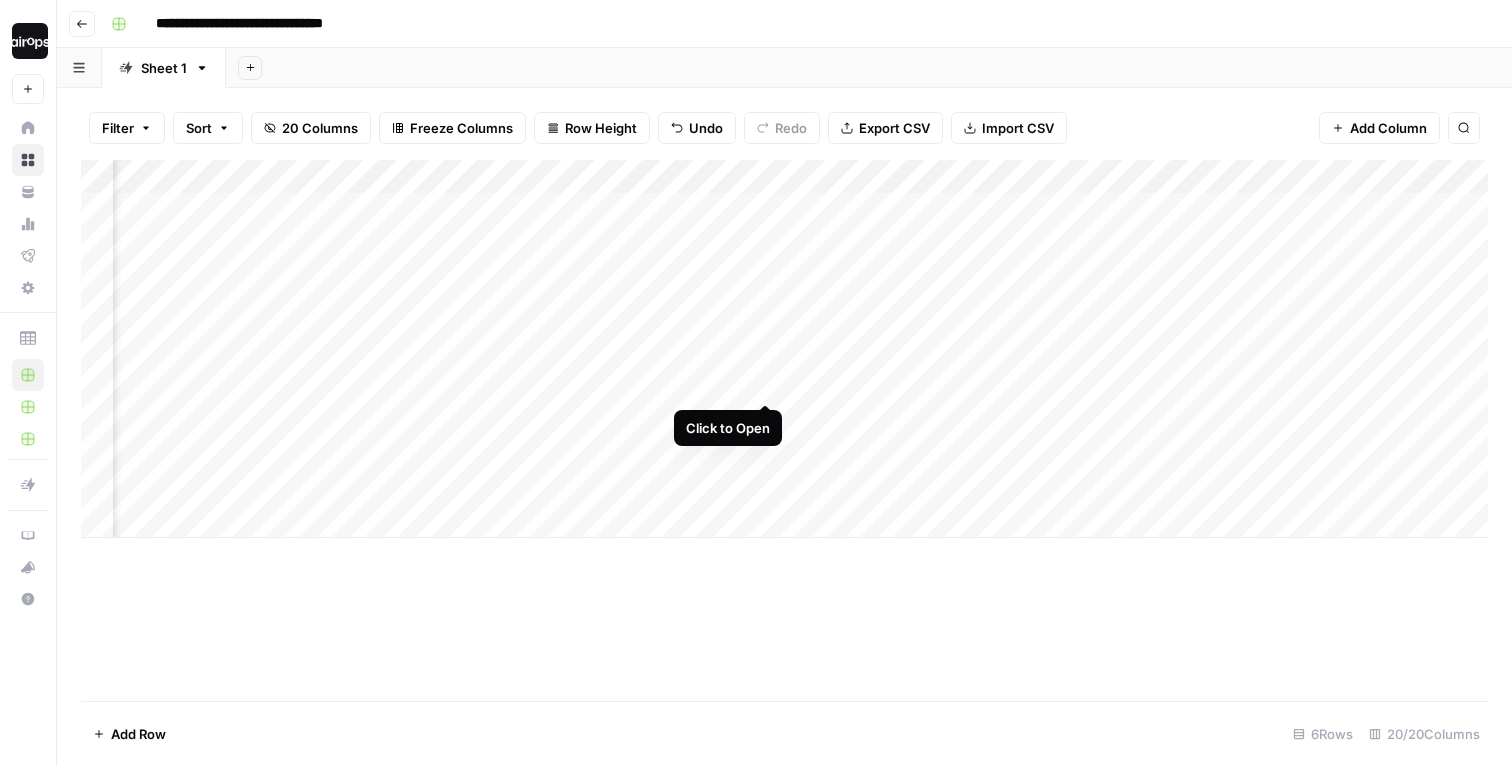 click on "Add Column" at bounding box center [784, 349] 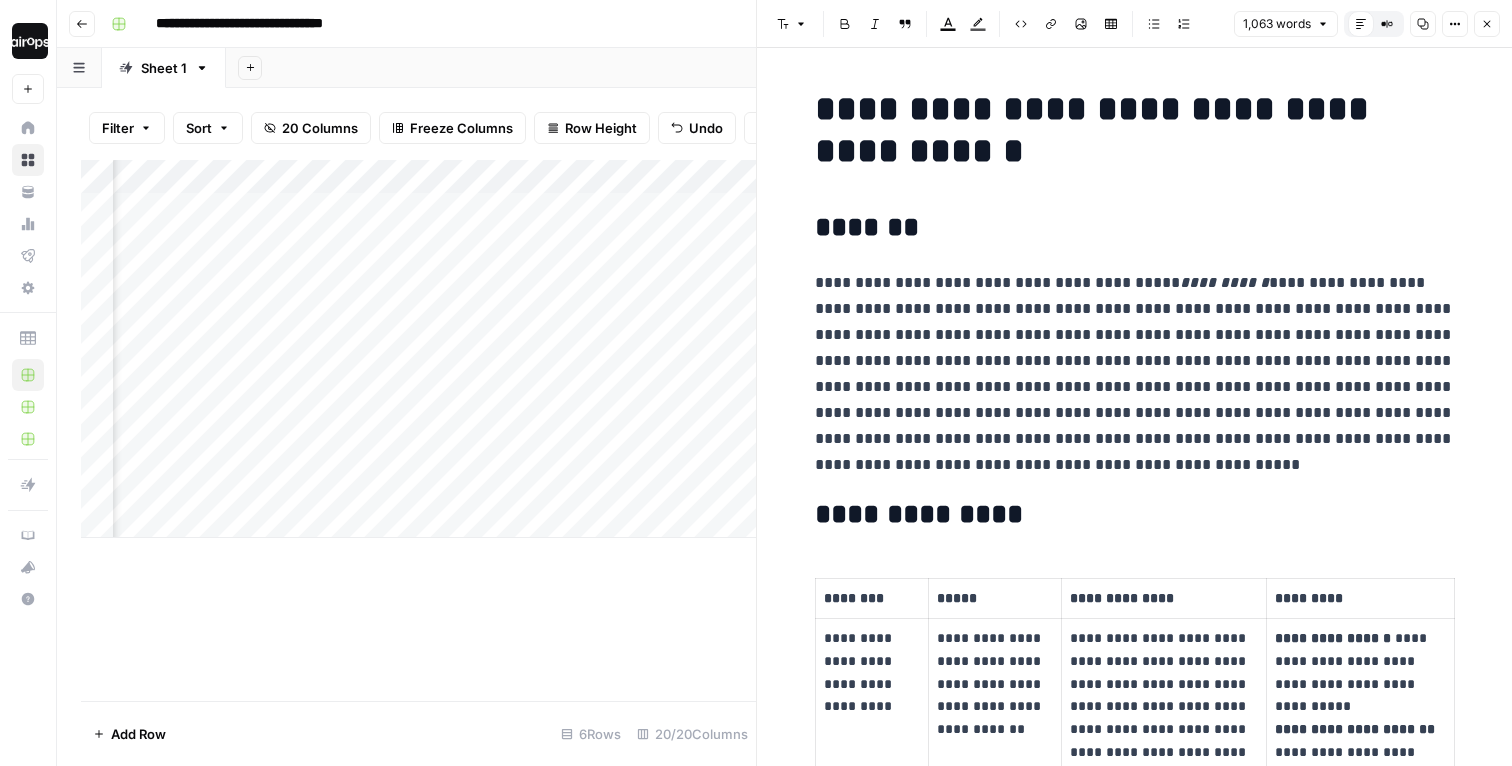 click 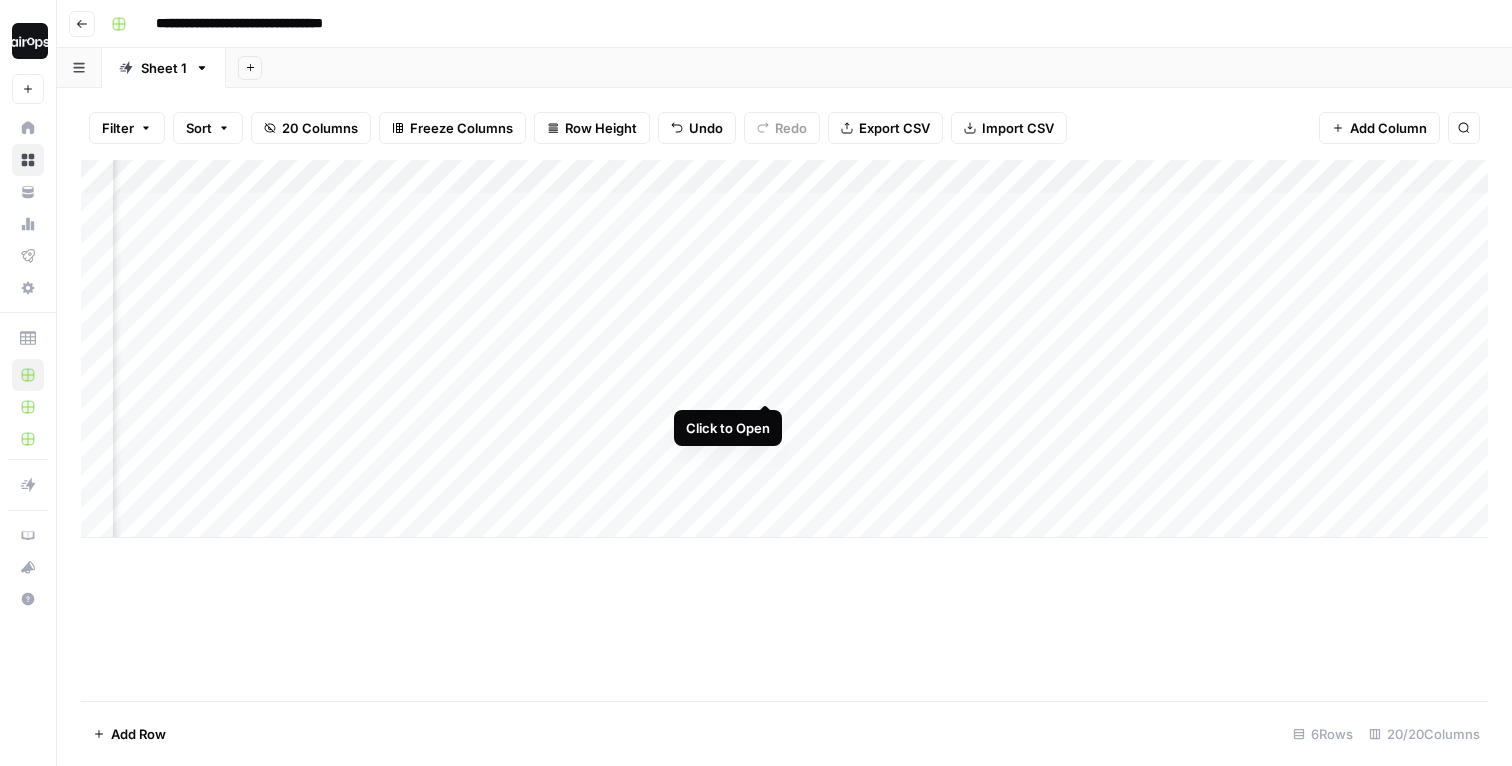 click on "Add Column" at bounding box center [784, 349] 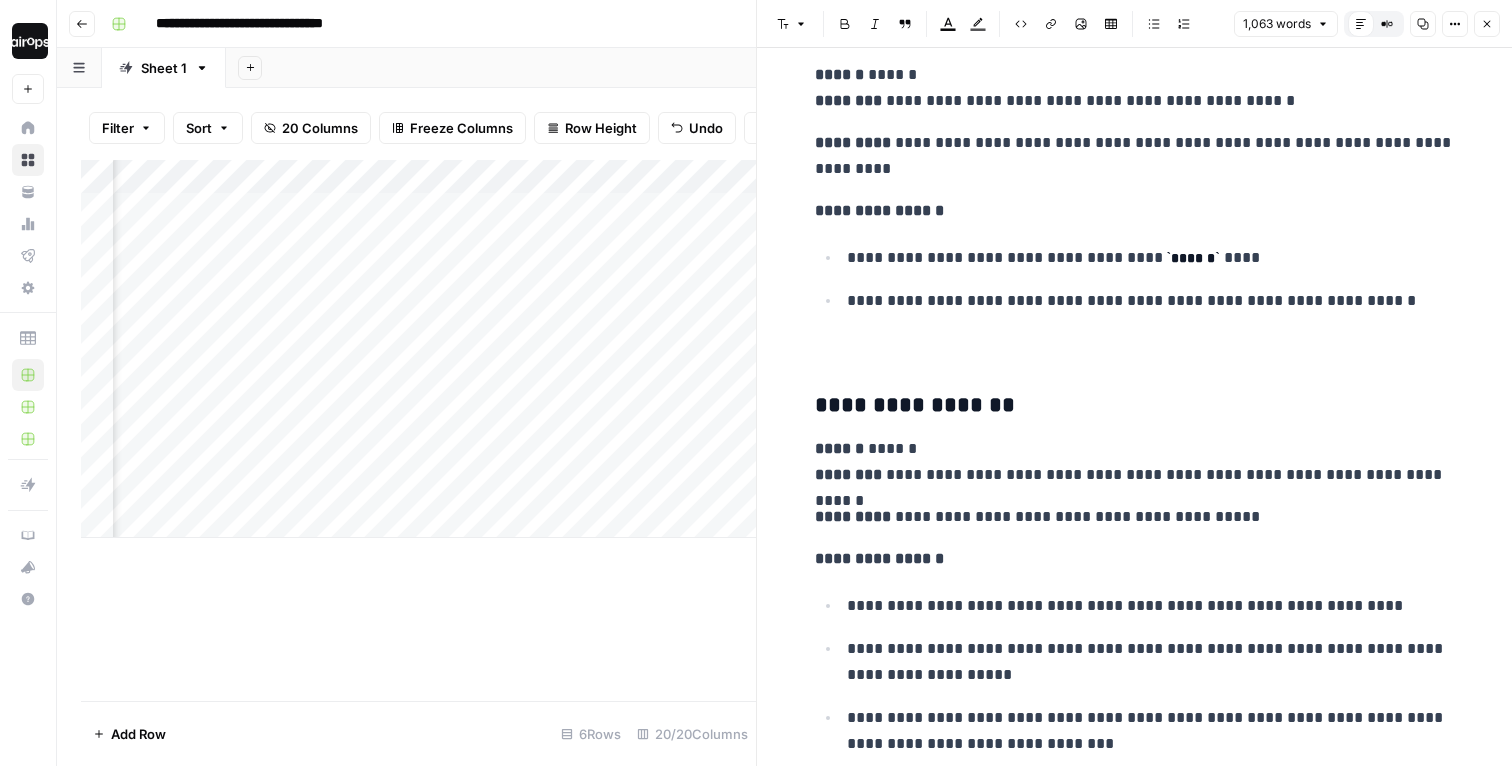 scroll, scrollTop: 5929, scrollLeft: 0, axis: vertical 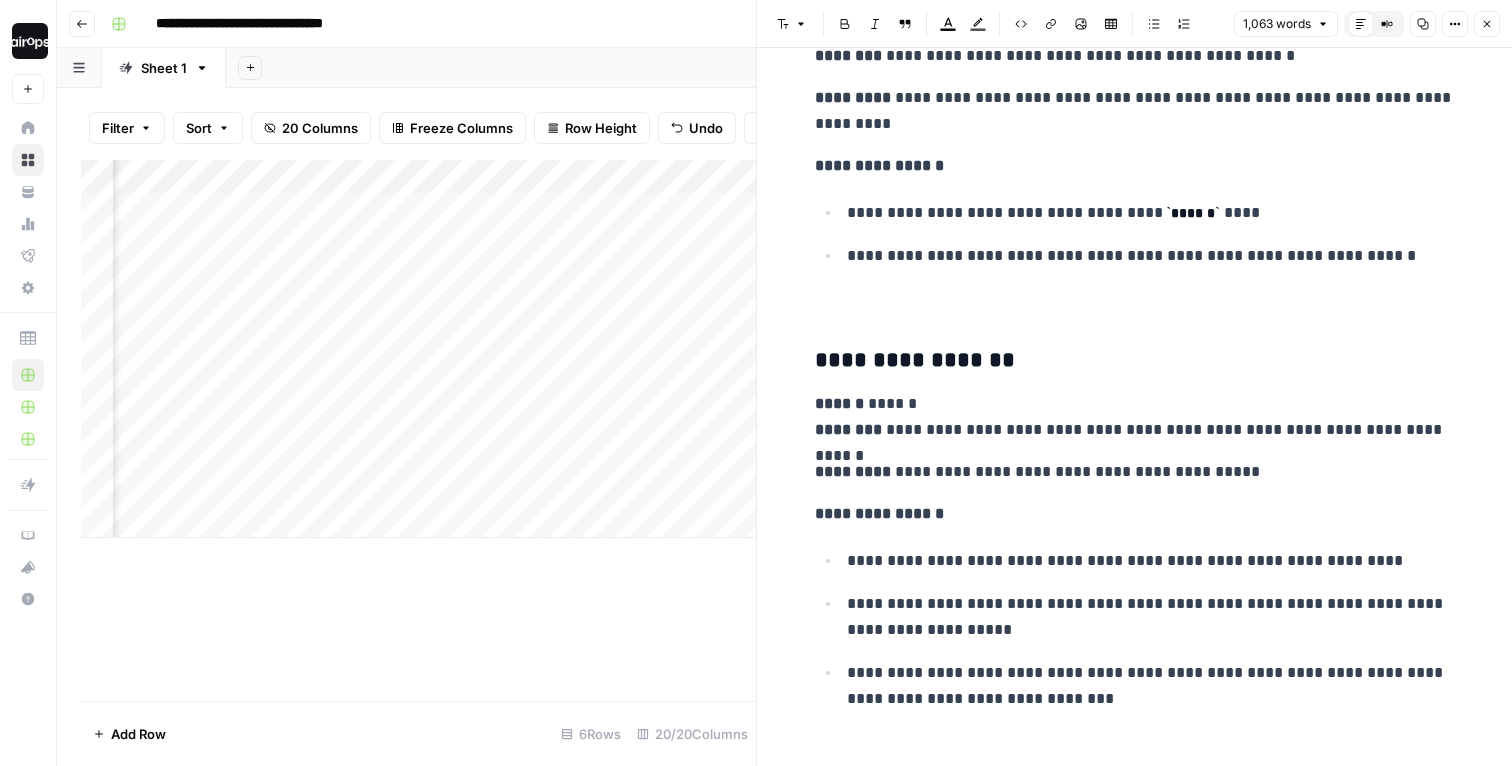 click 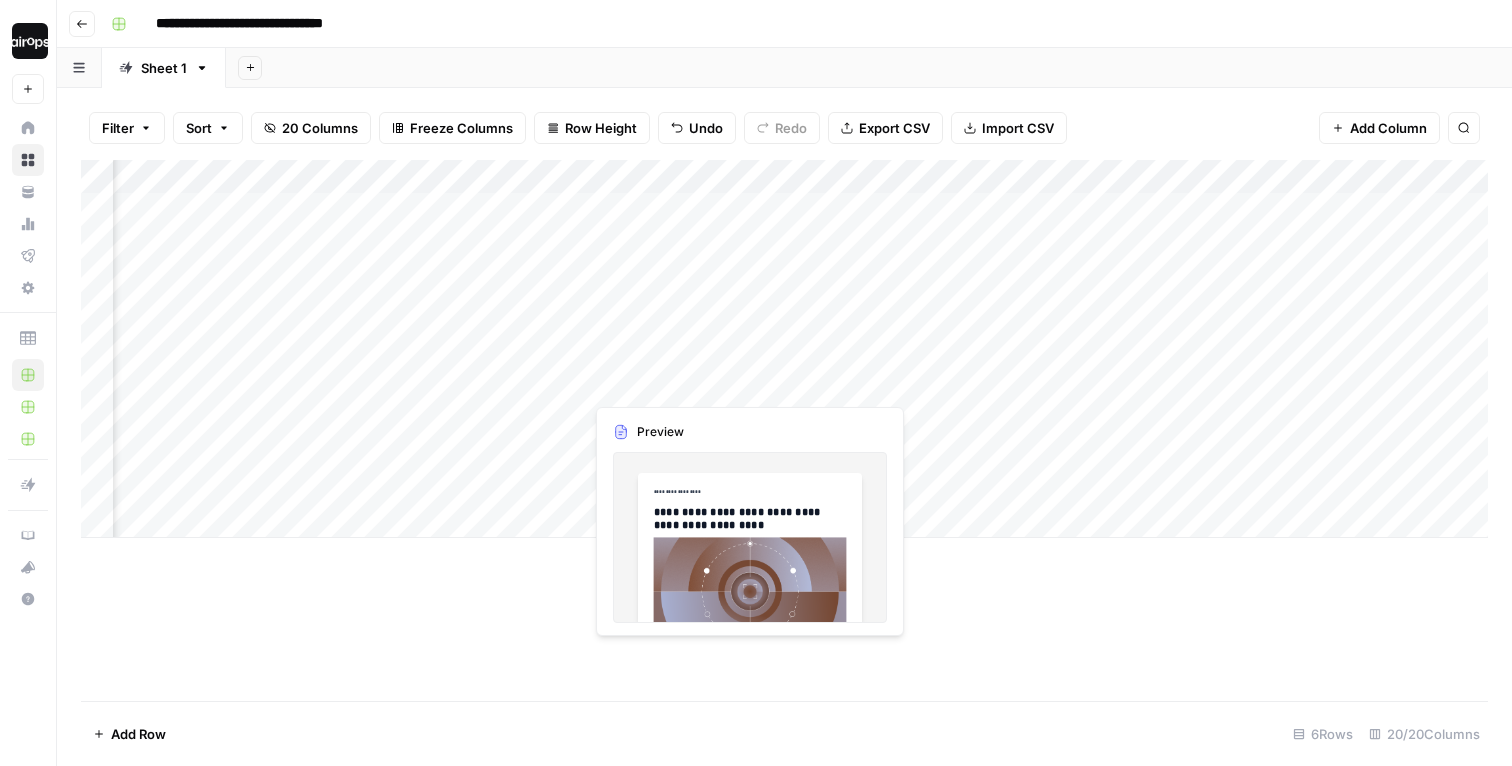 scroll, scrollTop: 0, scrollLeft: 364, axis: horizontal 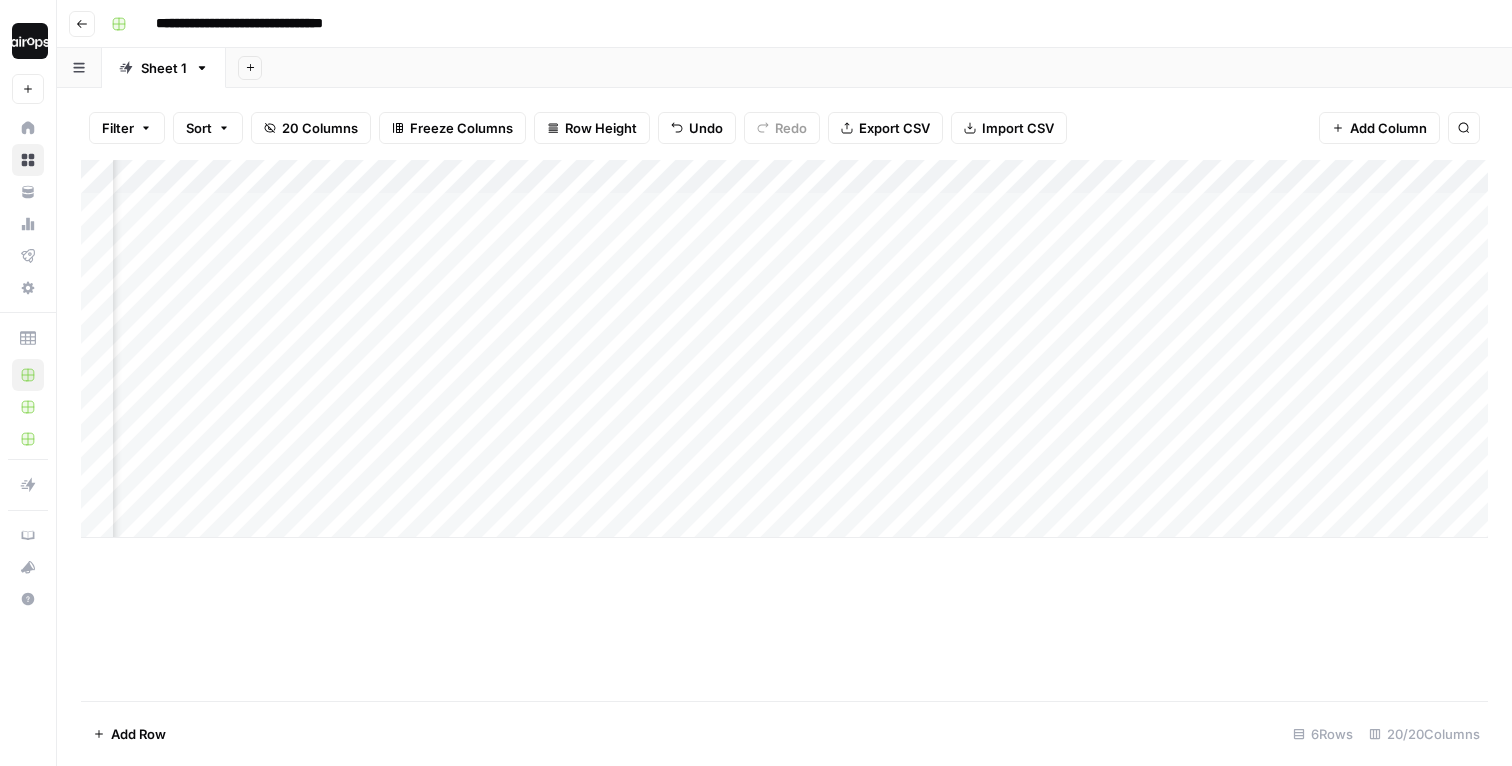 click on "Add Column" at bounding box center (784, 349) 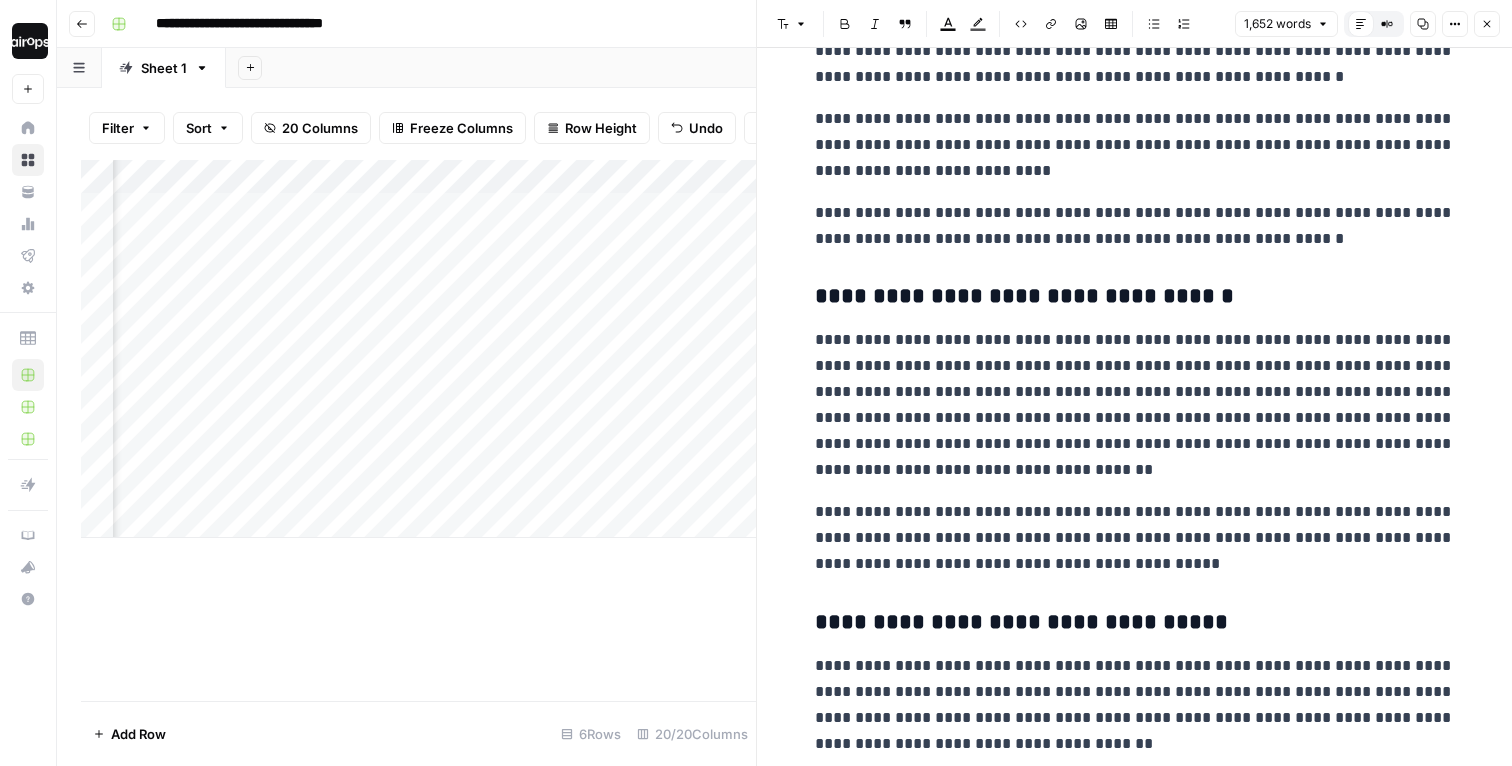 scroll, scrollTop: 1980, scrollLeft: 0, axis: vertical 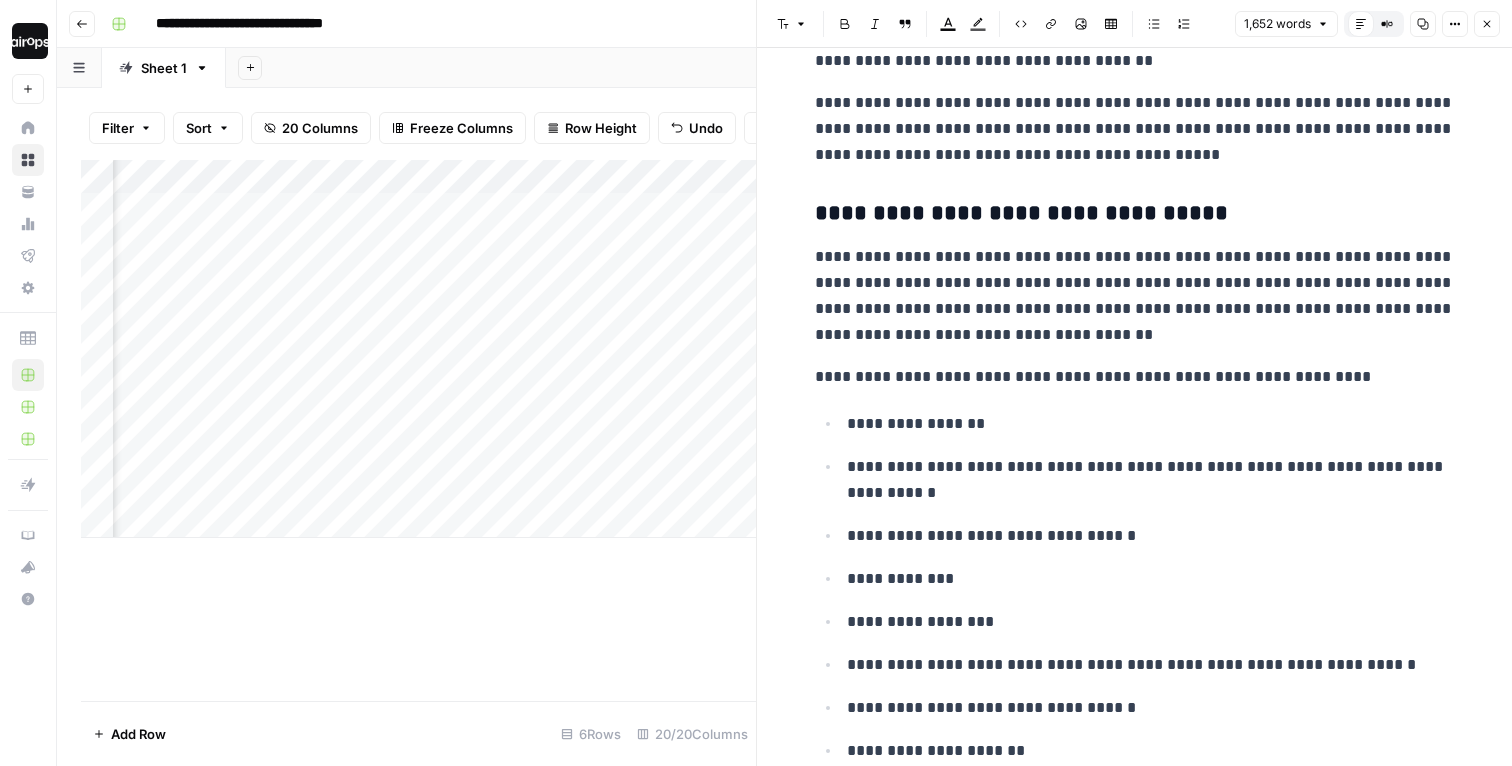 click on "Close" at bounding box center (1487, 24) 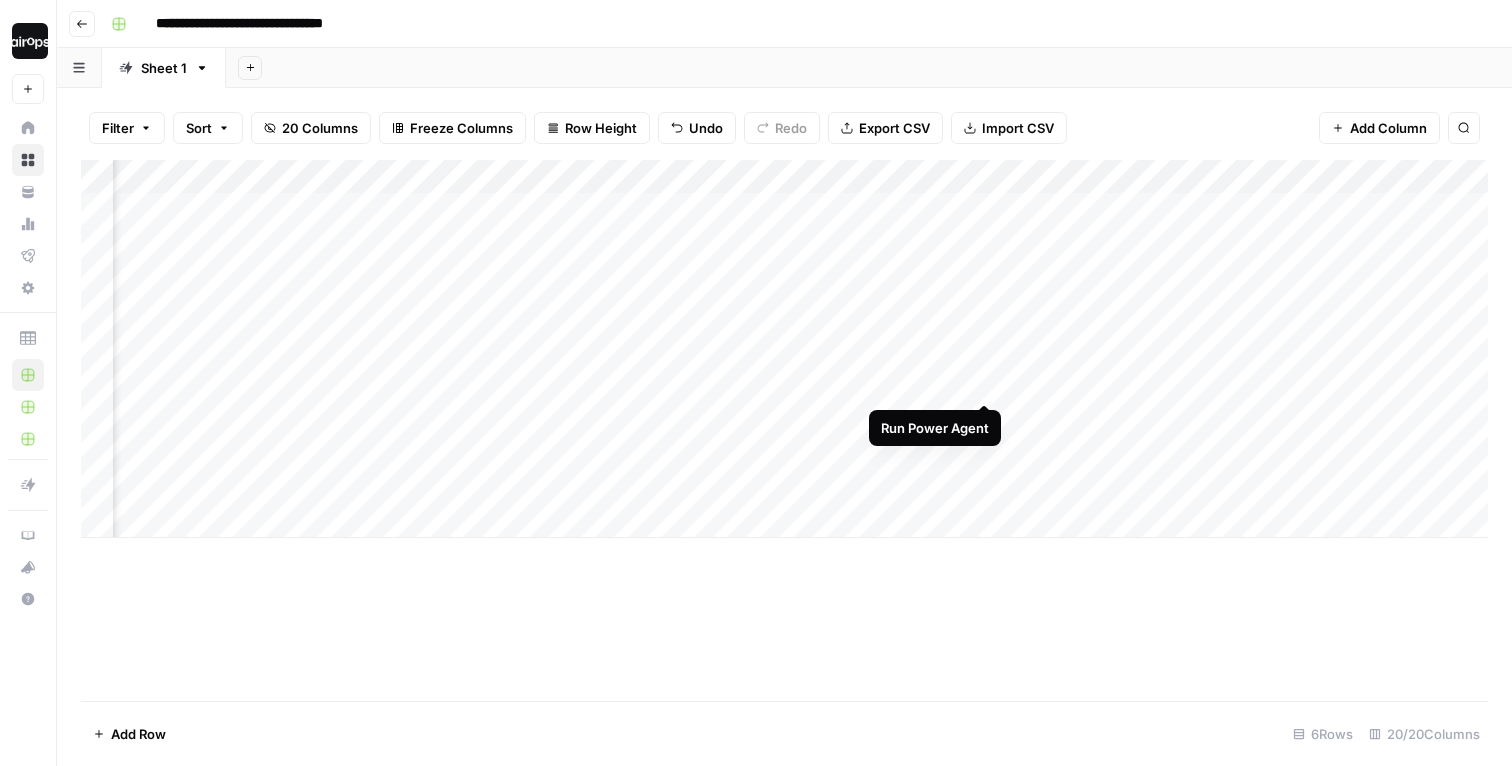 click on "Add Column" at bounding box center (784, 349) 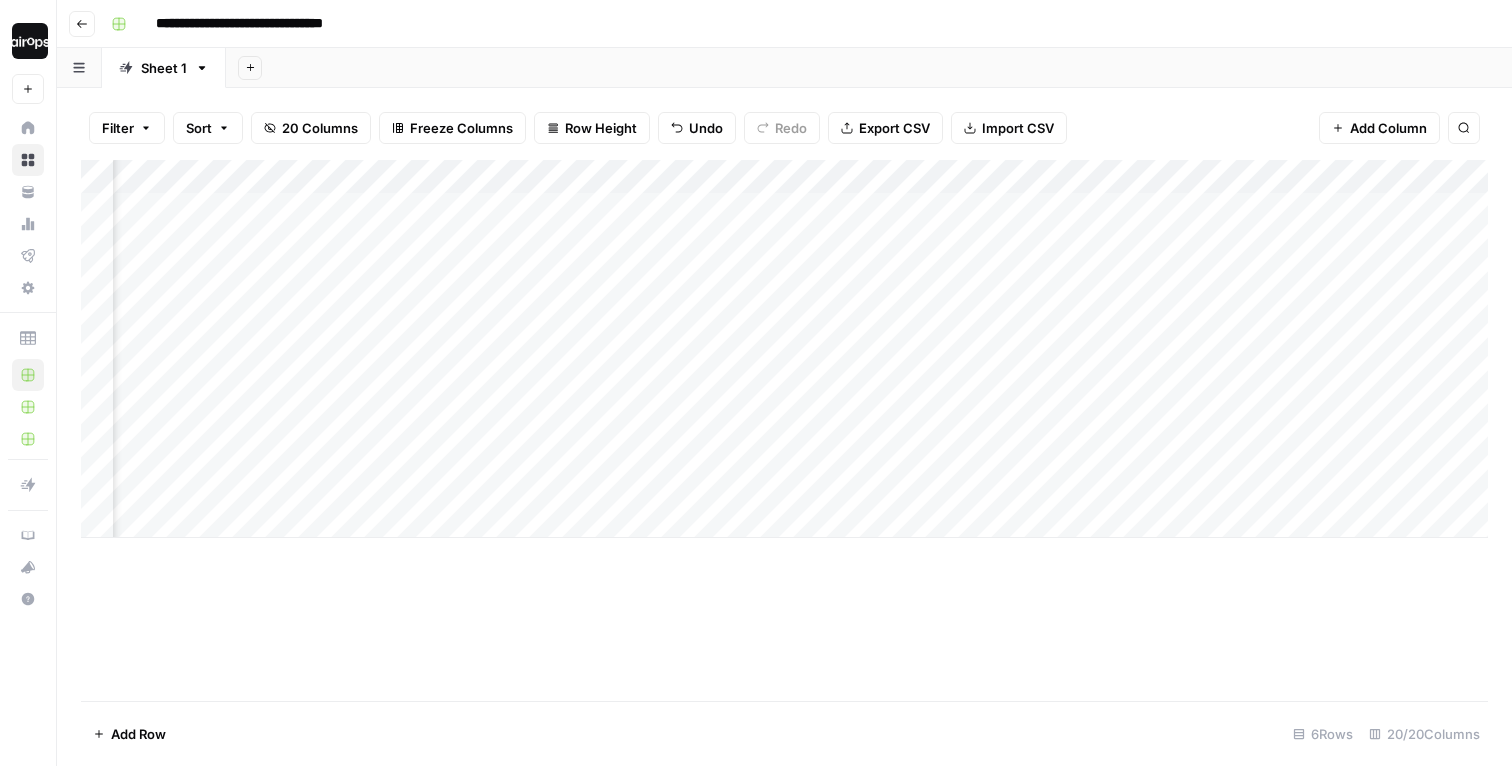 scroll, scrollTop: 0, scrollLeft: 638, axis: horizontal 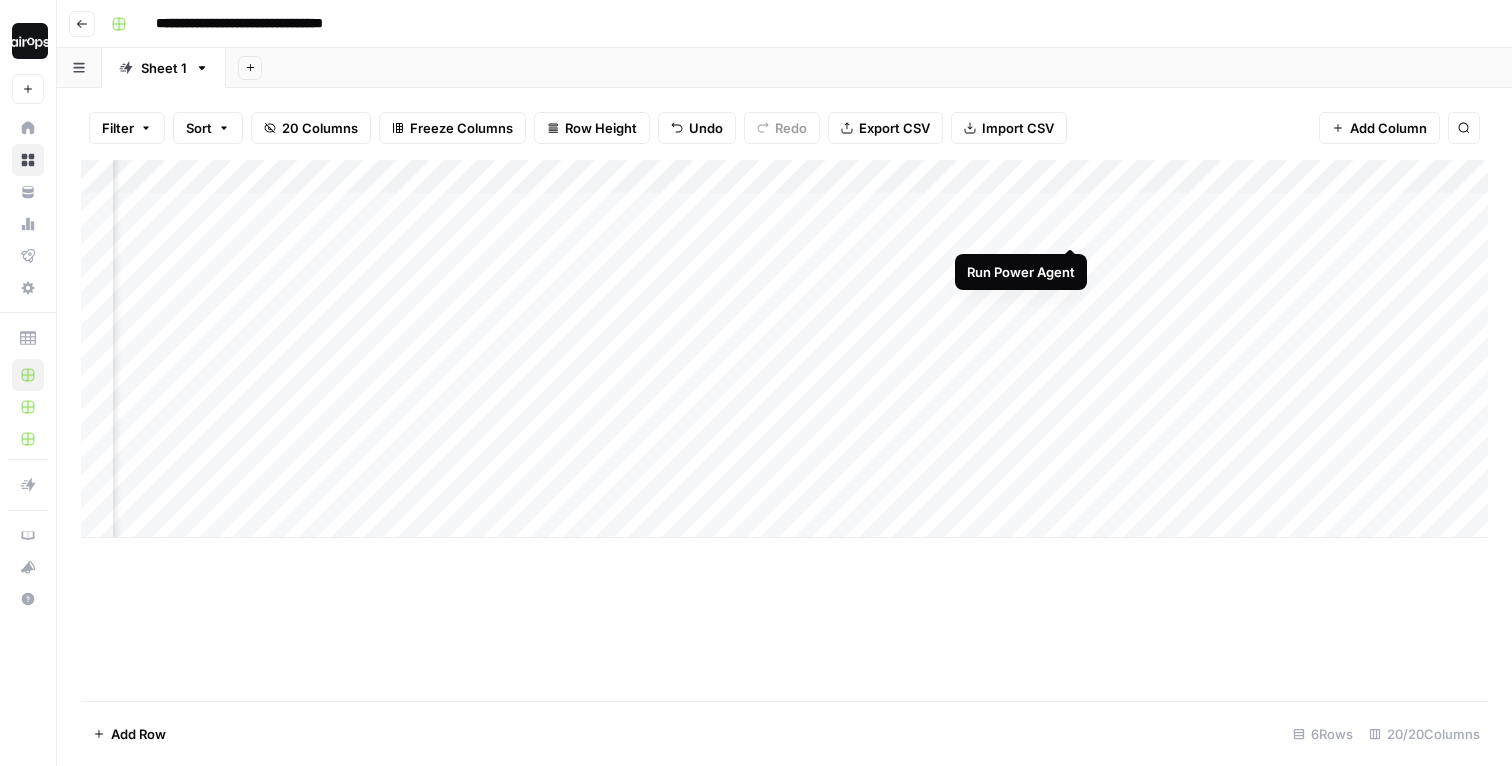 click on "Add Column" at bounding box center (784, 349) 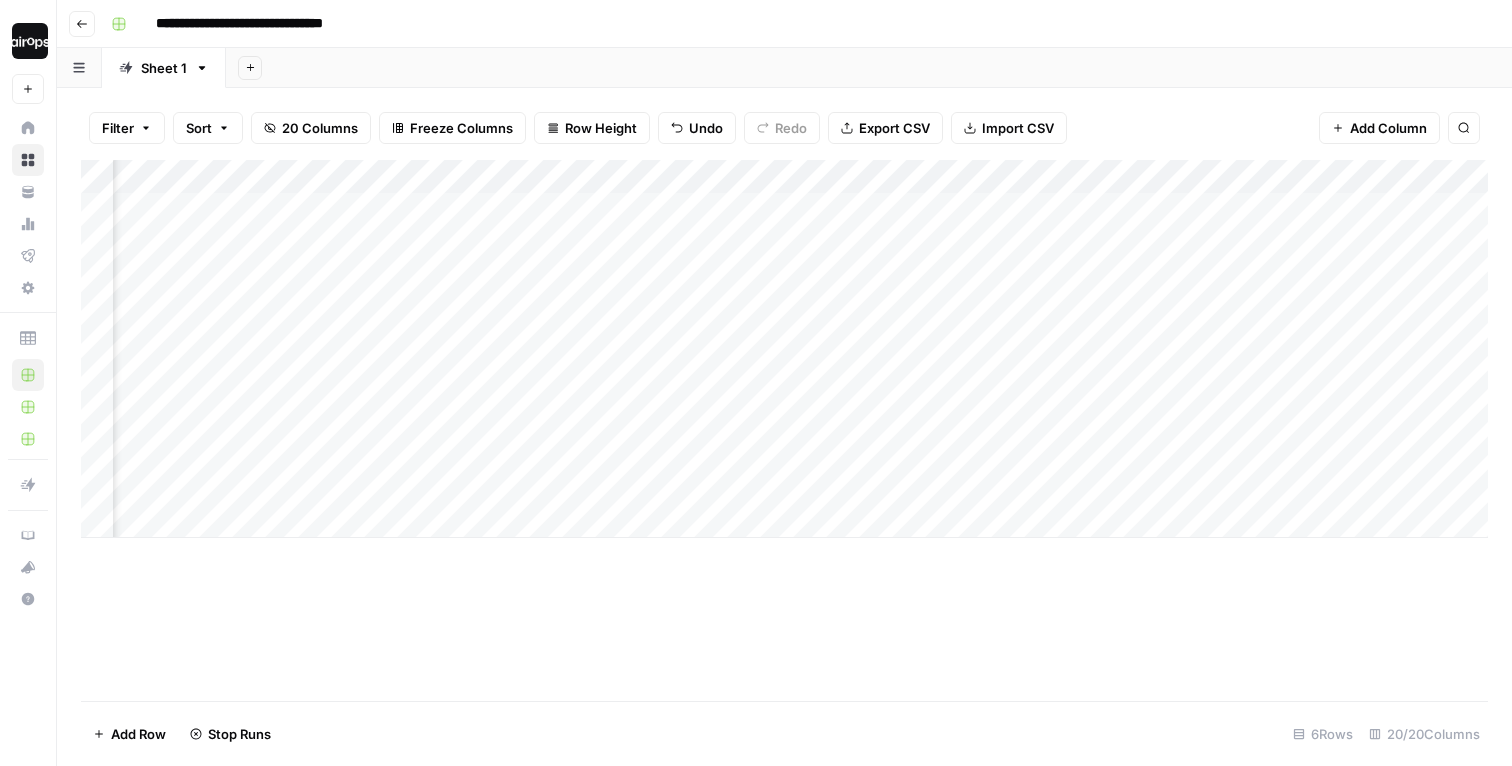 scroll, scrollTop: 0, scrollLeft: 716, axis: horizontal 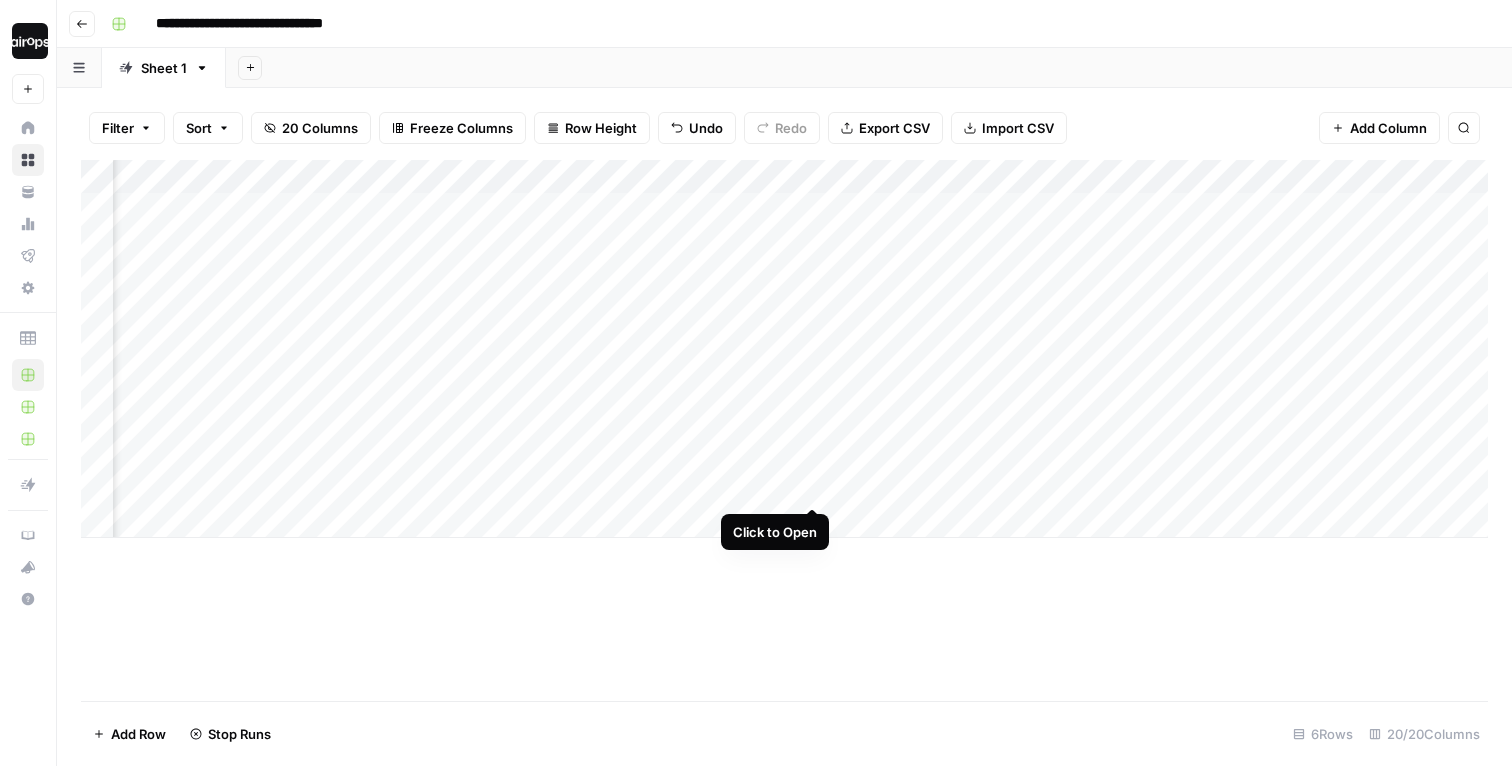 click on "Add Column" at bounding box center (784, 349) 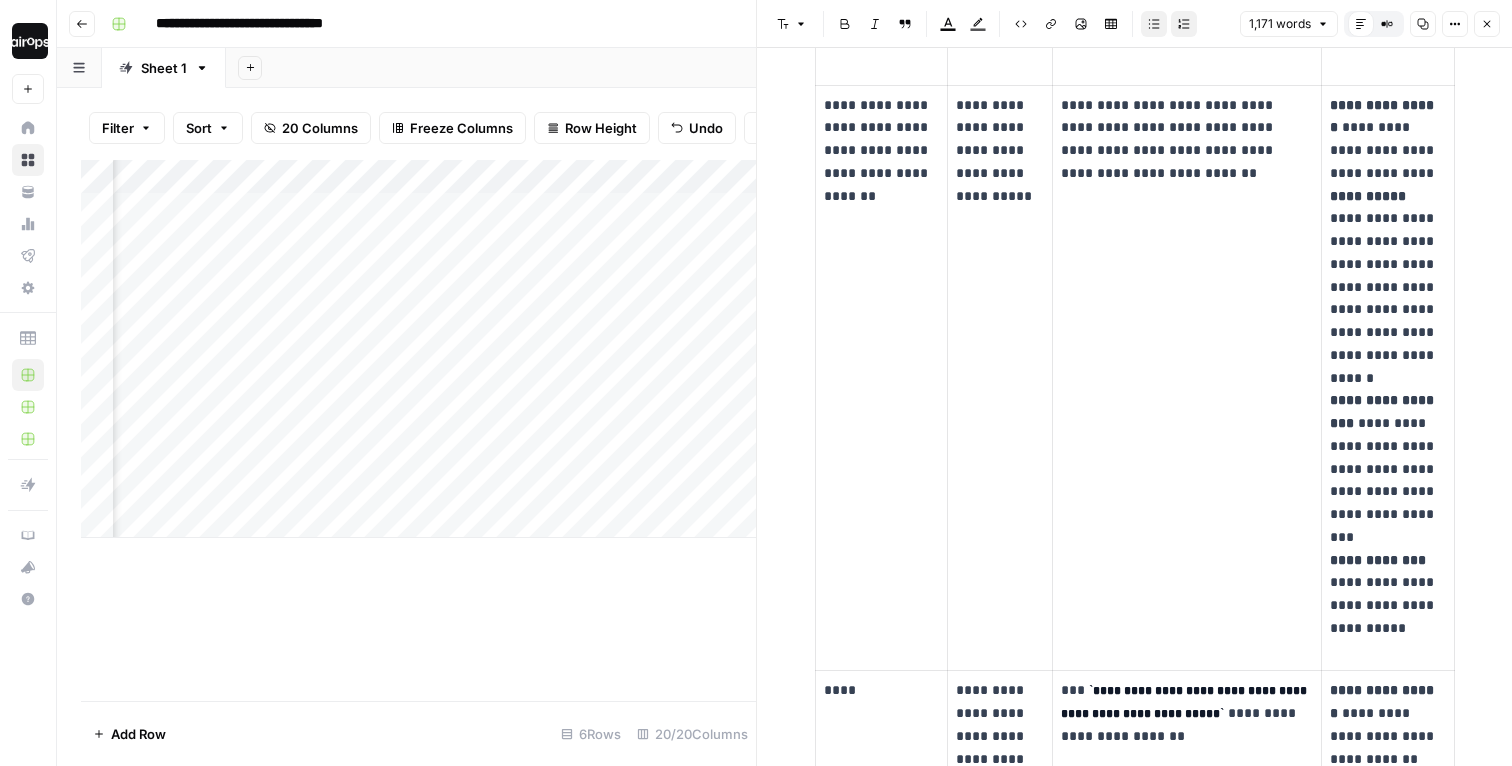 scroll, scrollTop: 3354, scrollLeft: 0, axis: vertical 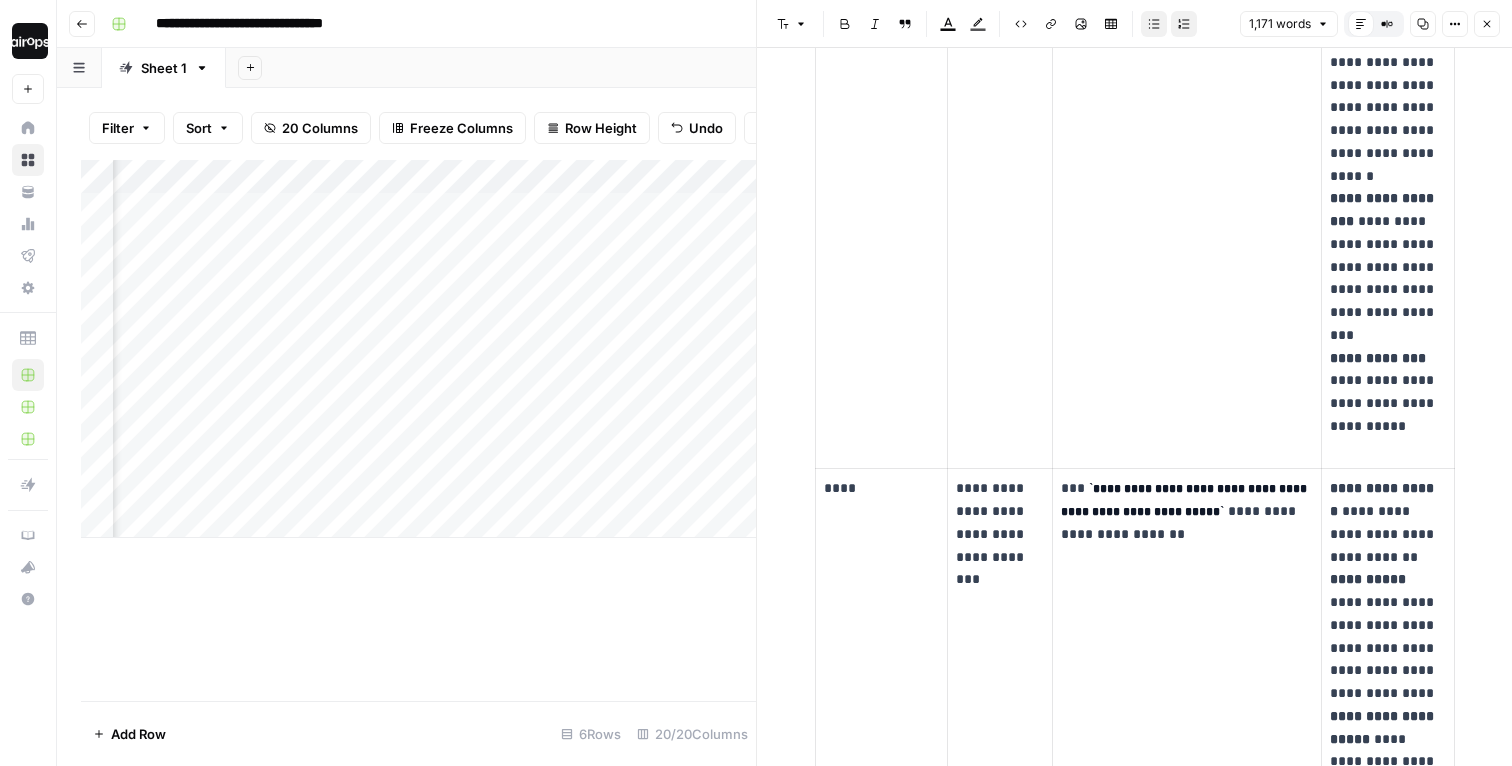 click 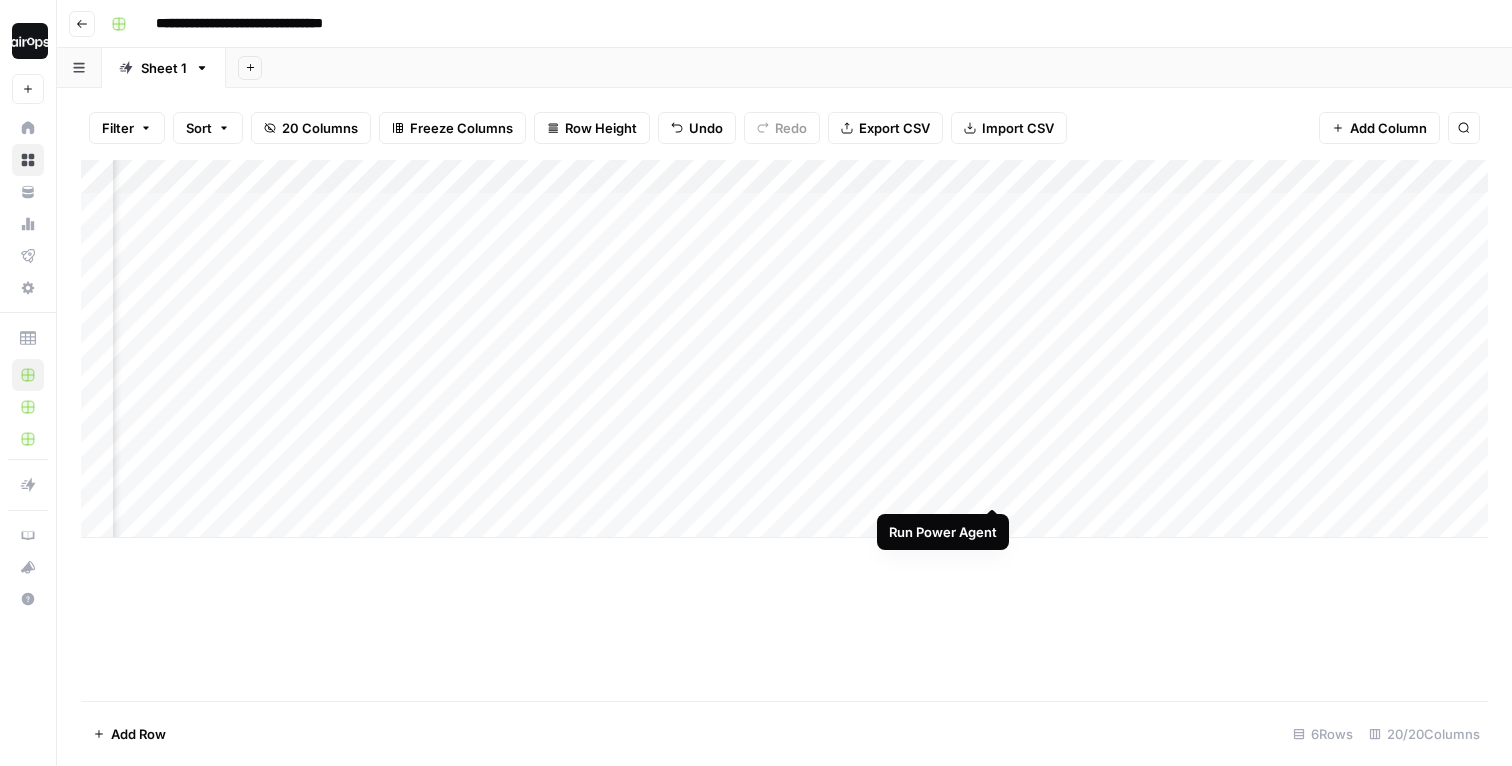 click on "Add Column" at bounding box center [784, 349] 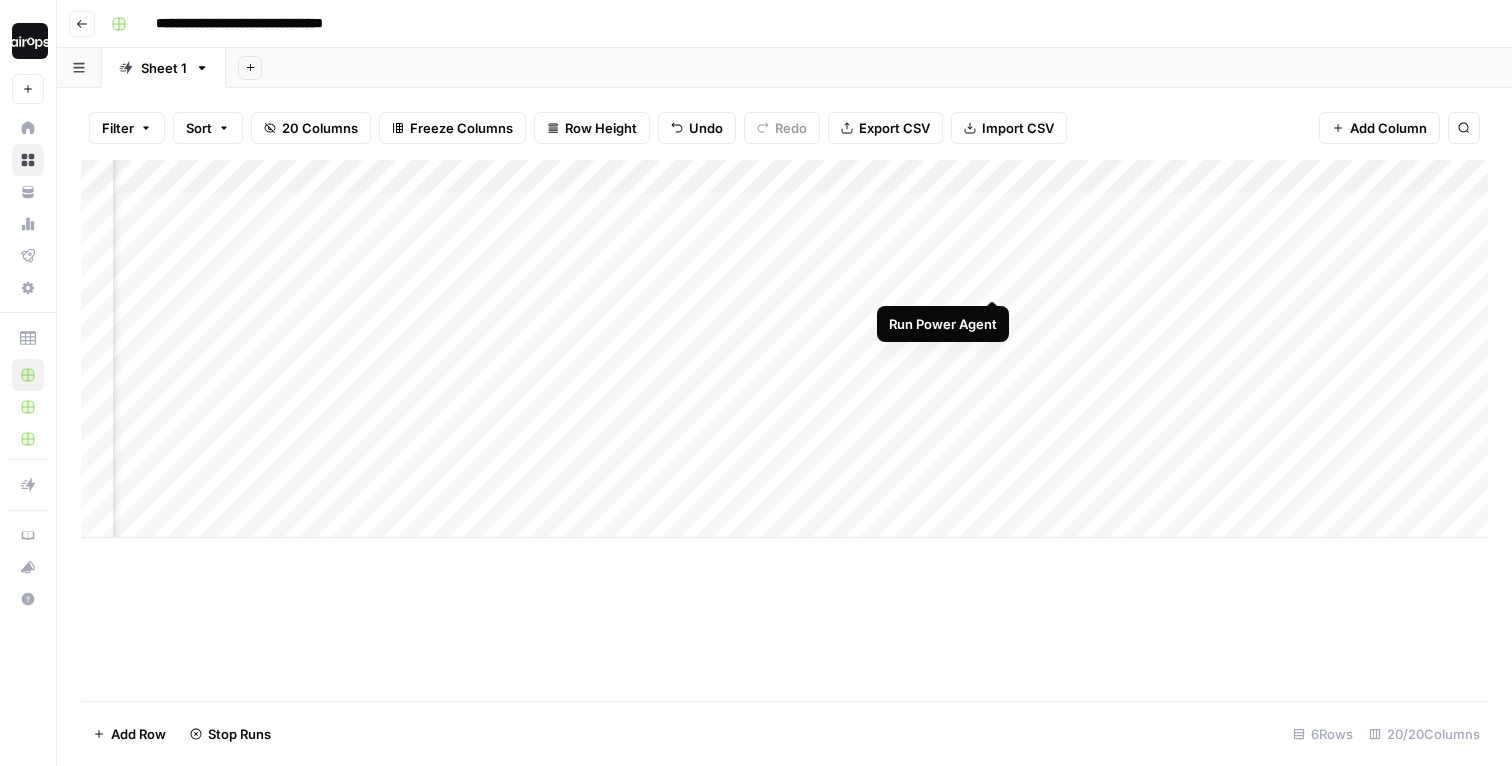 click on "Add Column" at bounding box center [784, 349] 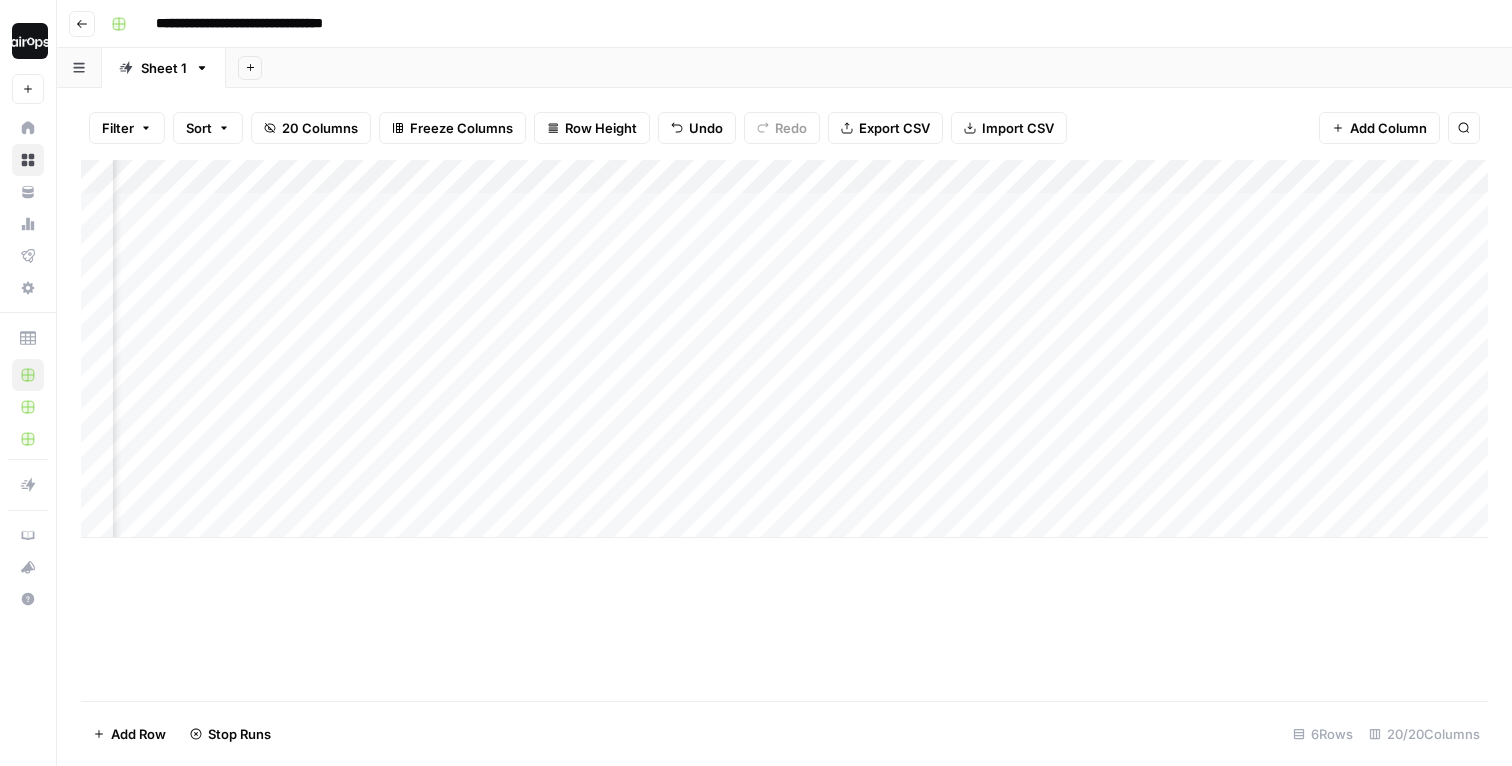 click on "Add Column" at bounding box center (784, 349) 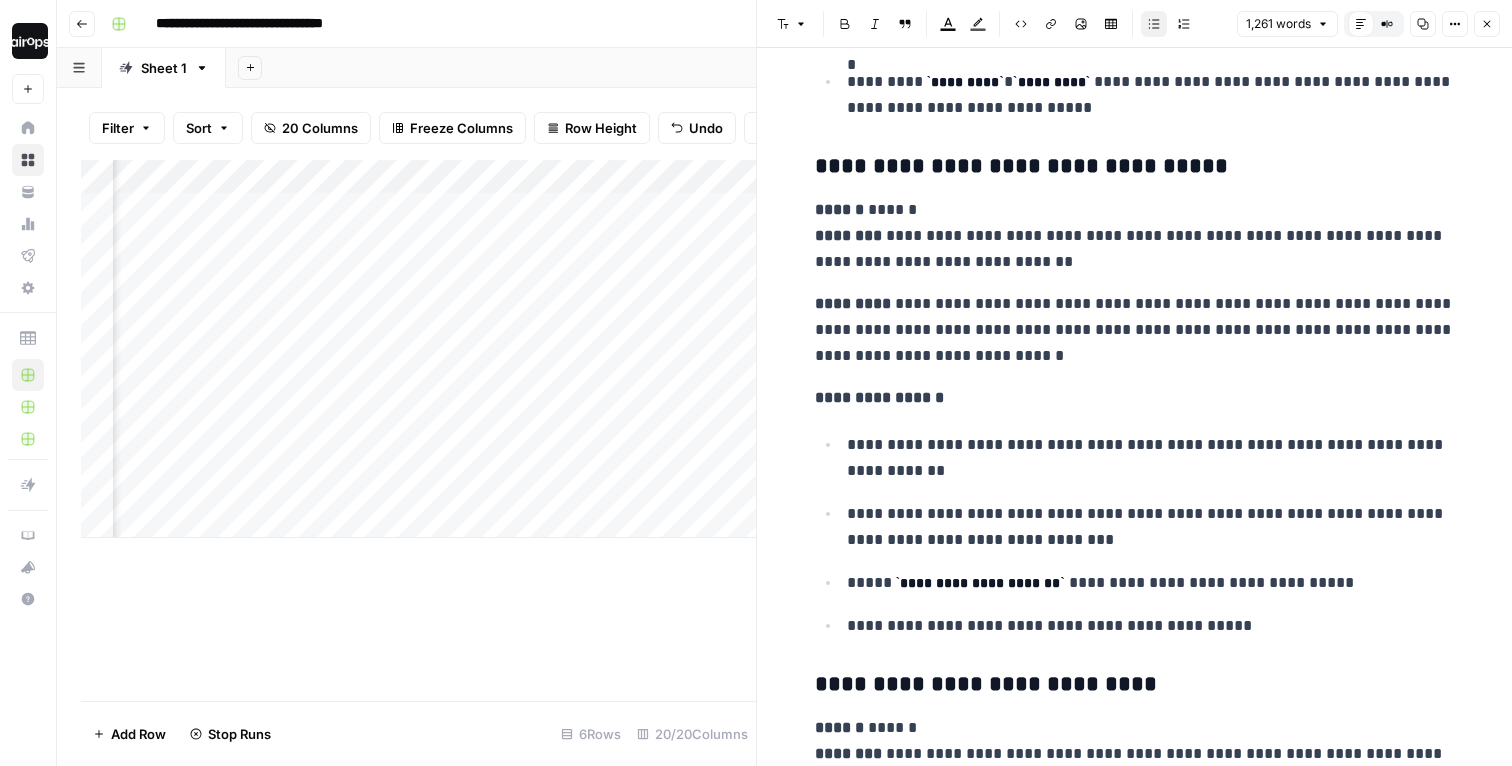 scroll, scrollTop: 4584, scrollLeft: 0, axis: vertical 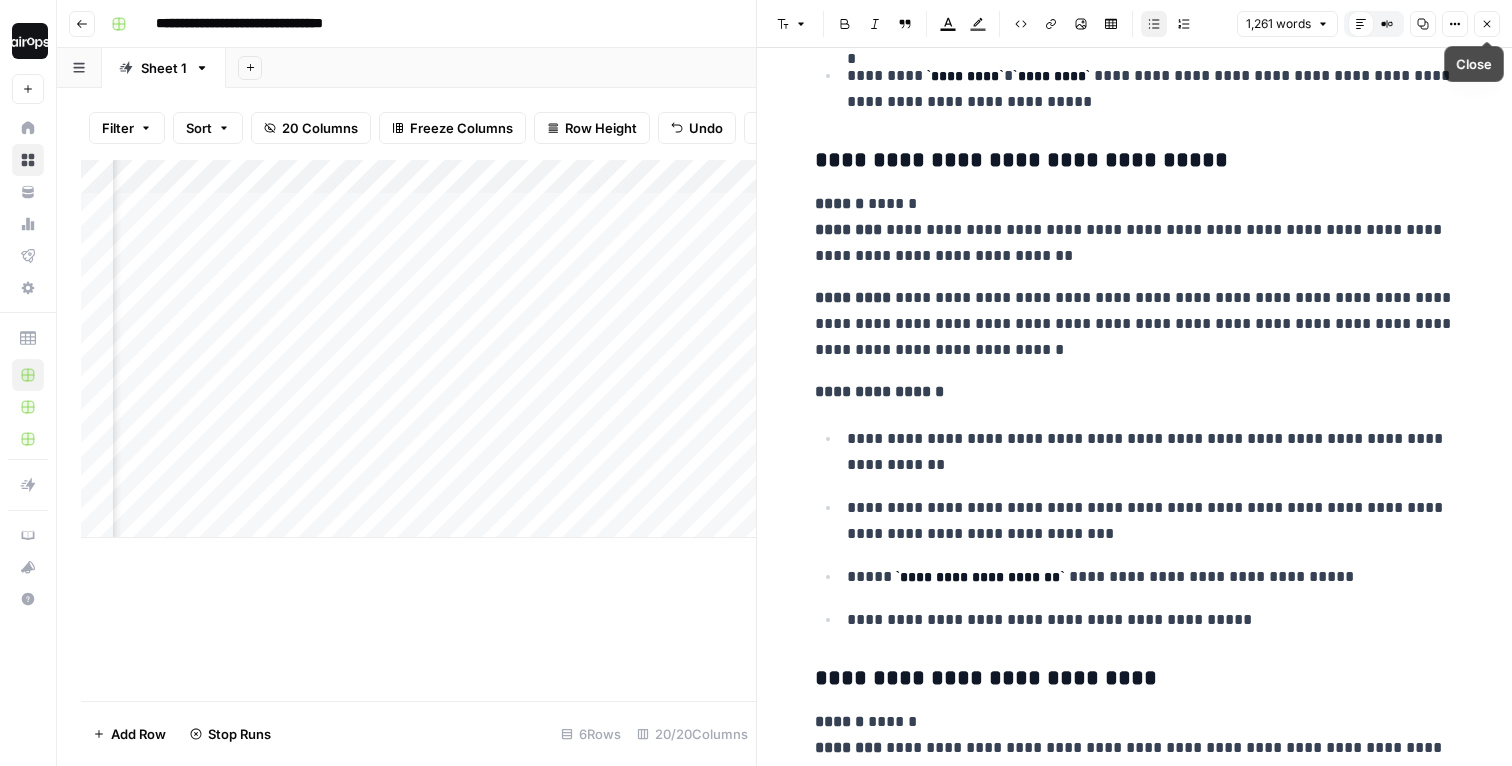 click 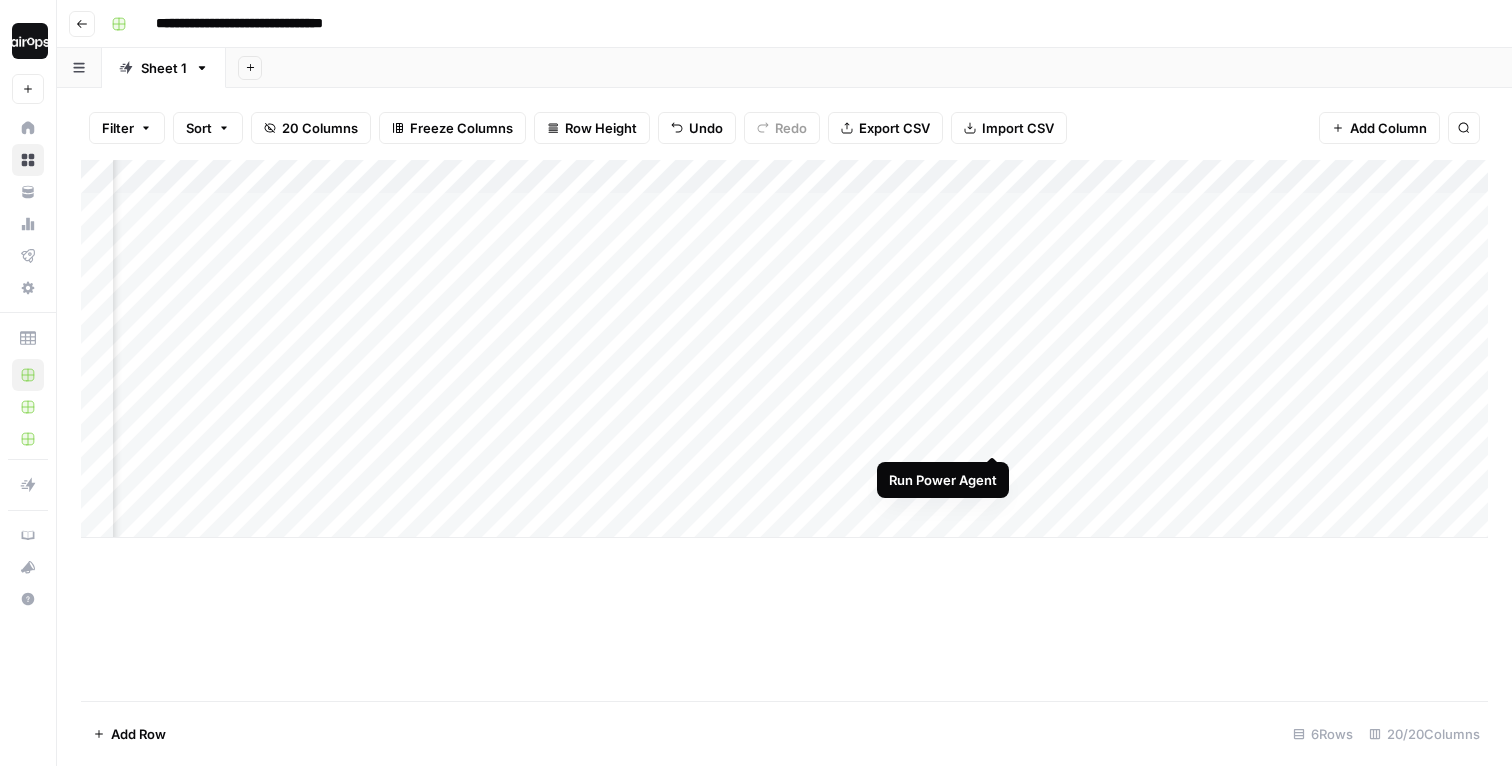 click on "Add Column" at bounding box center (784, 349) 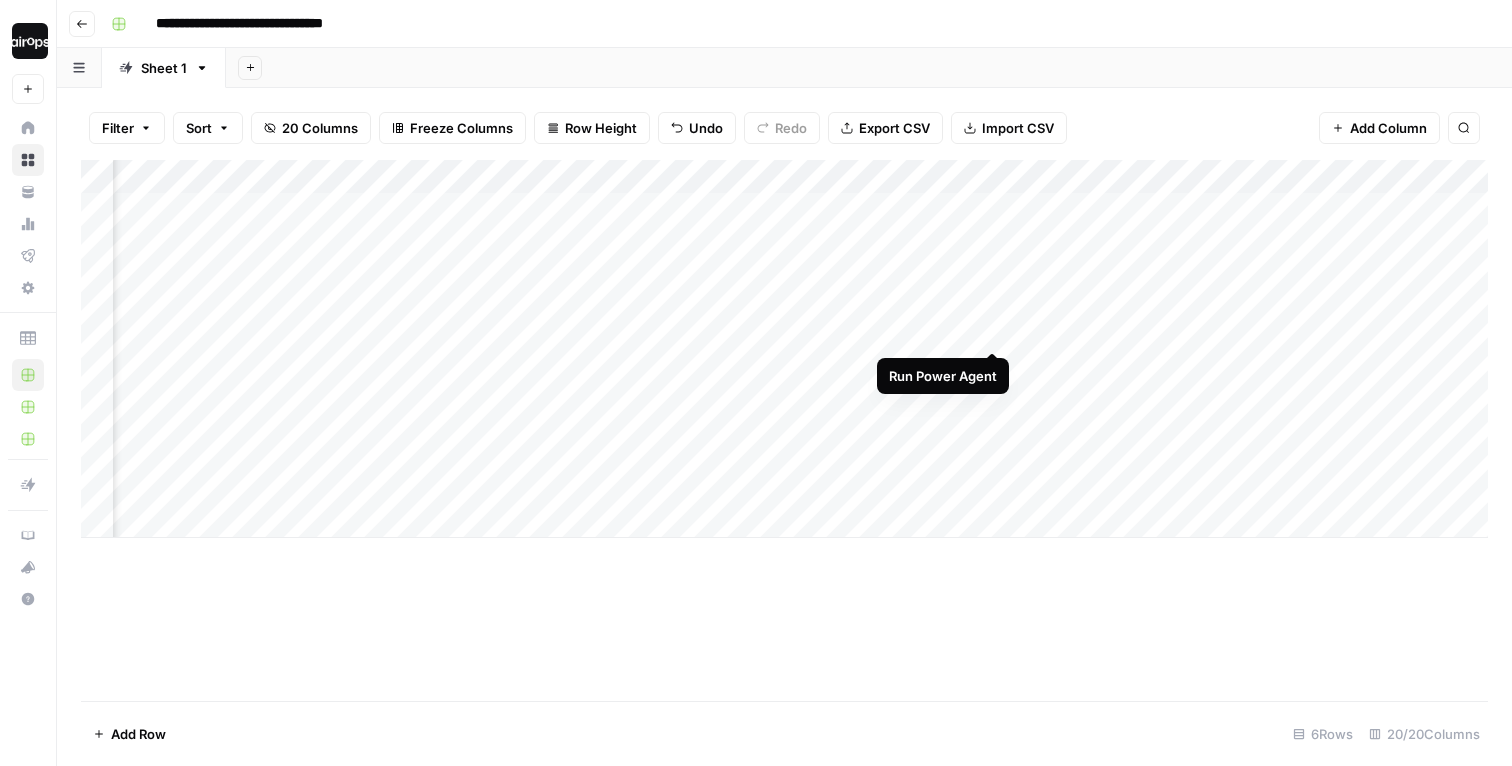 click on "Add Column" at bounding box center [784, 349] 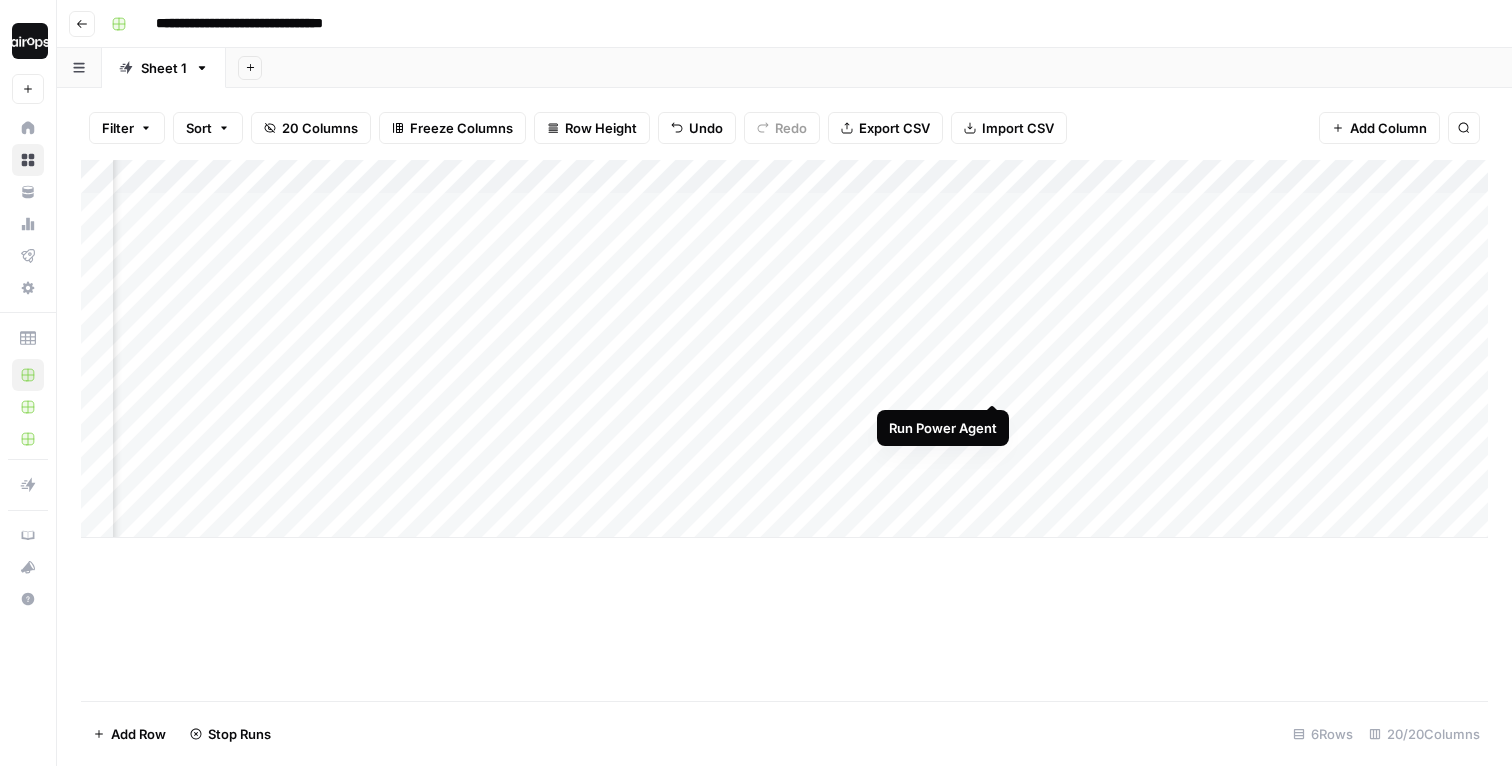 click on "Add Column" at bounding box center (784, 349) 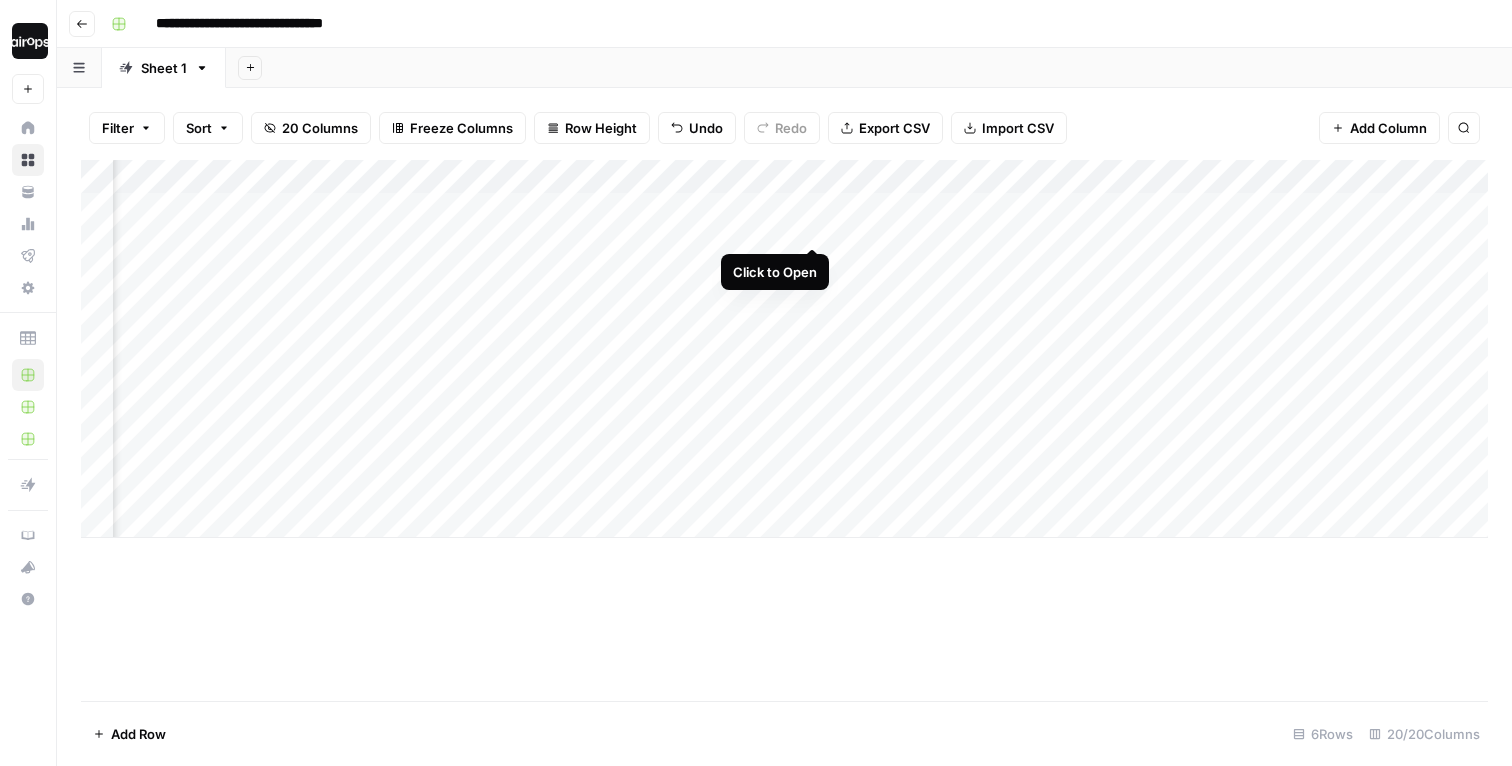click on "Add Column" at bounding box center (784, 349) 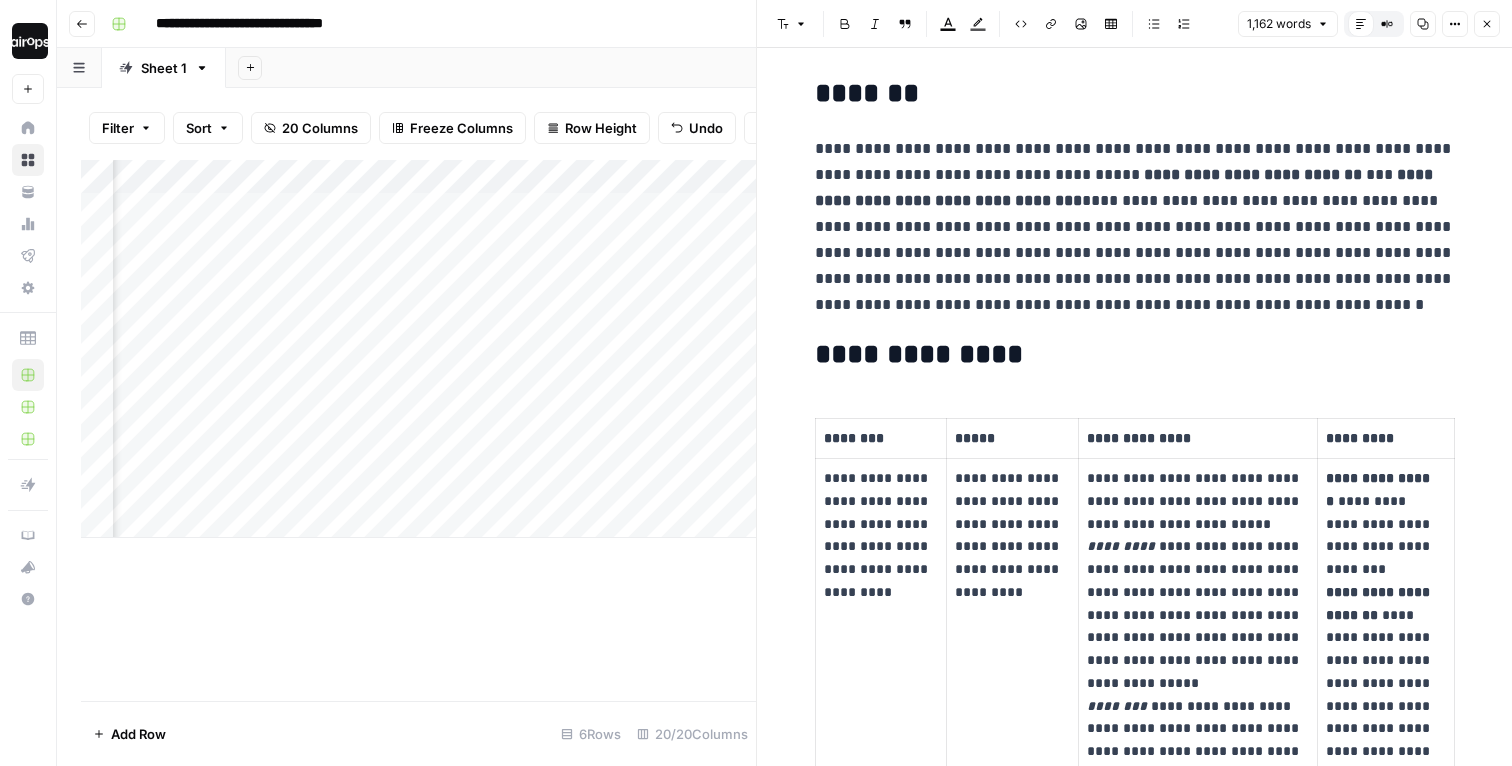 scroll, scrollTop: 0, scrollLeft: 0, axis: both 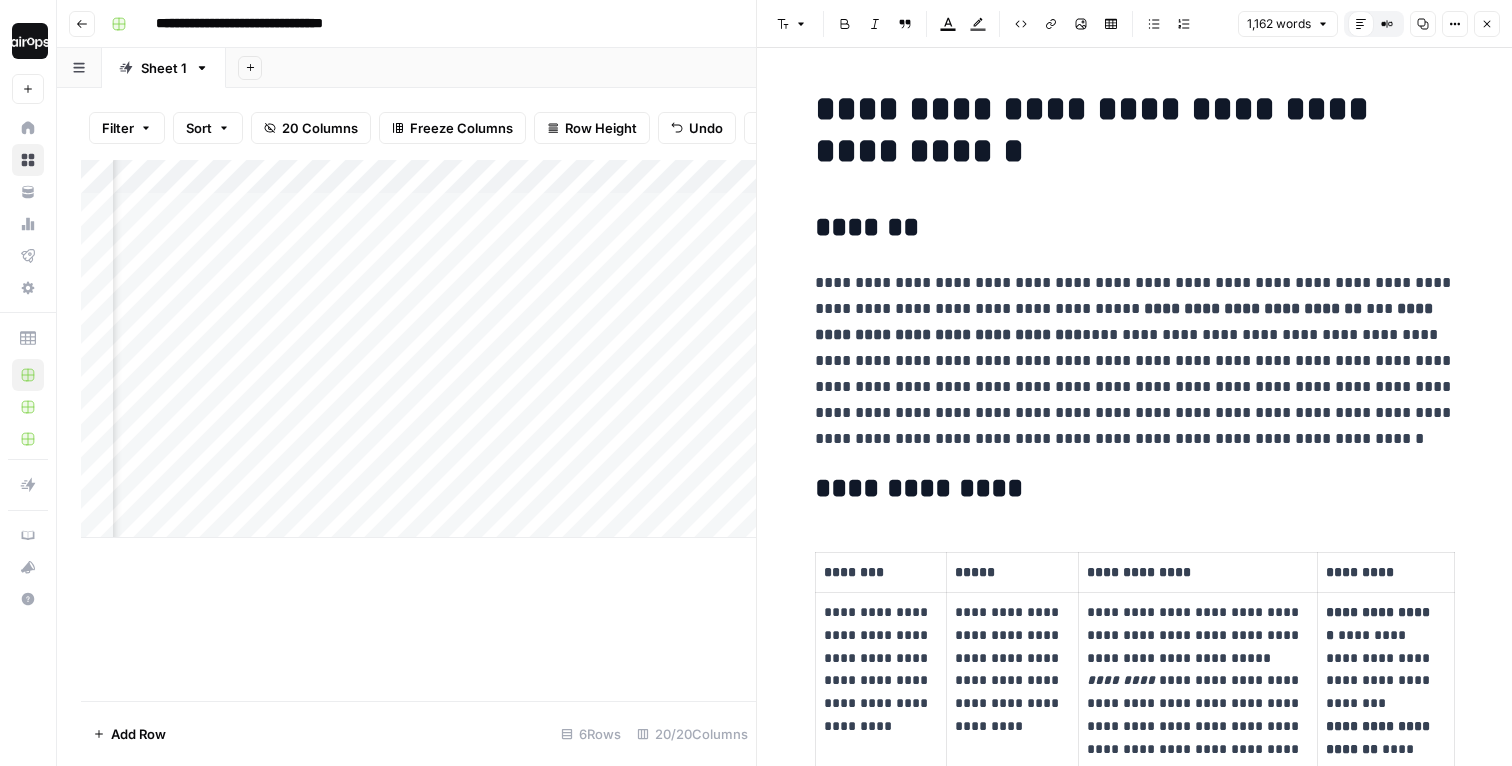 click on "Close" at bounding box center (1487, 24) 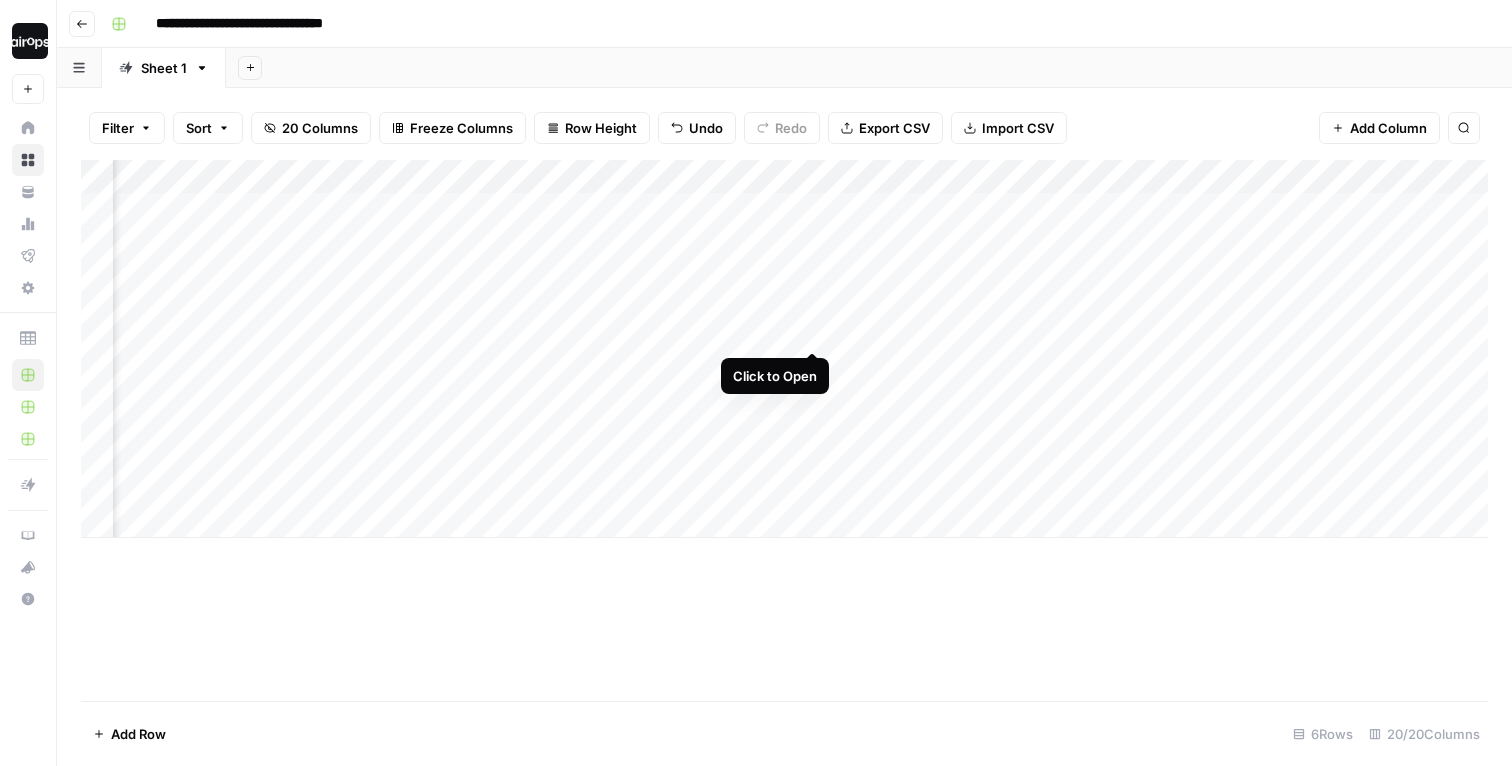 click on "Add Column" at bounding box center (784, 349) 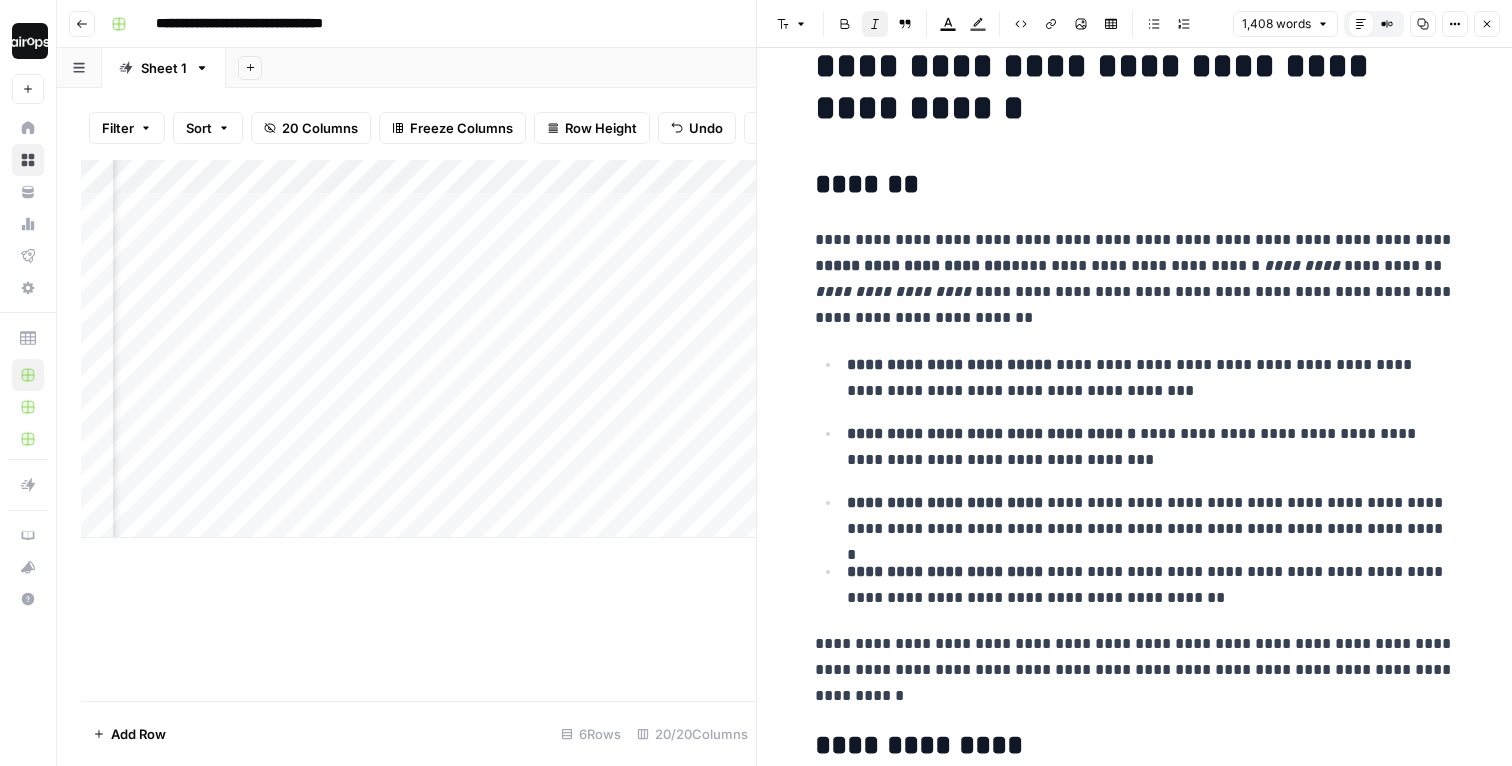scroll, scrollTop: 36, scrollLeft: 0, axis: vertical 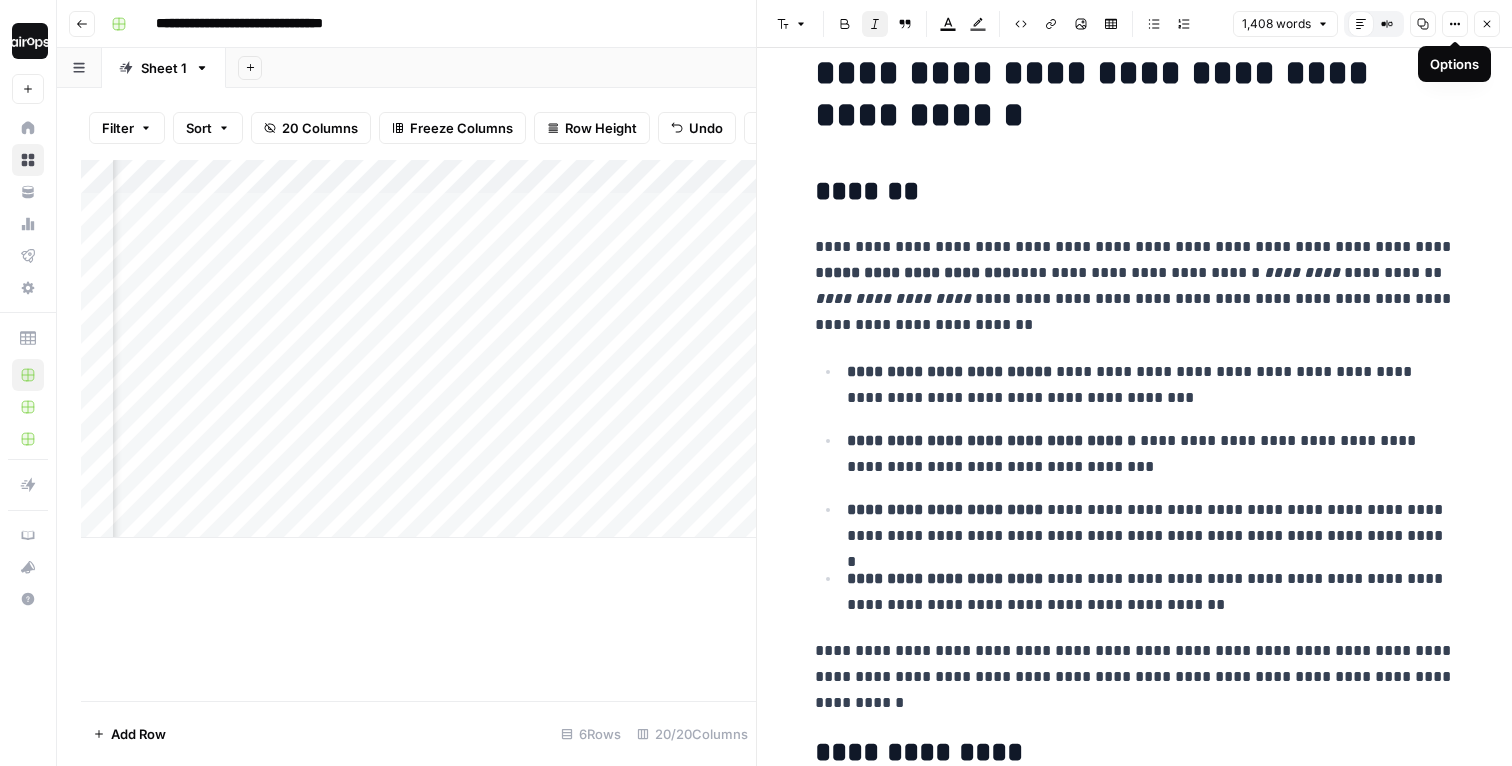 click on "Close" at bounding box center (1487, 24) 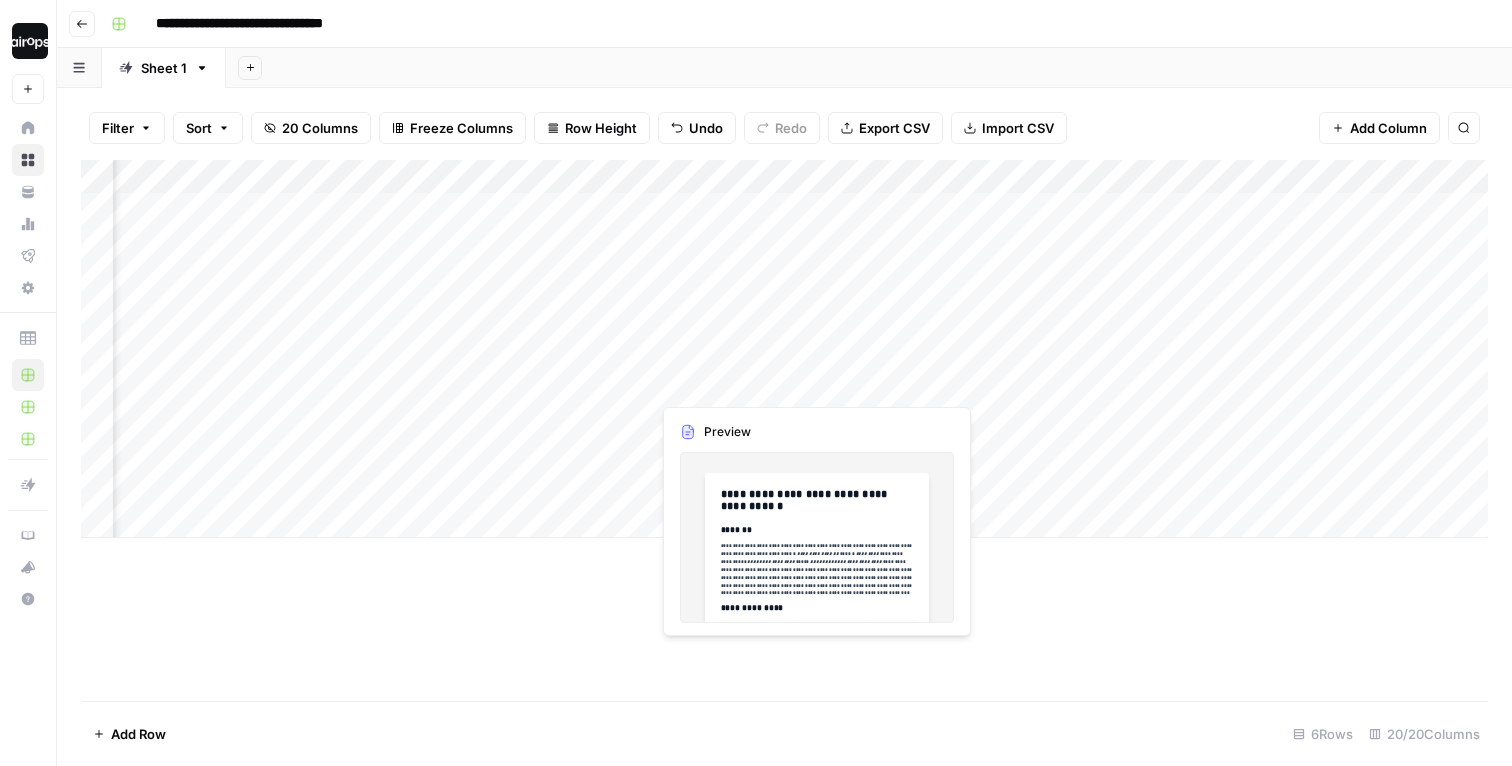 click on "Add Column" at bounding box center [784, 349] 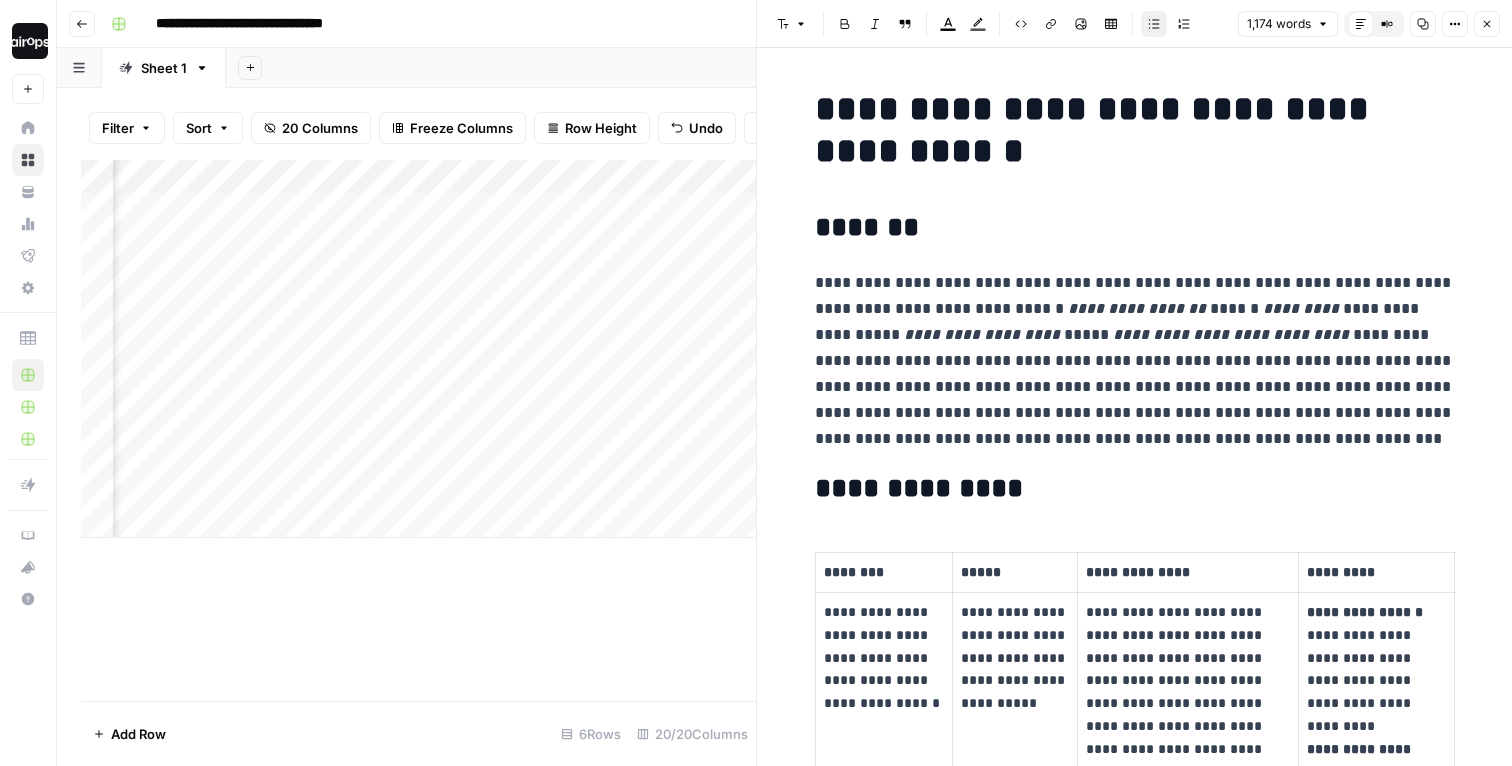 click 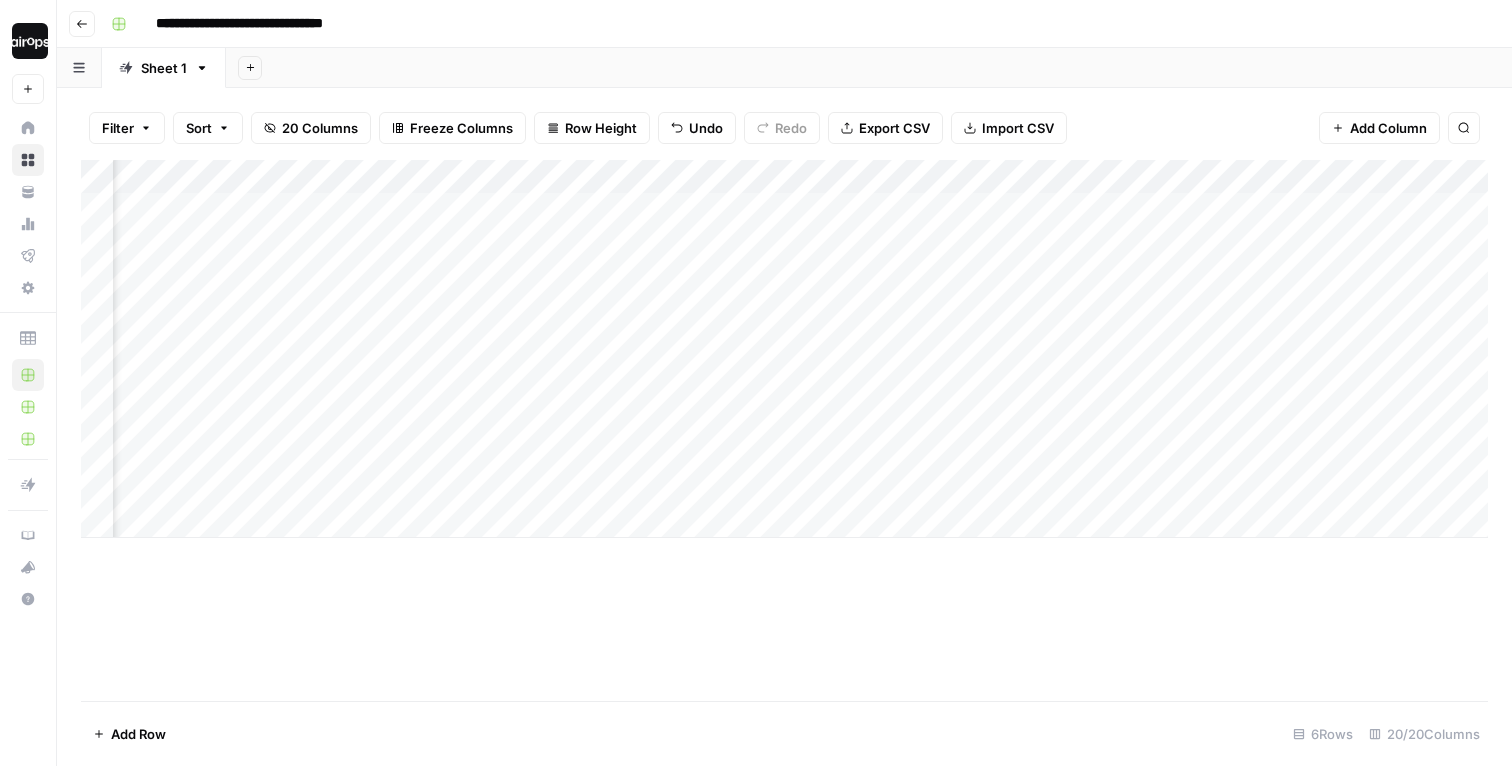 scroll, scrollTop: 0, scrollLeft: 1259, axis: horizontal 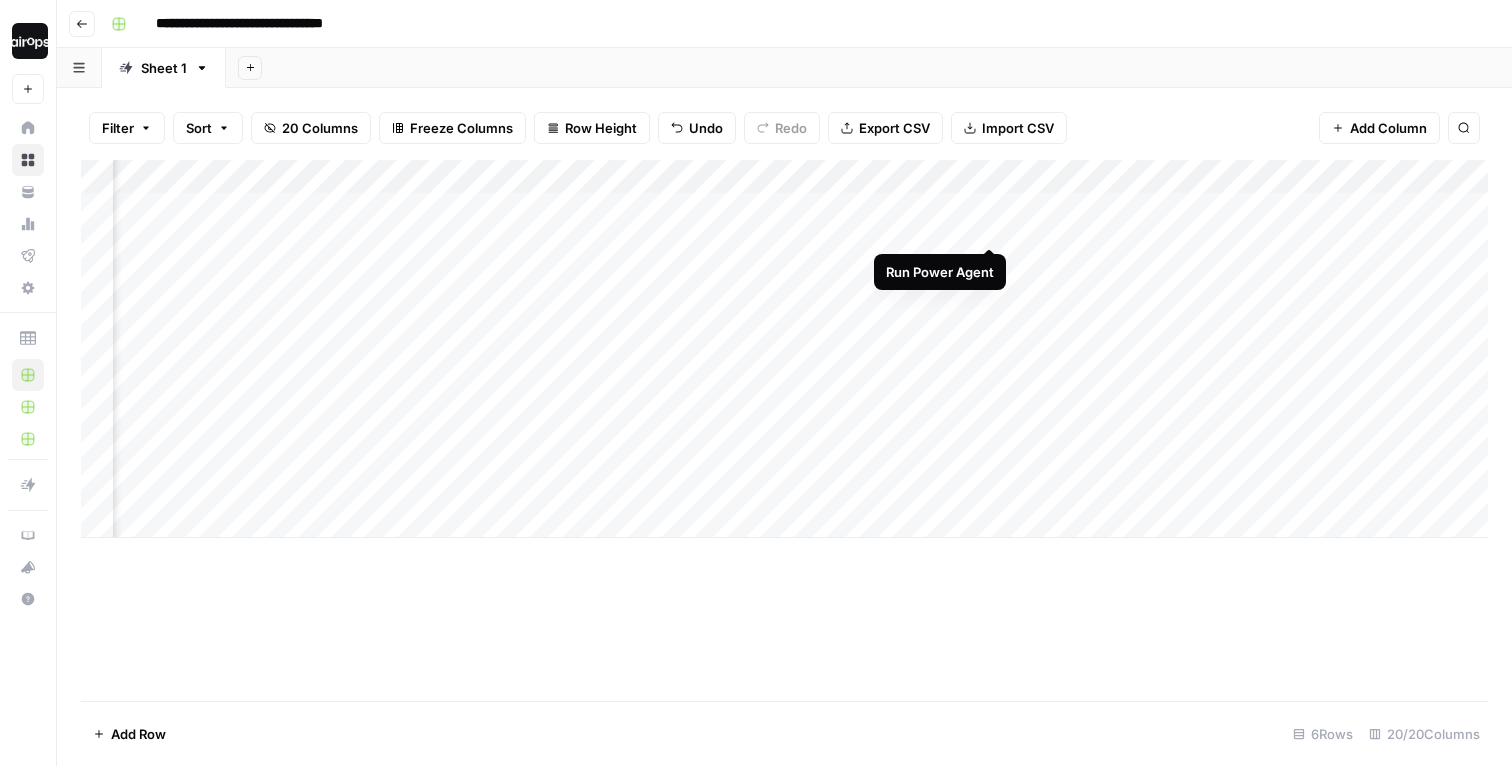 click on "Add Column" at bounding box center [784, 349] 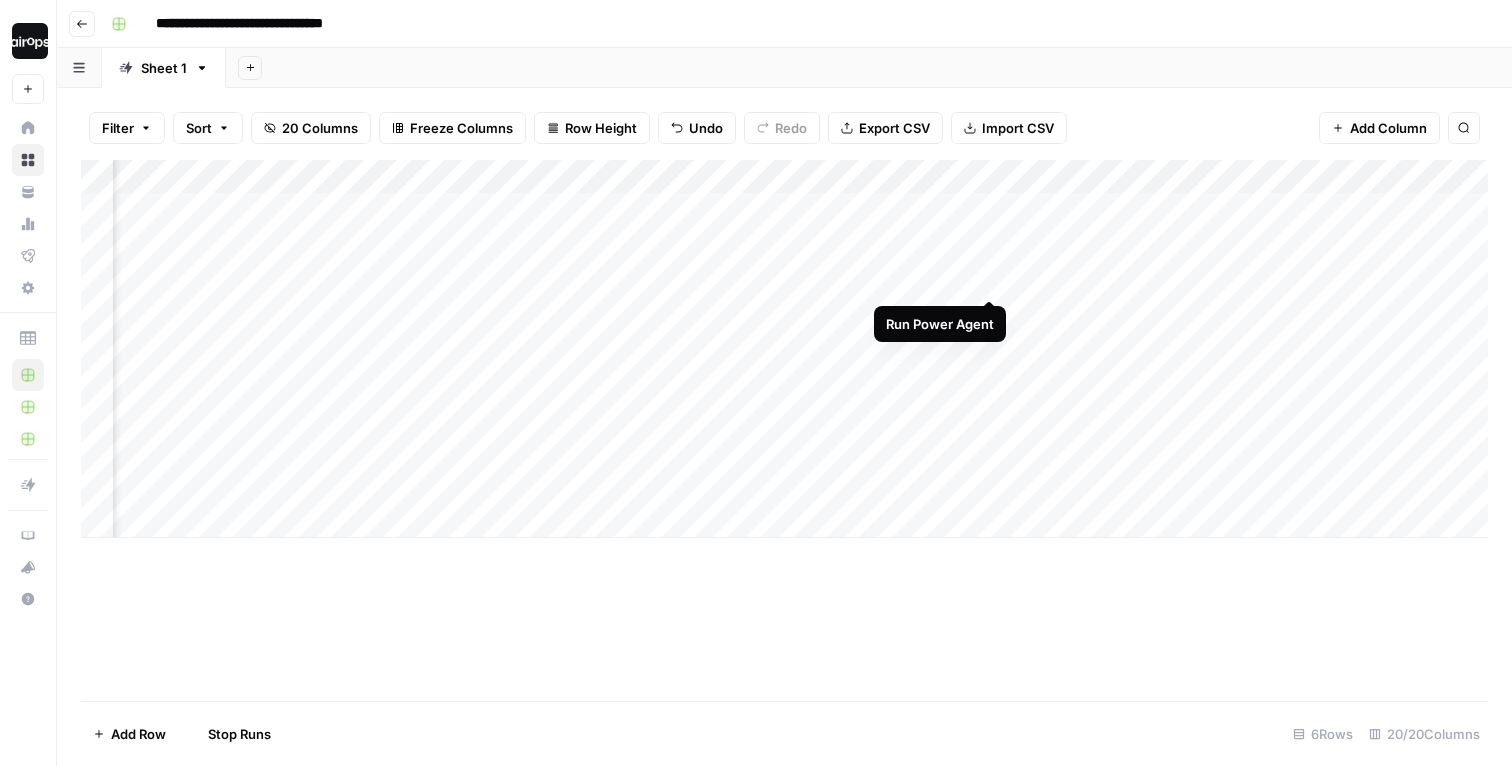 click on "Add Column" at bounding box center (784, 349) 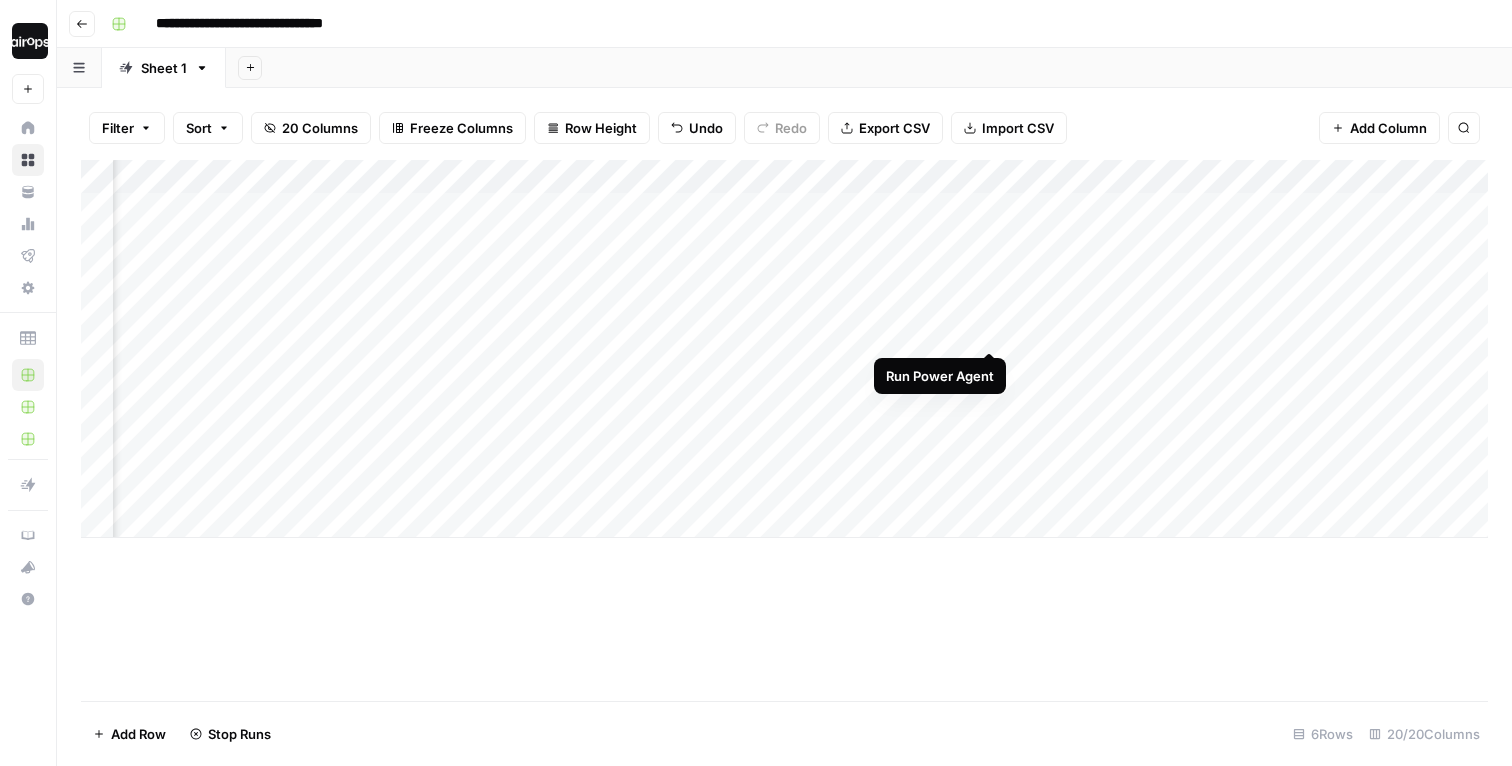 click on "Add Column" at bounding box center (784, 349) 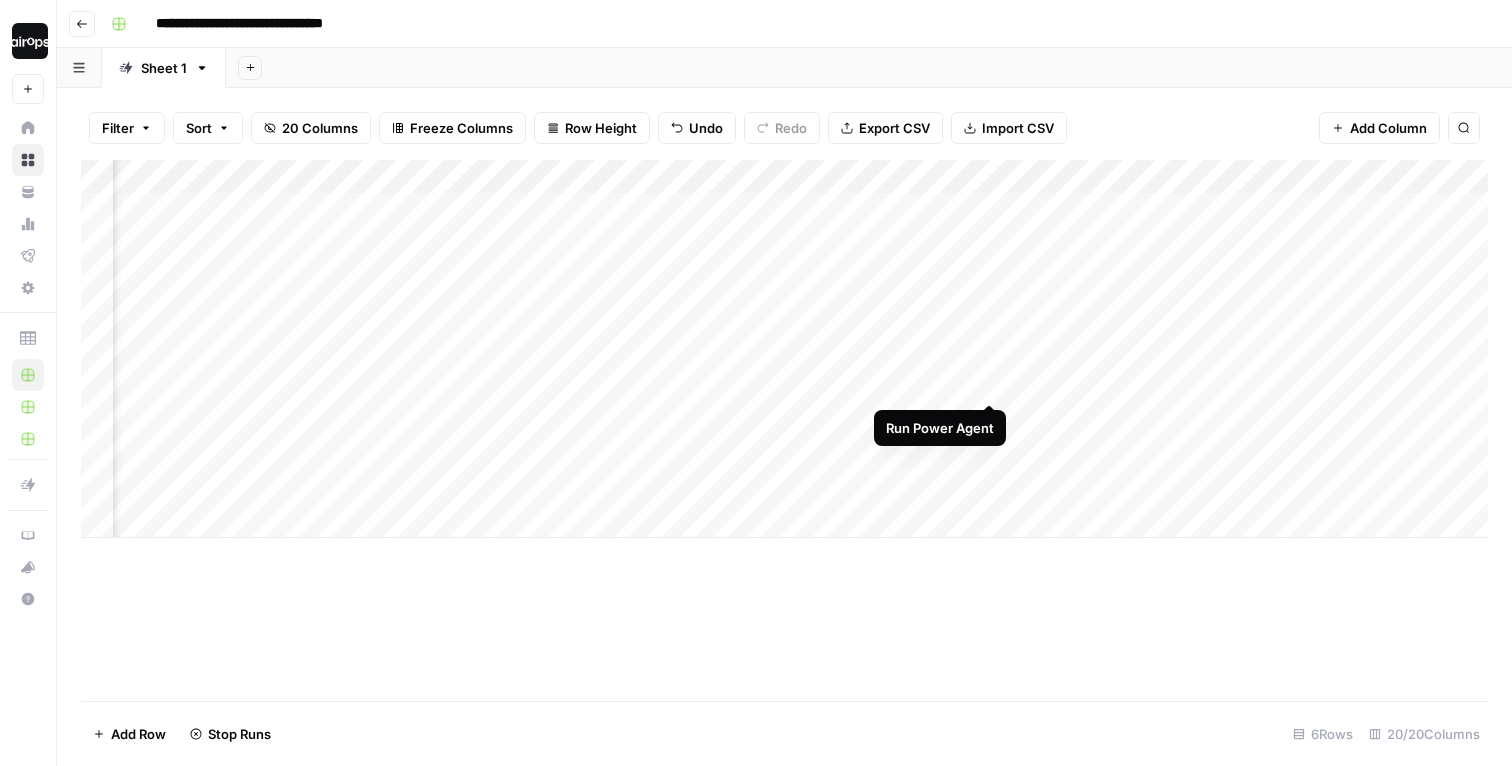 click on "Add Column" at bounding box center (784, 349) 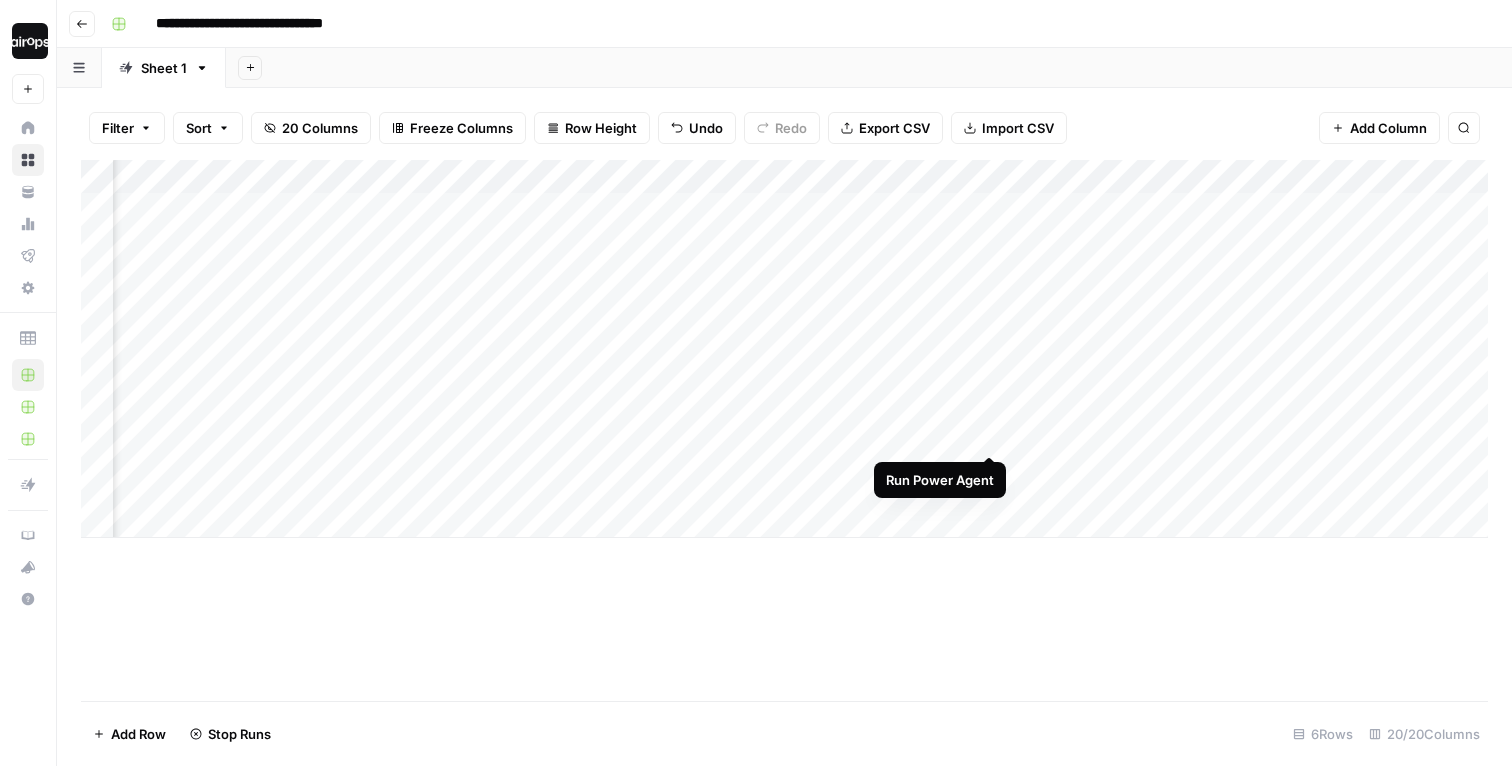 click on "Add Column" at bounding box center [784, 349] 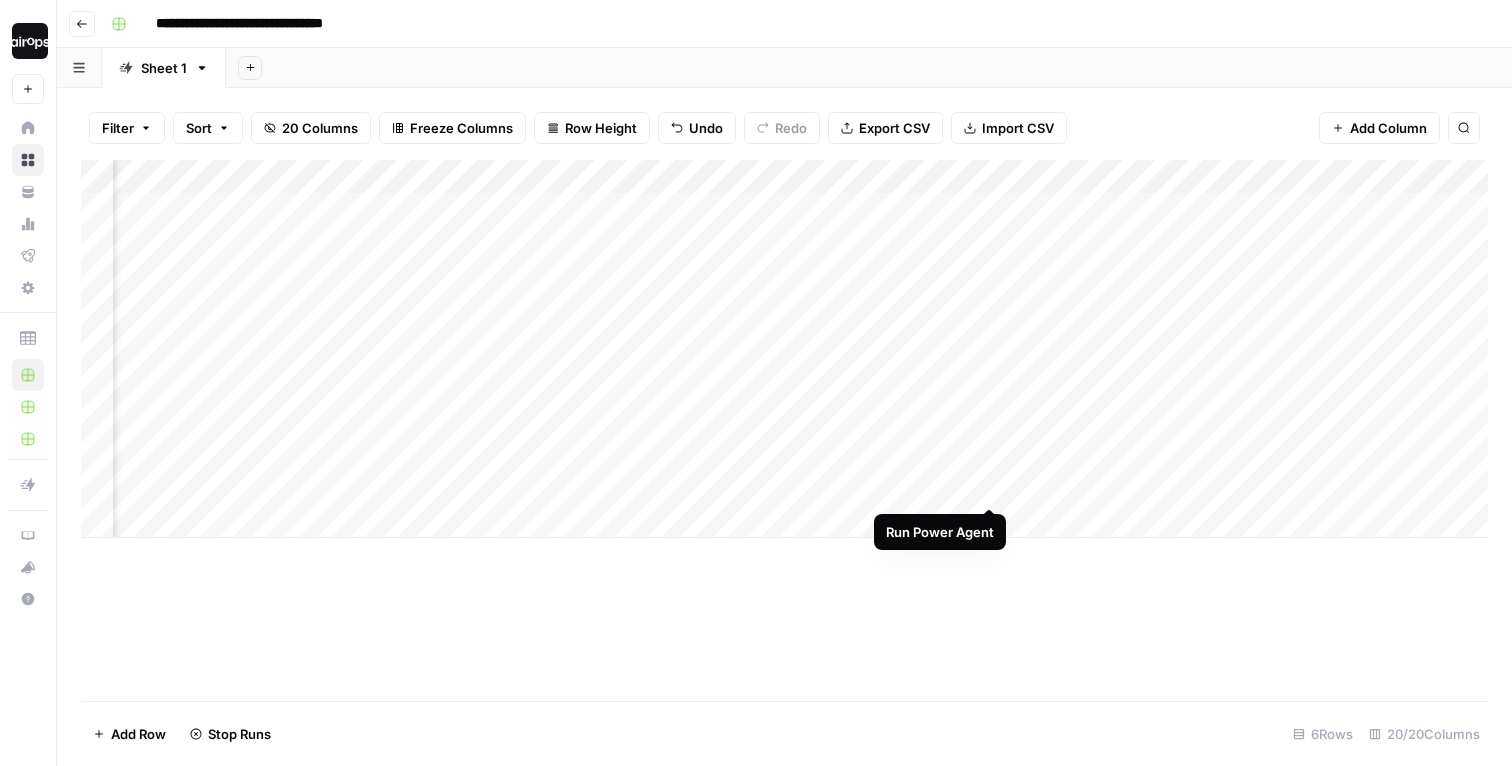 click on "Add Column" at bounding box center [784, 349] 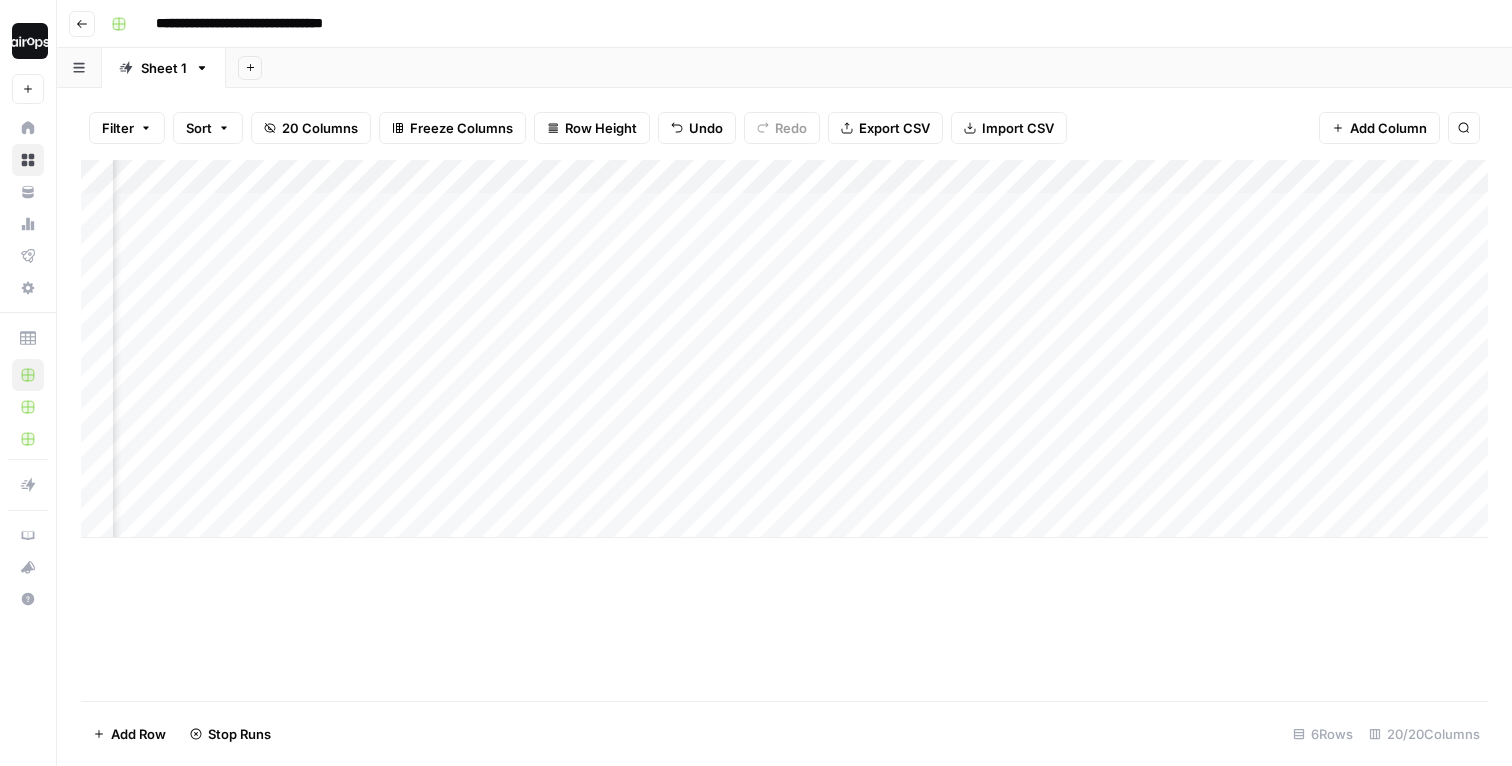 click on "Add Column" at bounding box center [784, 430] 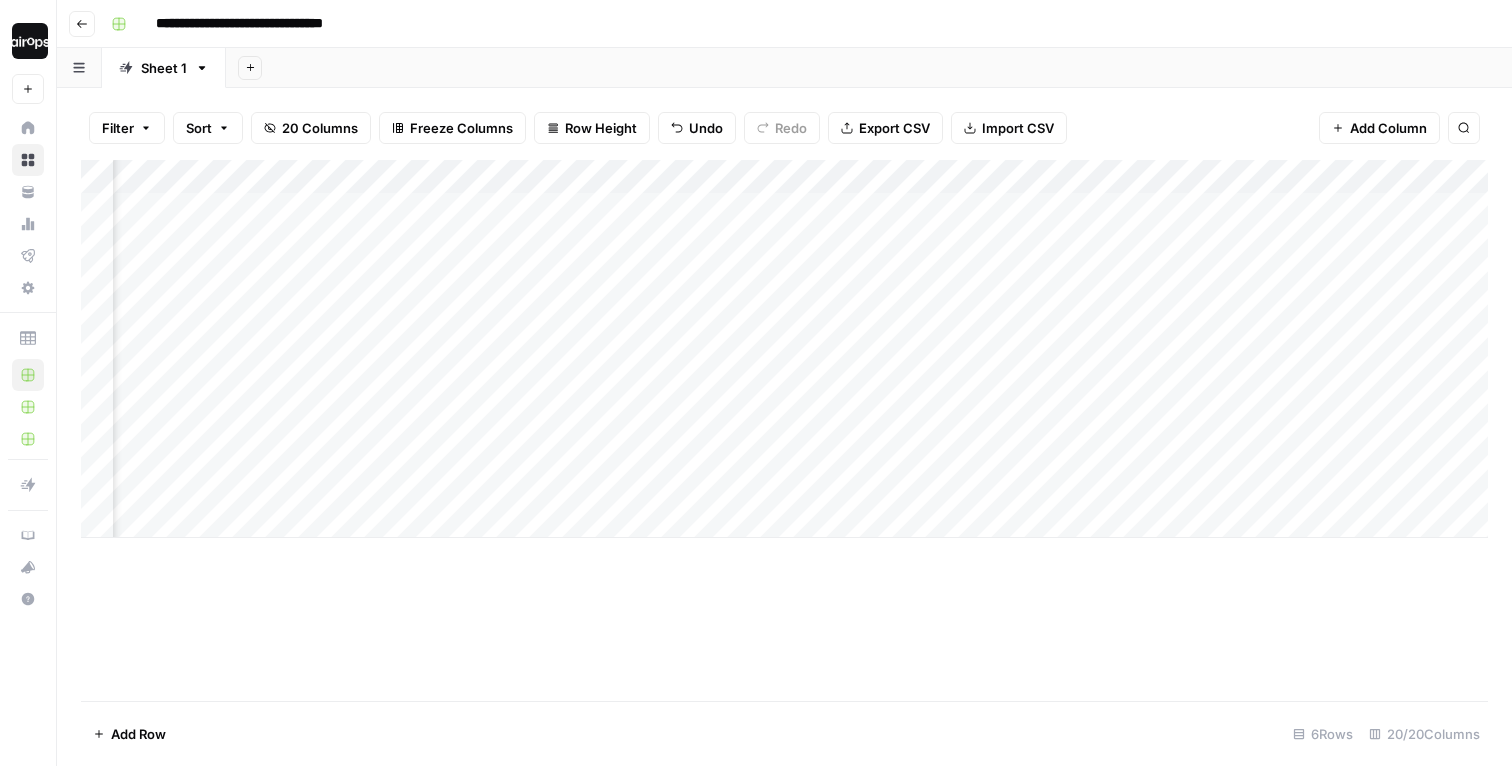 click on "Add Sheet" at bounding box center [869, 68] 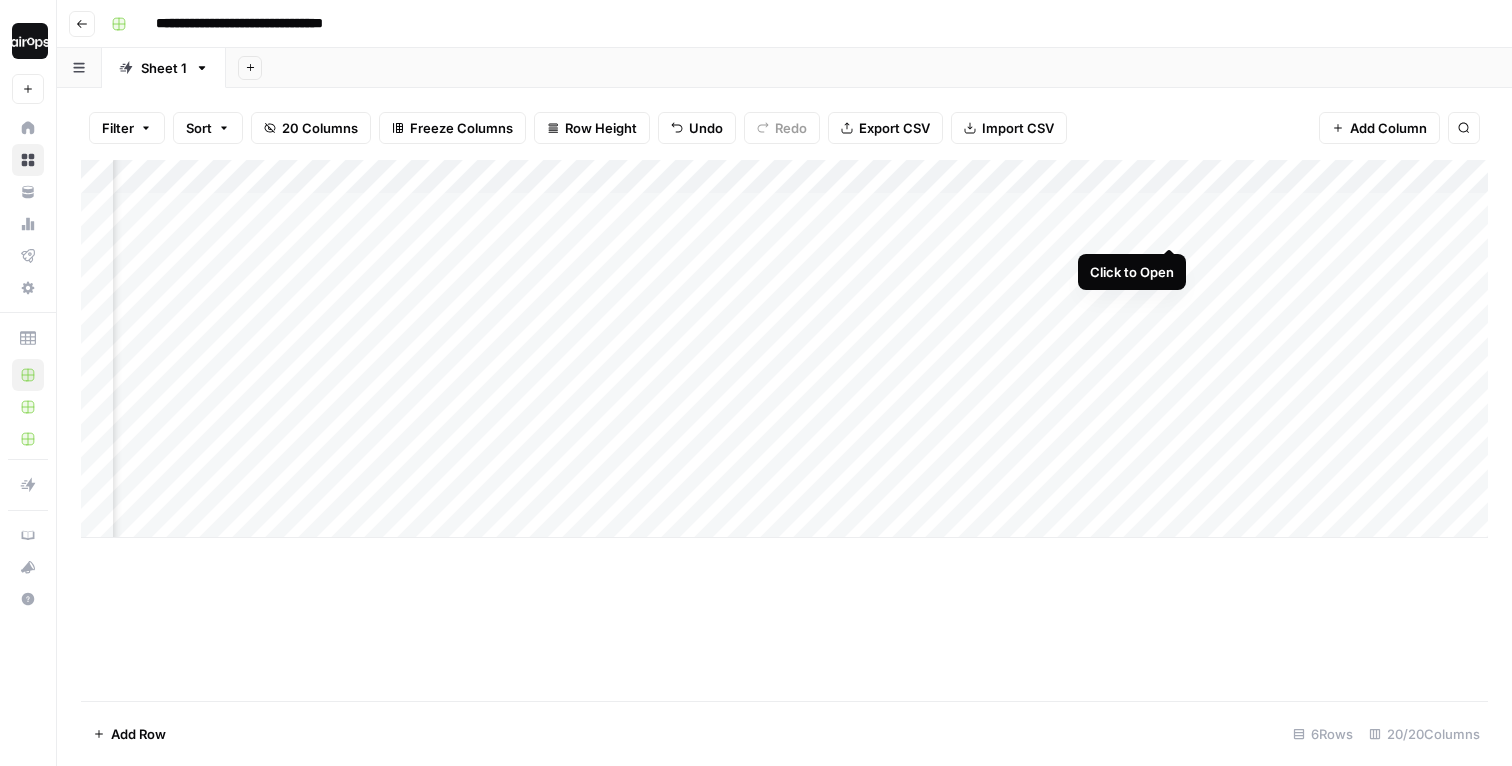 click on "Add Column" at bounding box center [784, 349] 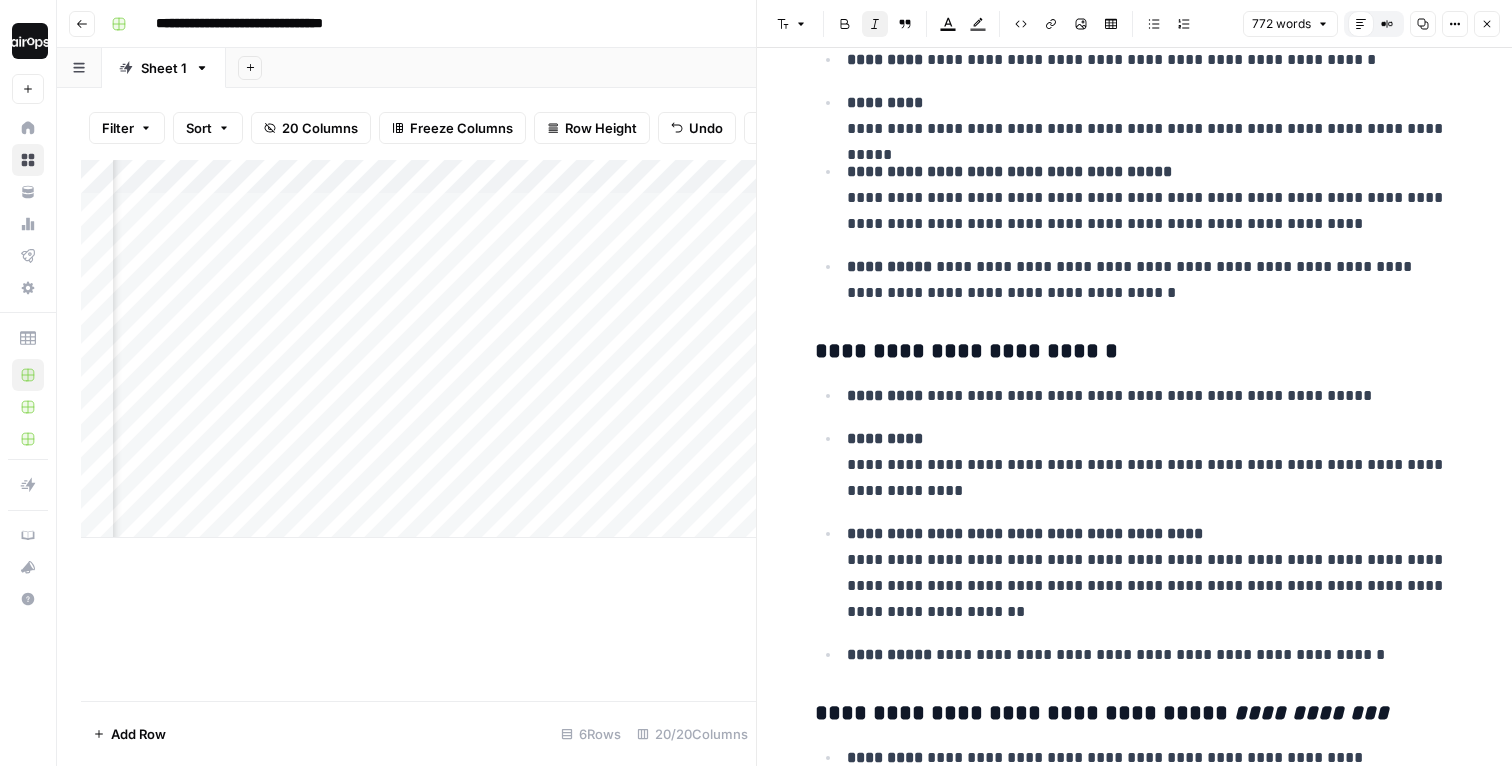 scroll, scrollTop: 2777, scrollLeft: 0, axis: vertical 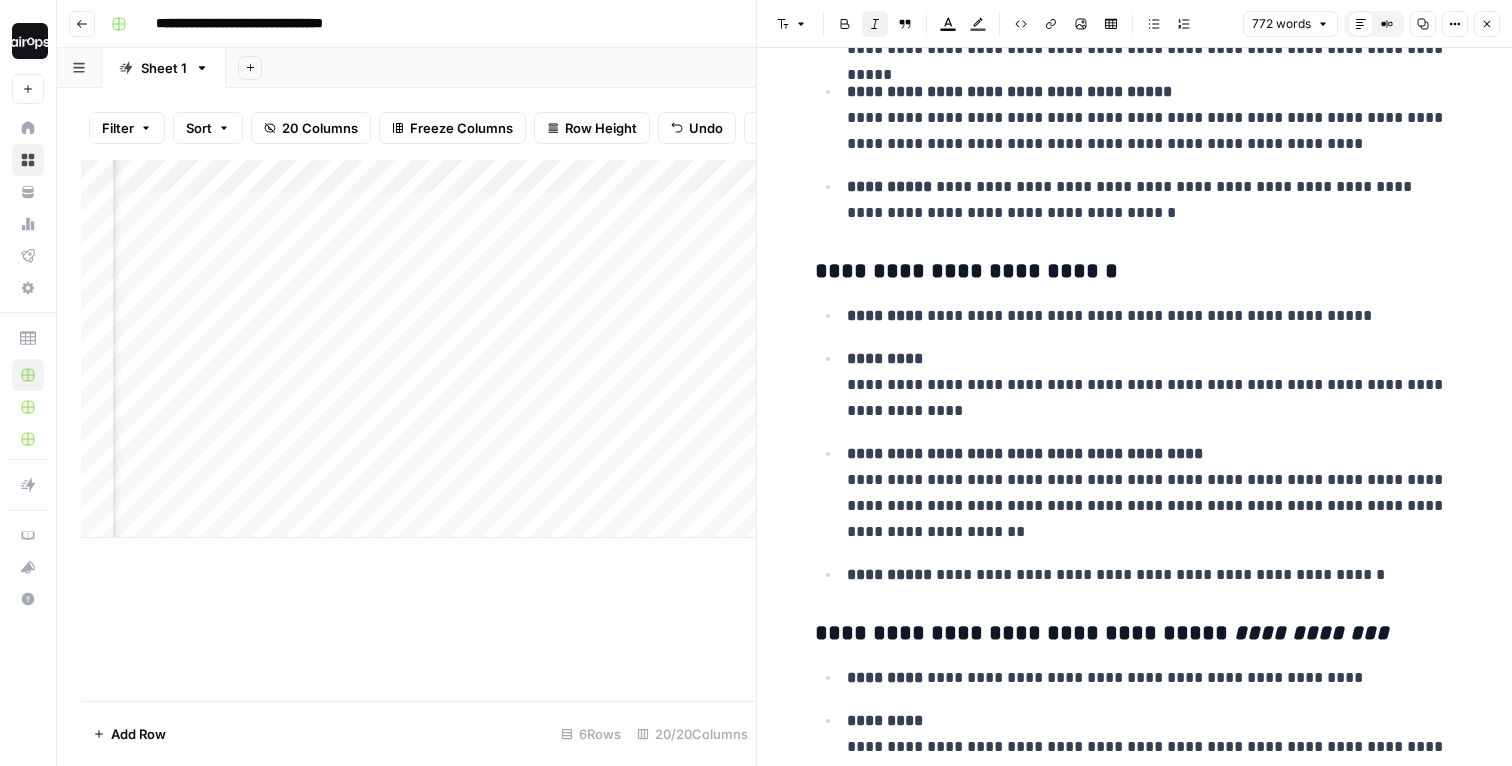 click on "Close" at bounding box center [1487, 24] 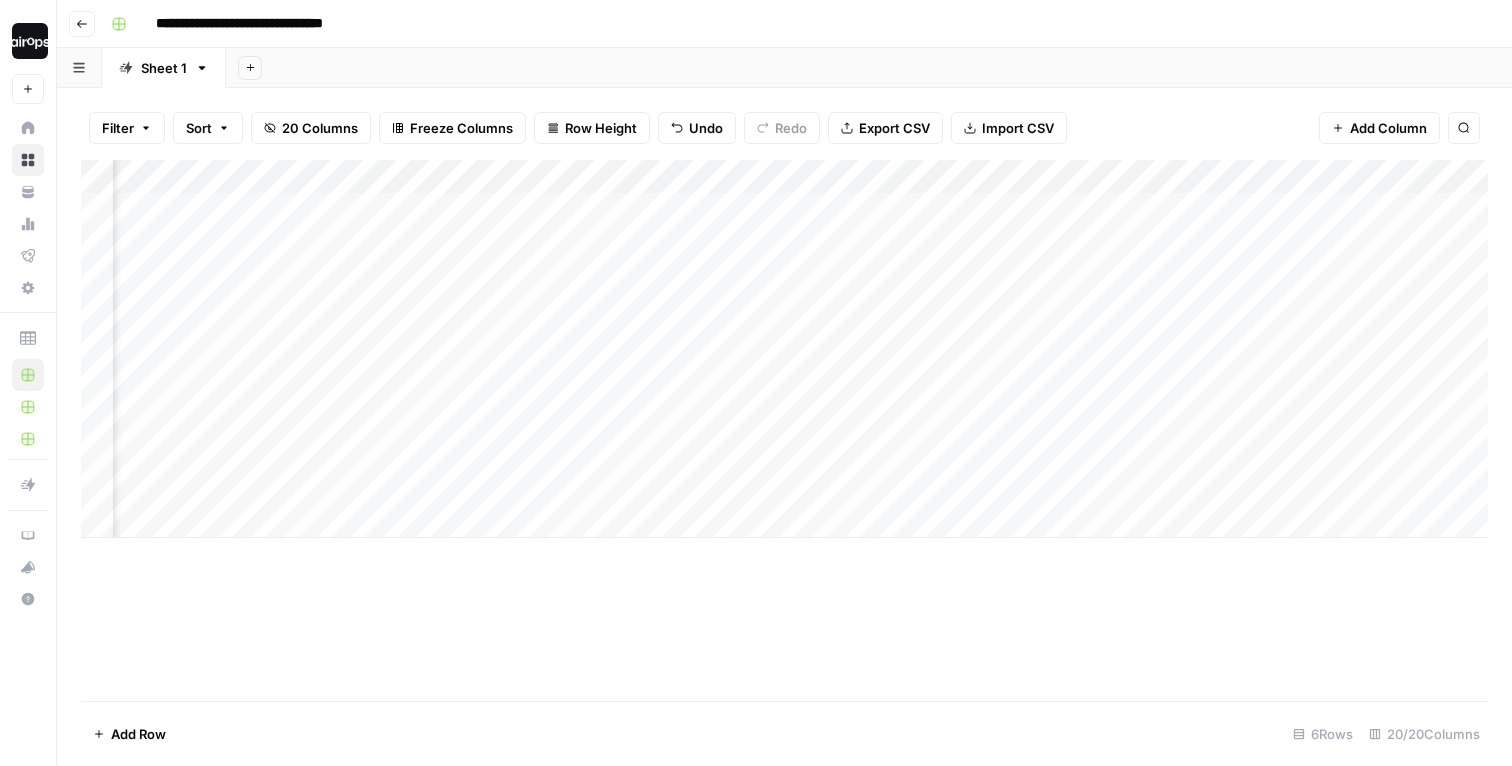 click on "Add Column" at bounding box center [784, 430] 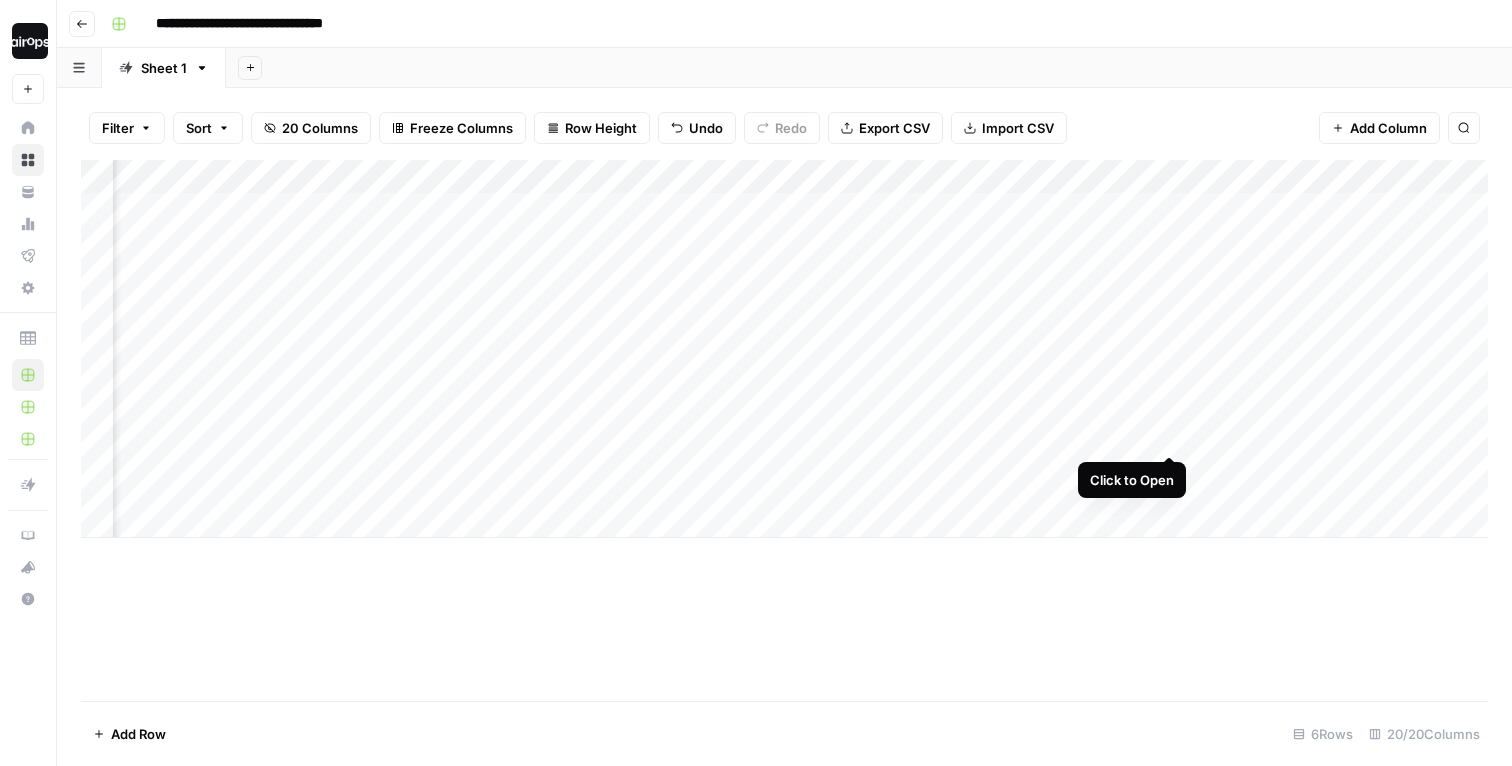 click on "Add Column" at bounding box center [784, 349] 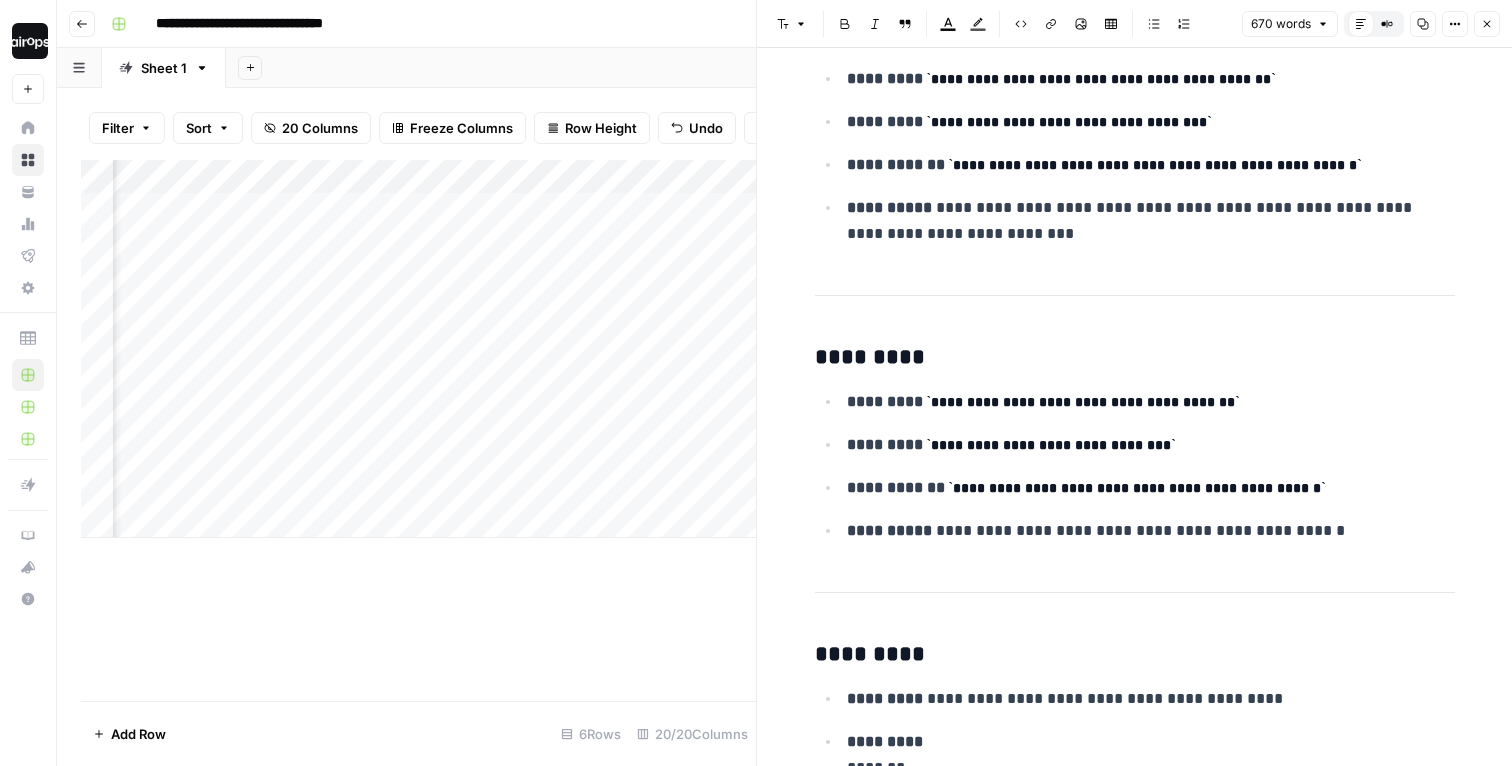scroll, scrollTop: 2178, scrollLeft: 0, axis: vertical 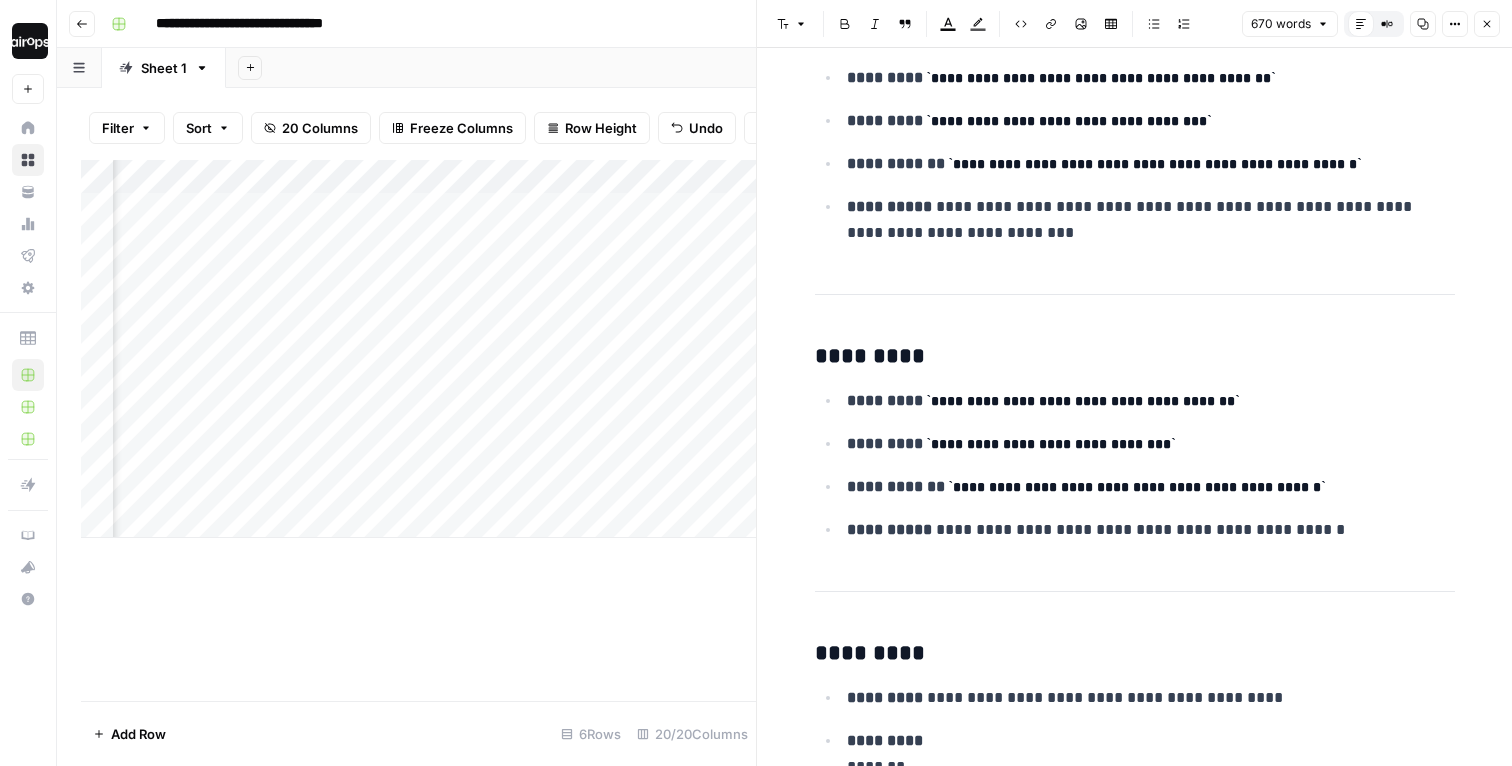 click on "Close" at bounding box center [1487, 24] 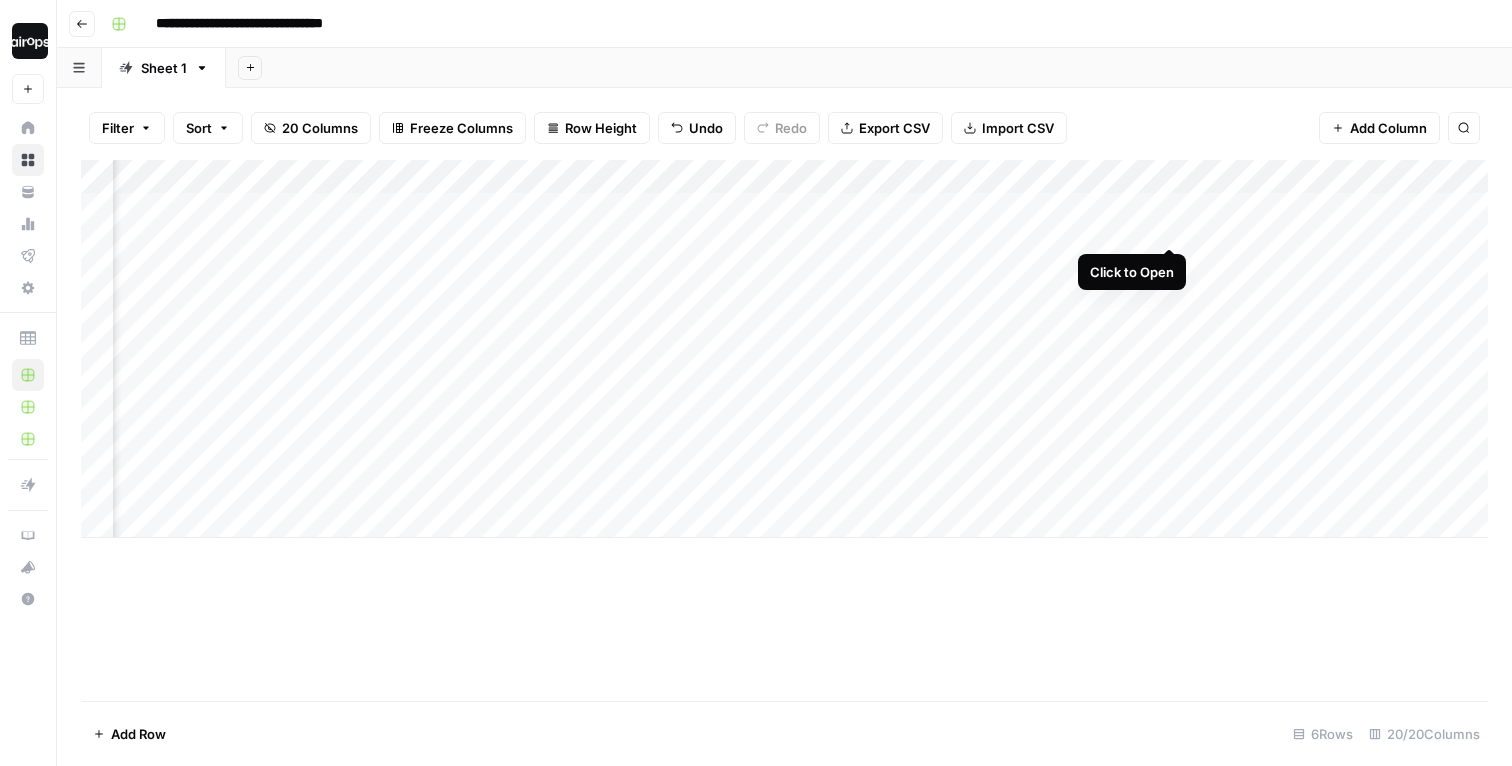 click on "Add Column" at bounding box center [784, 349] 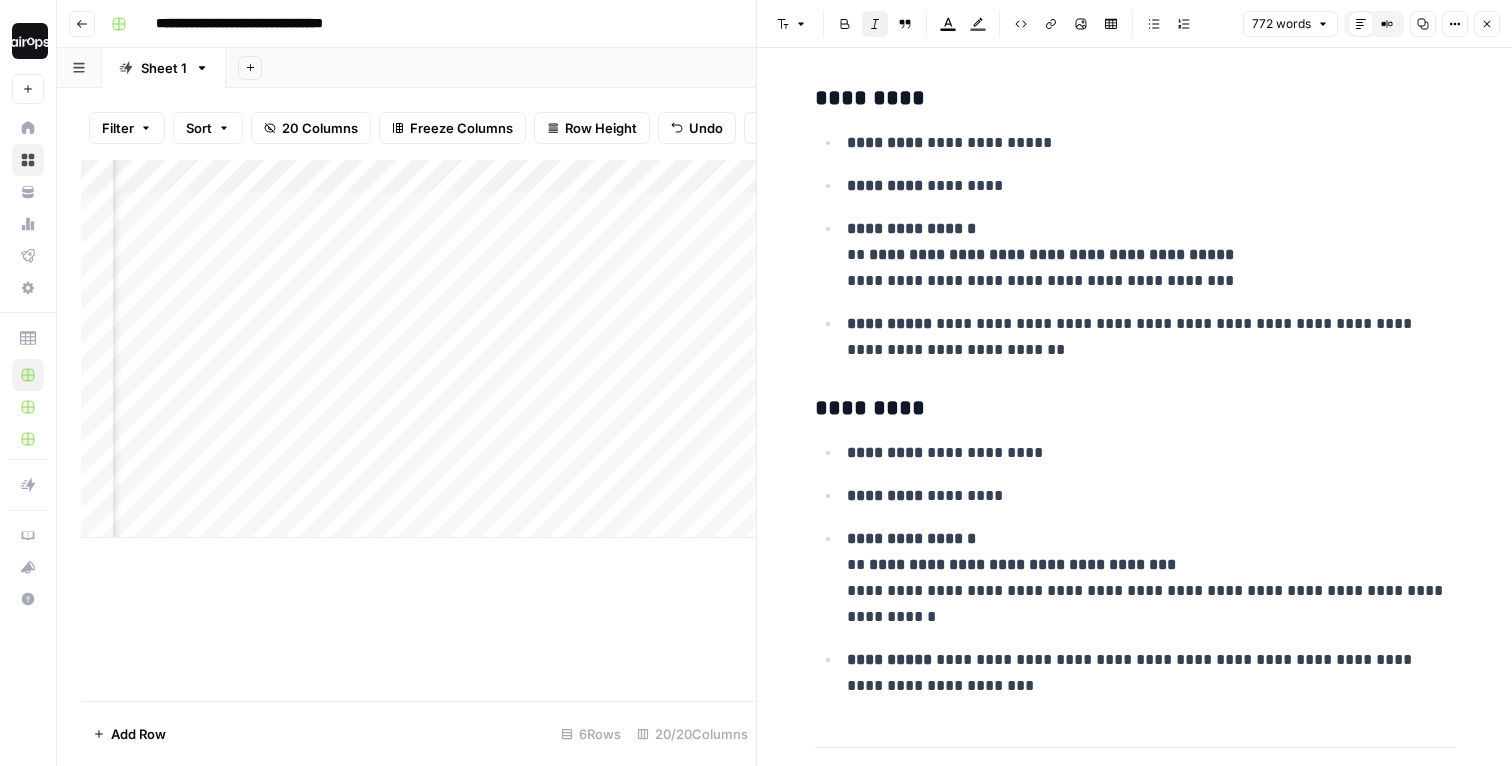 scroll, scrollTop: 4641, scrollLeft: 0, axis: vertical 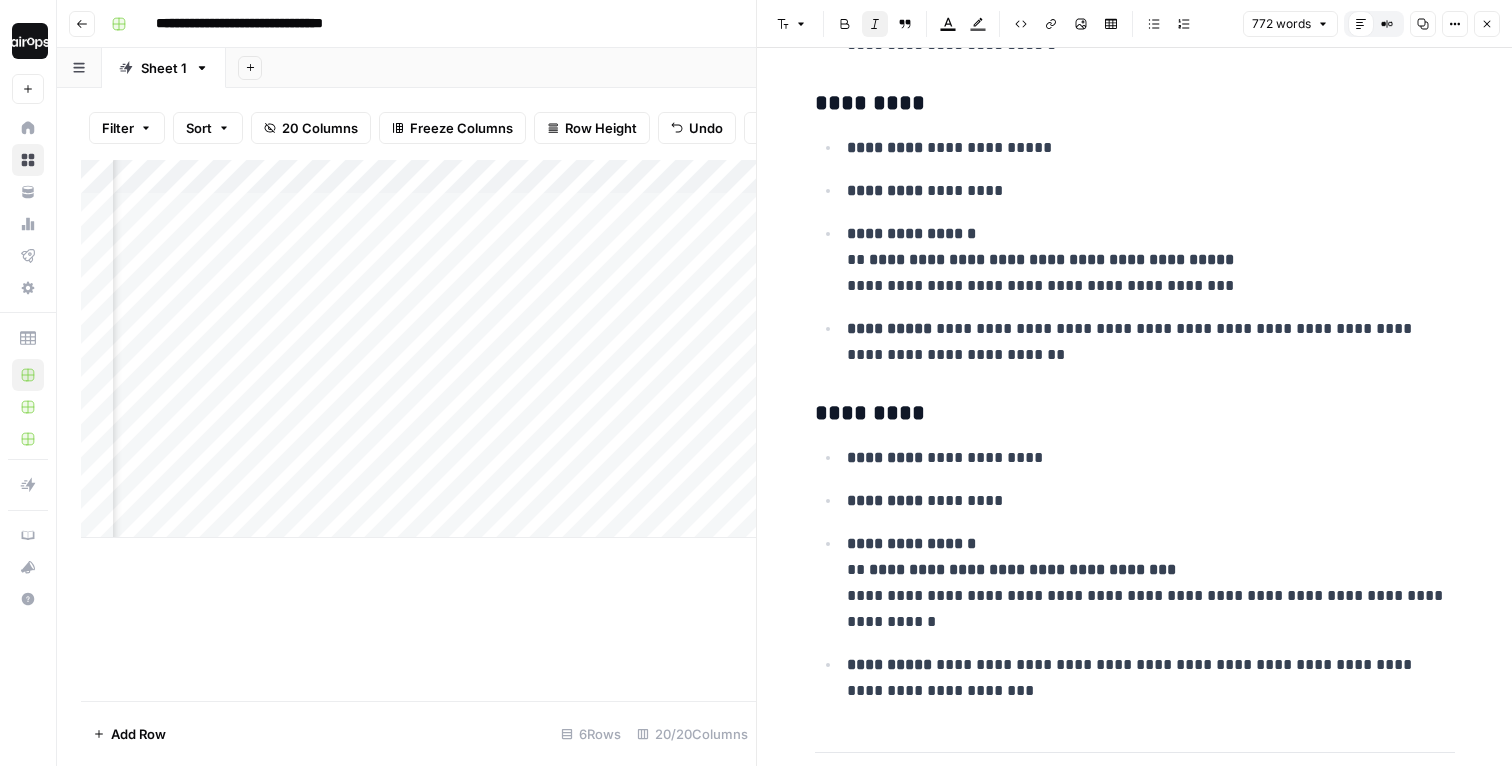 click on "Close" at bounding box center [1487, 24] 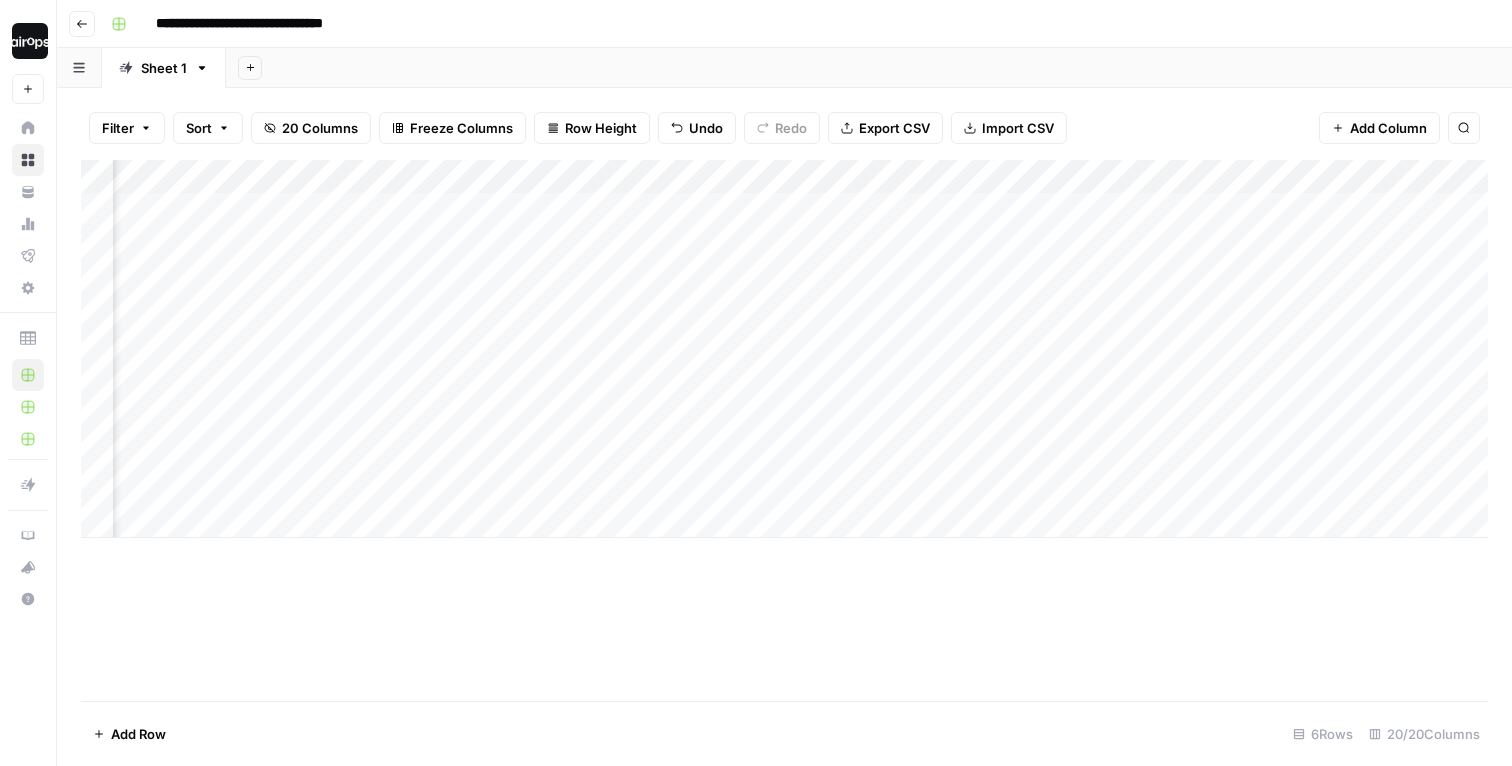 scroll, scrollTop: 0, scrollLeft: 1620, axis: horizontal 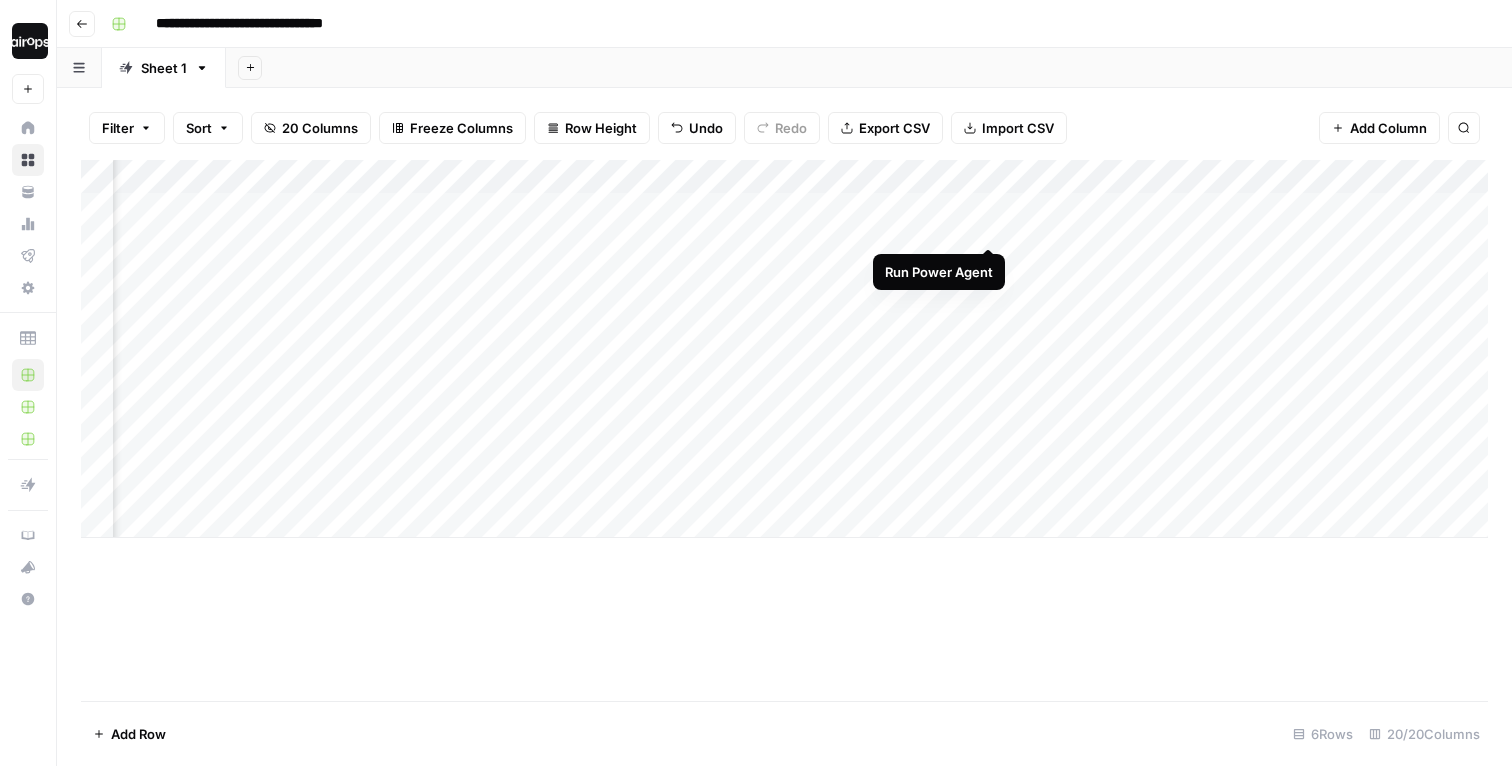click on "Add Column" at bounding box center (784, 349) 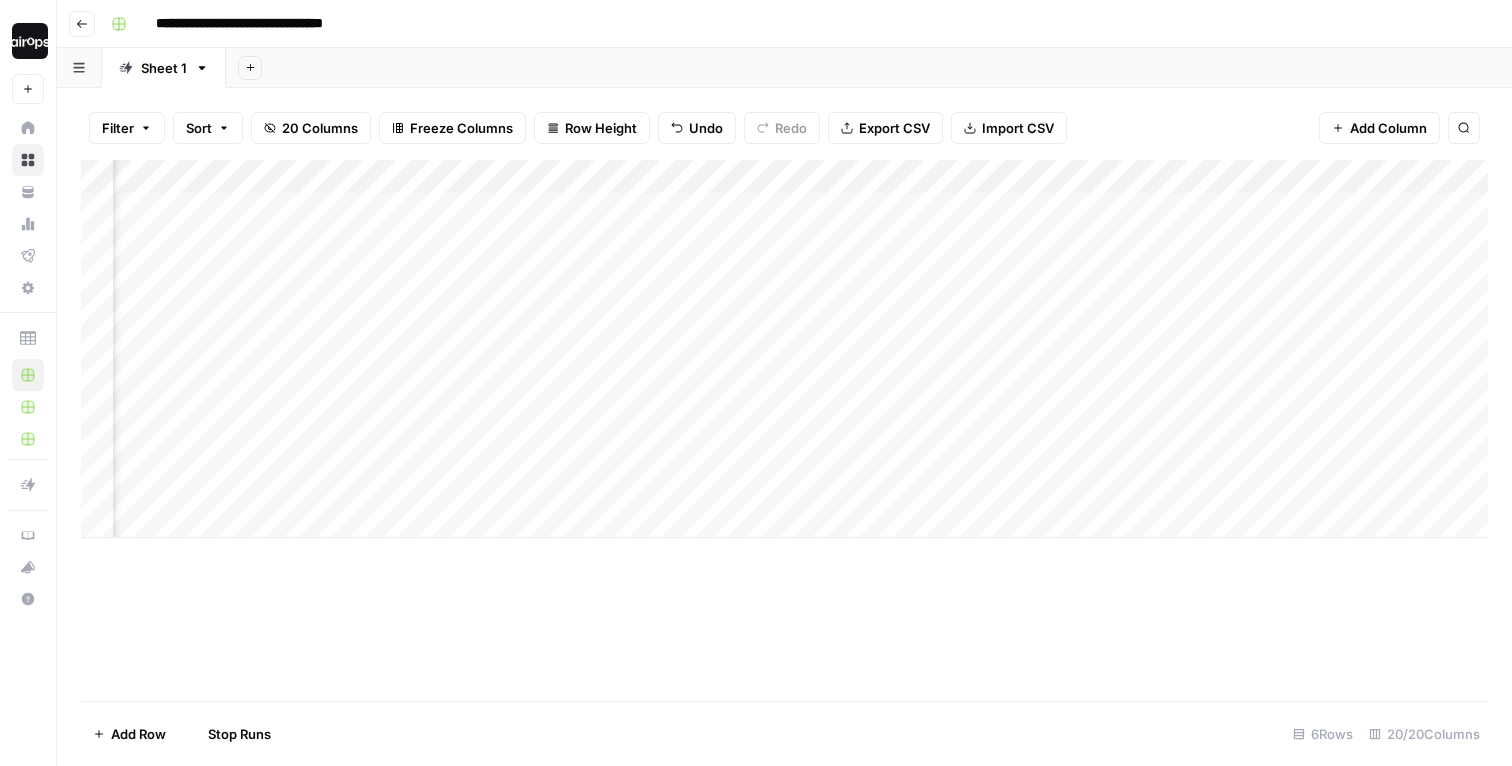 click on "Add Column" at bounding box center (784, 349) 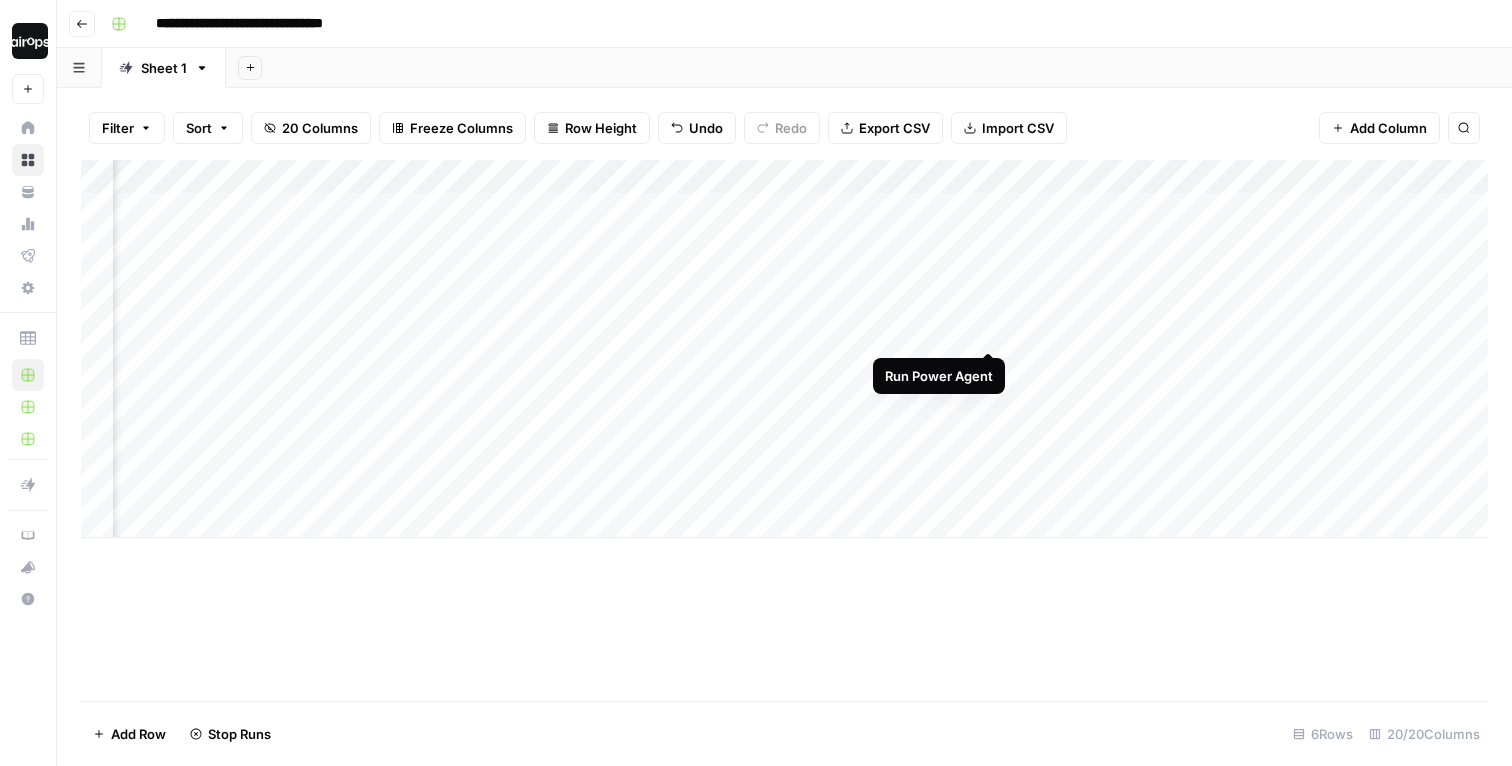 click on "Add Column" at bounding box center [784, 349] 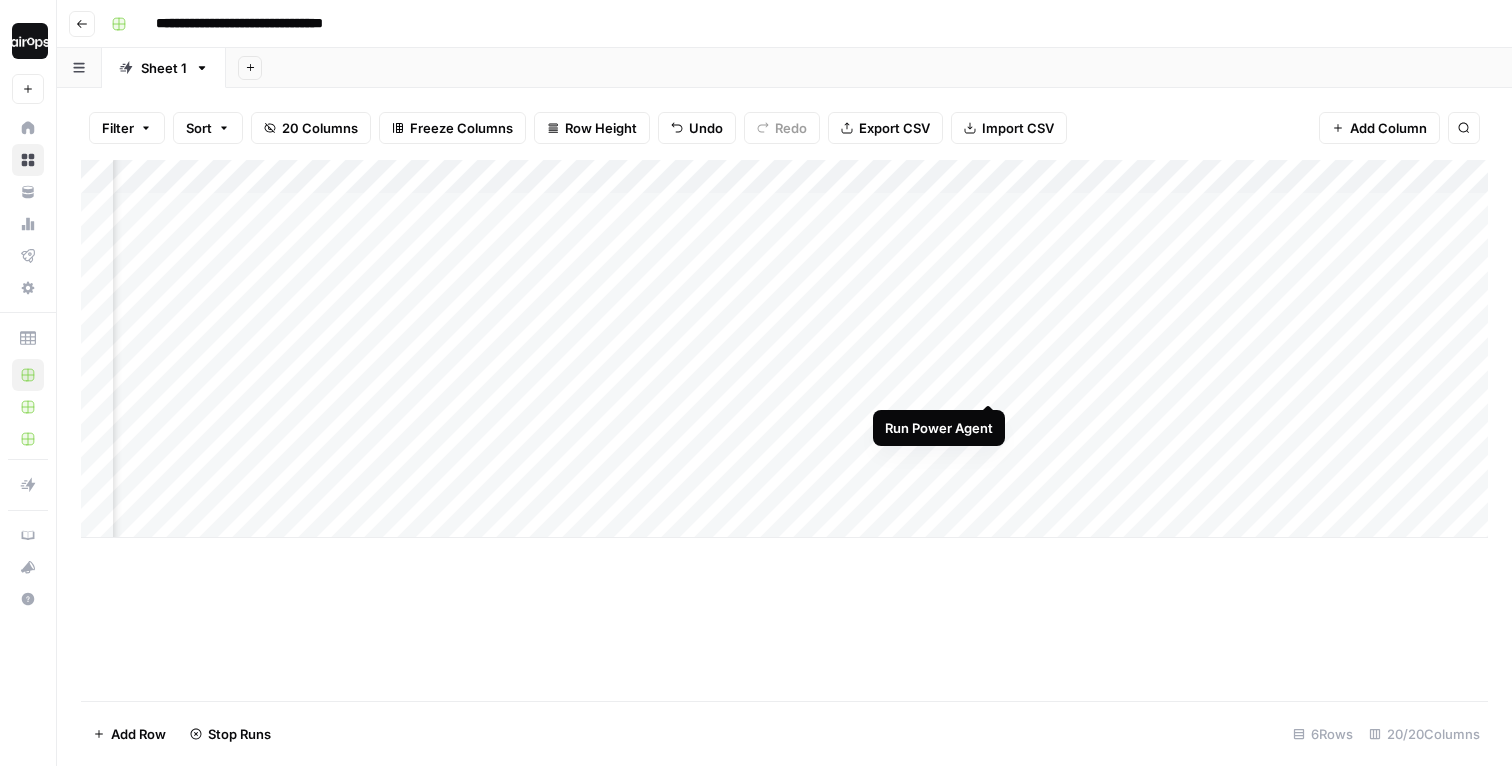 click on "Add Column" at bounding box center [784, 349] 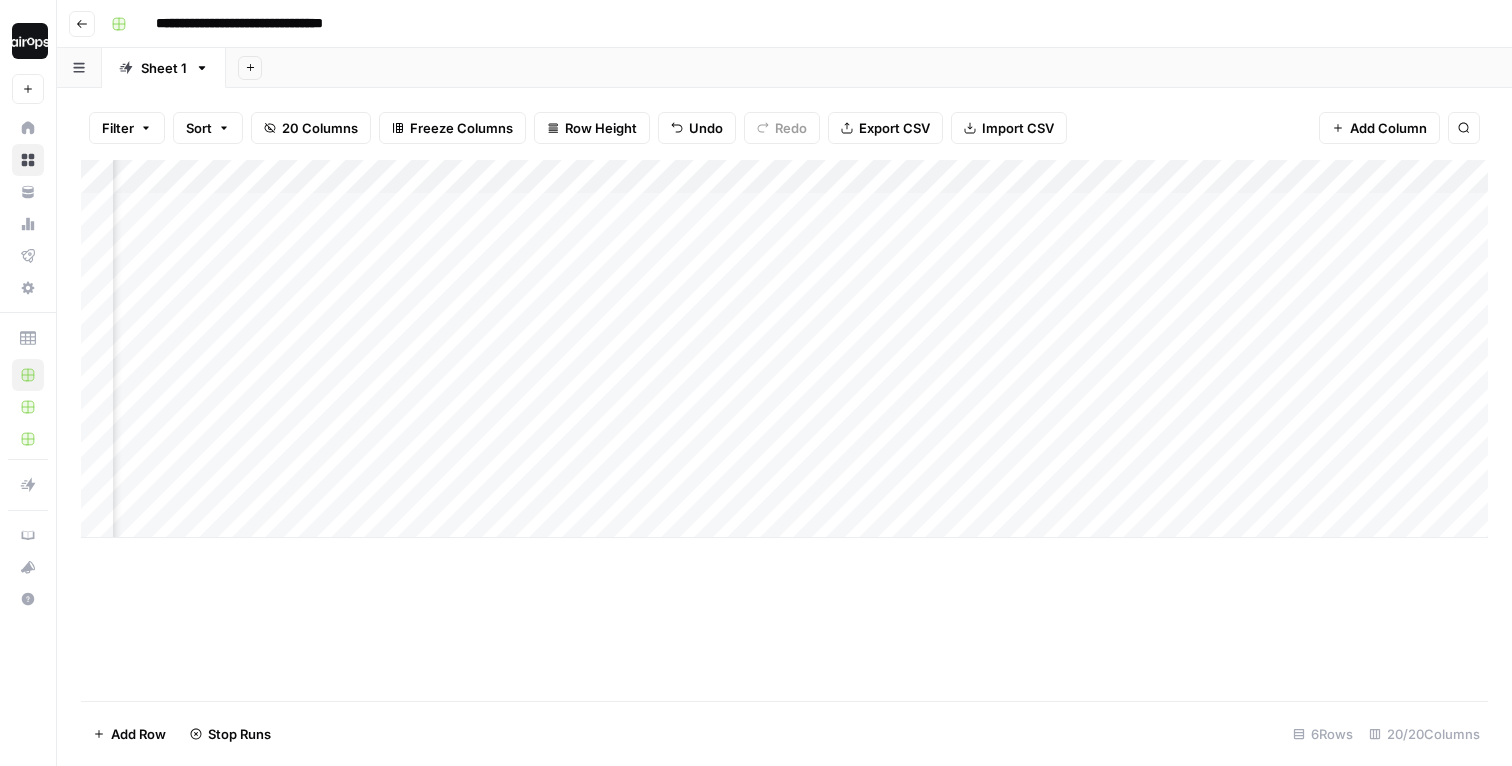 click on "Add Column" at bounding box center [784, 349] 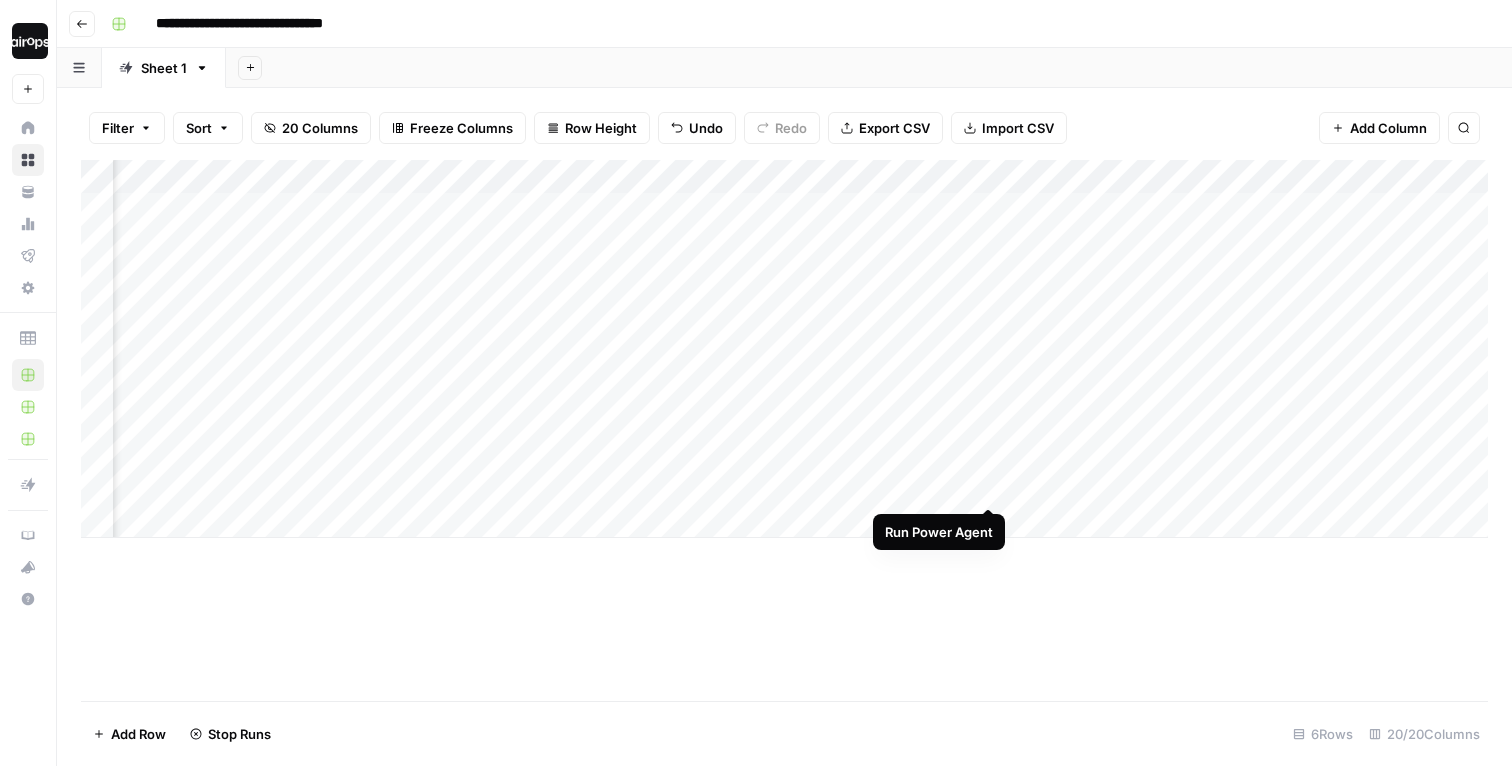 click on "Add Column" at bounding box center (784, 349) 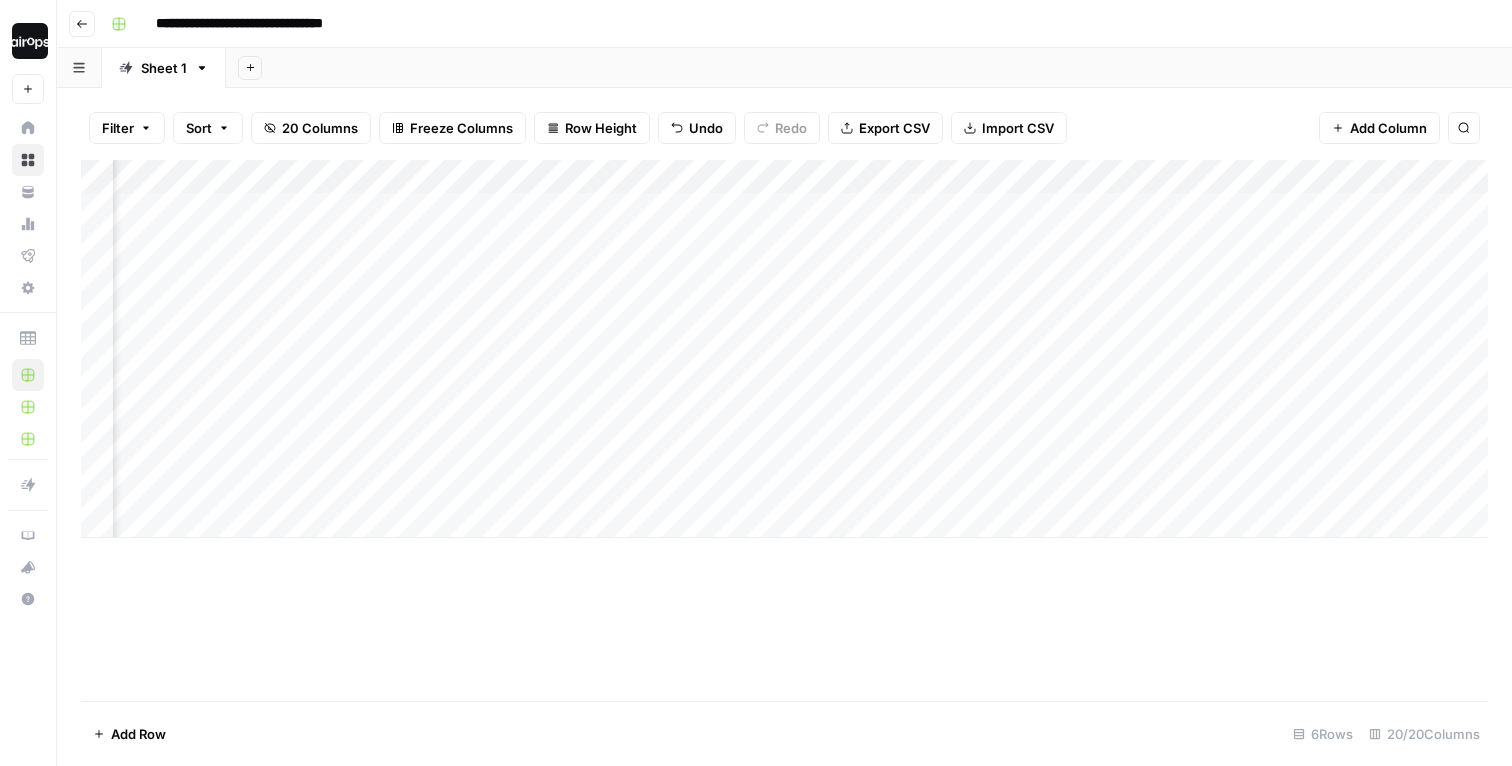 scroll, scrollTop: 0, scrollLeft: 0, axis: both 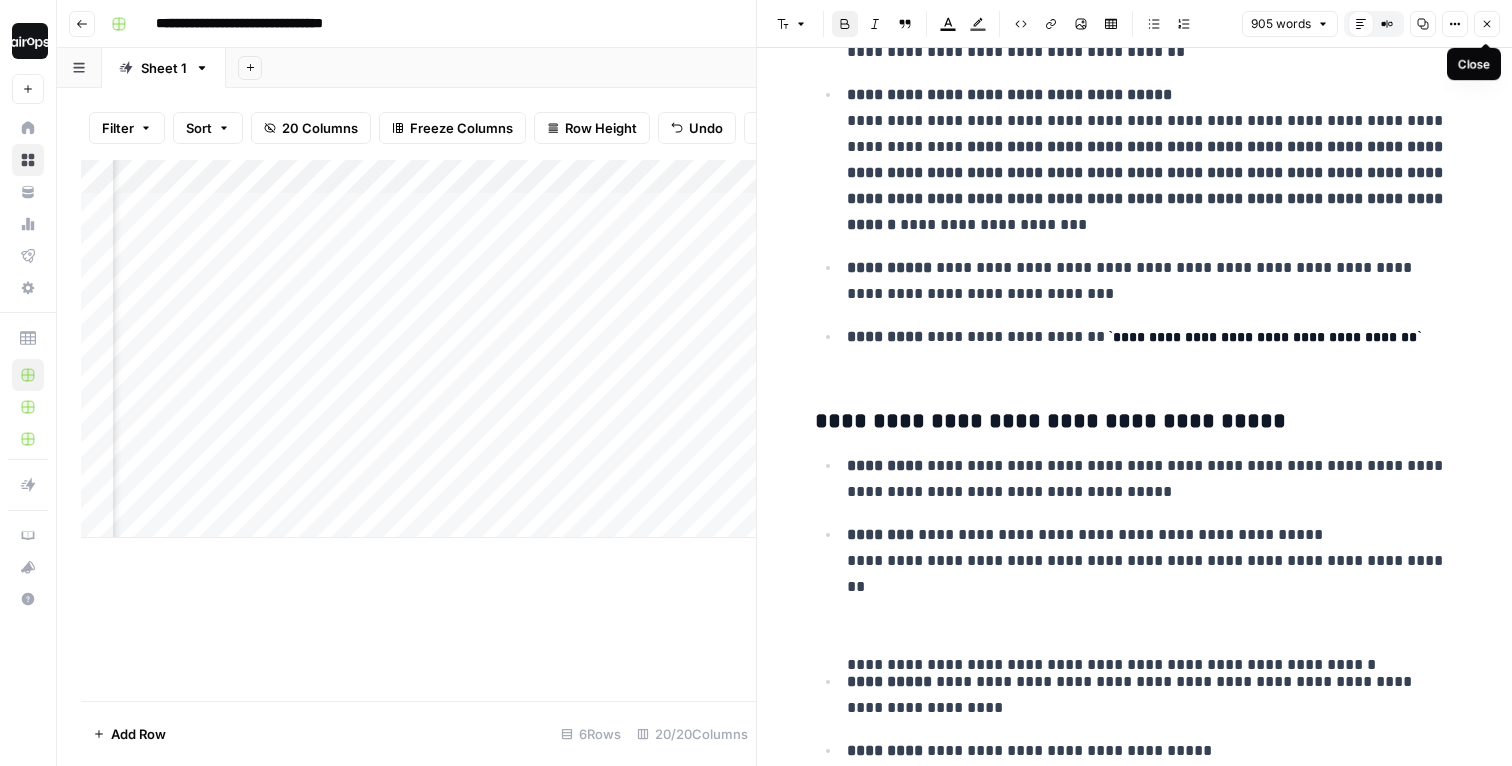 click on "Close" at bounding box center (1487, 24) 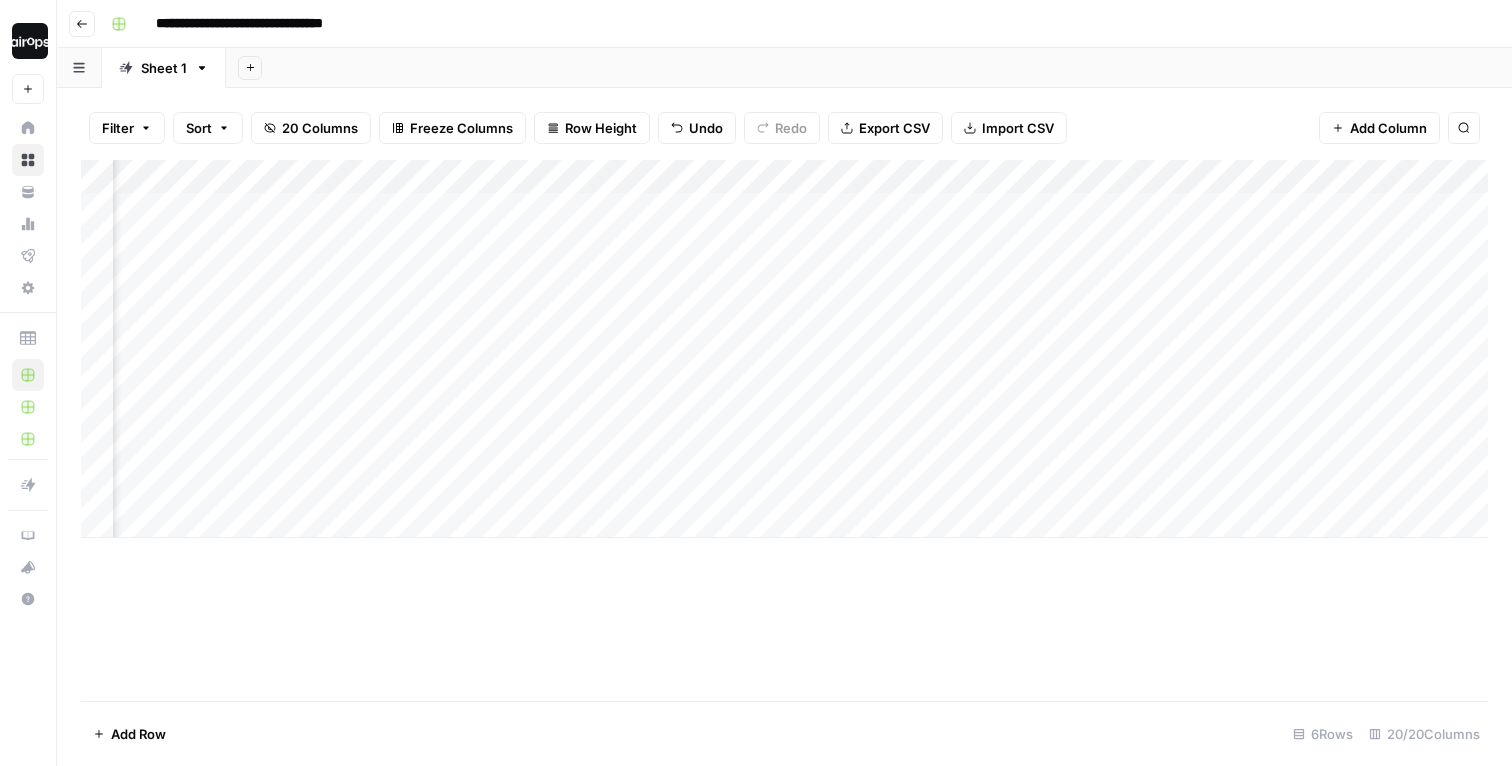 click on "Add Column" at bounding box center (784, 349) 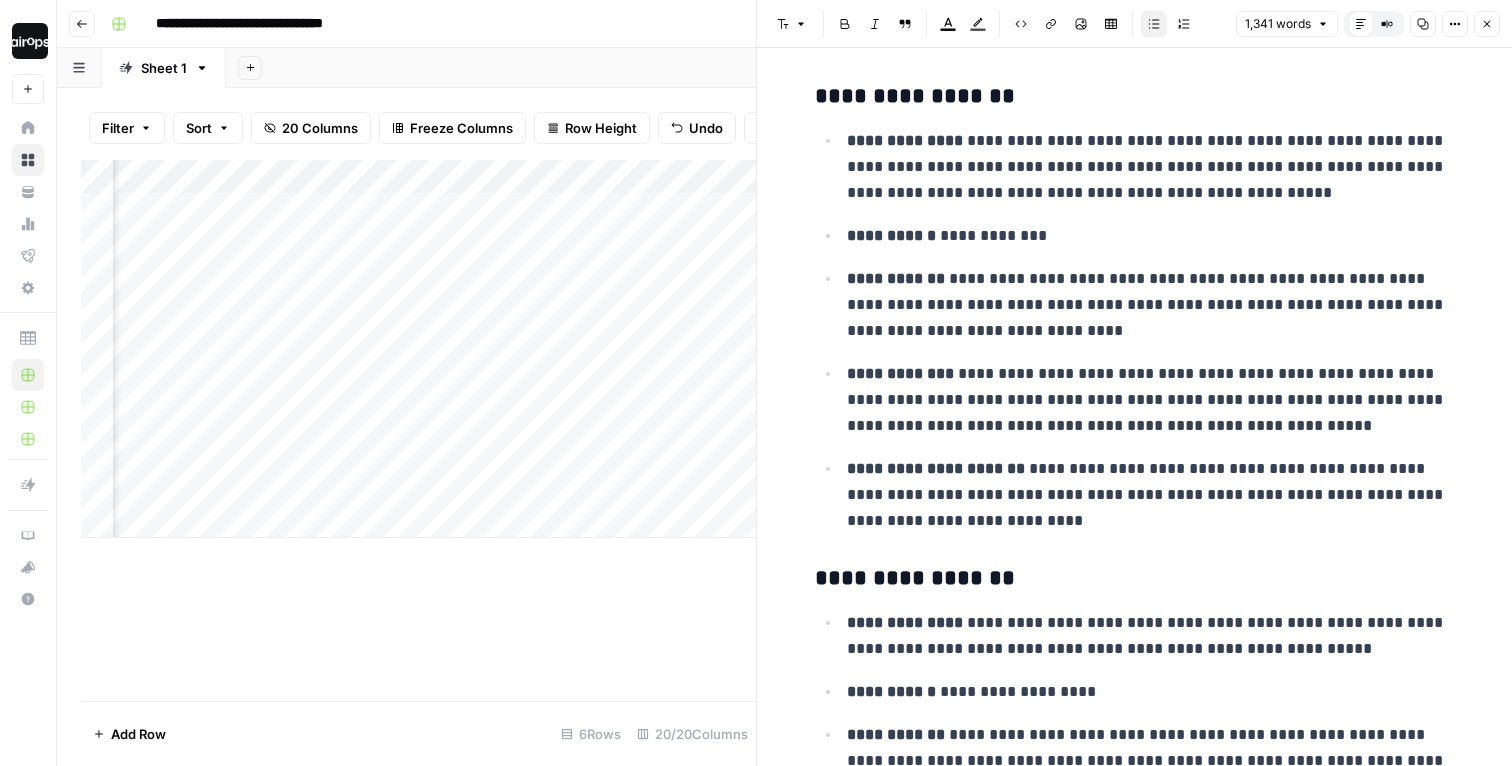 scroll, scrollTop: 981, scrollLeft: 0, axis: vertical 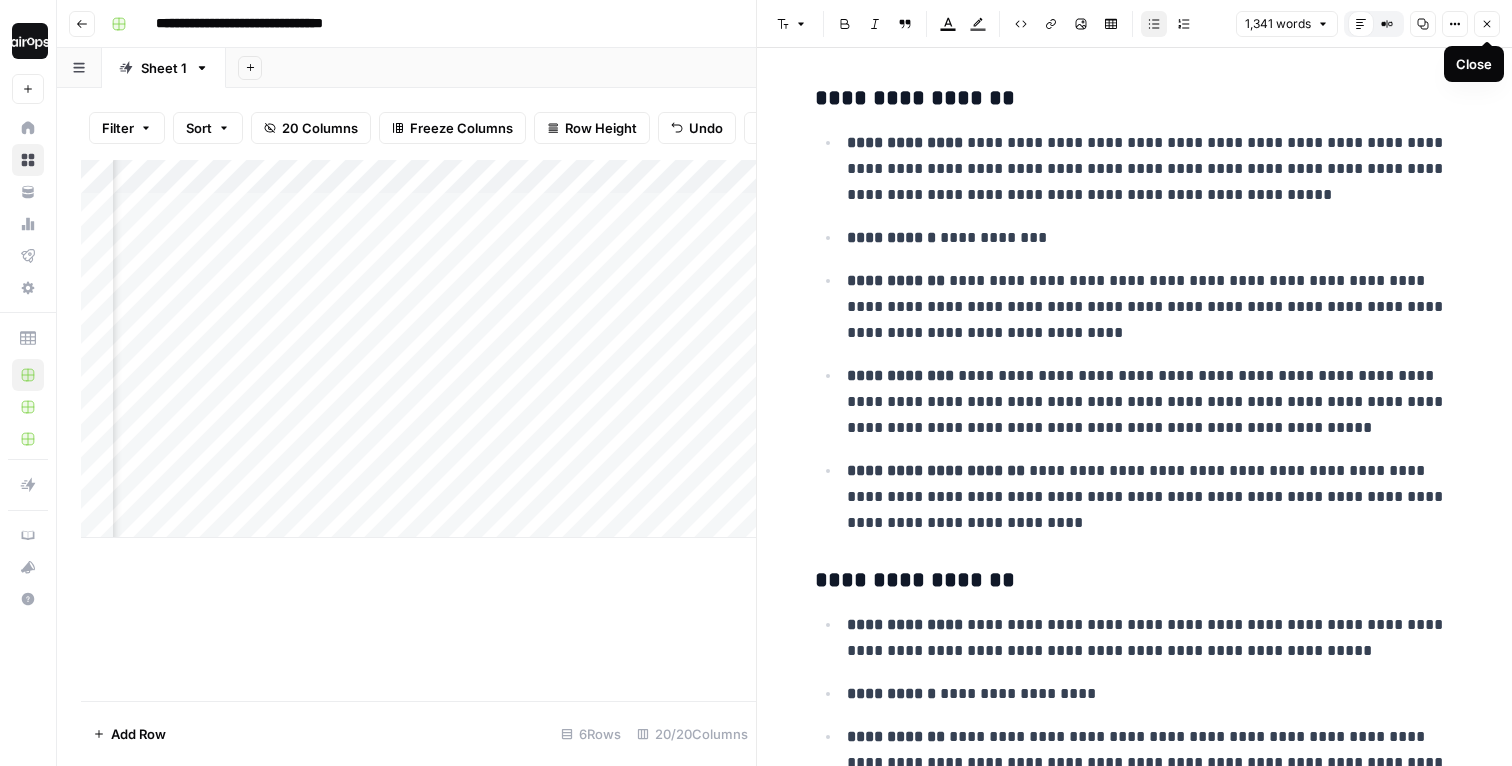 click 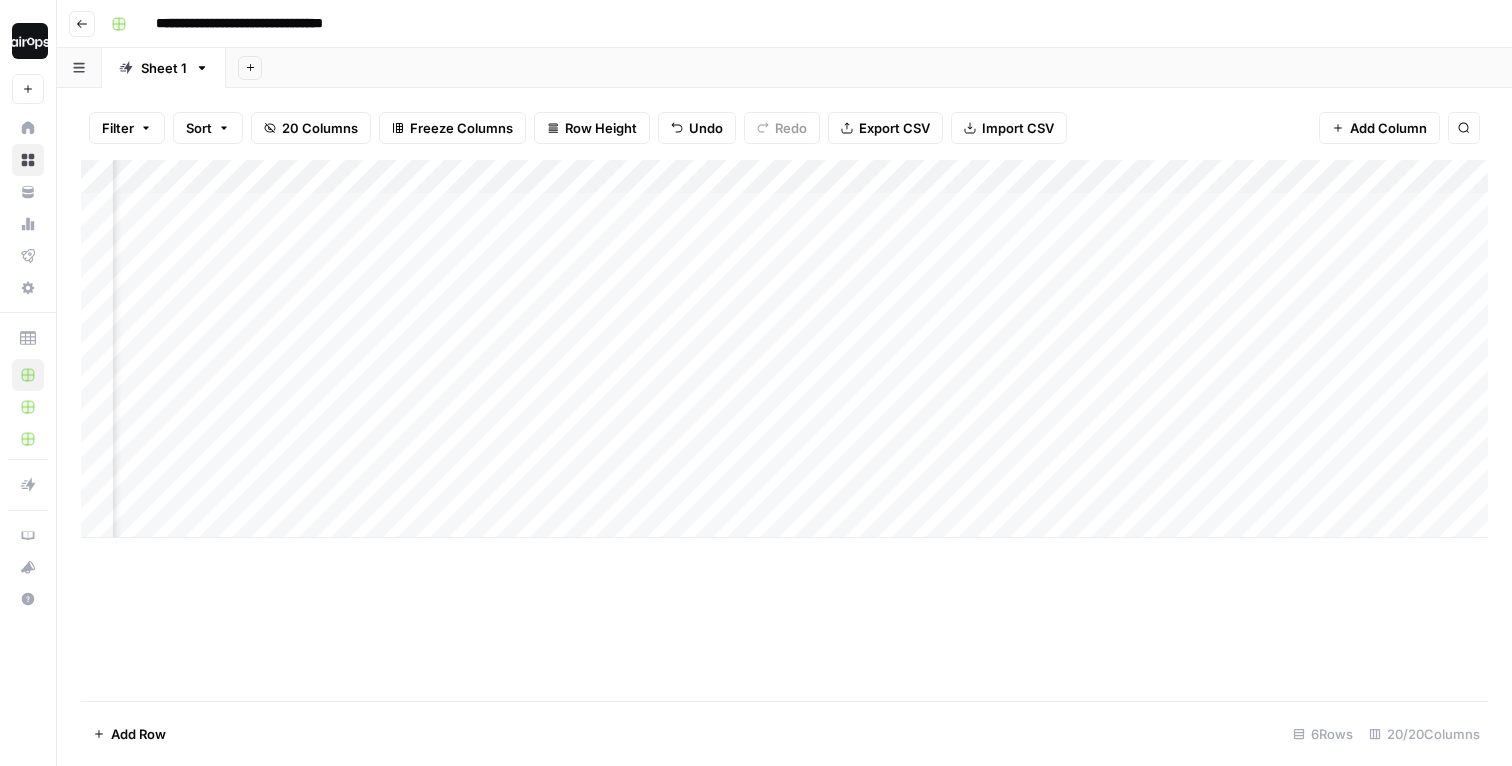 click on "Filter Sort 20 Columns Freeze Columns Row Height Undo Redo Export CSV Import CSV Add Column Search" at bounding box center [784, 128] 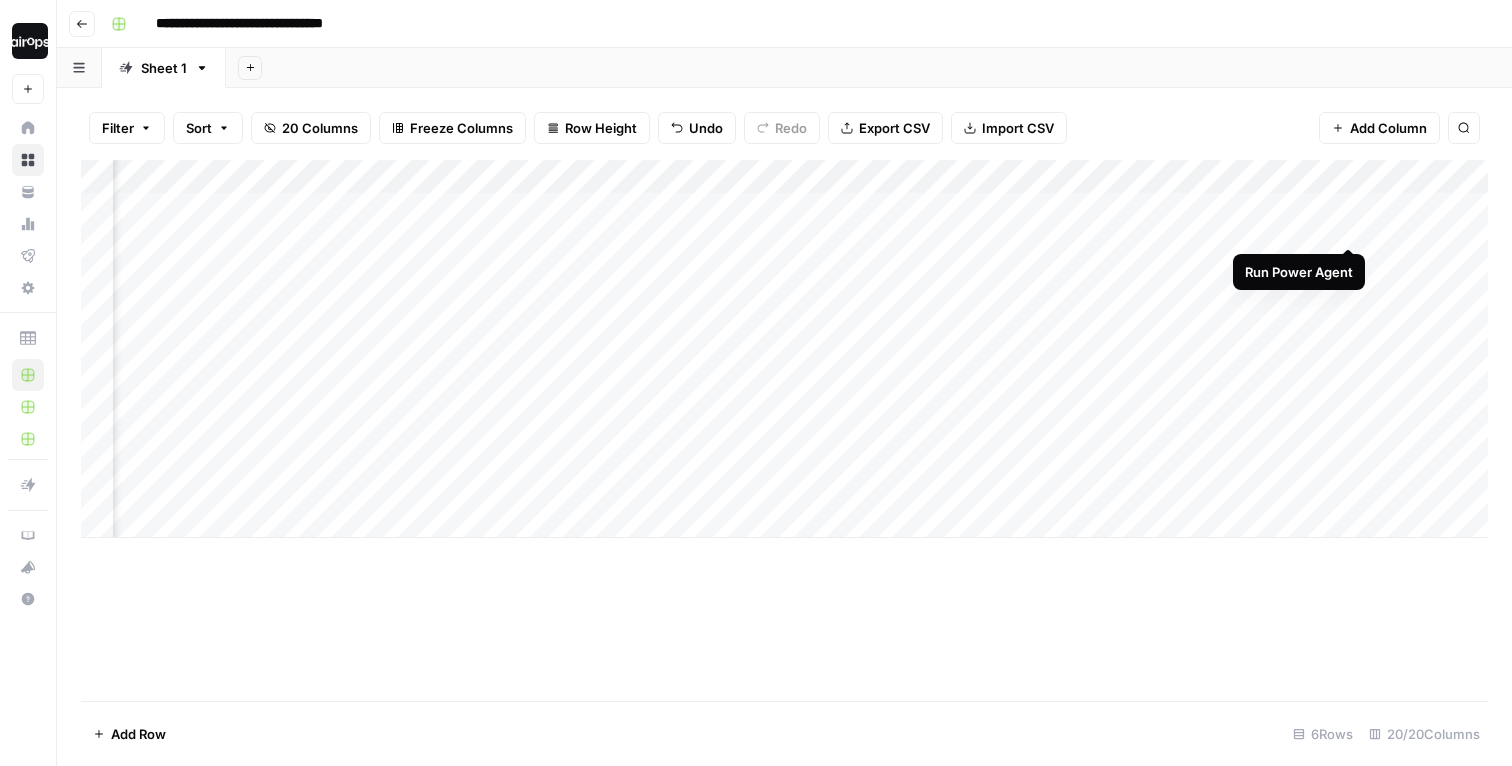 click on "Add Column" at bounding box center (784, 349) 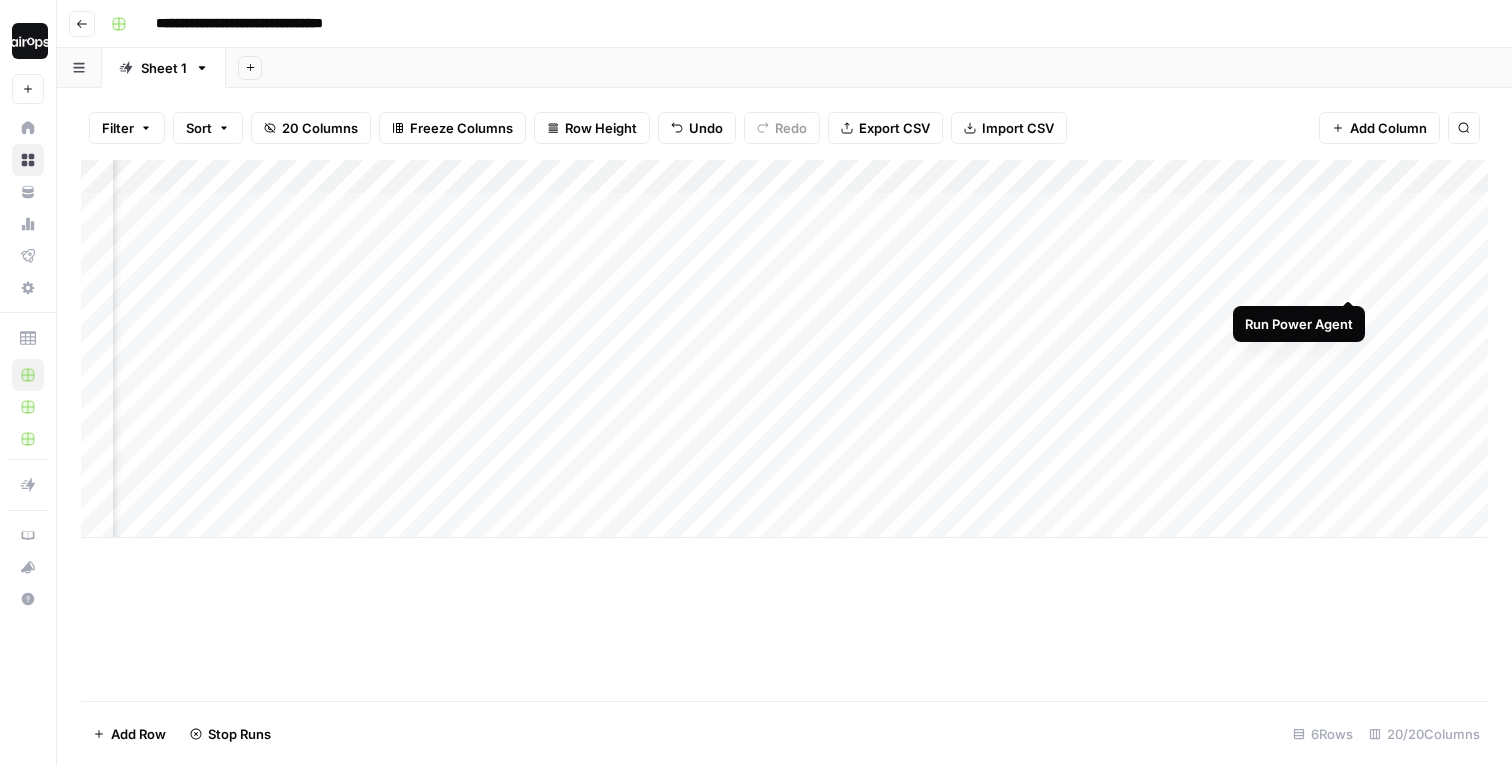 click on "Add Column" at bounding box center (784, 349) 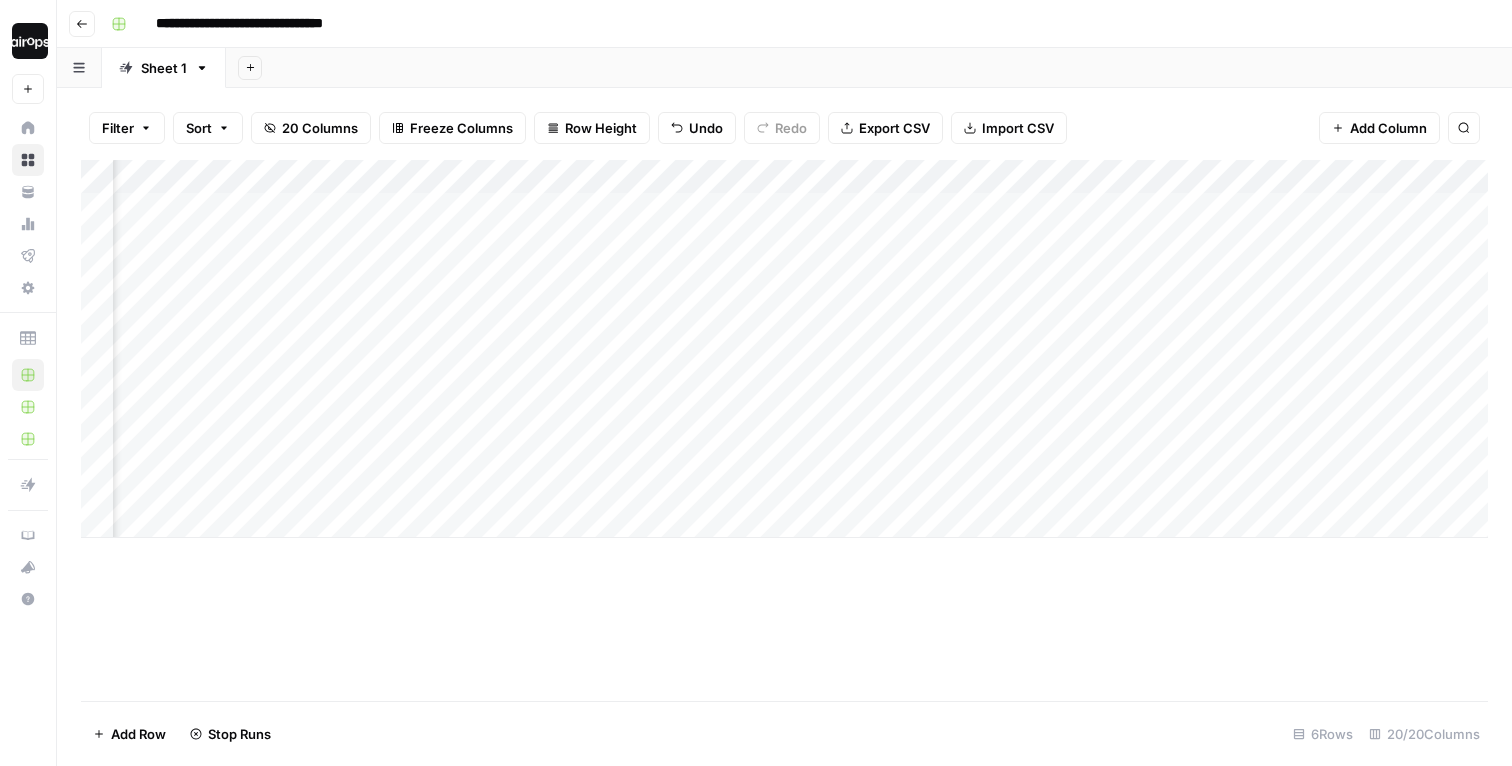 click on "Add Column" at bounding box center (784, 349) 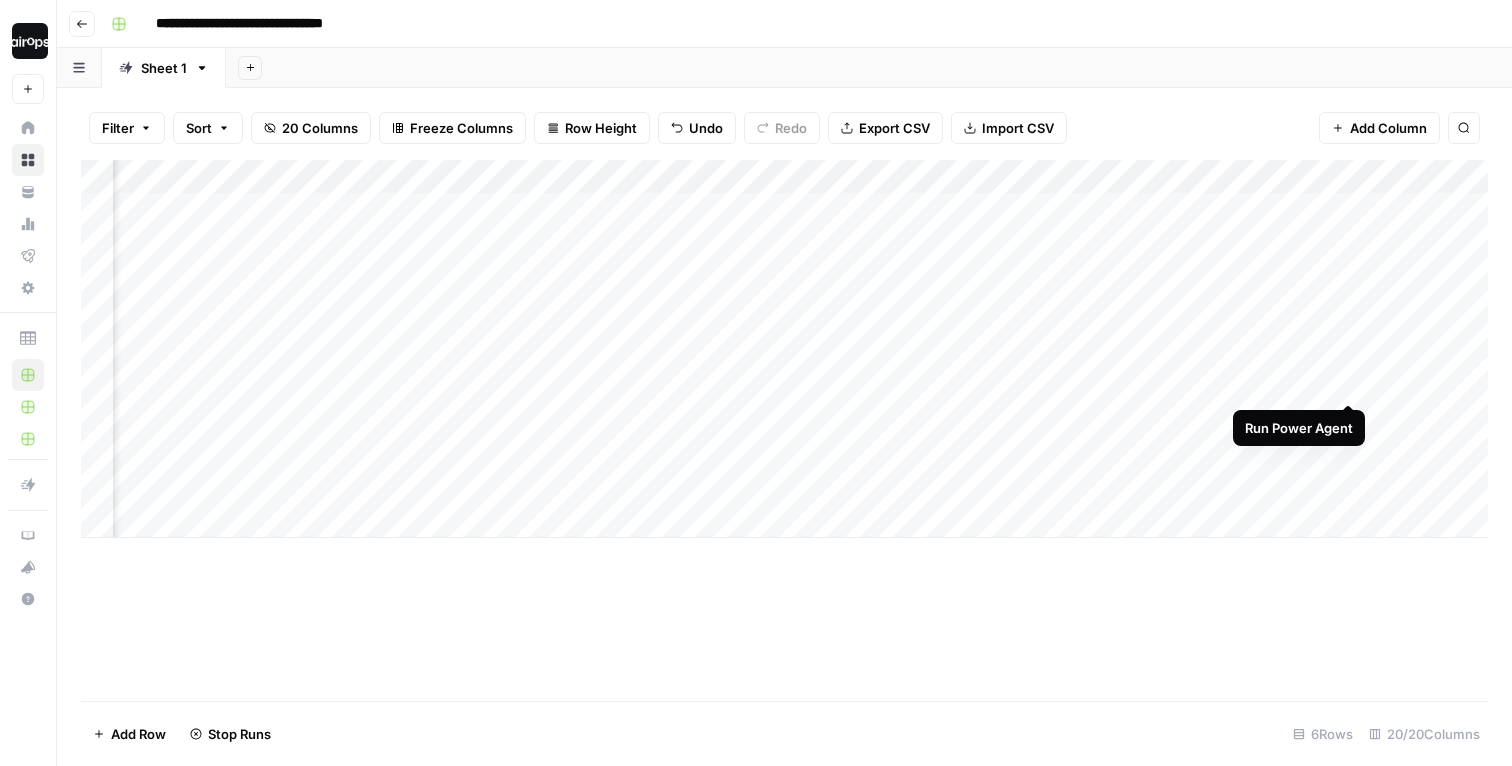 click on "Add Column" at bounding box center [784, 349] 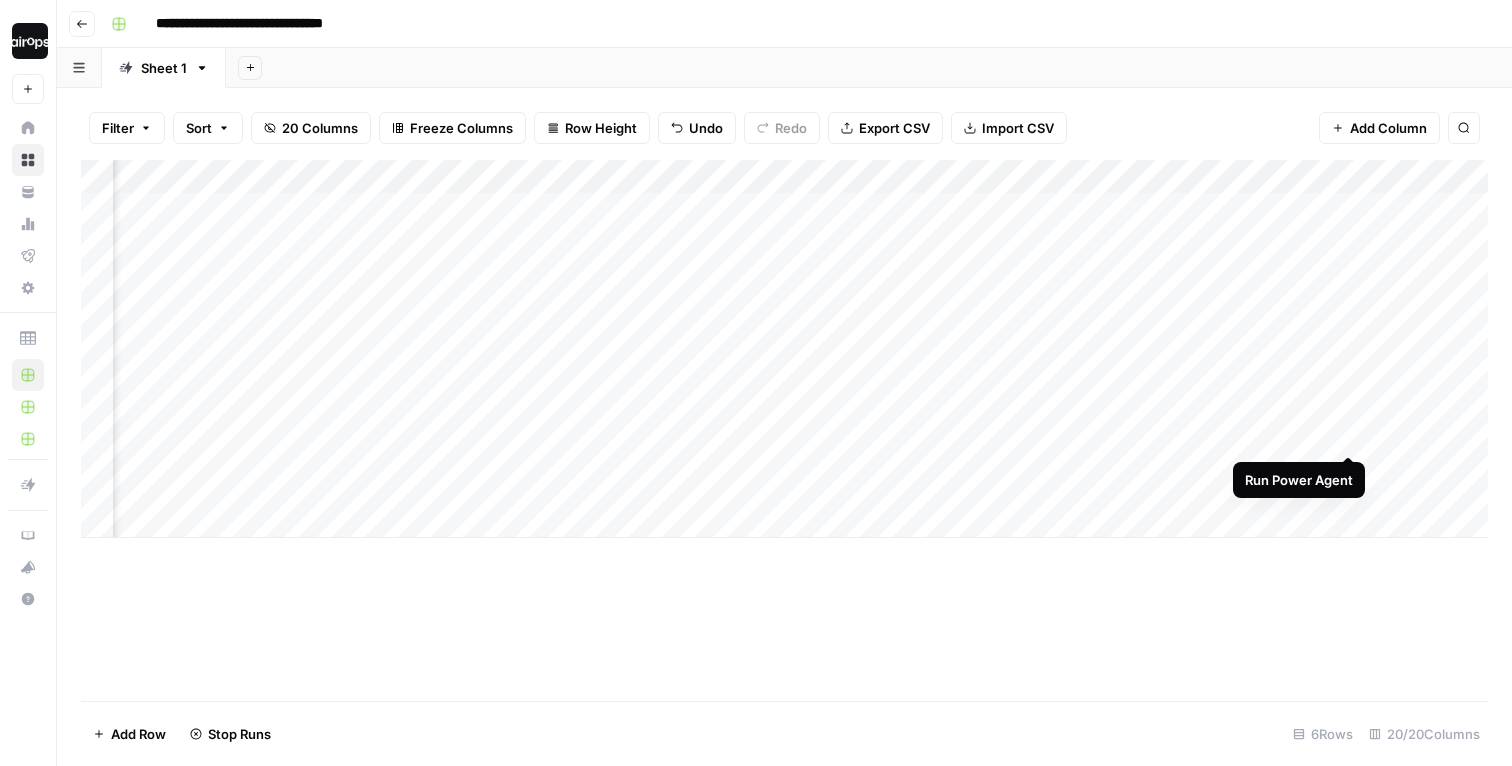 click on "Add Column" at bounding box center (784, 349) 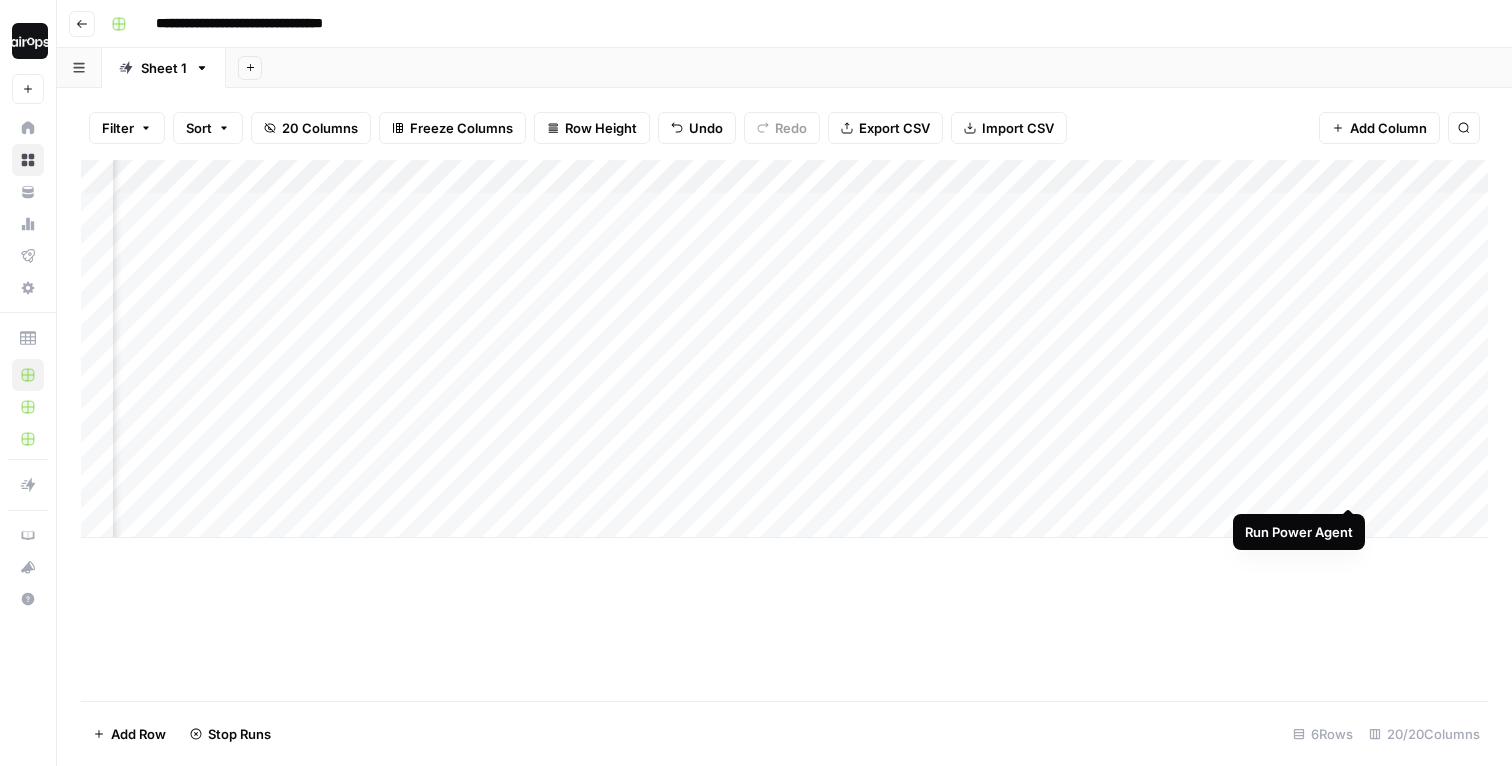 click on "Add Column" at bounding box center (784, 349) 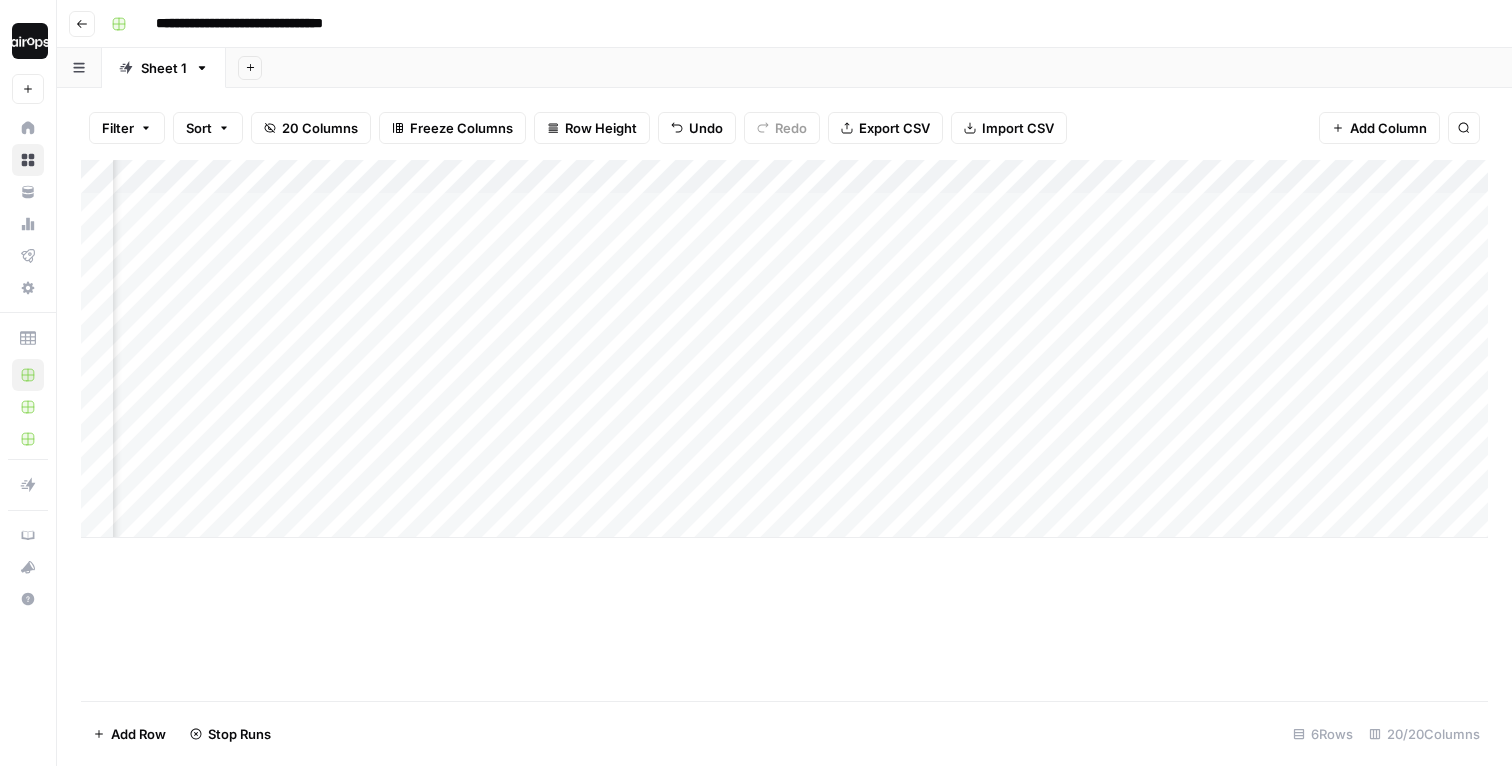 click on "Add Column" at bounding box center [784, 430] 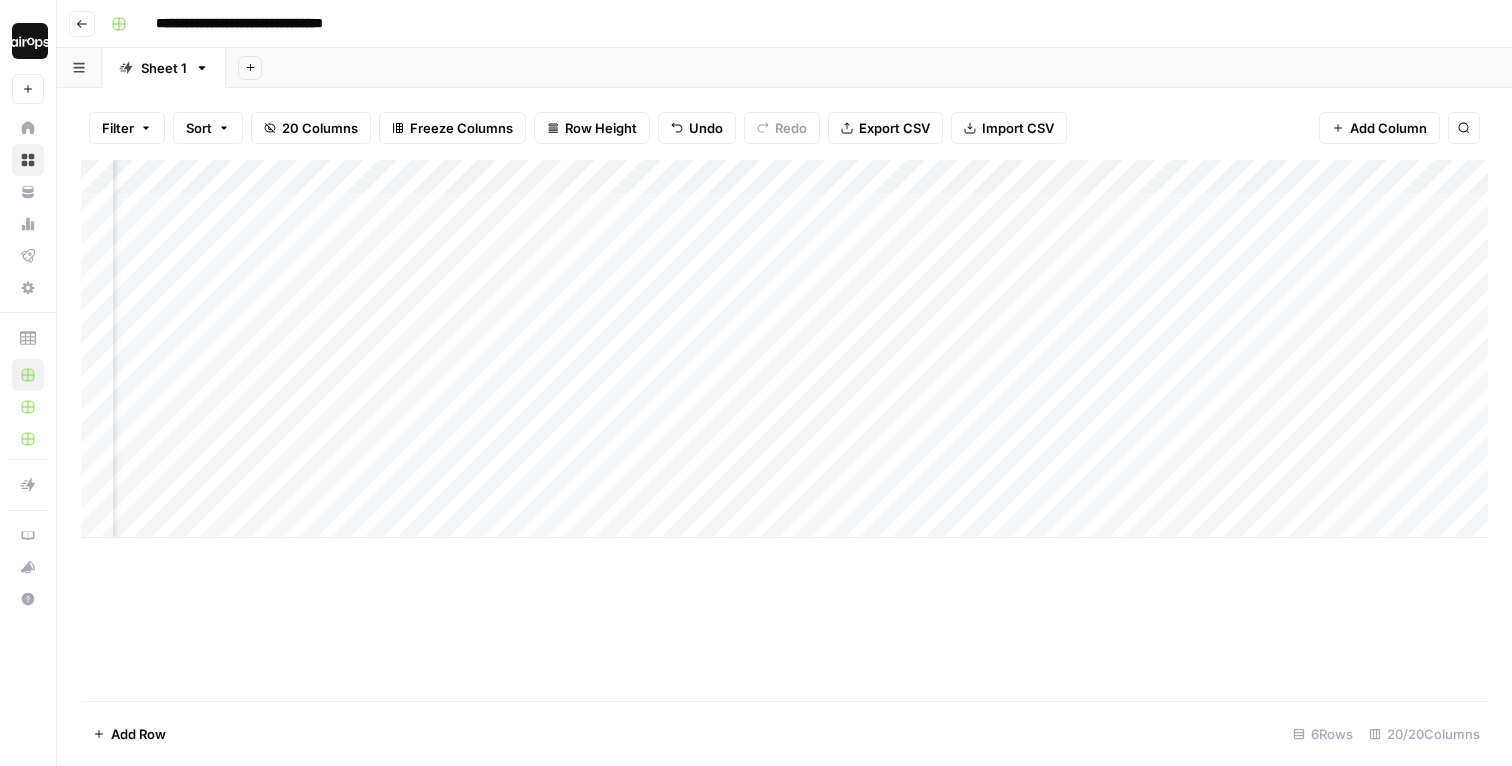 click on "Add Column" at bounding box center [784, 430] 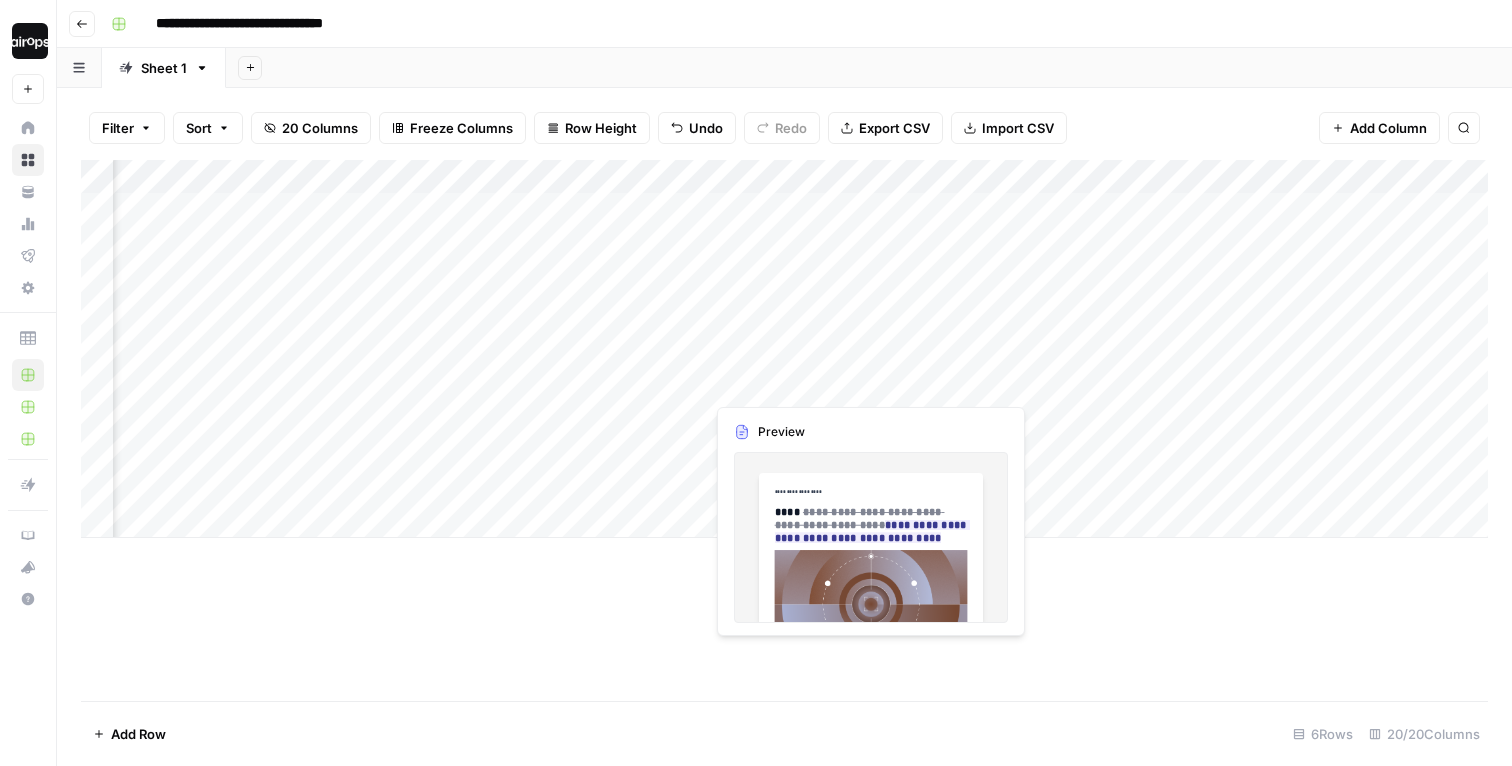 click on "Add Column" at bounding box center [784, 349] 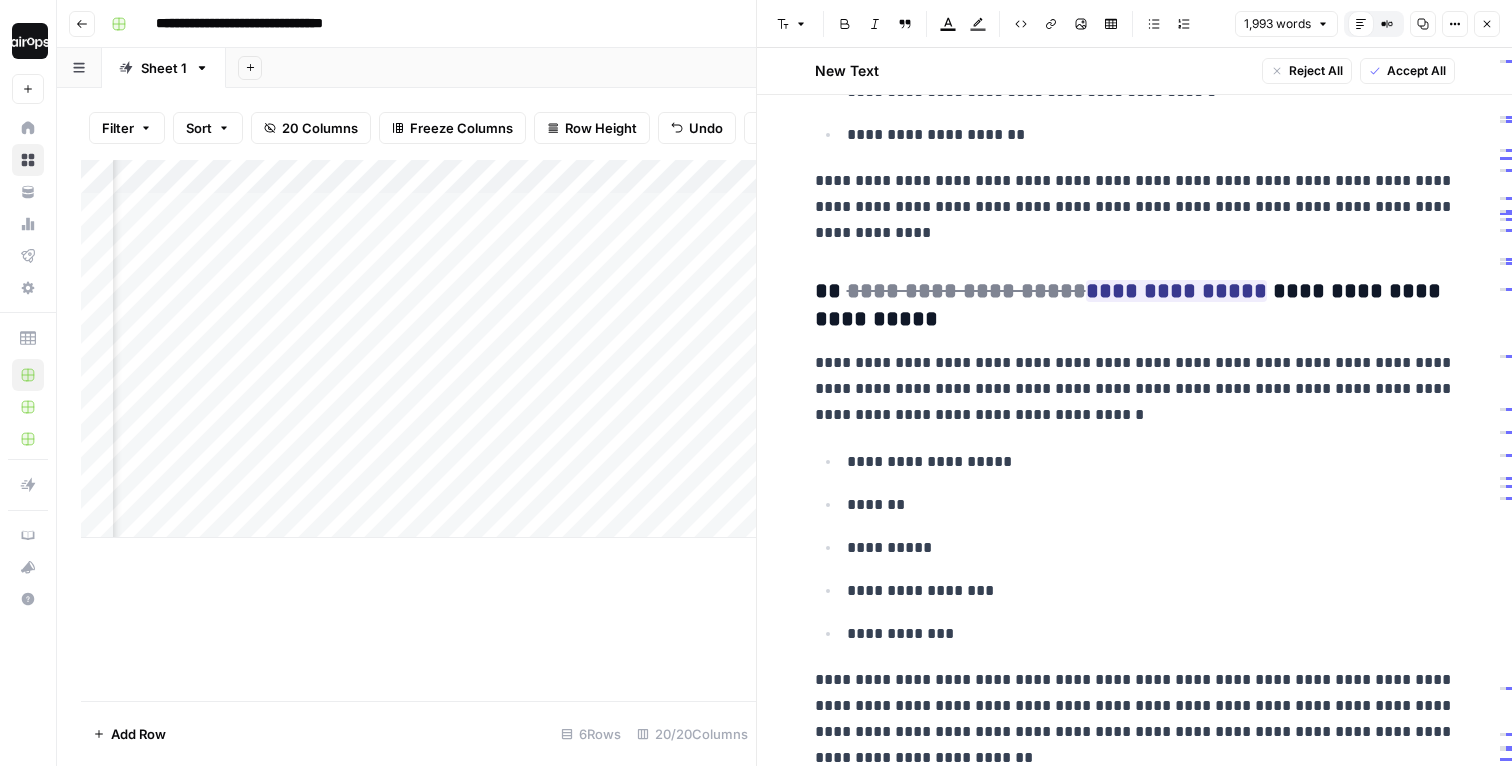 scroll, scrollTop: 3373, scrollLeft: 0, axis: vertical 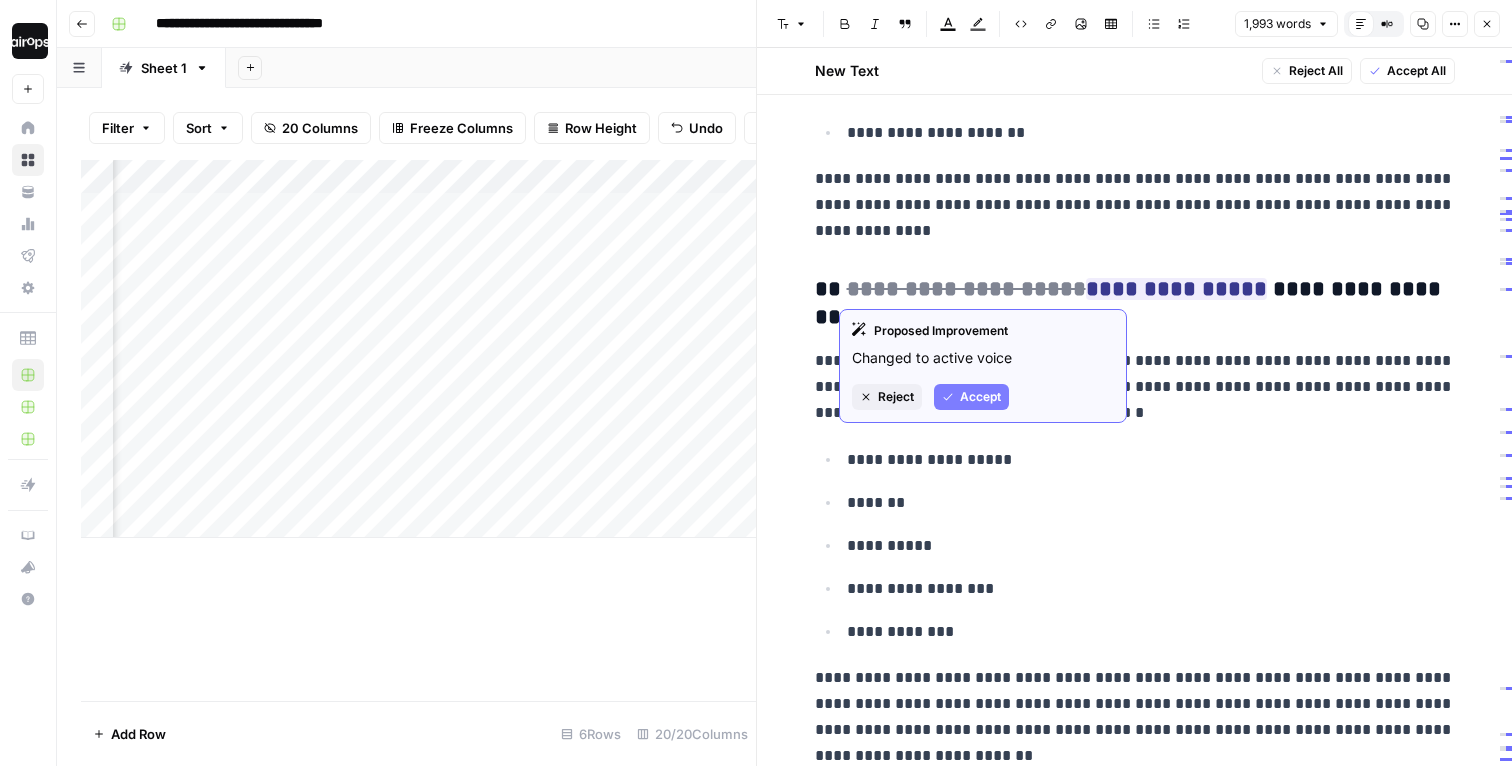 click on "**********" at bounding box center (1135, 387) 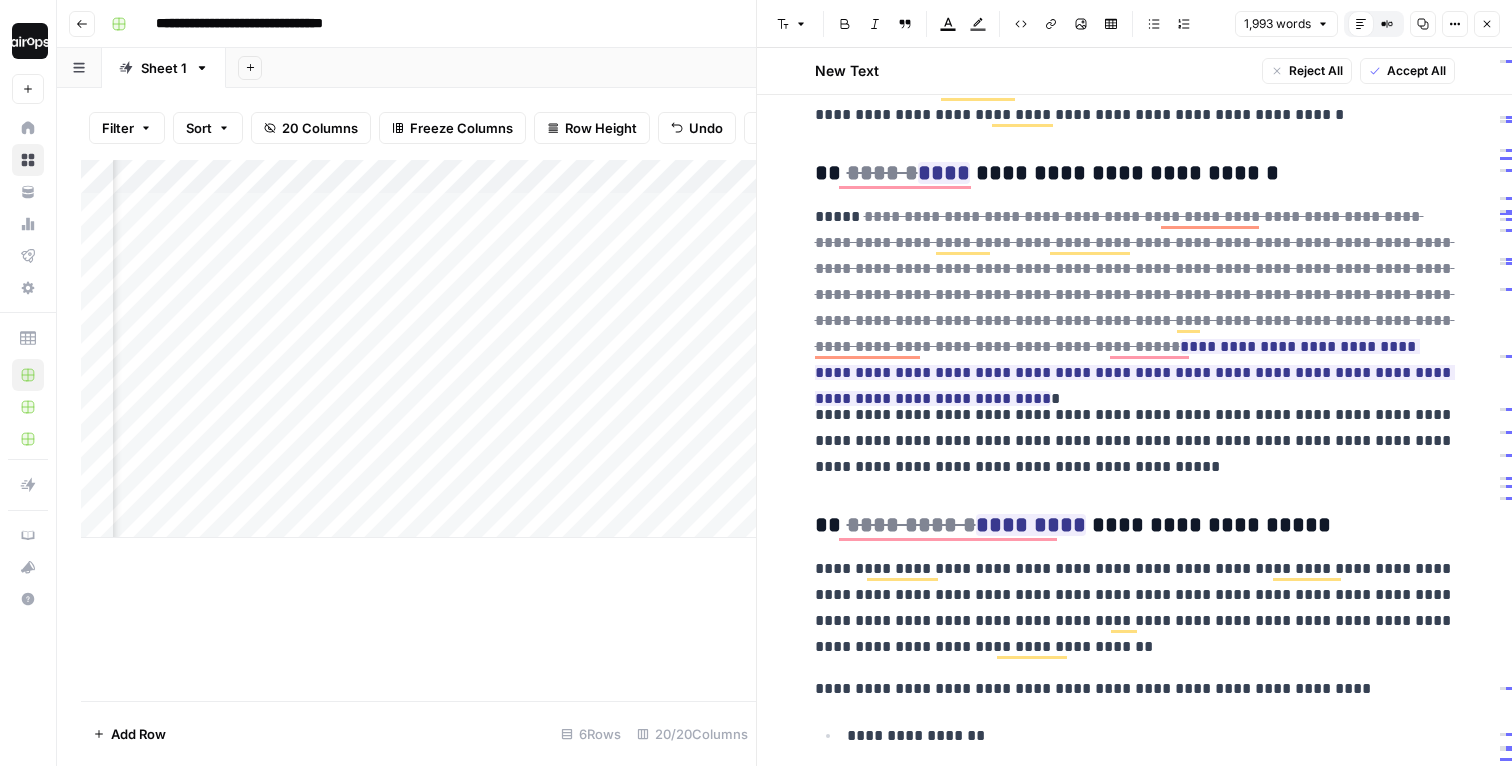 scroll, scrollTop: 2183, scrollLeft: 0, axis: vertical 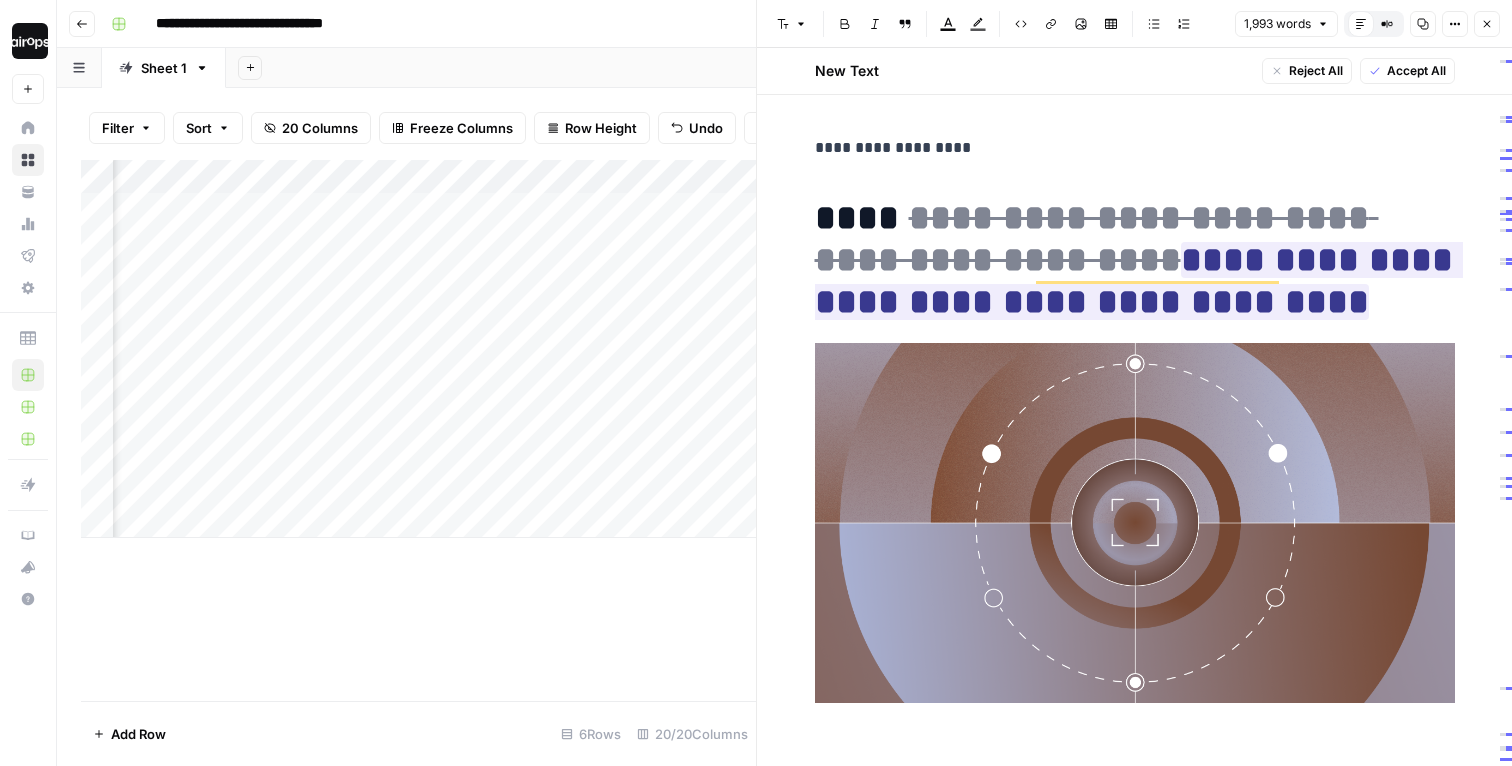 click on "**********" at bounding box center [1134, 4255] 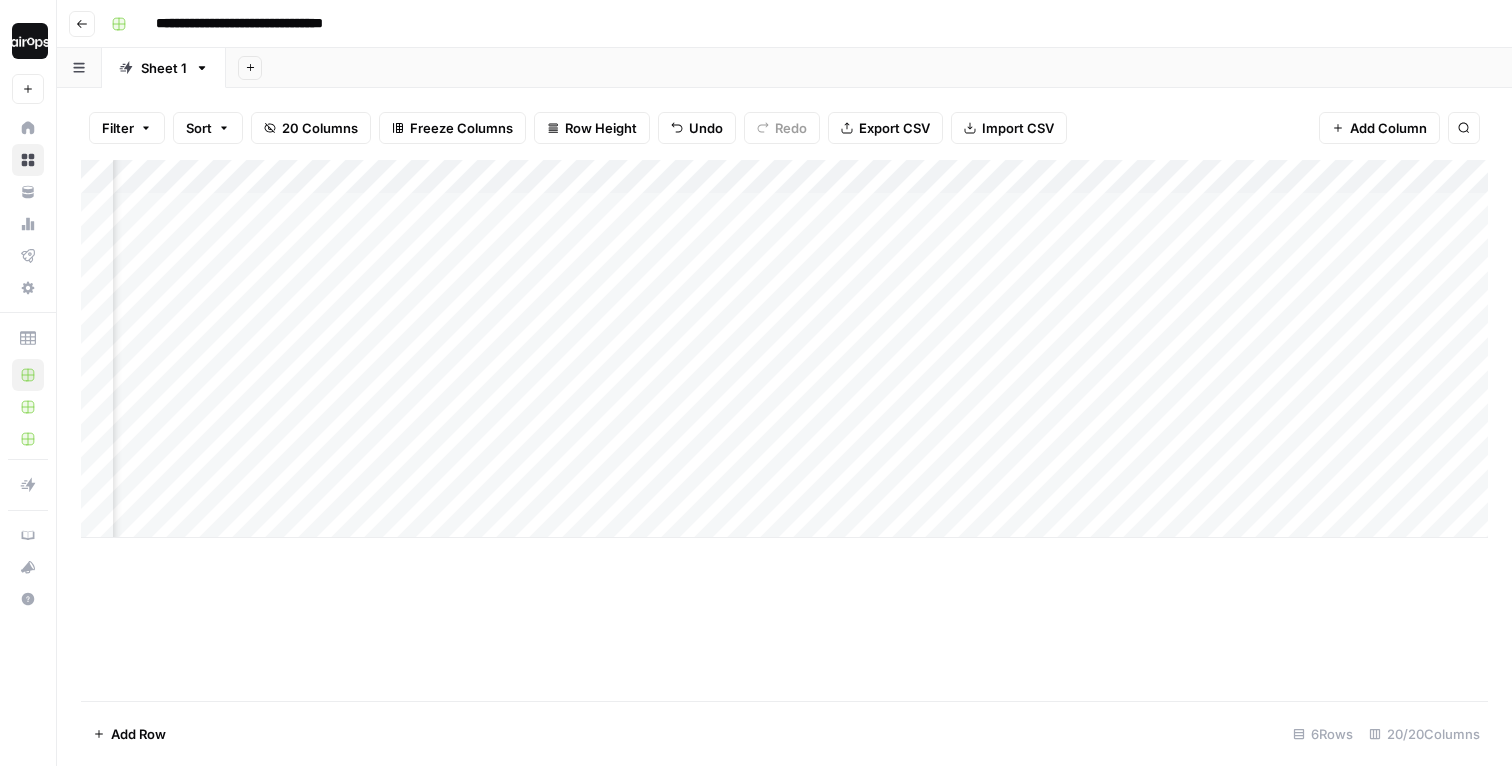 click on "Add Sheet" at bounding box center [869, 68] 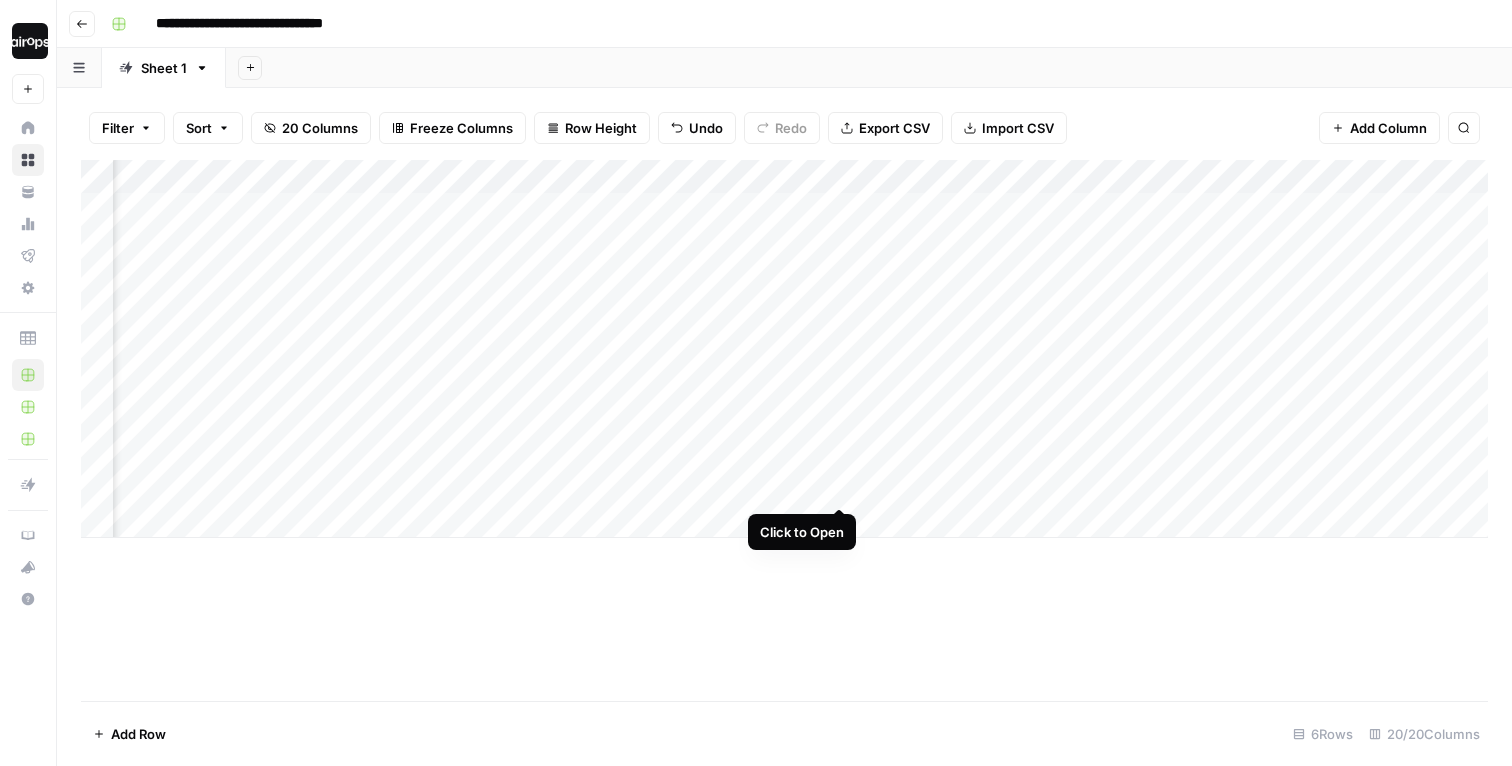 click on "Add Column" at bounding box center (784, 349) 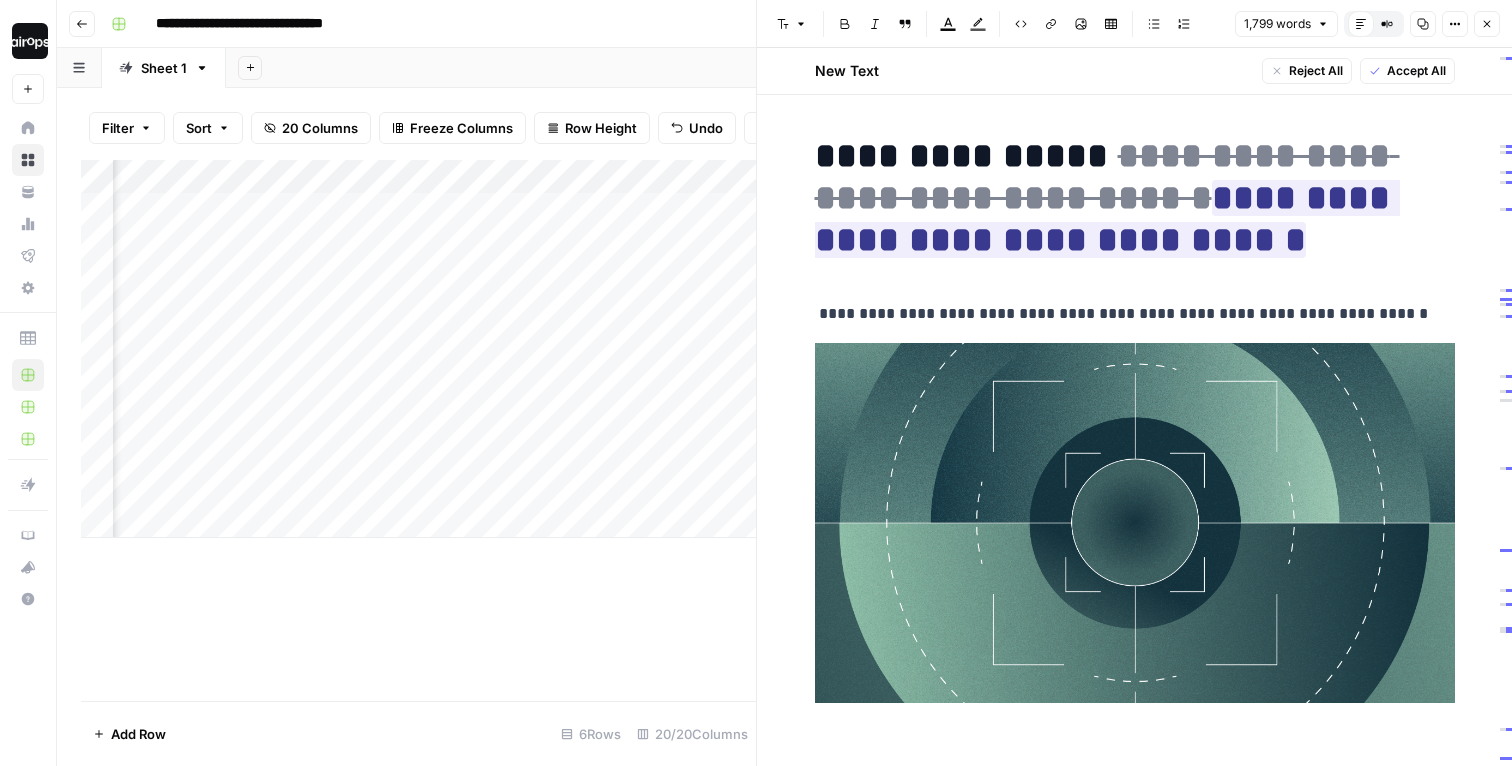 click 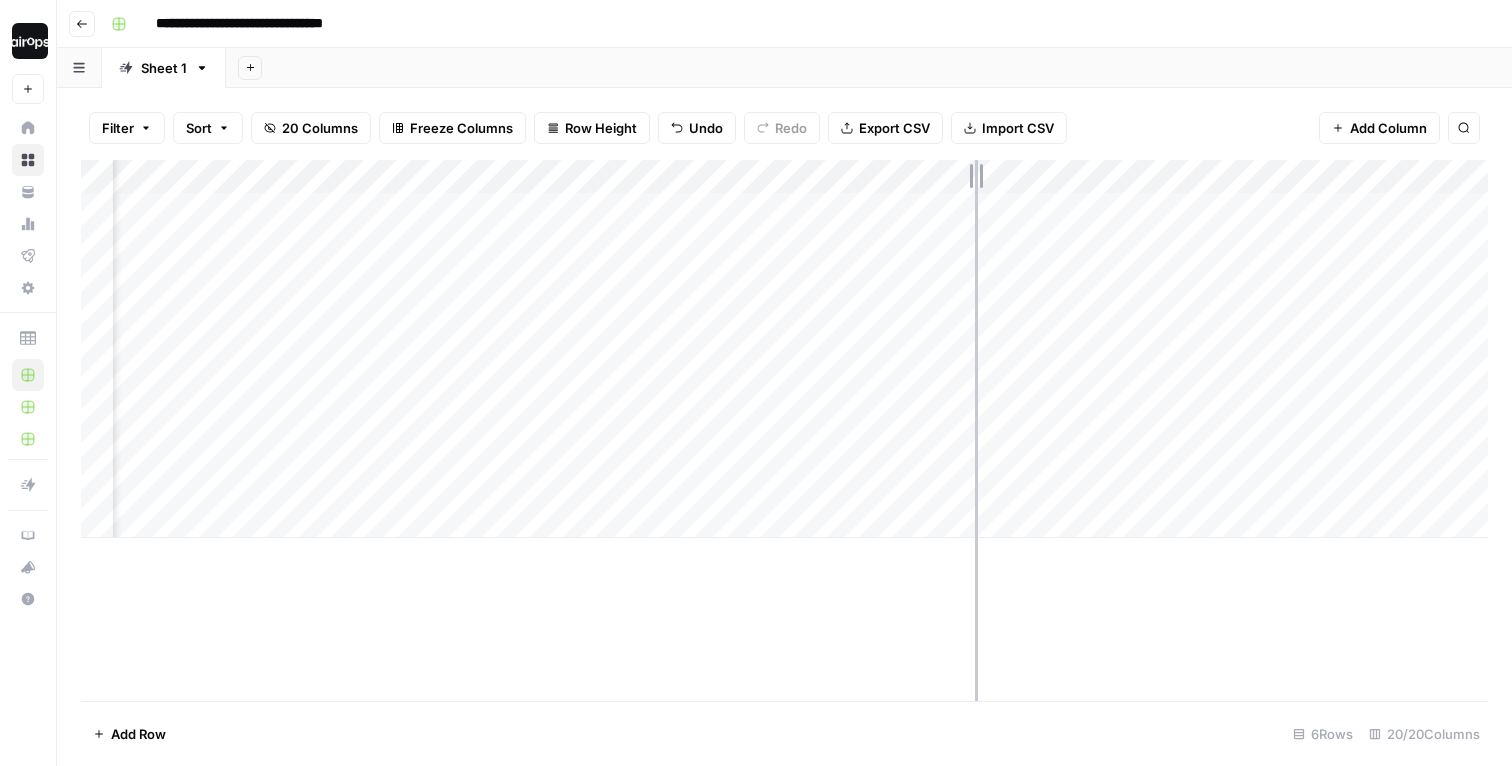drag, startPoint x: 887, startPoint y: 177, endPoint x: 975, endPoint y: 171, distance: 88.20431 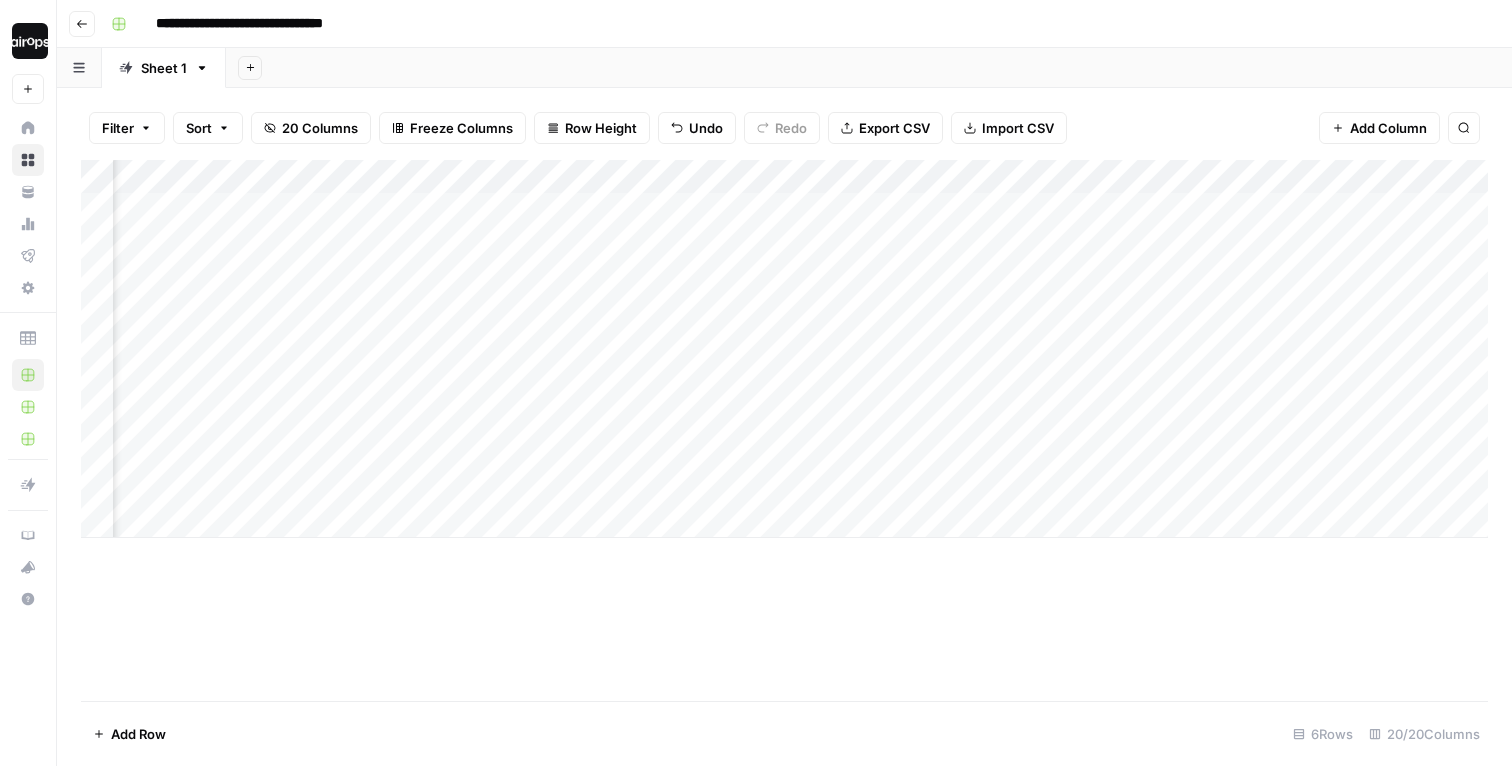 click on "Add Column" at bounding box center [784, 430] 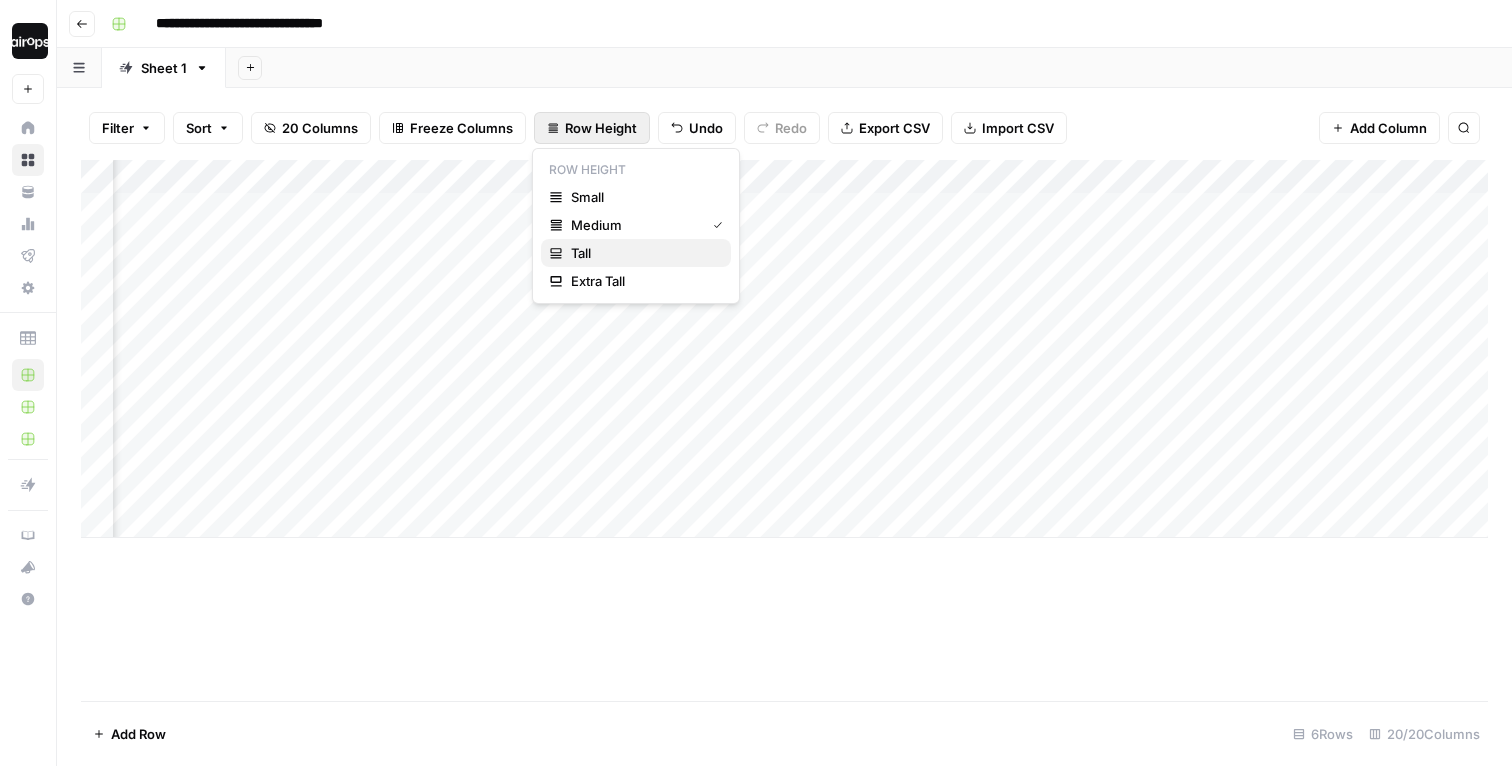 click on "Tall" at bounding box center [643, 253] 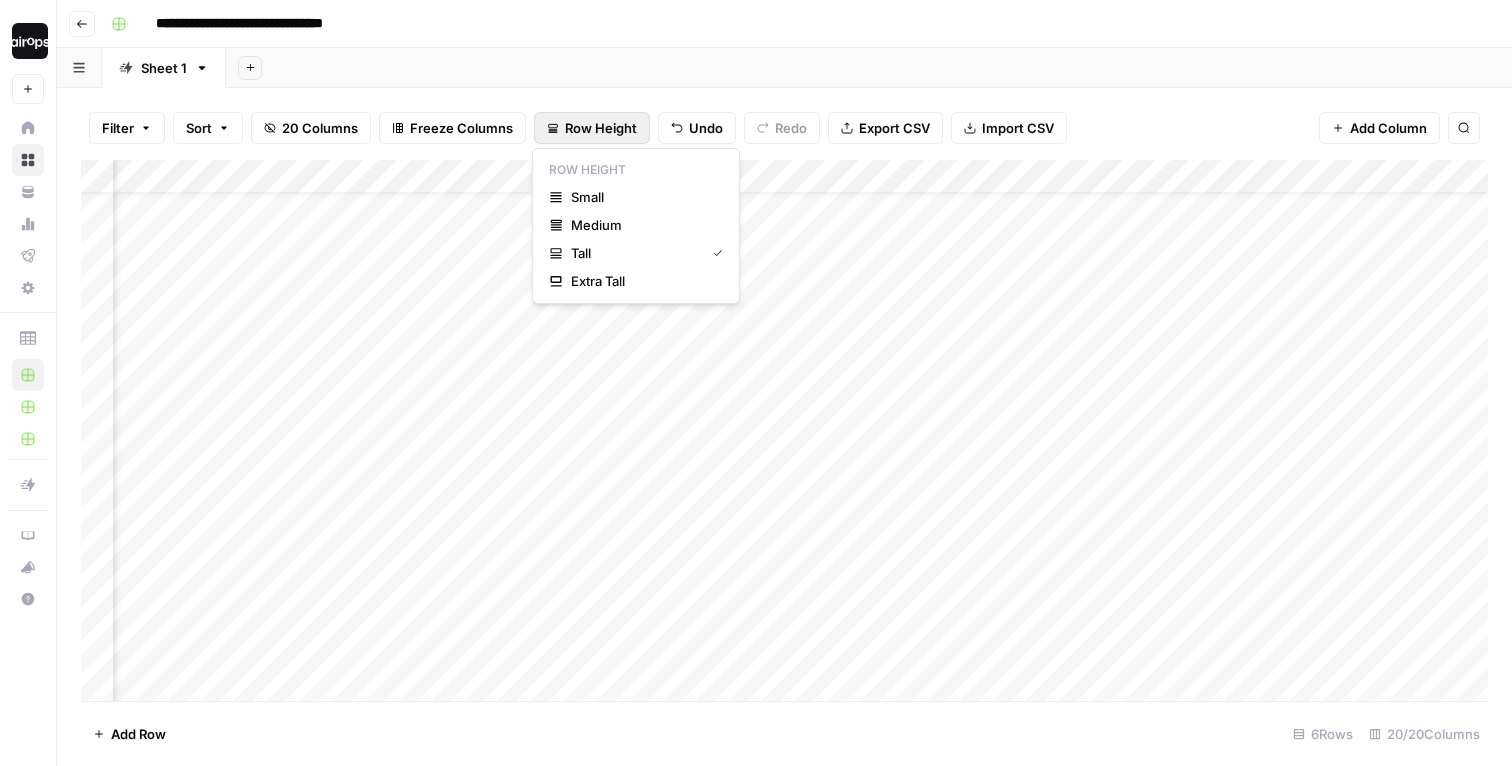 click on "Row Height" at bounding box center [601, 128] 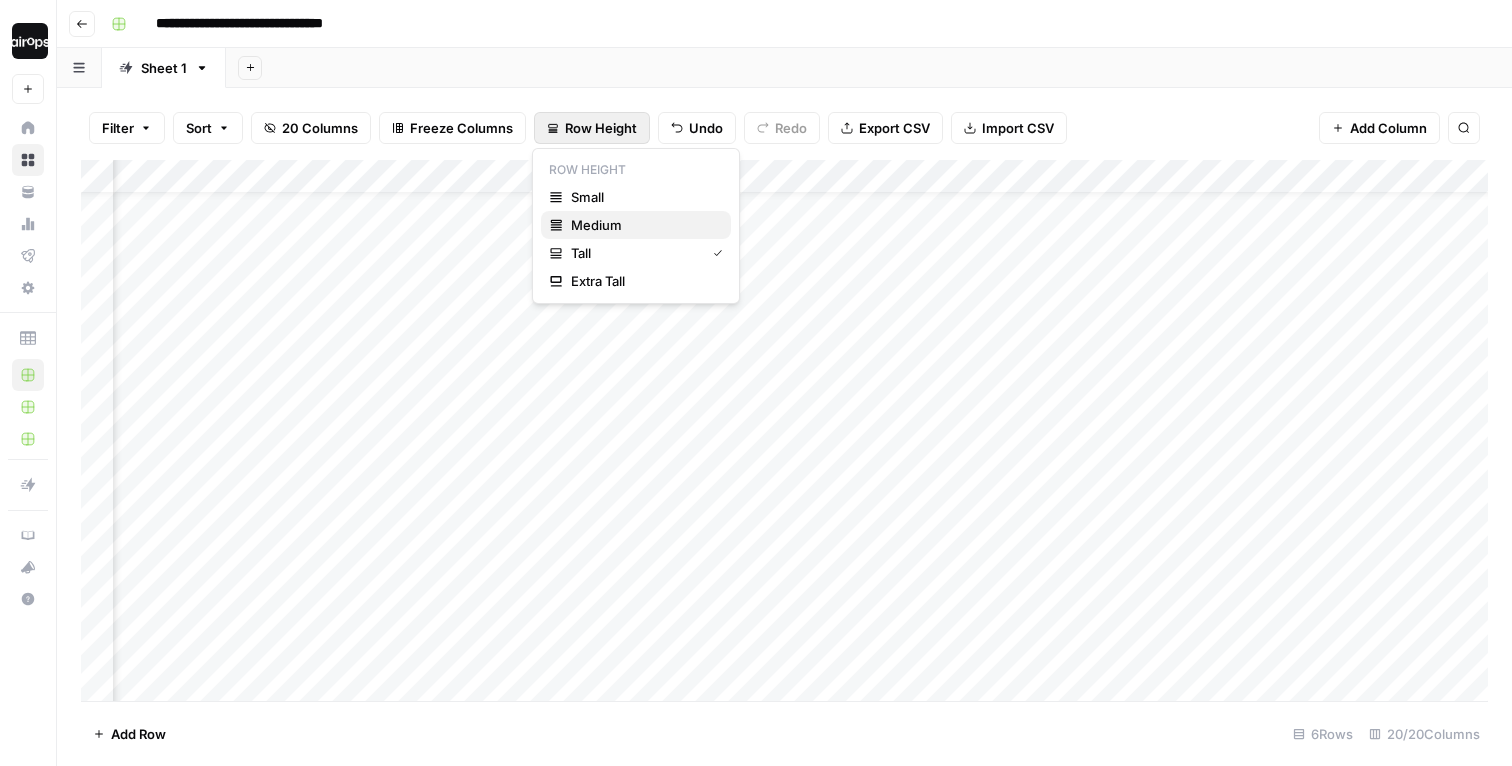 click on "Medium" at bounding box center (643, 225) 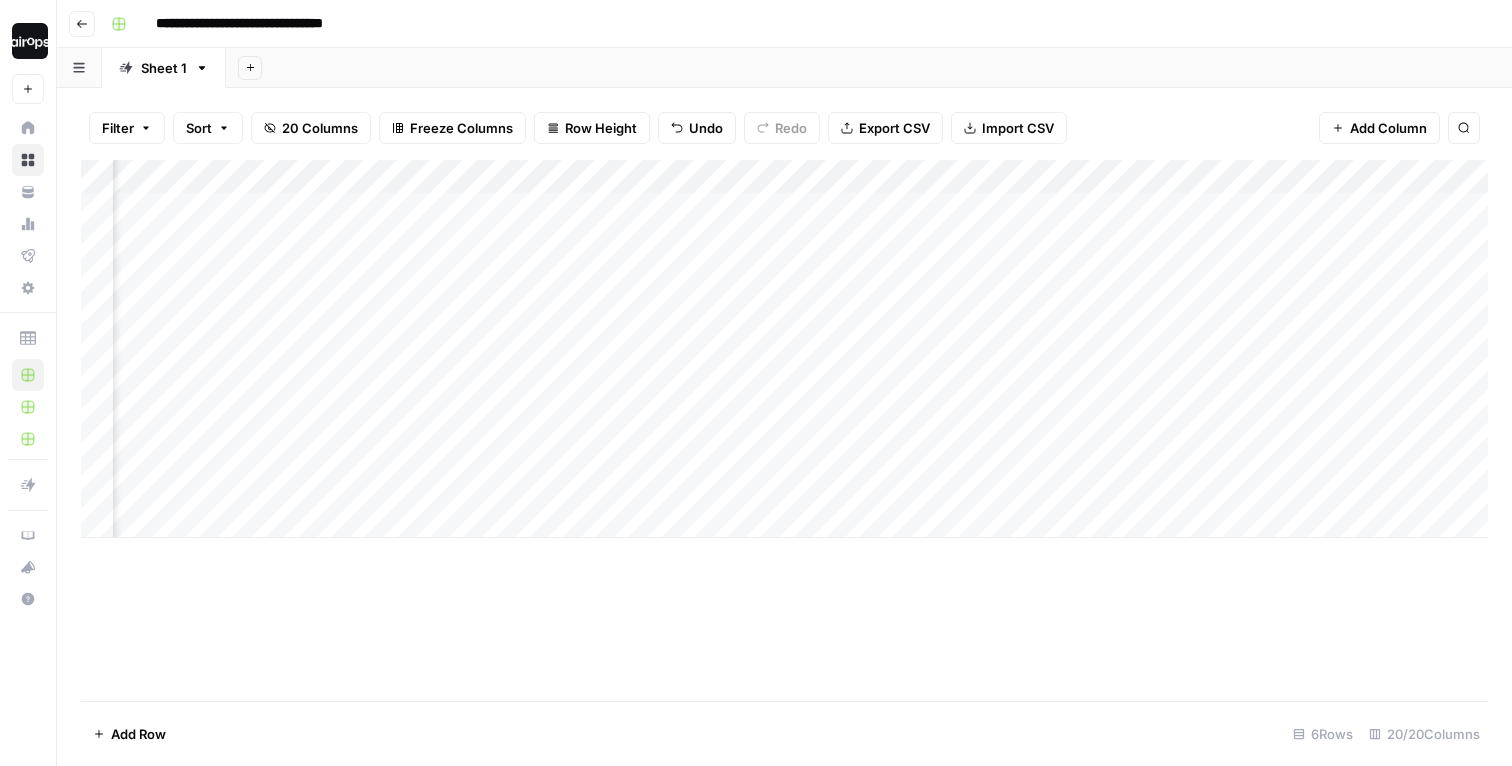 click on "Add Sheet" at bounding box center (869, 68) 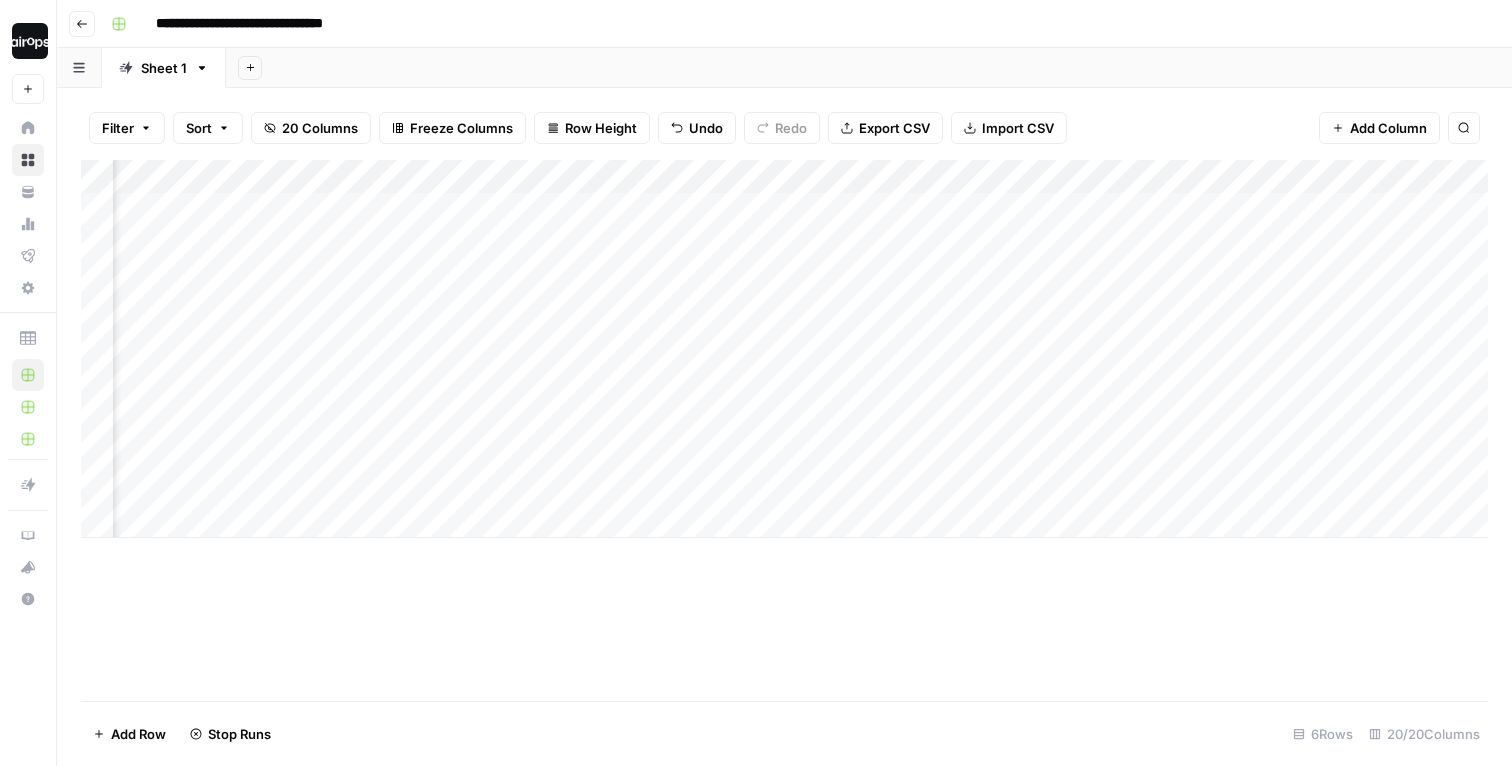 click on "Add Column" at bounding box center [784, 349] 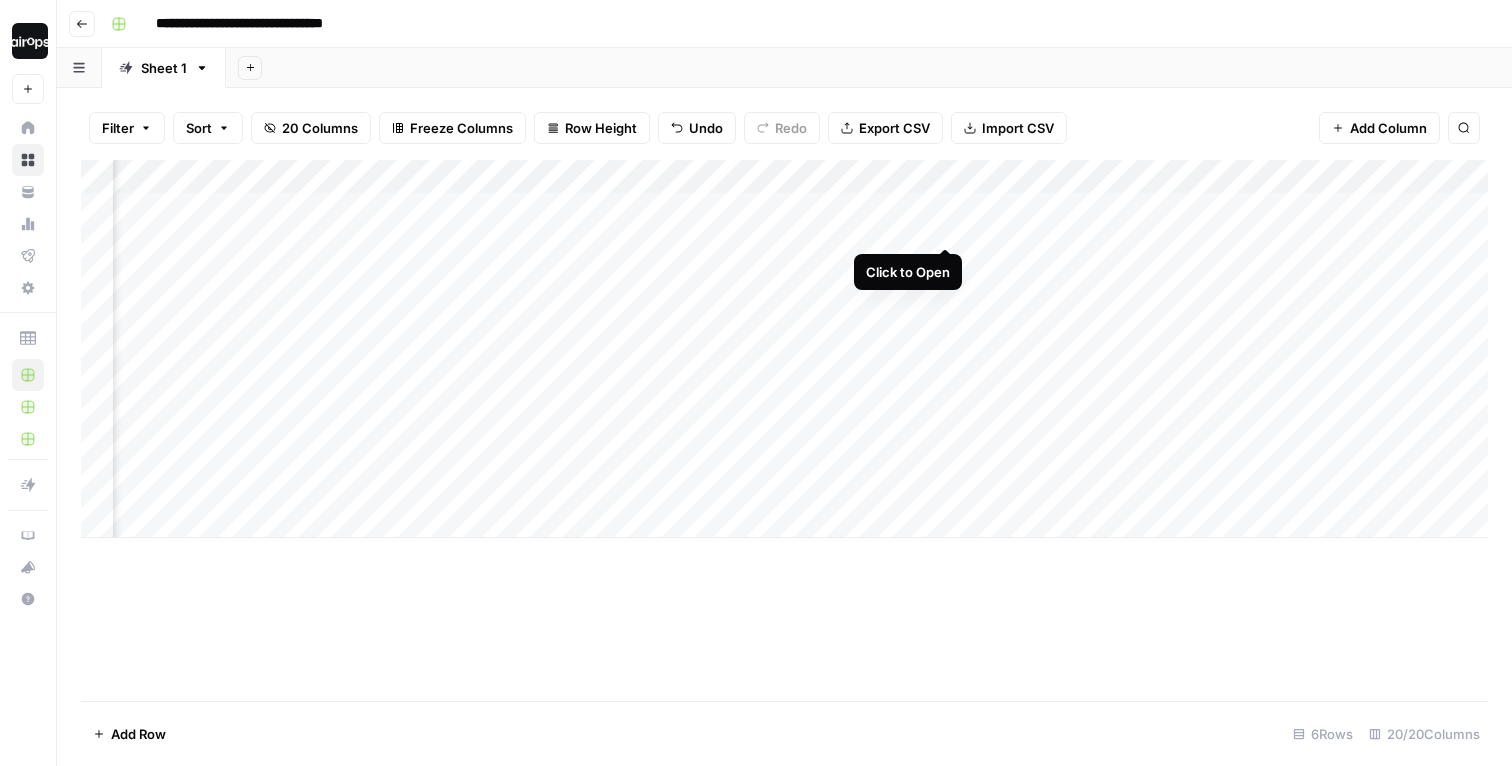 click on "Add Column" at bounding box center [784, 349] 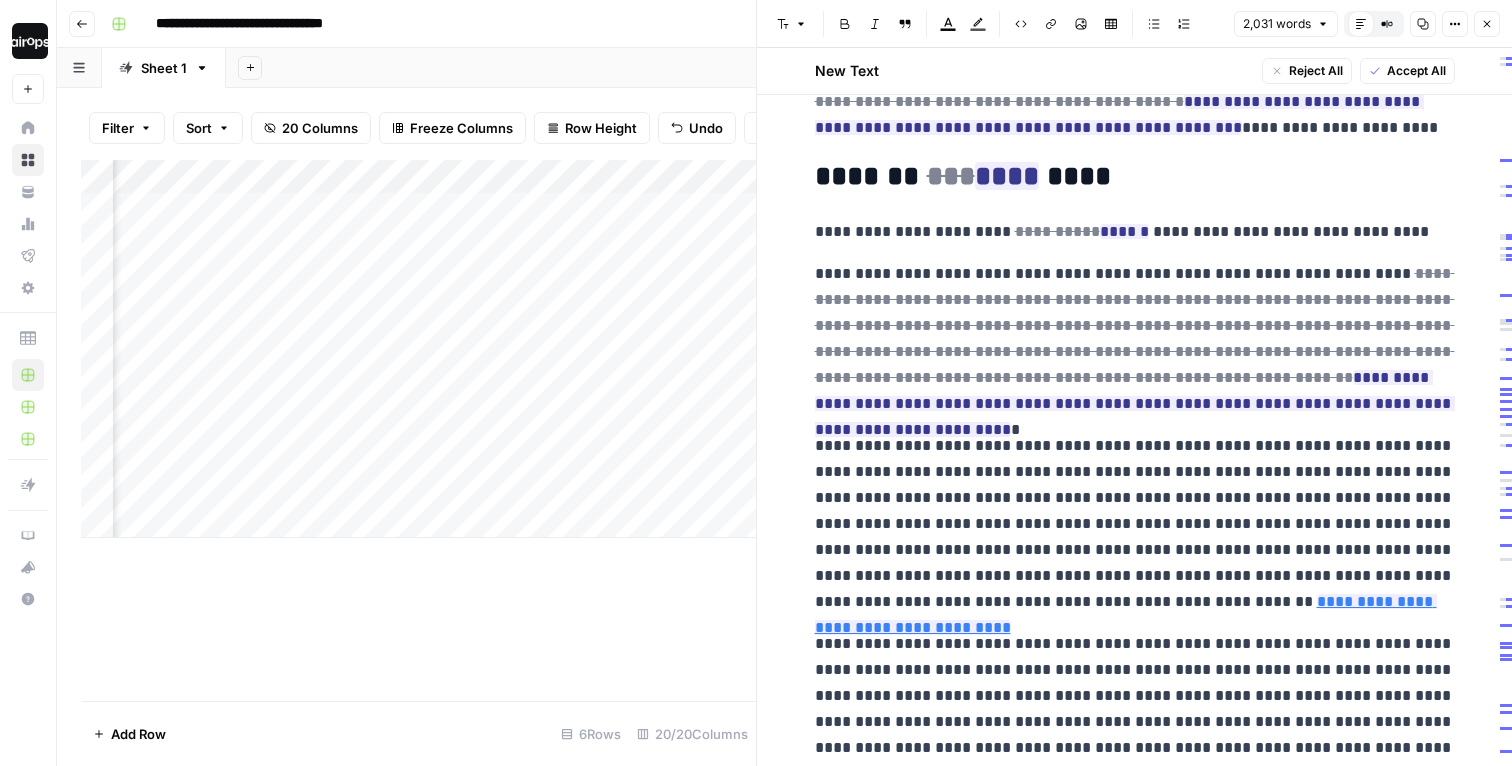 scroll, scrollTop: 1775, scrollLeft: 0, axis: vertical 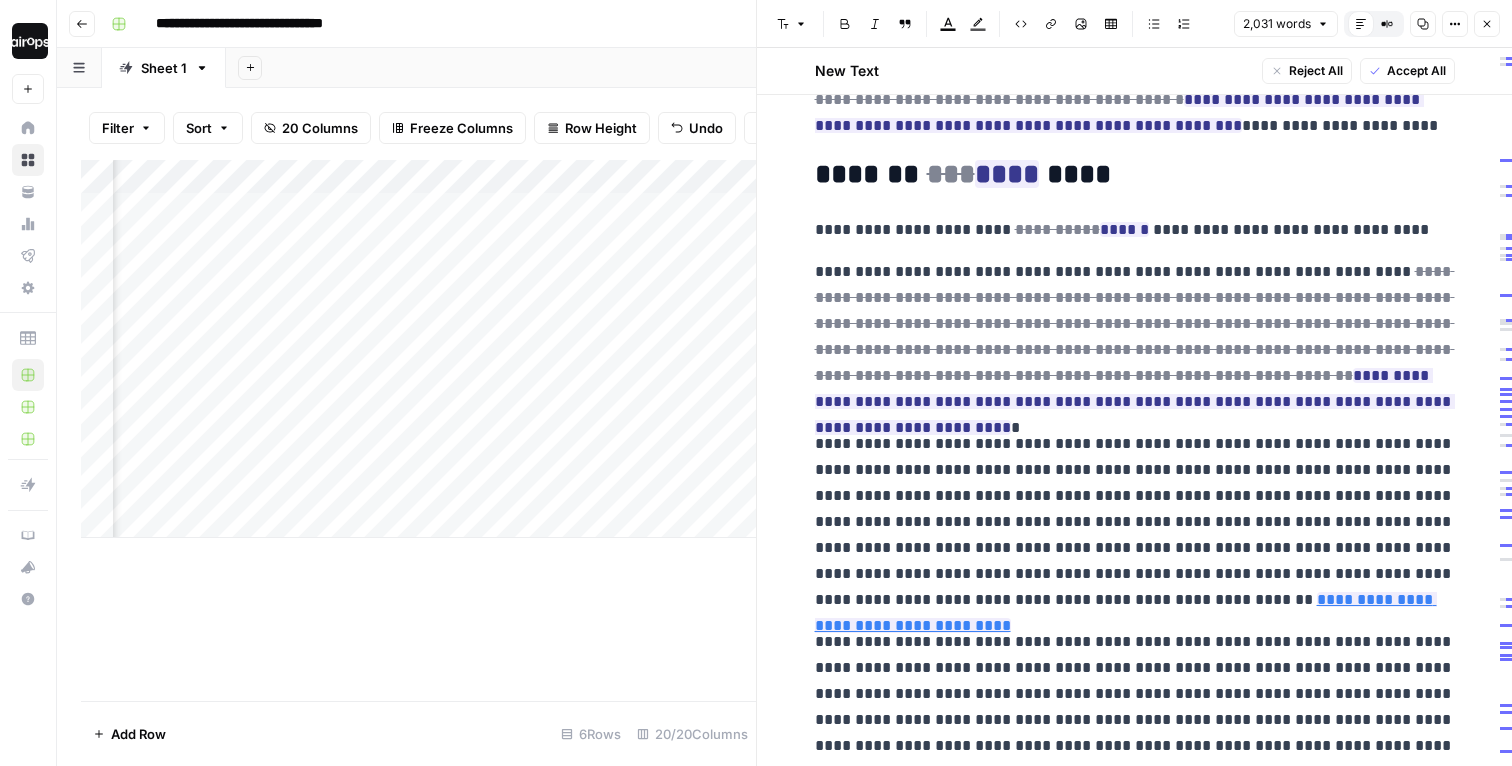 click 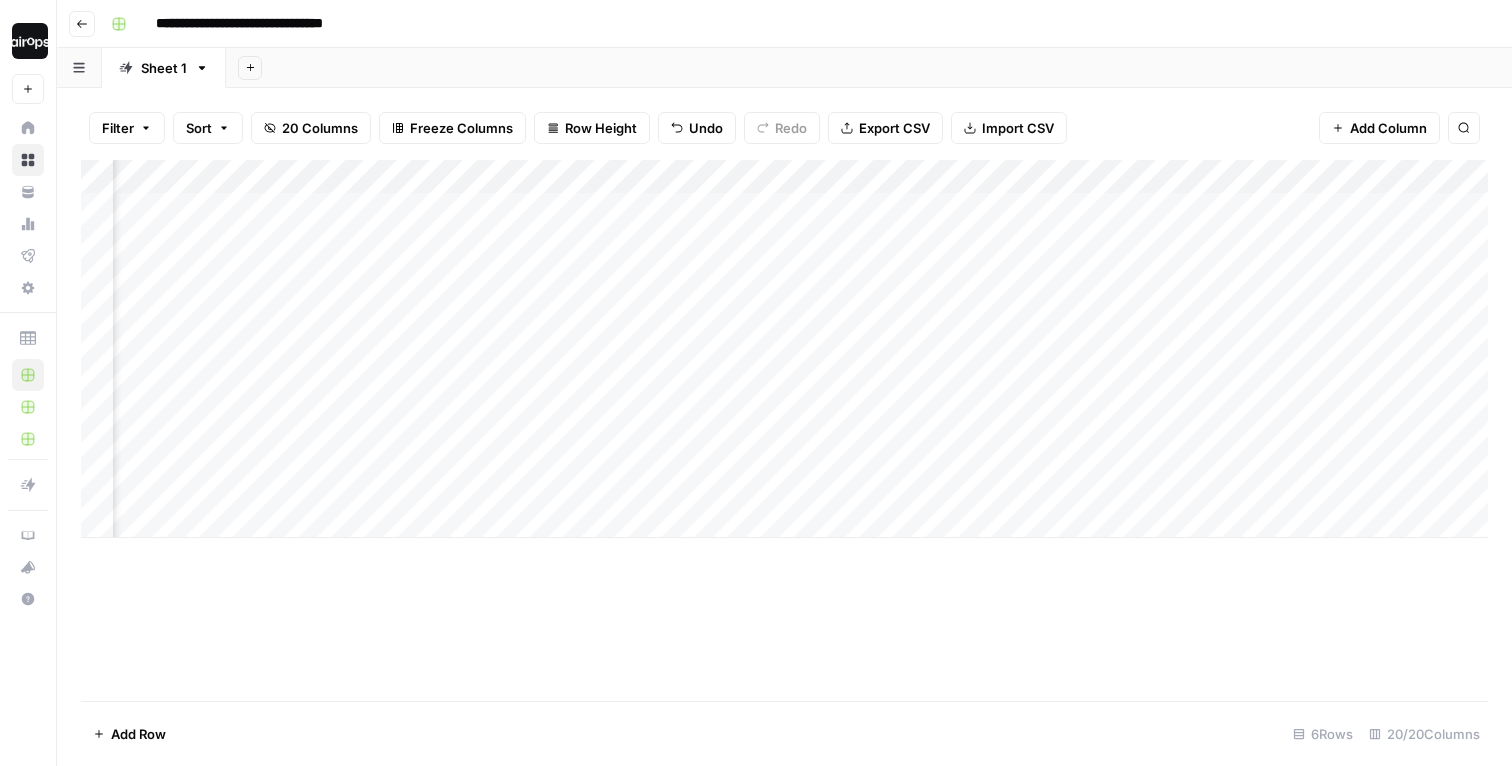click on "Filter Sort 20 Columns Freeze Columns Row Height Undo Redo Export CSV Import CSV Add Column Search" at bounding box center (784, 128) 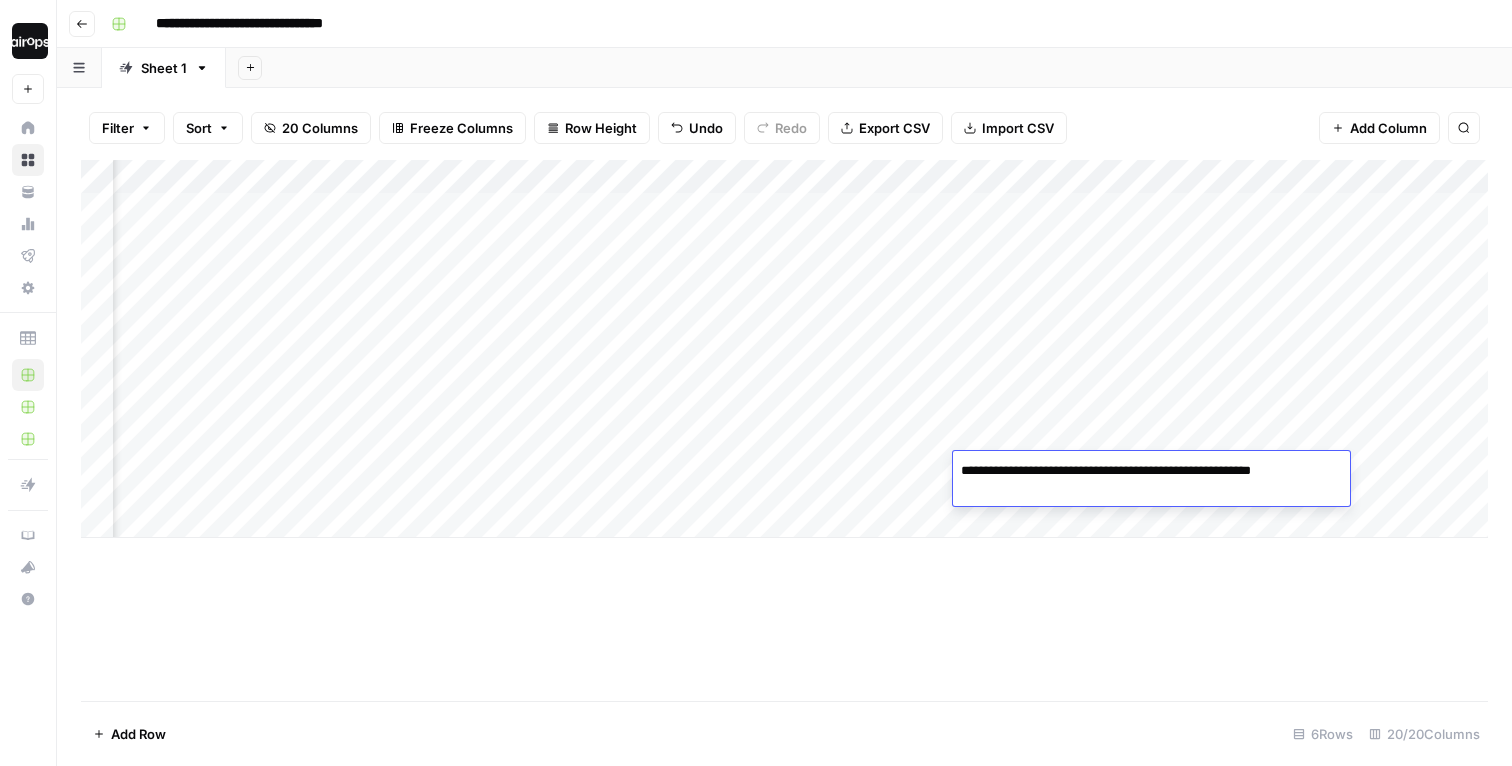 click on "Add Column" at bounding box center [784, 349] 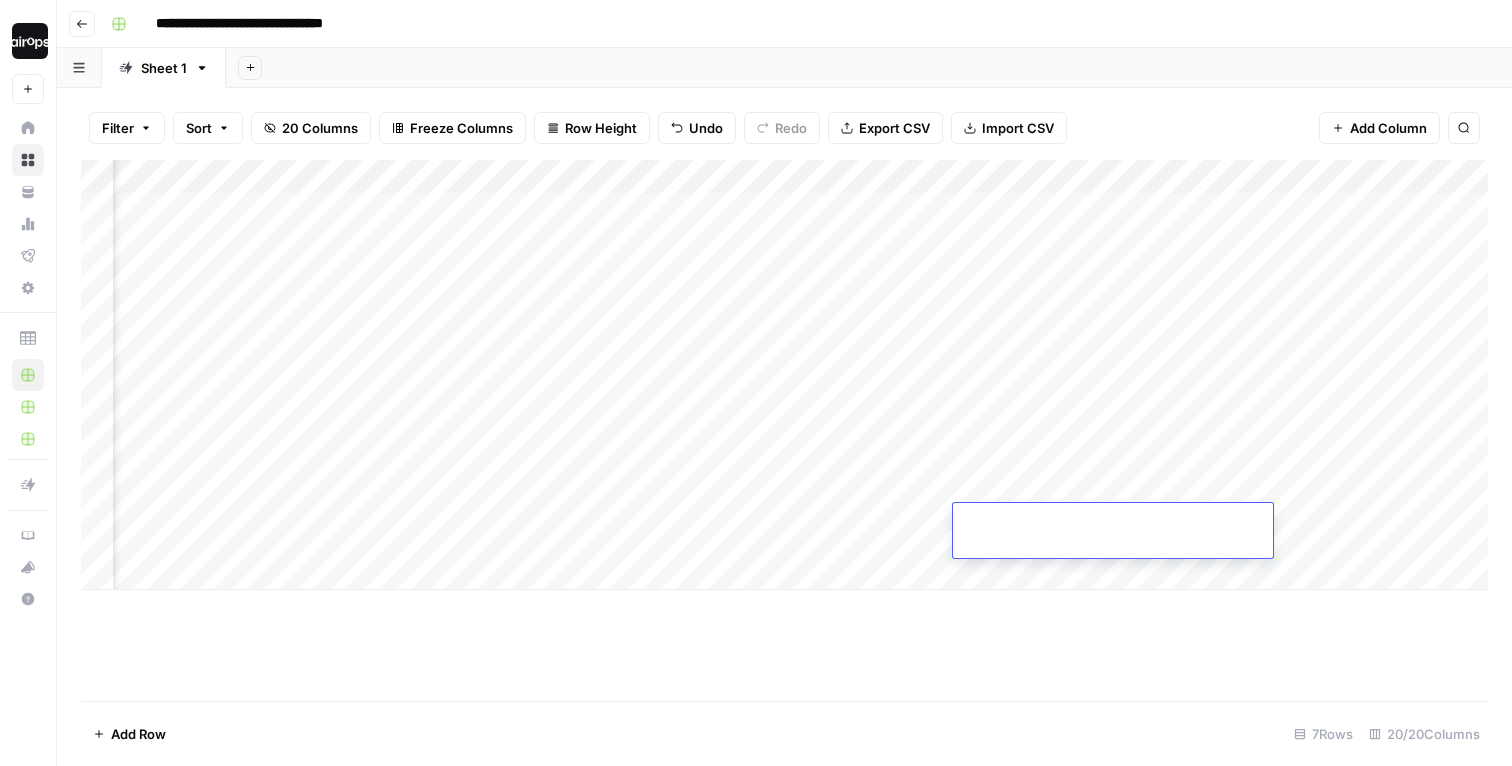 click on "Add Column" at bounding box center (784, 430) 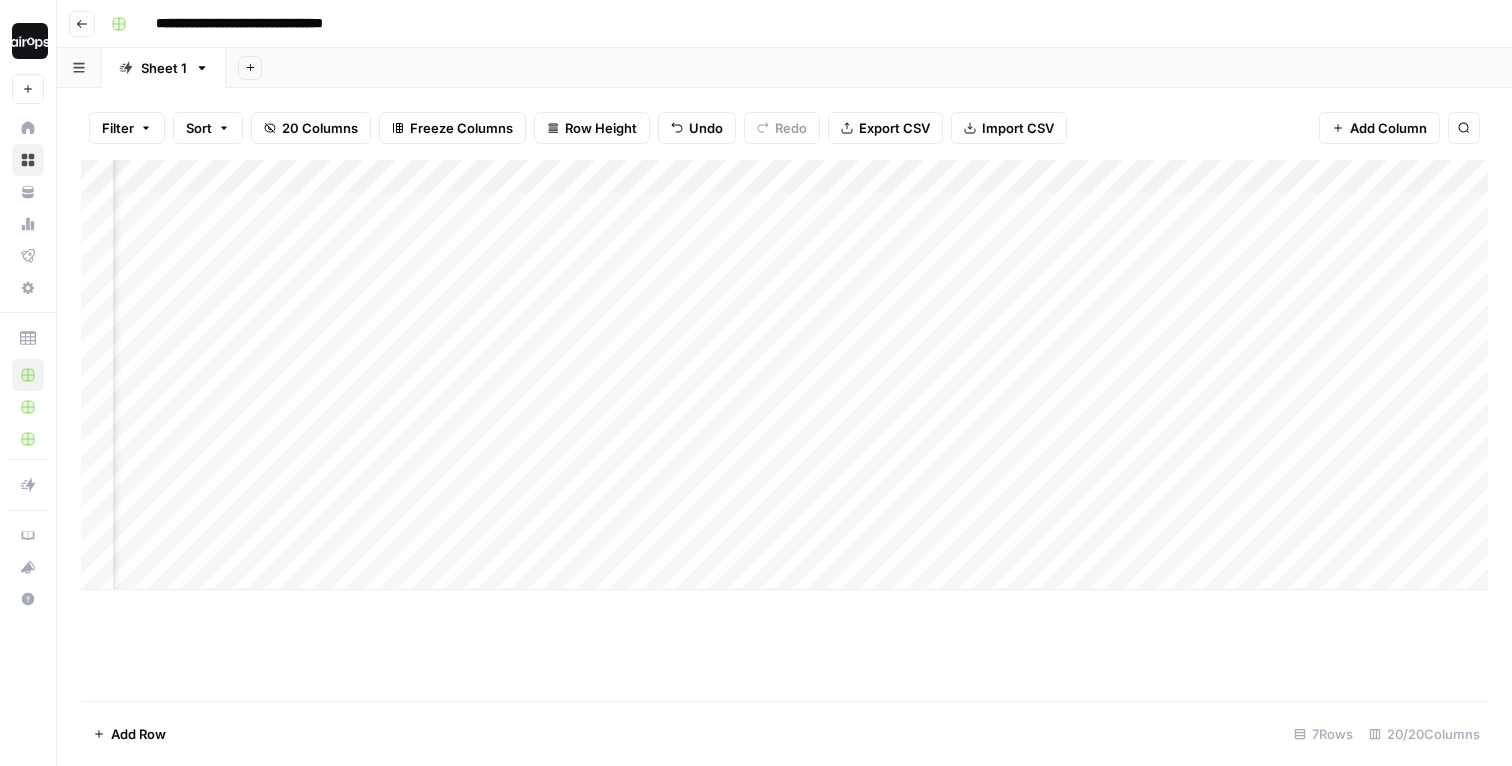 click on "Add Column" at bounding box center [784, 375] 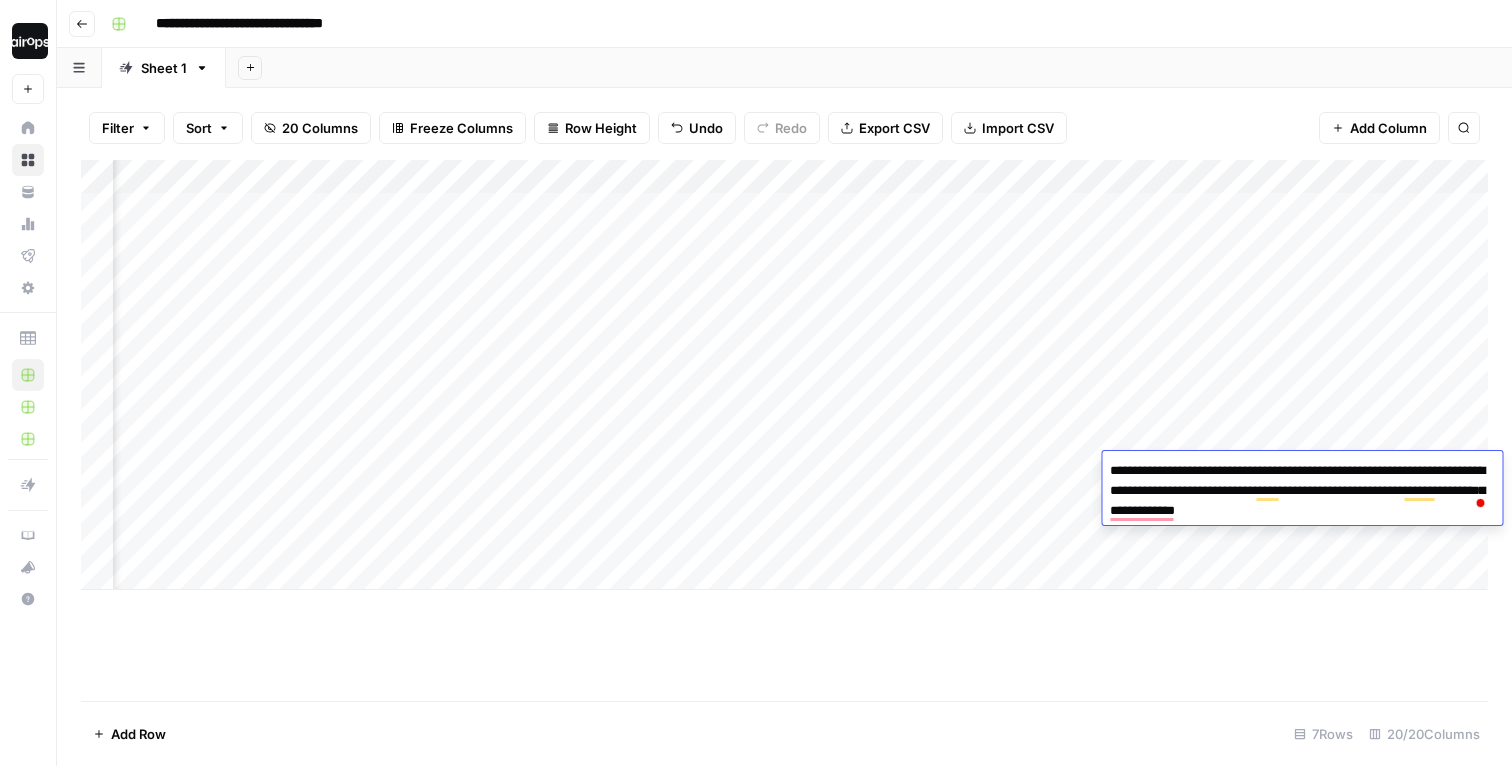 click on "Add Column" at bounding box center [784, 430] 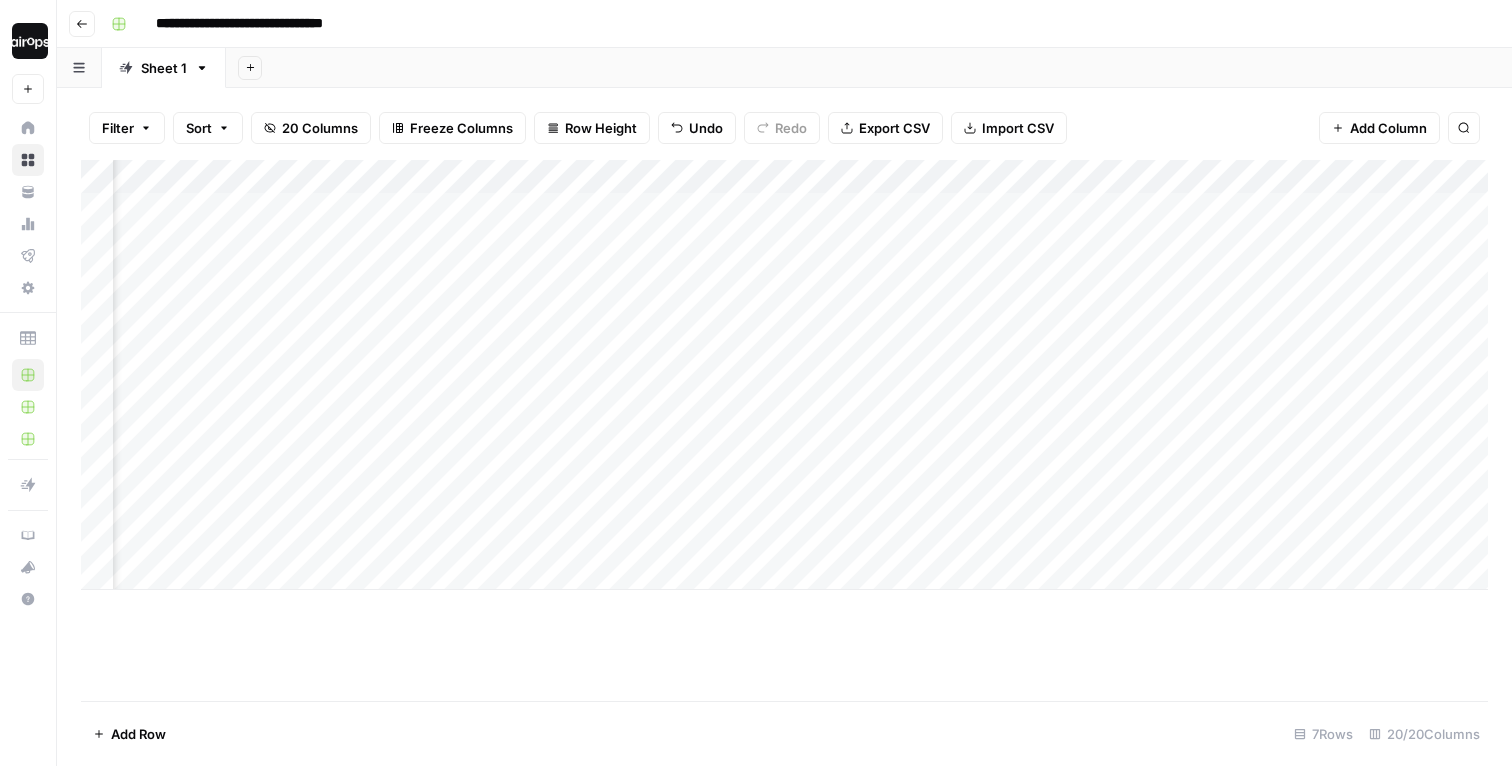 click on "Add Column" at bounding box center [784, 375] 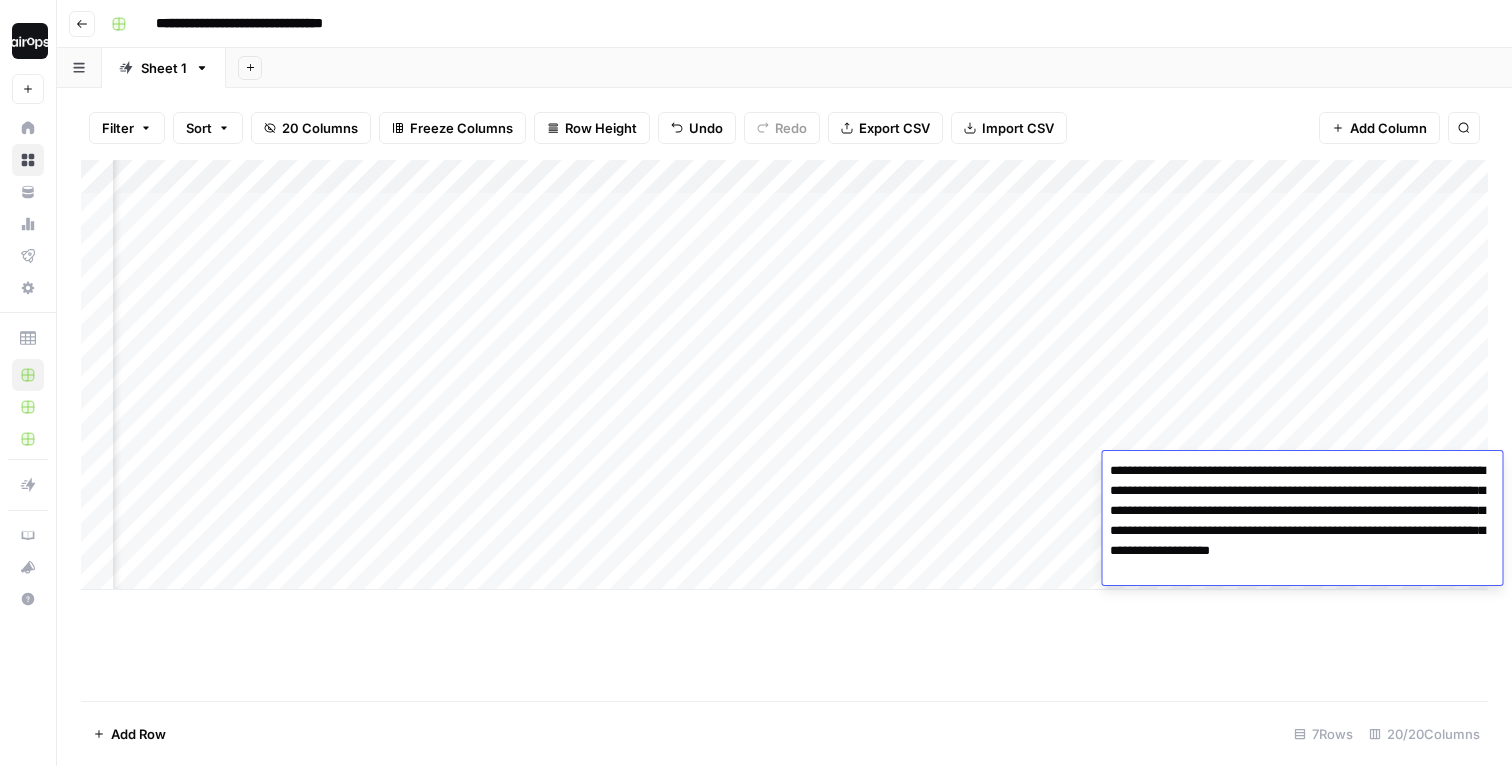 click on "**********" at bounding box center [1302, 521] 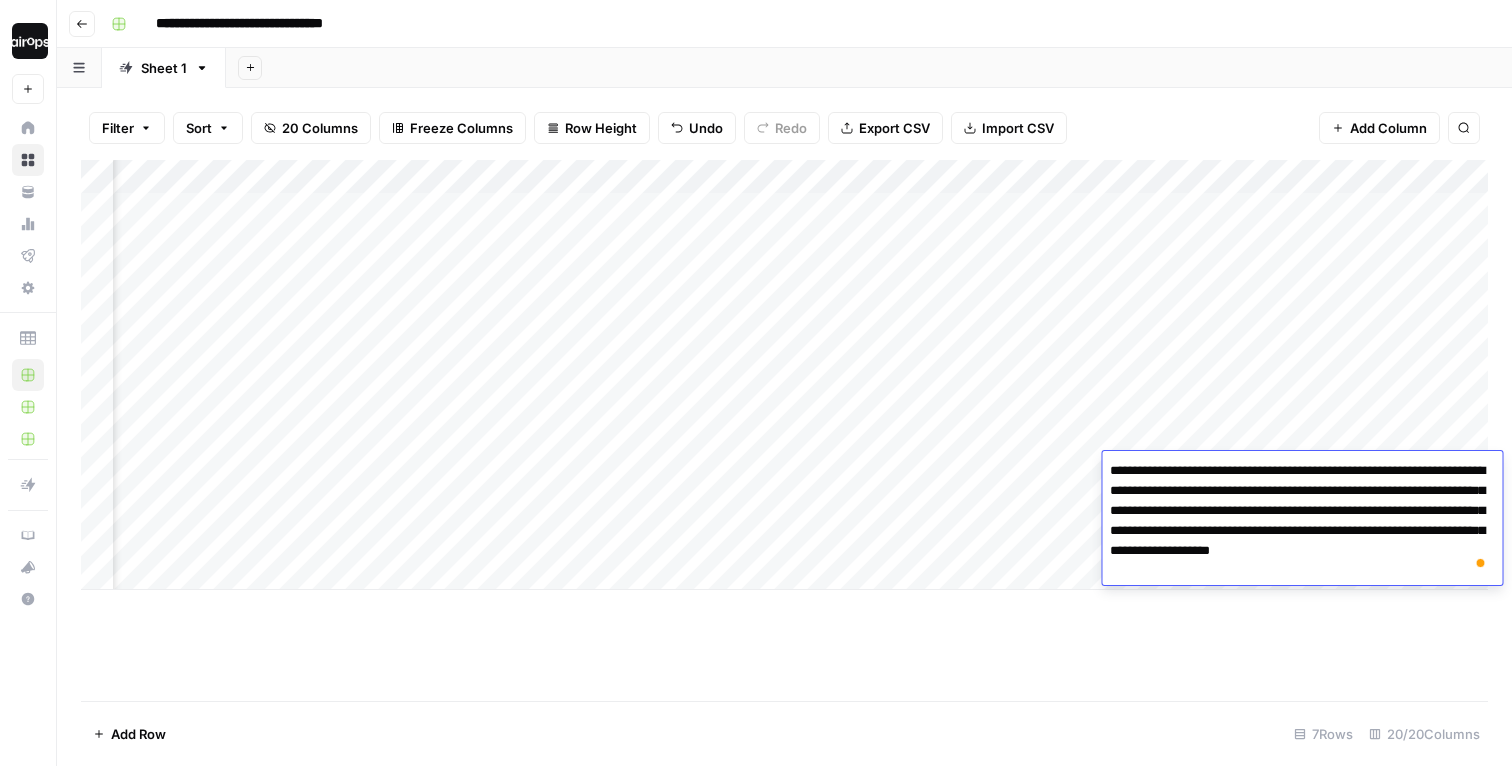 click on "**********" at bounding box center [1302, 521] 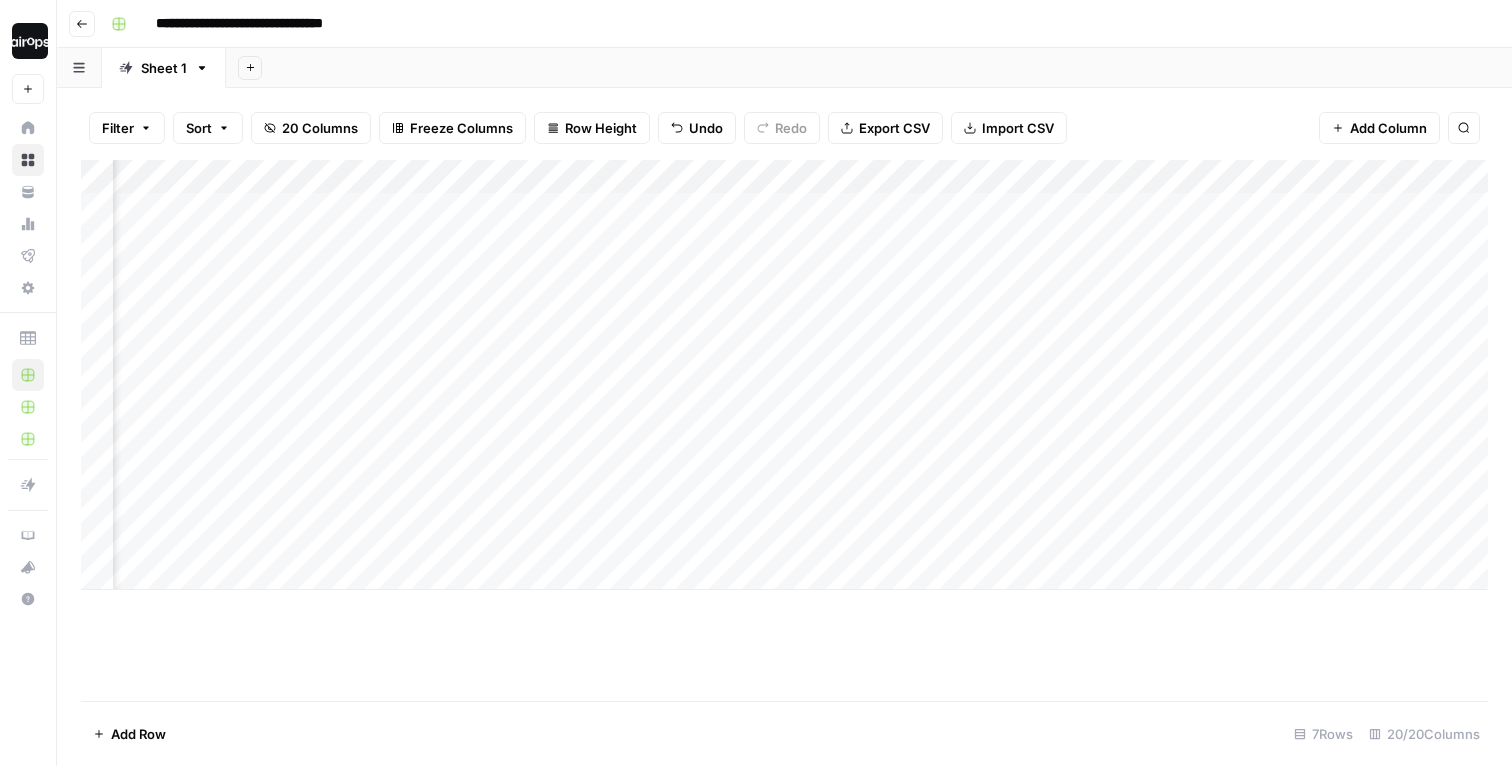 scroll, scrollTop: 0, scrollLeft: 0, axis: both 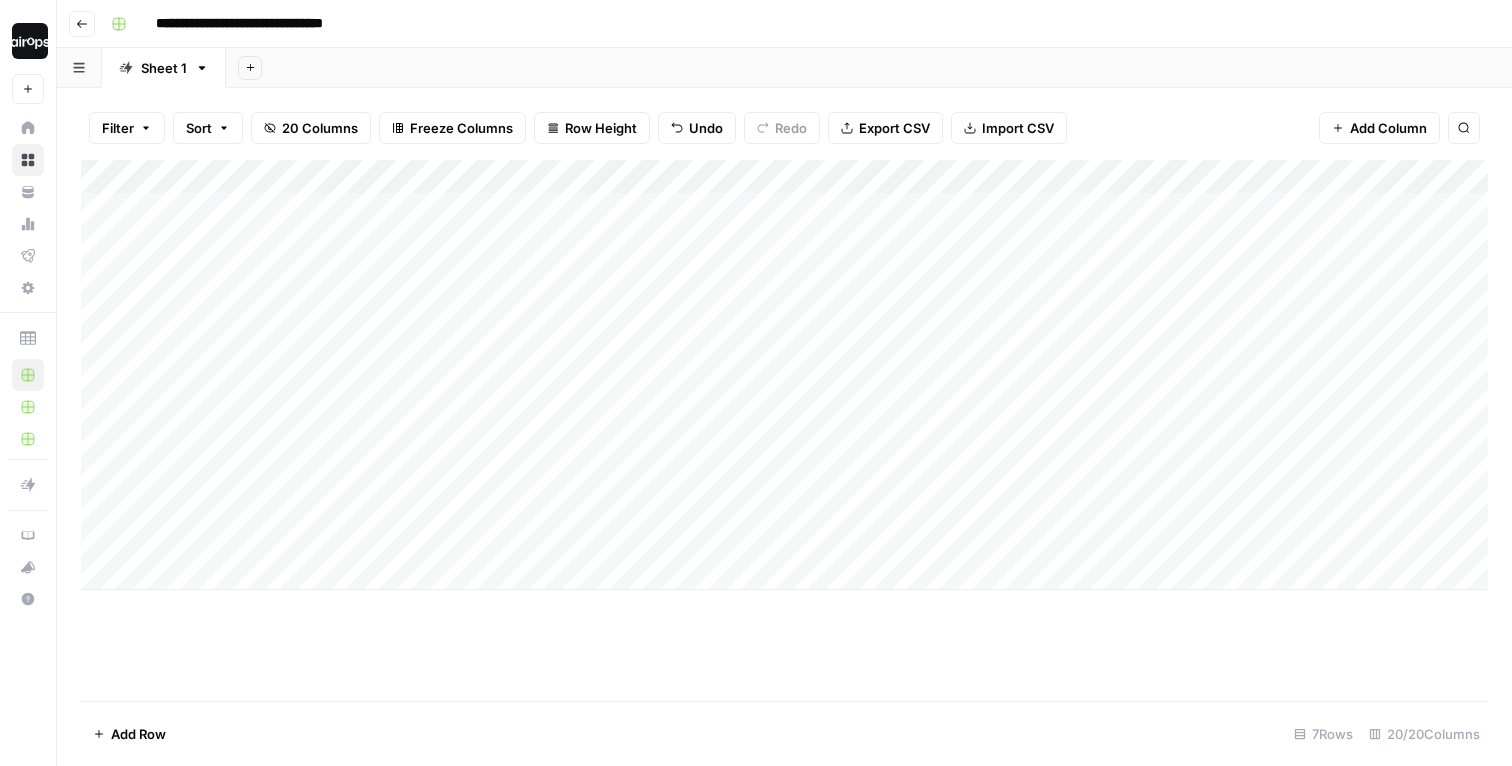 click on "Add Column" at bounding box center [784, 375] 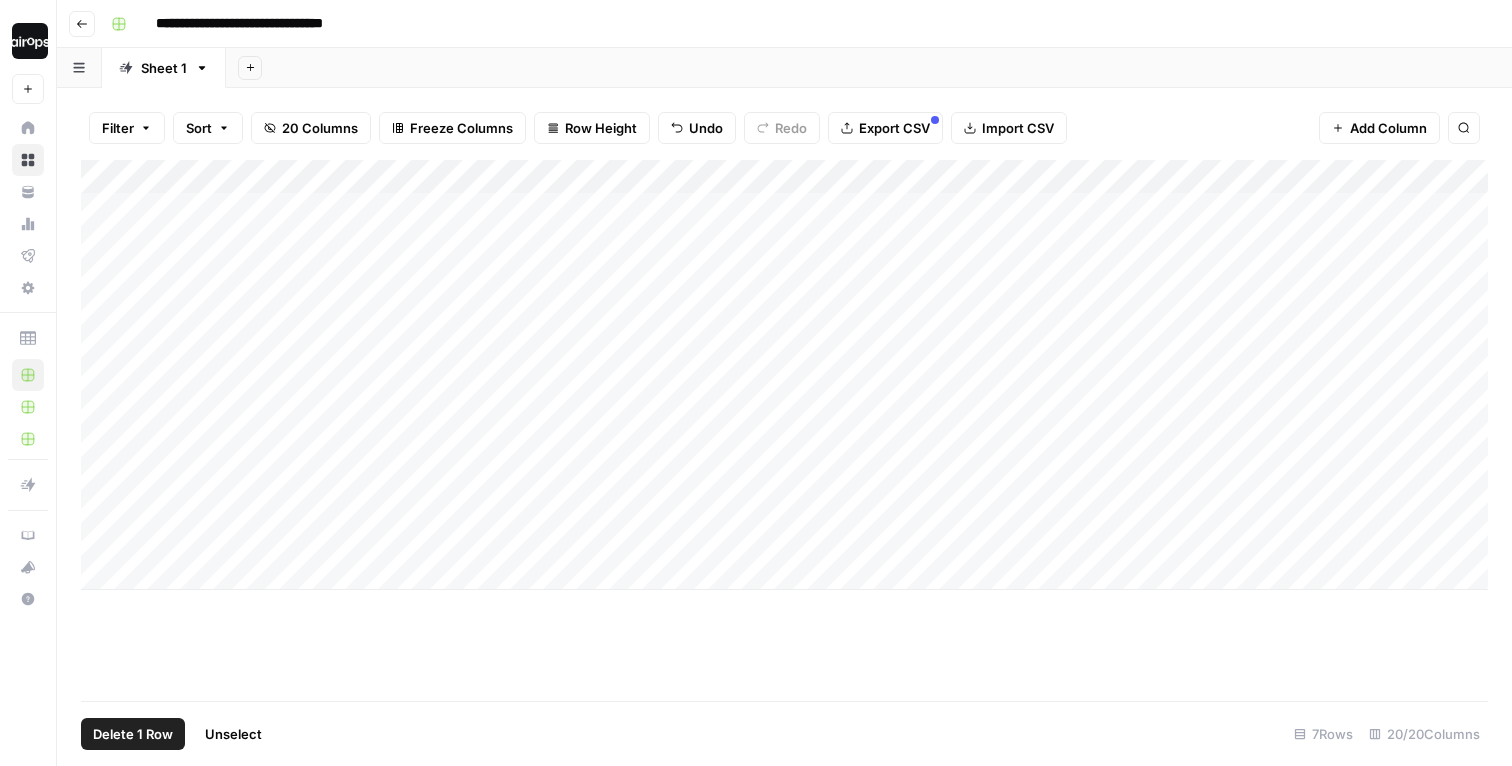 click on "Delete 1 Row" at bounding box center [133, 734] 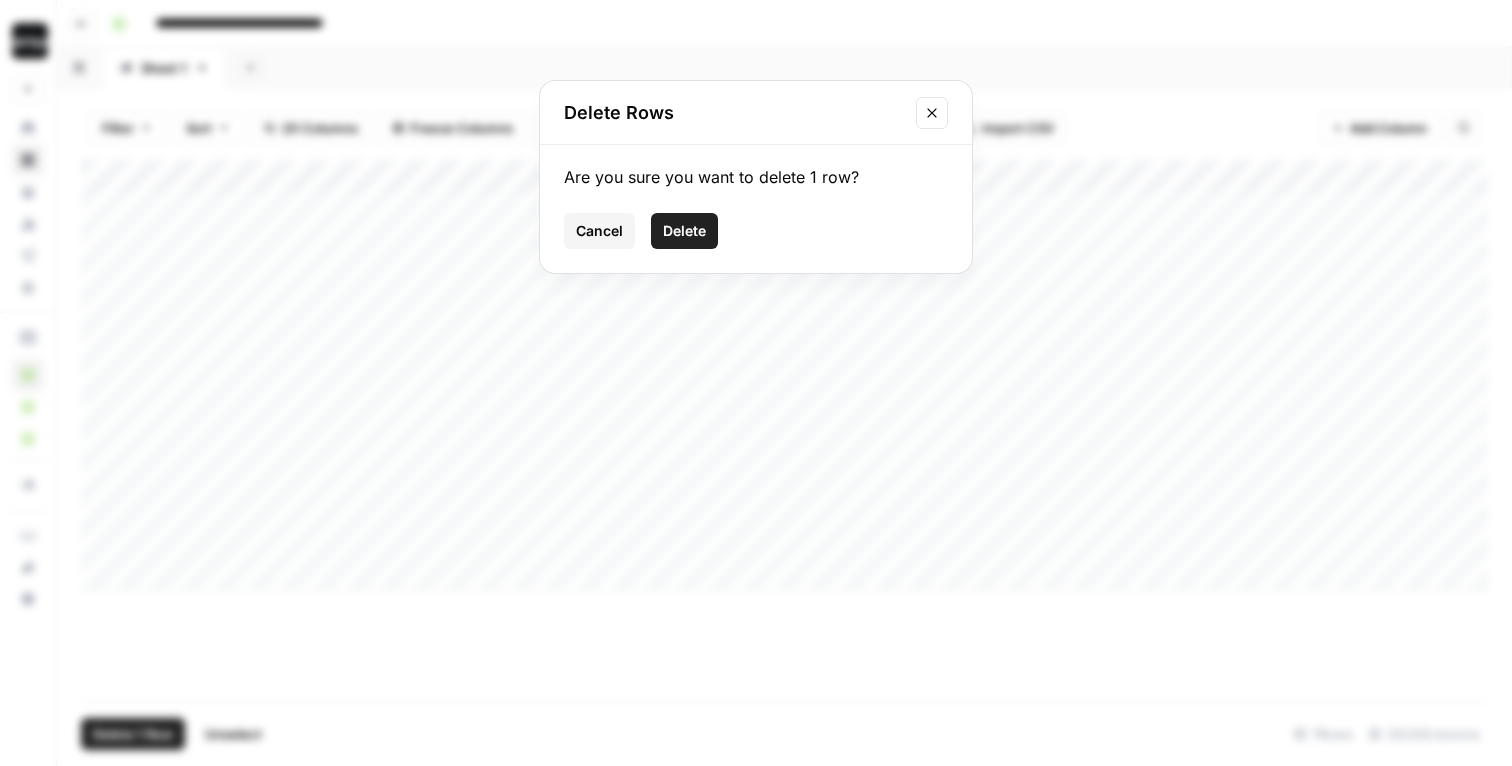 click on "Delete" at bounding box center (684, 231) 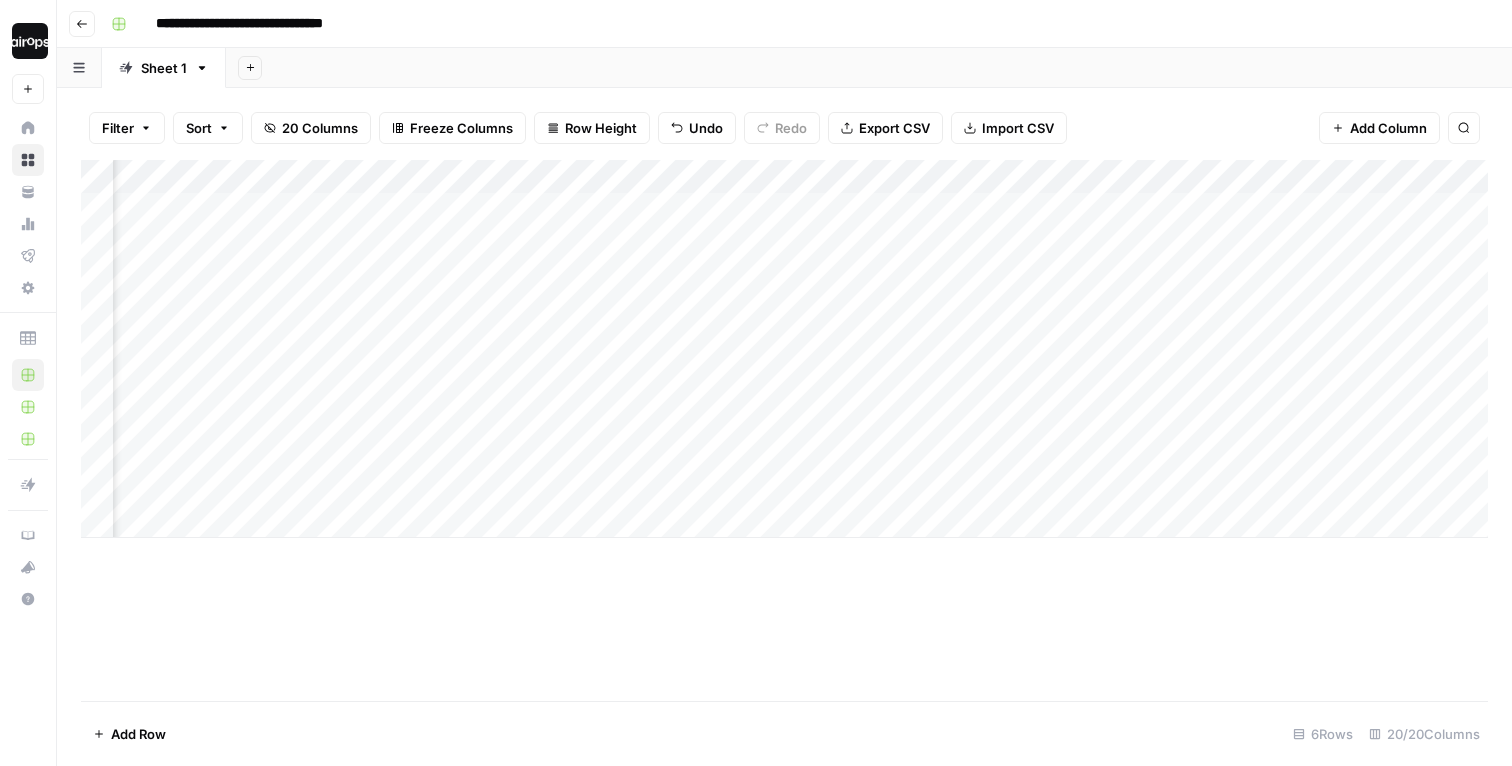 scroll, scrollTop: 0, scrollLeft: 2258, axis: horizontal 